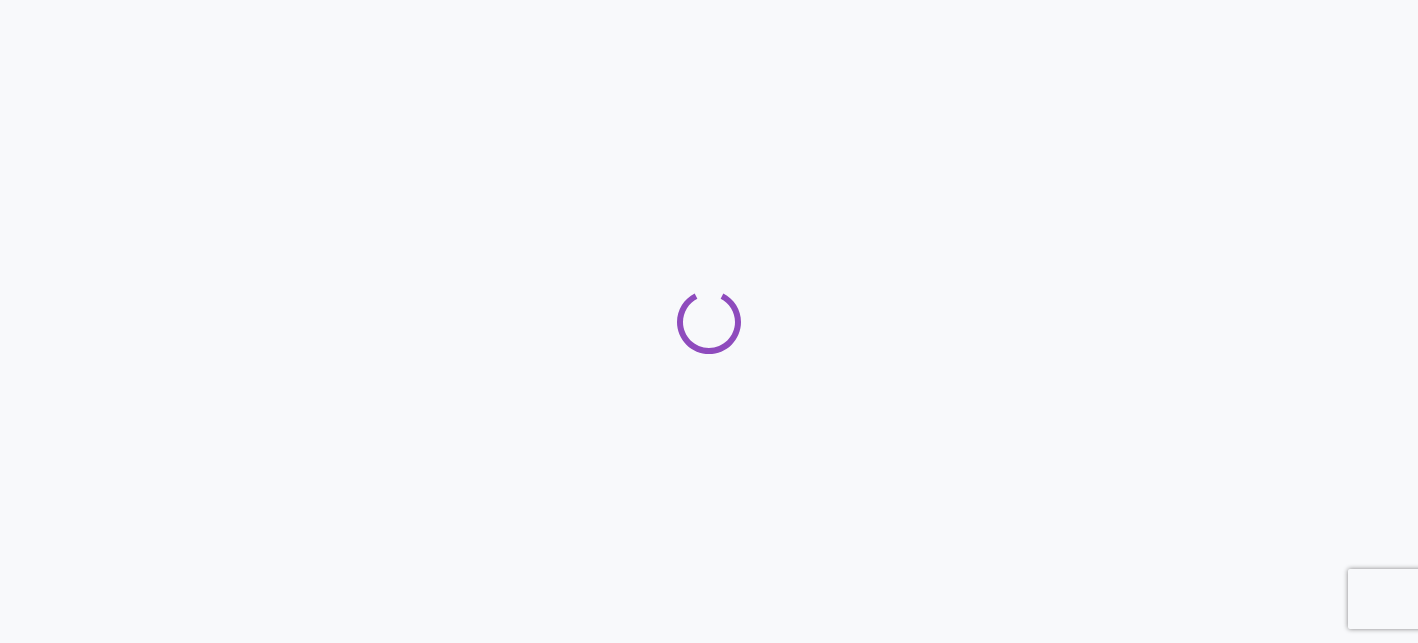 scroll, scrollTop: 0, scrollLeft: 0, axis: both 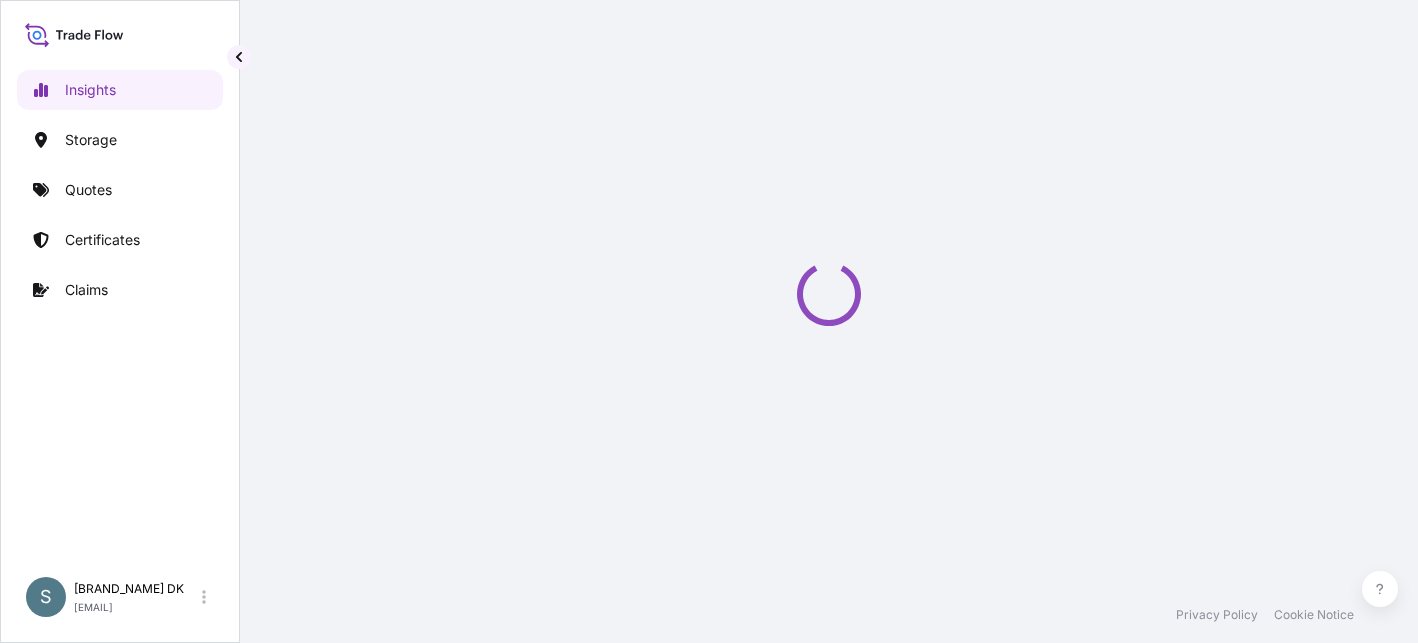 select on "2025" 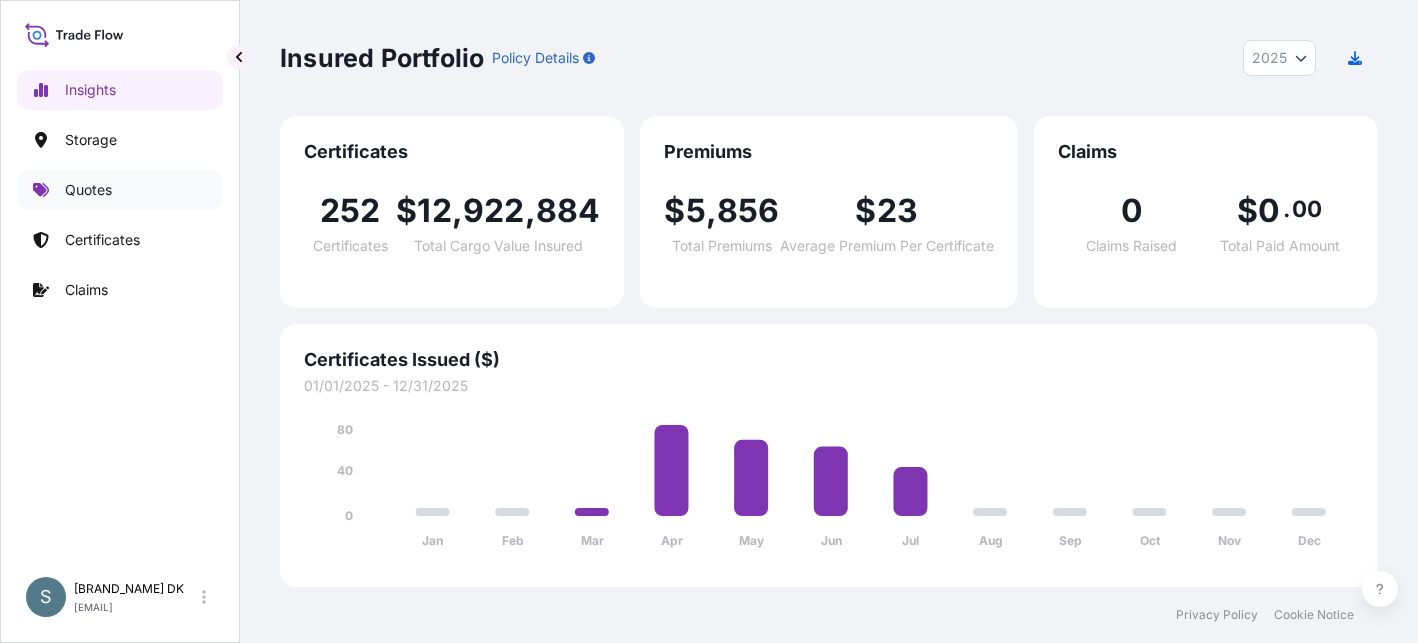 click on "Quotes" at bounding box center [120, 190] 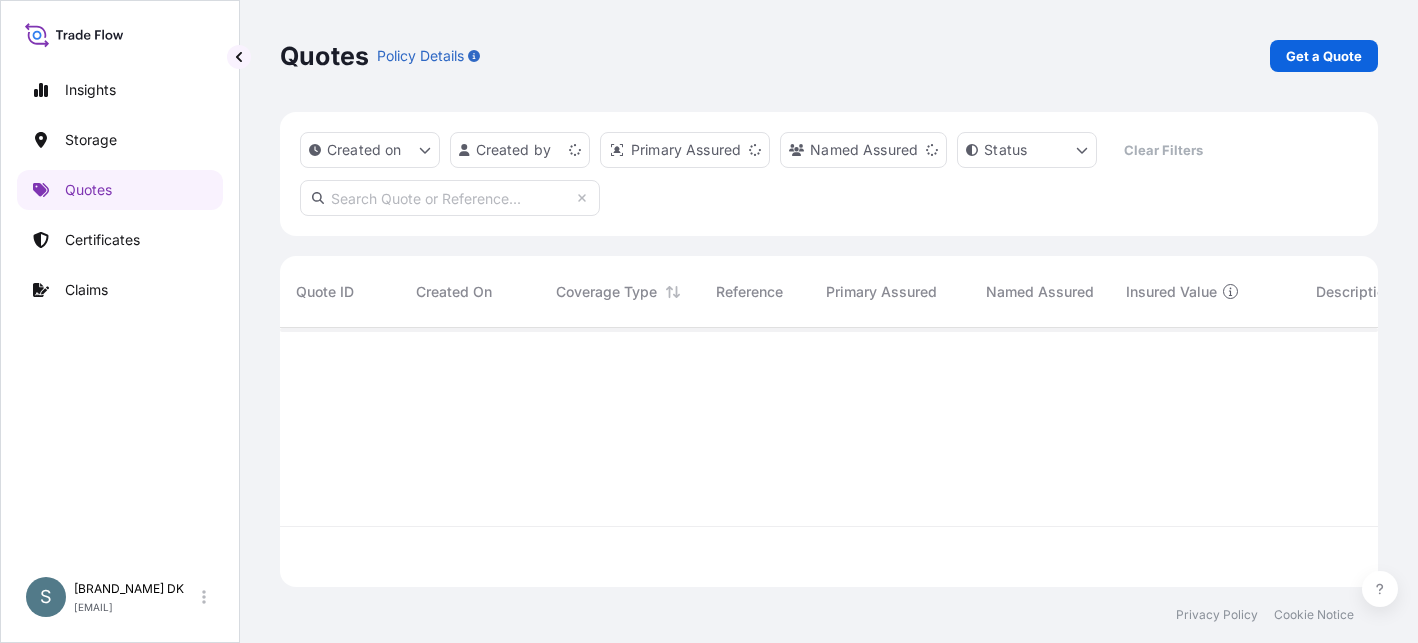 scroll, scrollTop: 16, scrollLeft: 16, axis: both 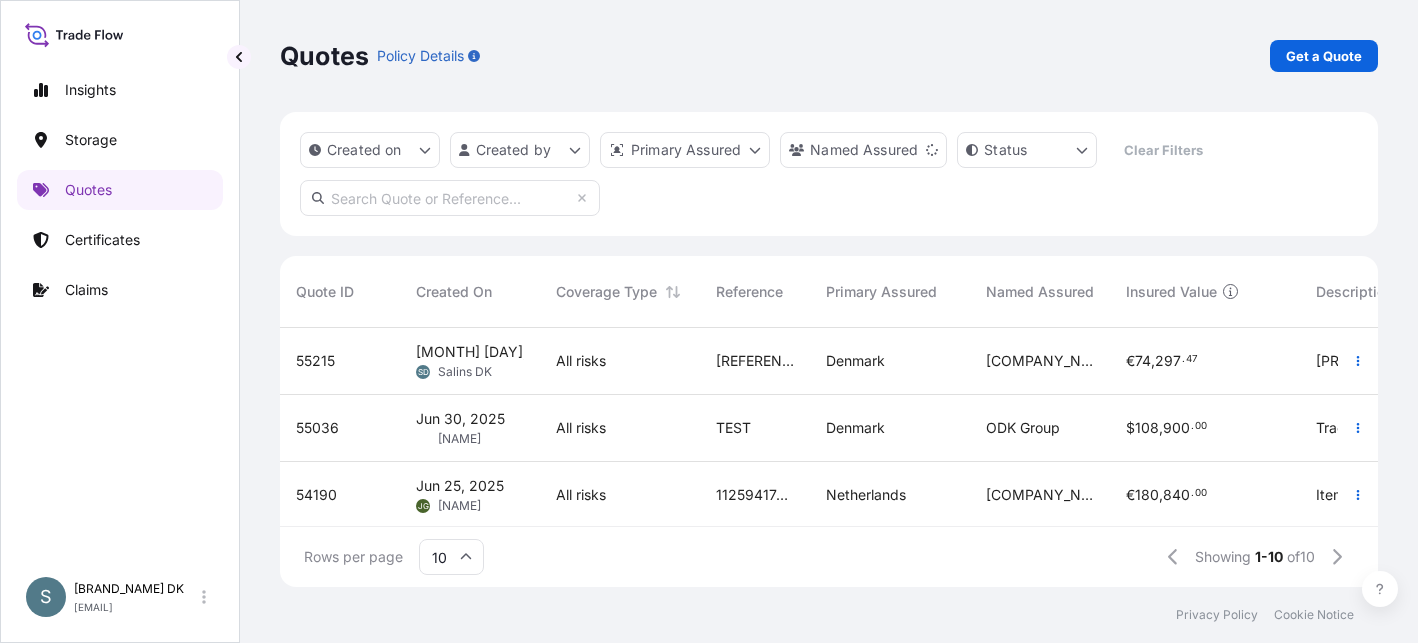 drag, startPoint x: 882, startPoint y: 599, endPoint x: 806, endPoint y: 565, distance: 83.25864 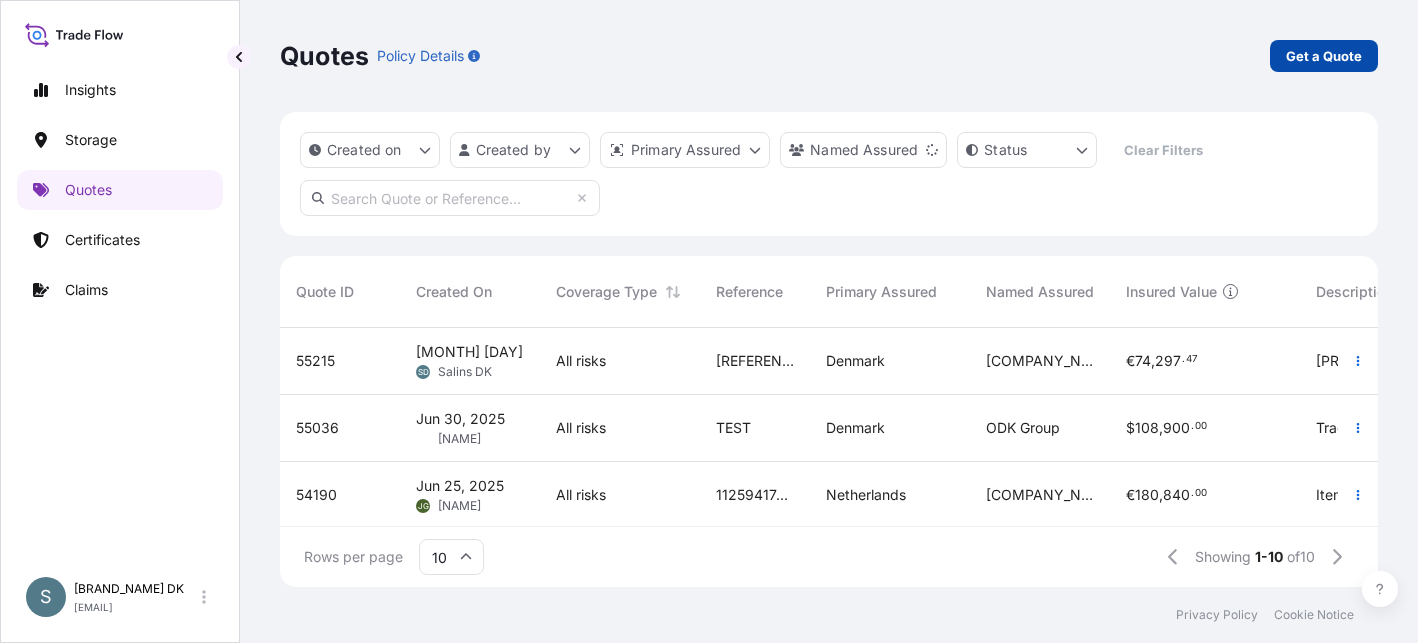 click on "Get a Quote" at bounding box center [1324, 56] 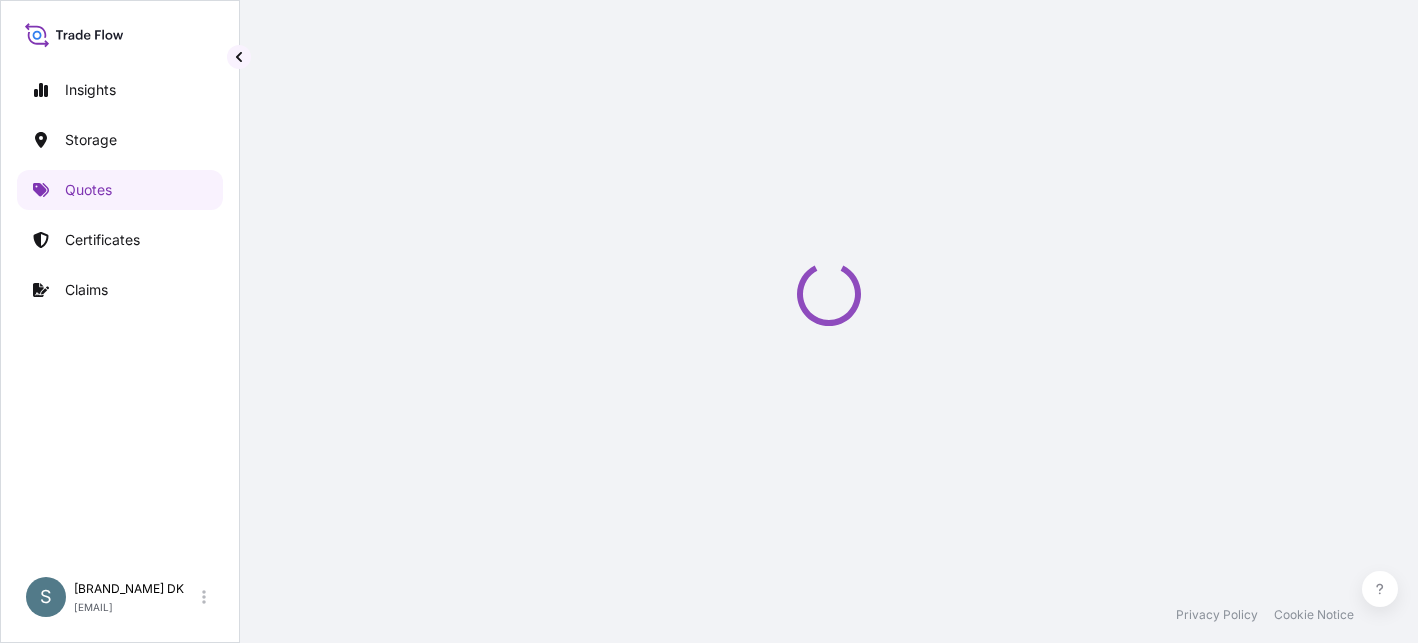 select on "Water" 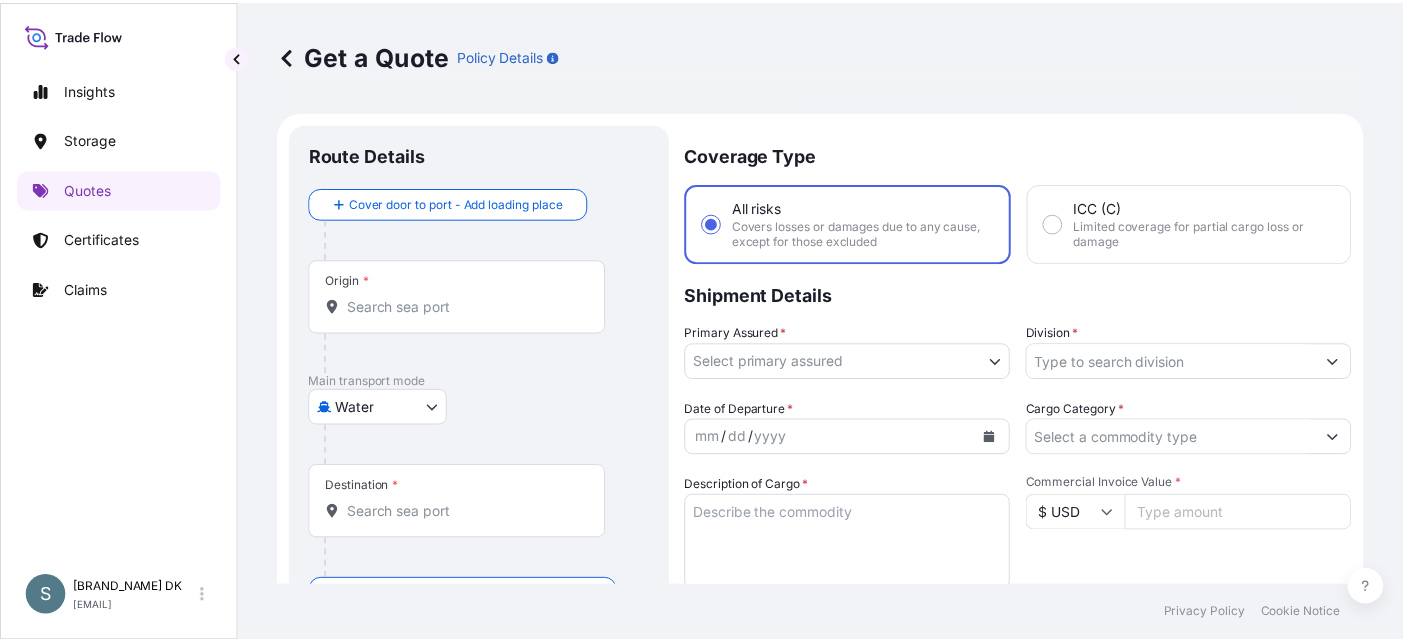 scroll, scrollTop: 32, scrollLeft: 0, axis: vertical 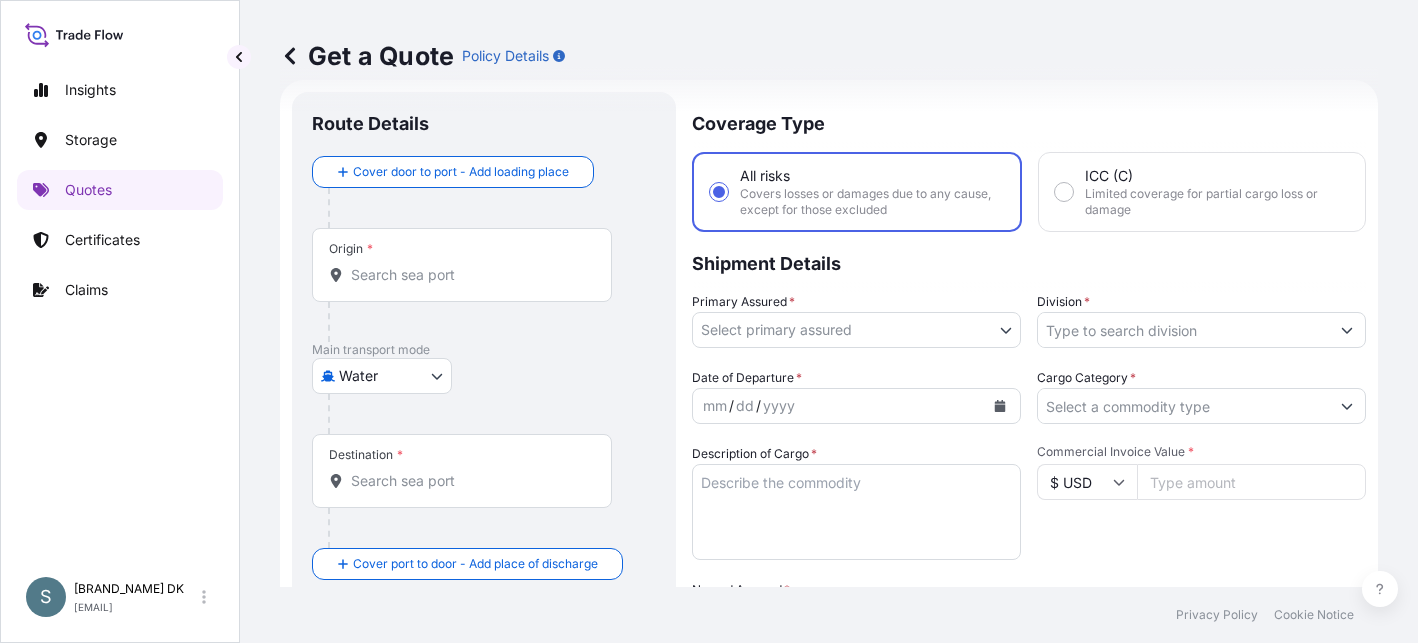 drag, startPoint x: 407, startPoint y: 624, endPoint x: 405, endPoint y: 602, distance: 22.090721 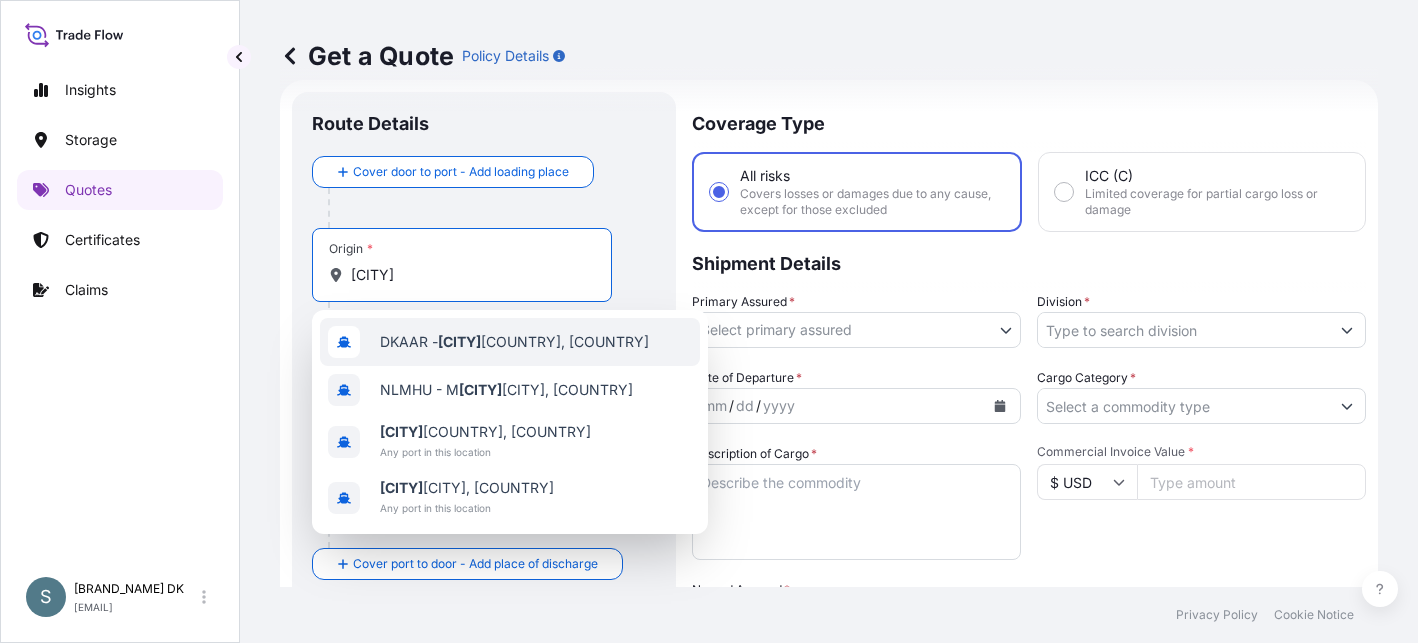 click on "[CODE] - [CITY], [COUNTRY]" at bounding box center [514, 342] 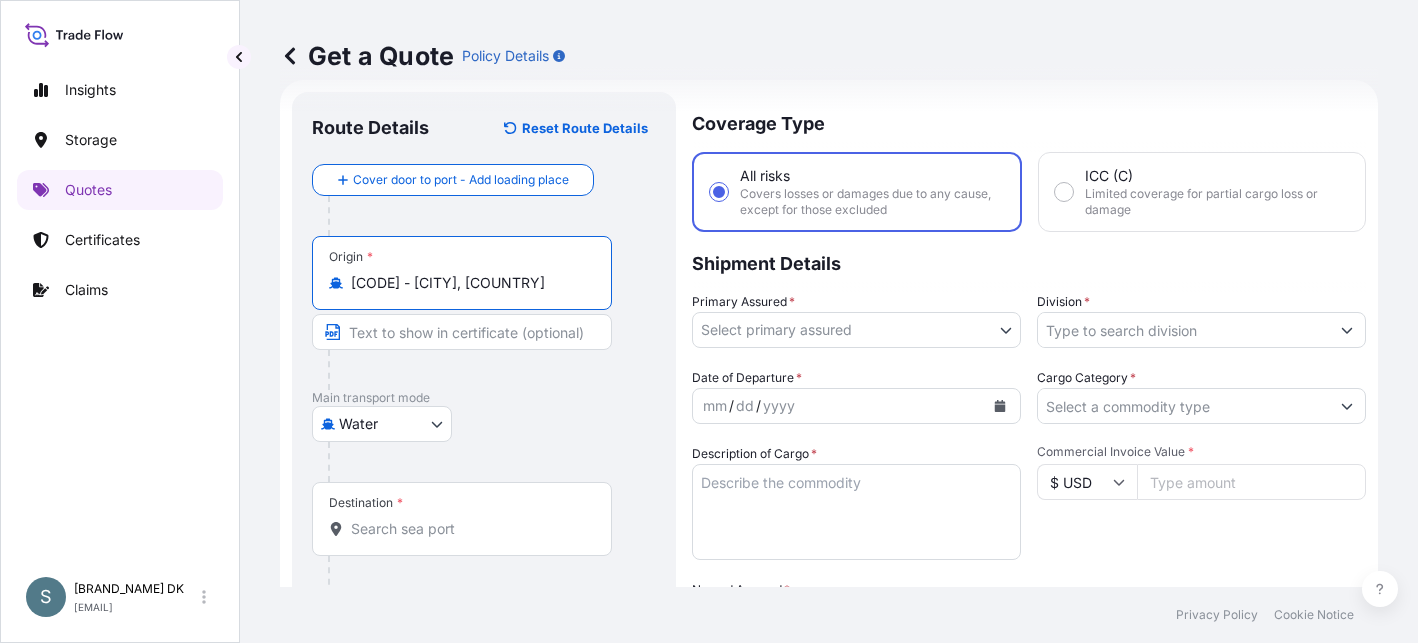type on "[CODE] - [CITY], [COUNTRY]" 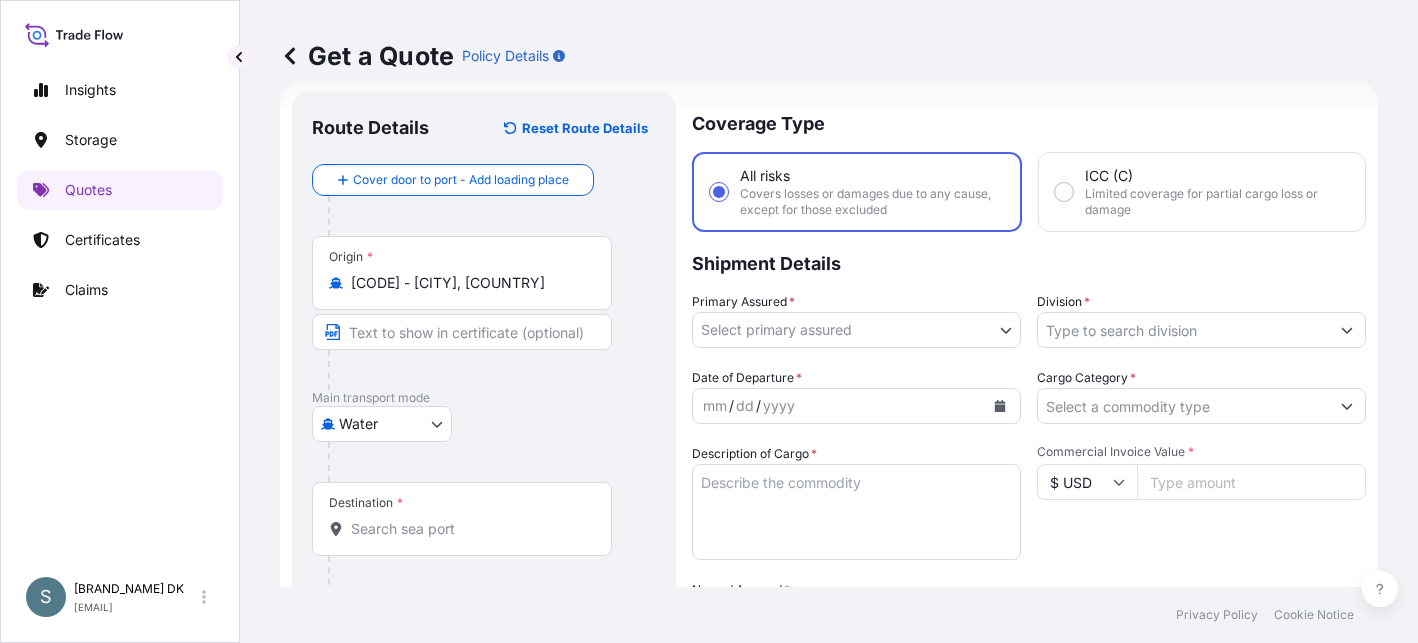 click on "Destination *" at bounding box center [469, 529] 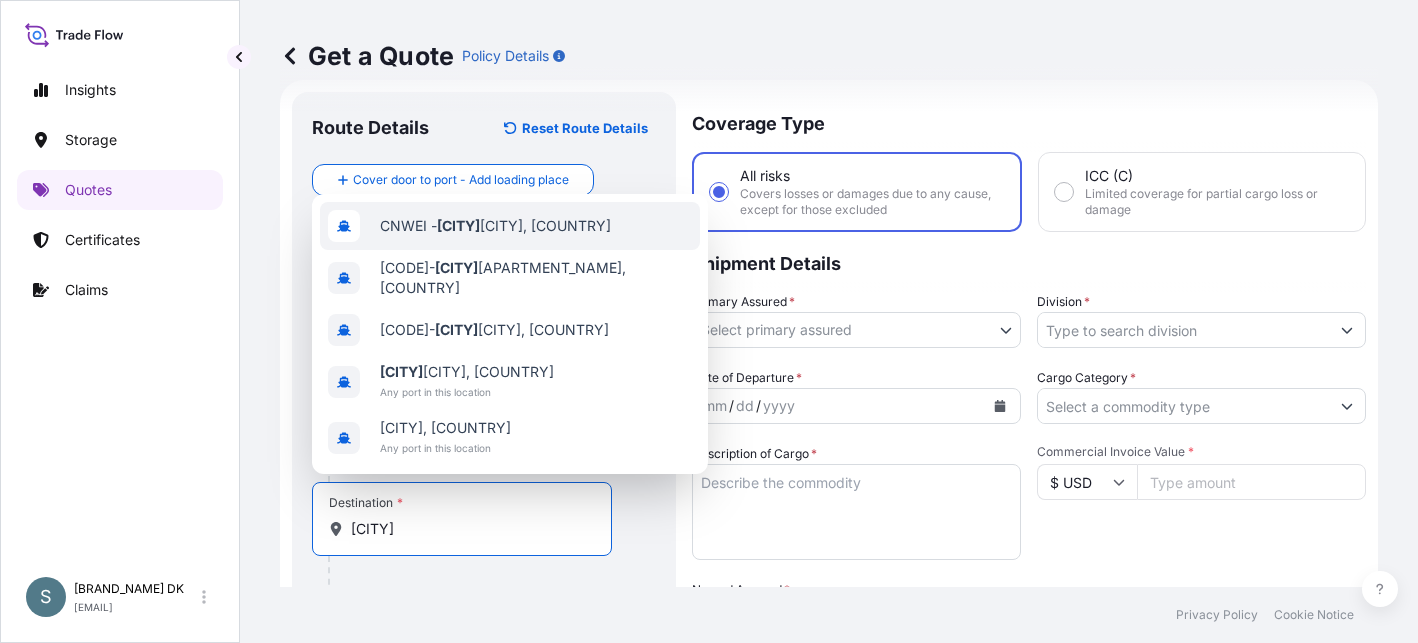 click on "CNWEI -  Weiha i, China" at bounding box center (495, 226) 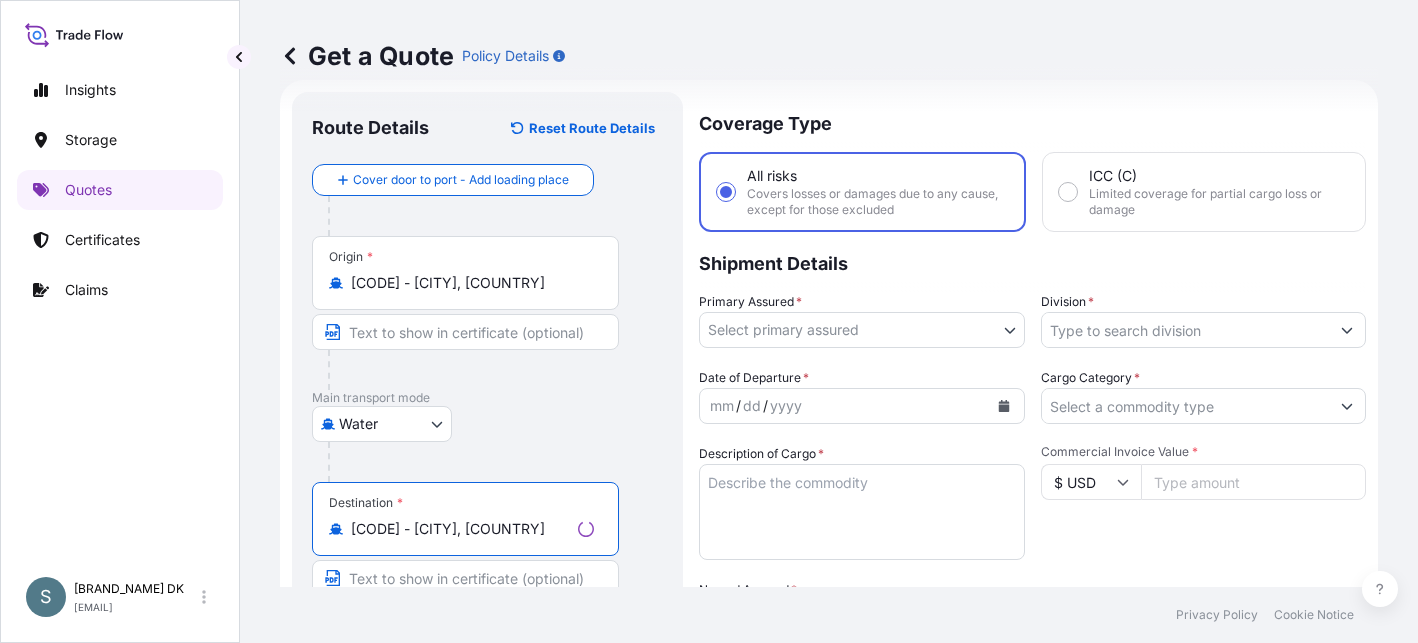 type on "CNWEI - Weihai, China" 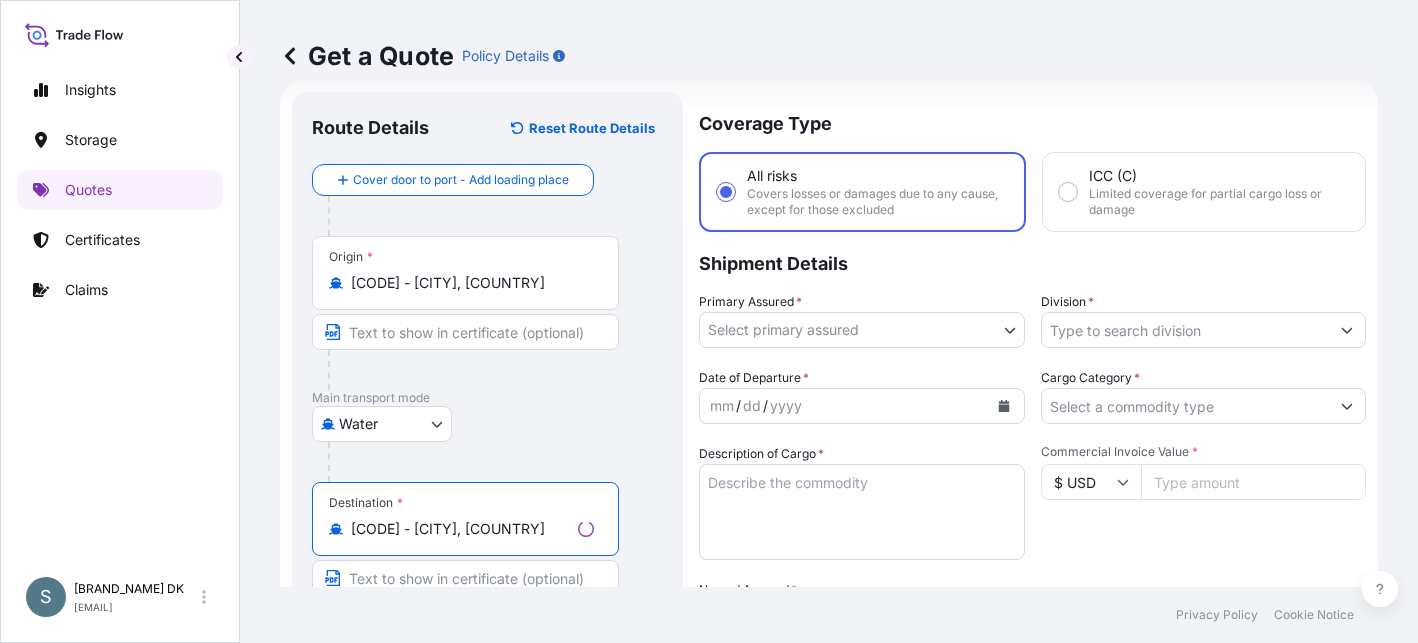 click on "5 options available.
Insights Storage Quotes Certificates Claims S Salins   DK salins.dk@bdpint.com Get a Quote Policy Details Route Details Reset Route Details   Cover door to port - Add loading place Place of loading Road / Inland Road / Inland Origin * DKAAR - Aarhus, Denmark Main transport mode Water Air Water Inland Destination * CNWEI - Weihai, China Cover port to door - Add place of discharge Road / Inland Road / Inland Place of Discharge Coverage Type All risks Covers losses or damages due to any cause, except for those excluded ICC (C) Limited coverage for partial cargo loss or damage Shipment Details Primary Assured * Select primary assured Denmark Netherlands Division * Date of Departure * mm / dd / yyyy Cargo Category * Description of Cargo * Commercial Invoice Value   * $ USD Named Assured * Packing Category Select a packing category Please select a primary mode of transportation first. Freight Cost   $ USD CIF Markup % 10 Reference Duty Cost   $ USD Vessel Name Marks & Numbers *
0" at bounding box center [709, 321] 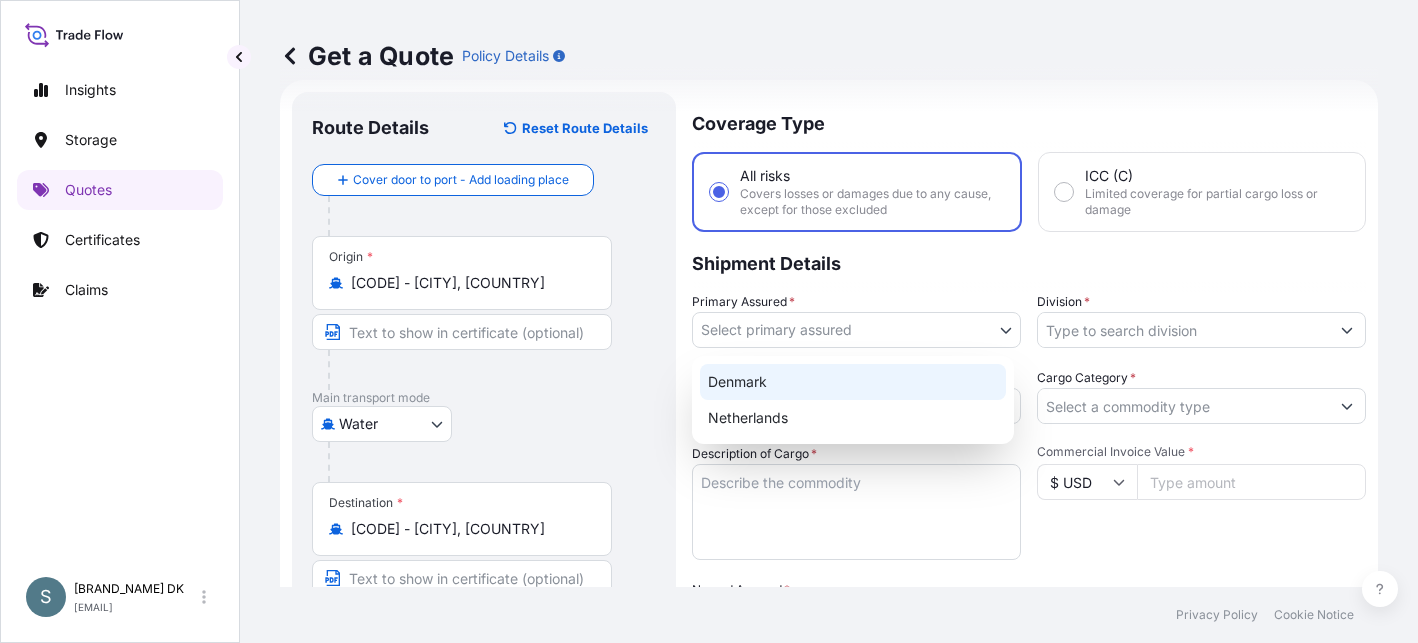 click on "Denmark" at bounding box center (853, 382) 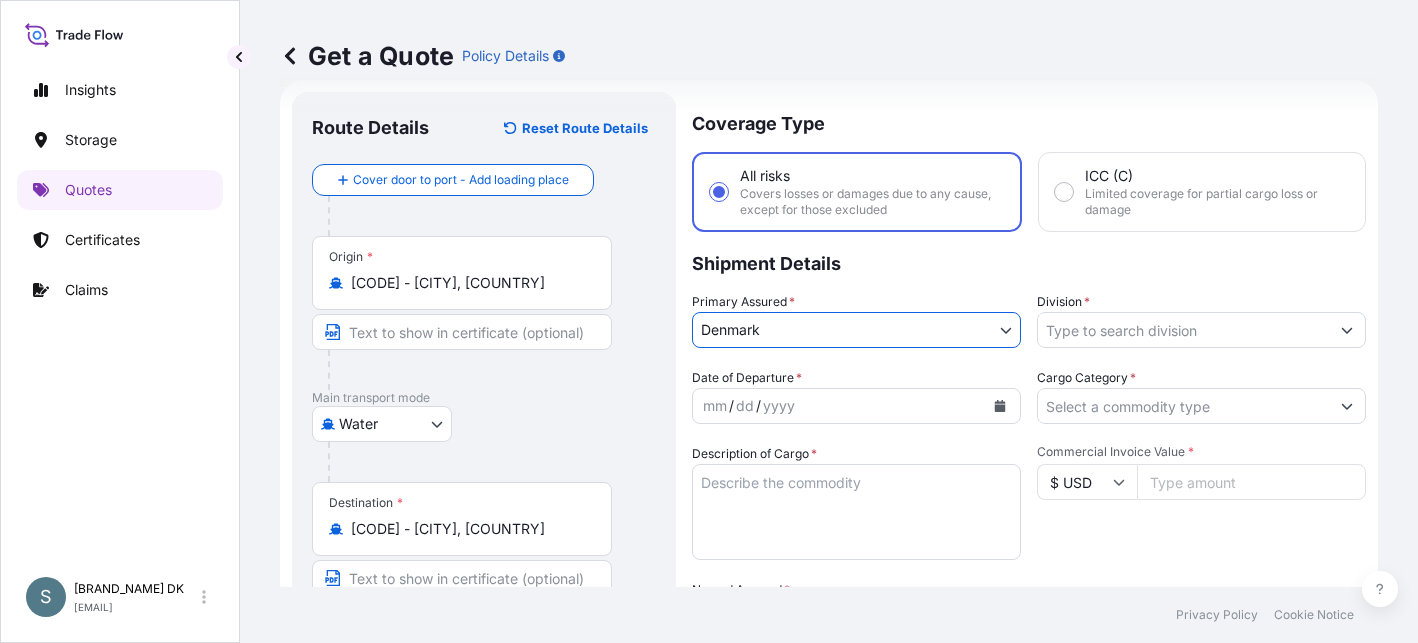 click on "Division *" at bounding box center [1183, 330] 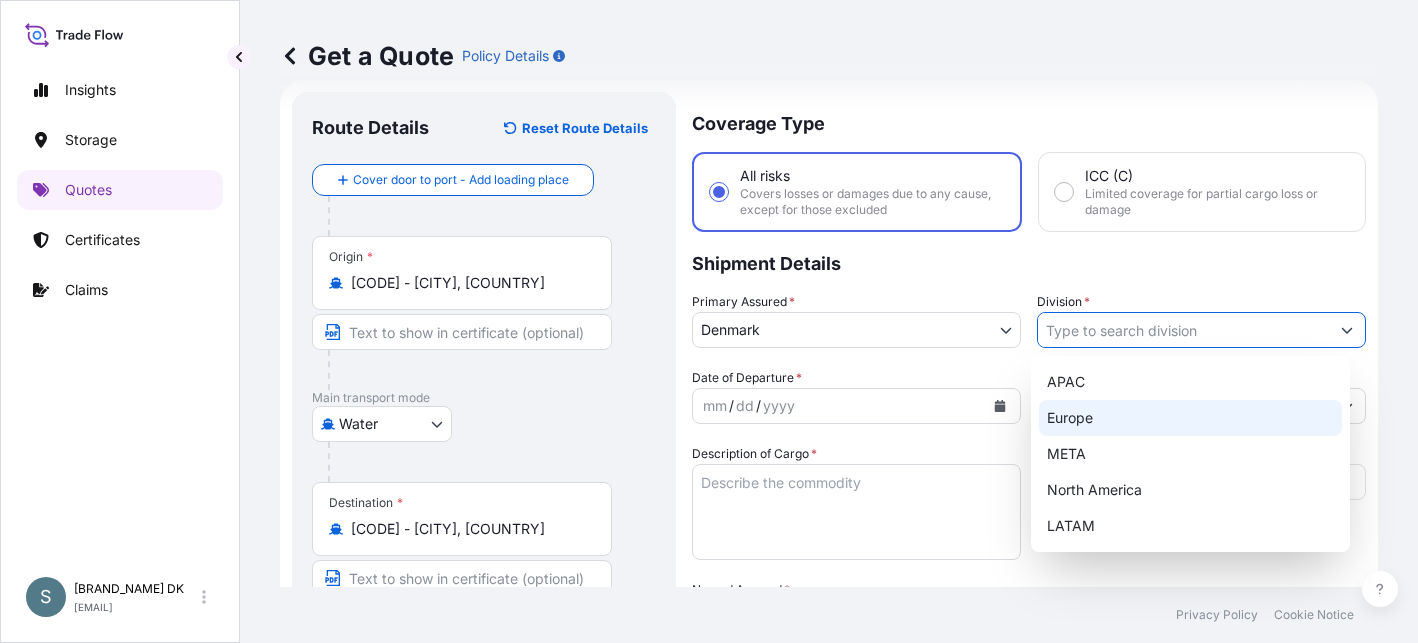 click on "Europe" at bounding box center (1191, 418) 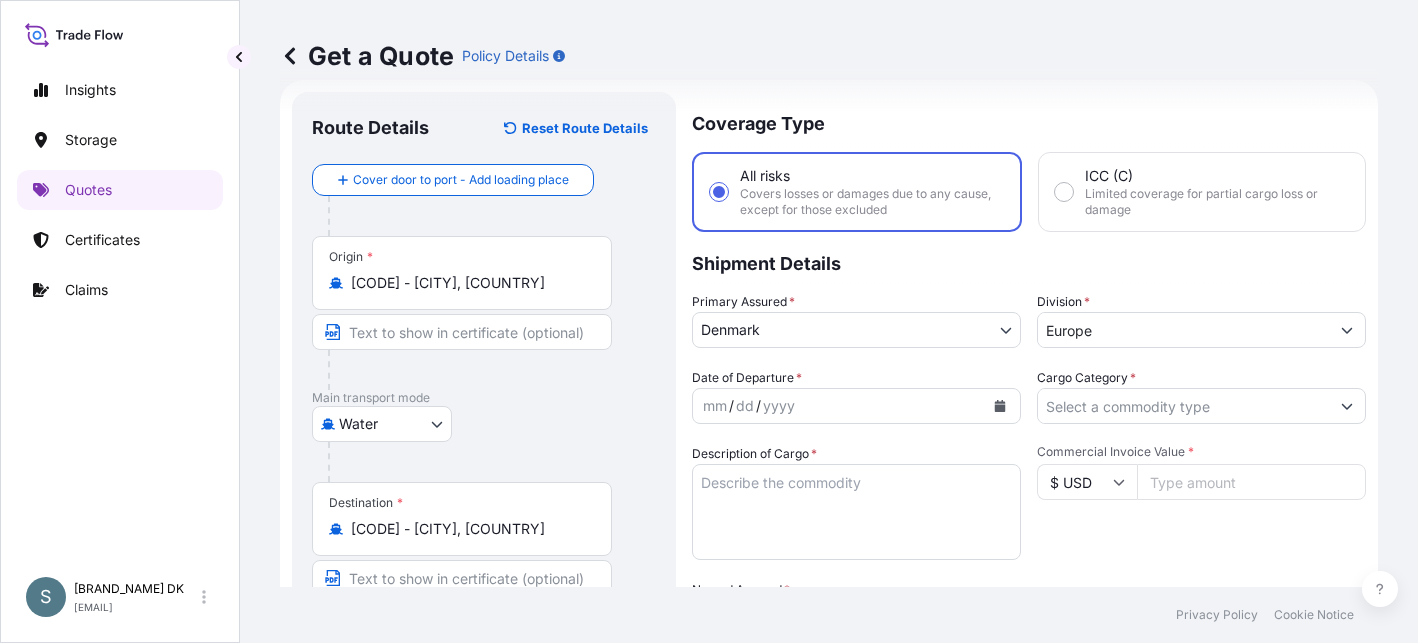 click on "Date of Departure * mm / dd / yyyy Cargo Category * Description of Cargo * Commercial Invoice Value   * $ USD Named Assured * Packing Category Select a packing category Please select a primary mode of transportation first. Freight Cost   $ USD CIF Markup % 10 Reference Duty Cost   $ USD Vessel Name Marks & Numbers" at bounding box center (1029, 616) 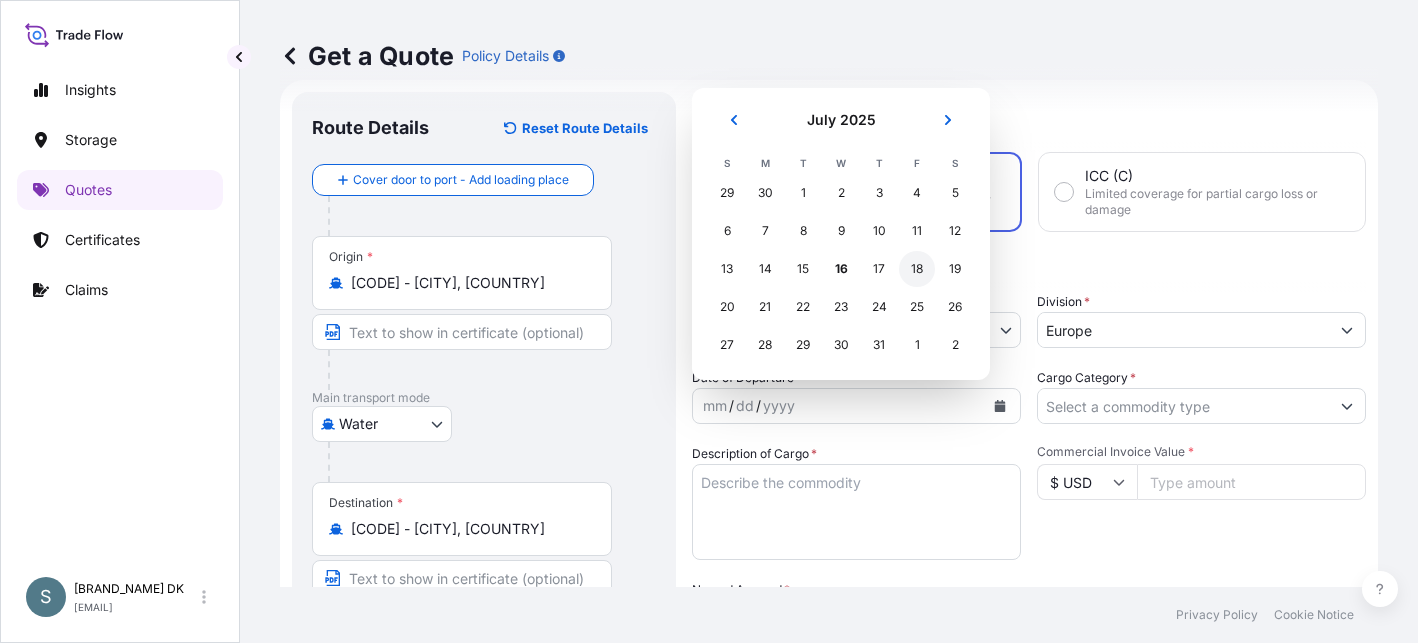 click on "18" at bounding box center [917, 269] 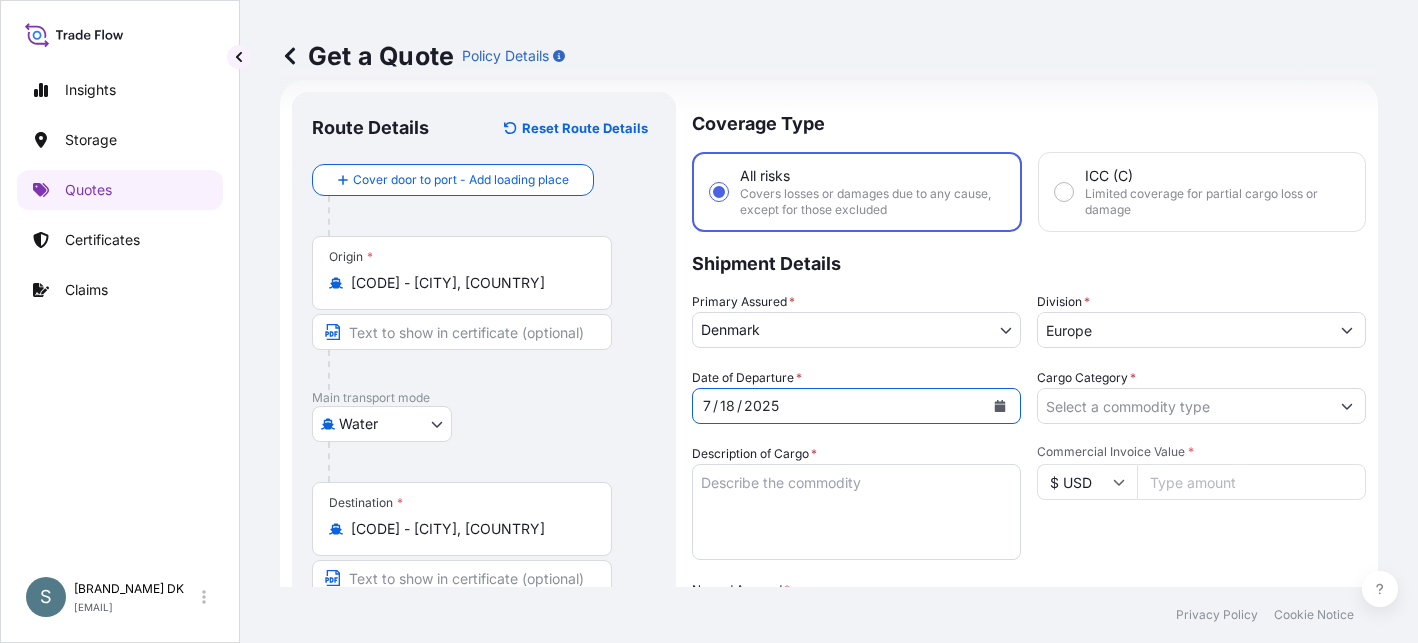 click on "Cargo Category *" at bounding box center (1183, 406) 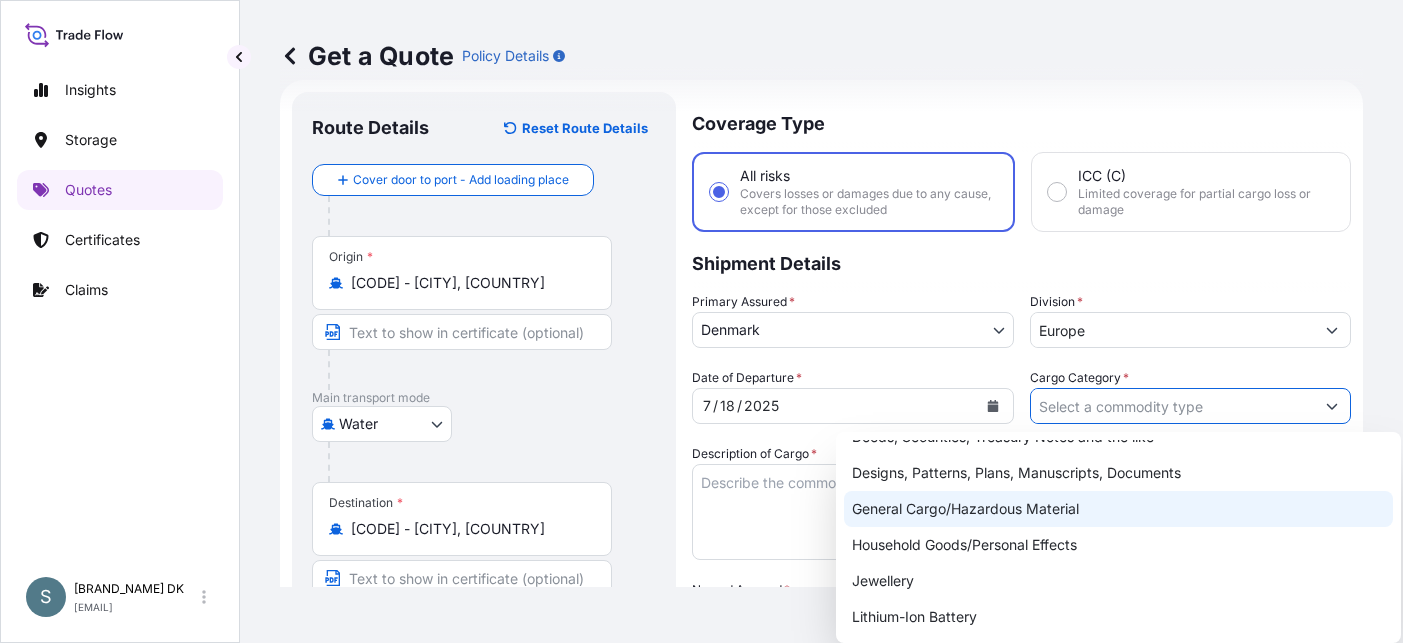 scroll, scrollTop: 200, scrollLeft: 0, axis: vertical 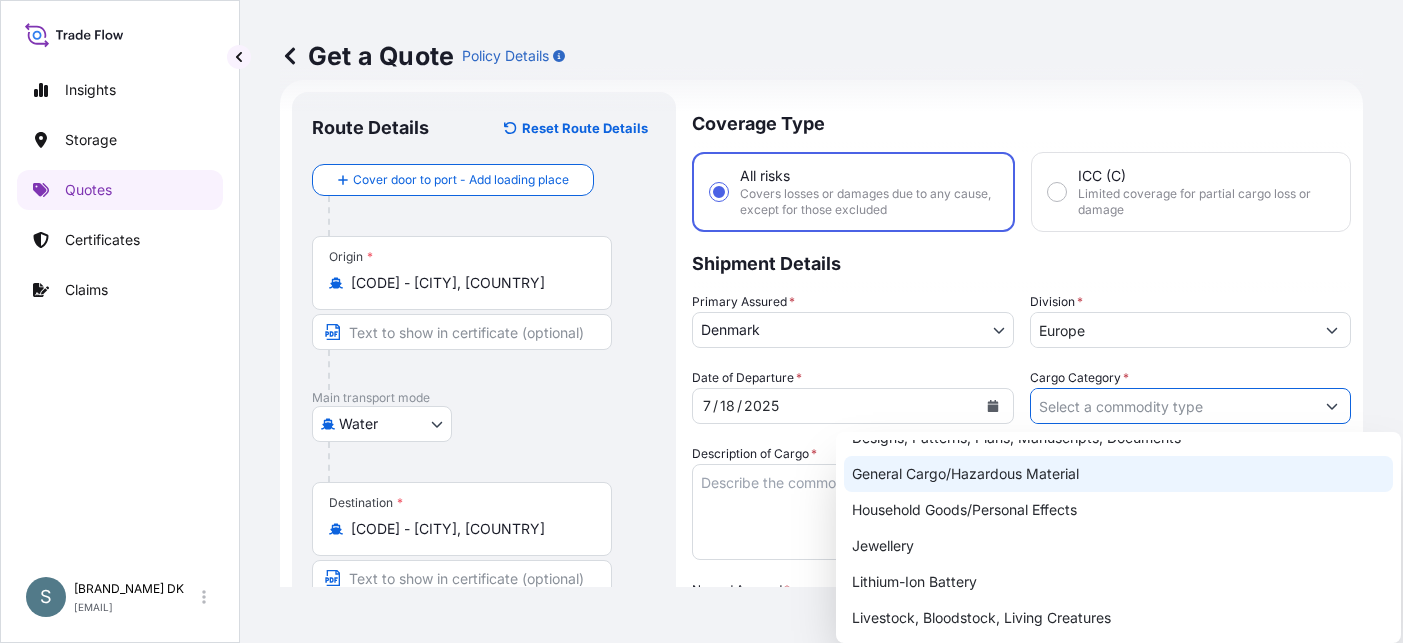click on "General Cargo/Hazardous Material" at bounding box center [1118, 474] 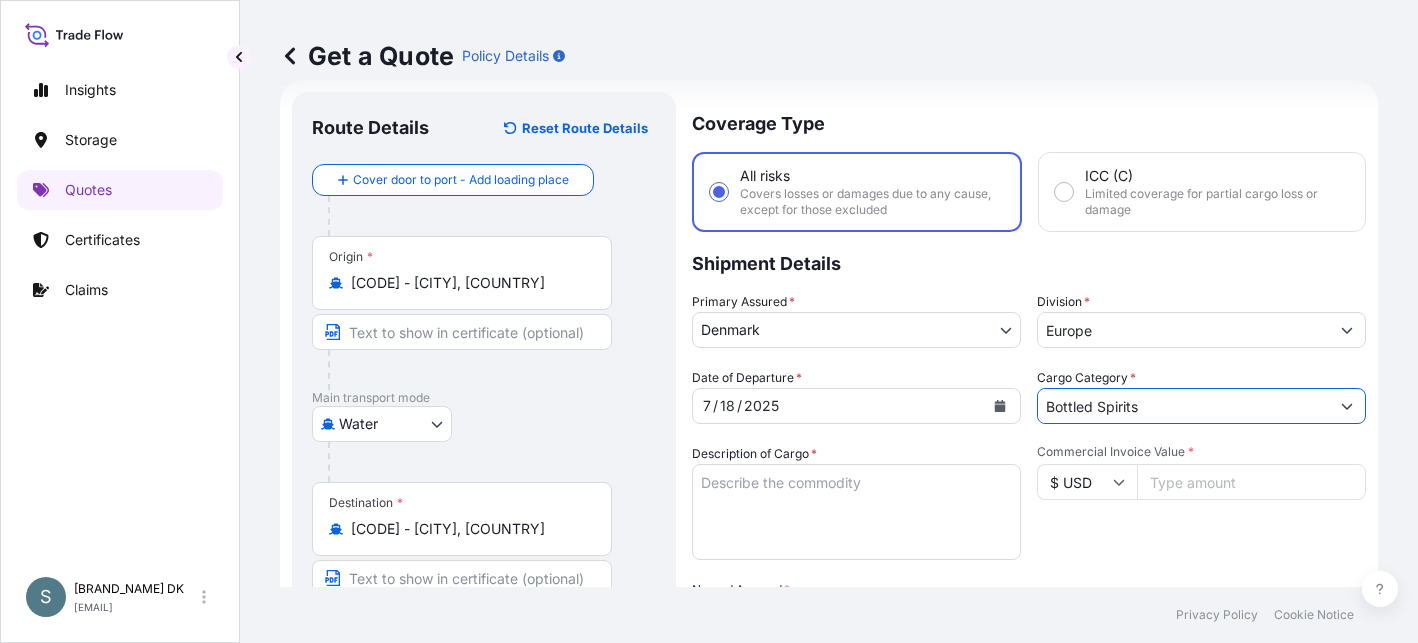 click on "Bottled Spirits" at bounding box center (1183, 406) 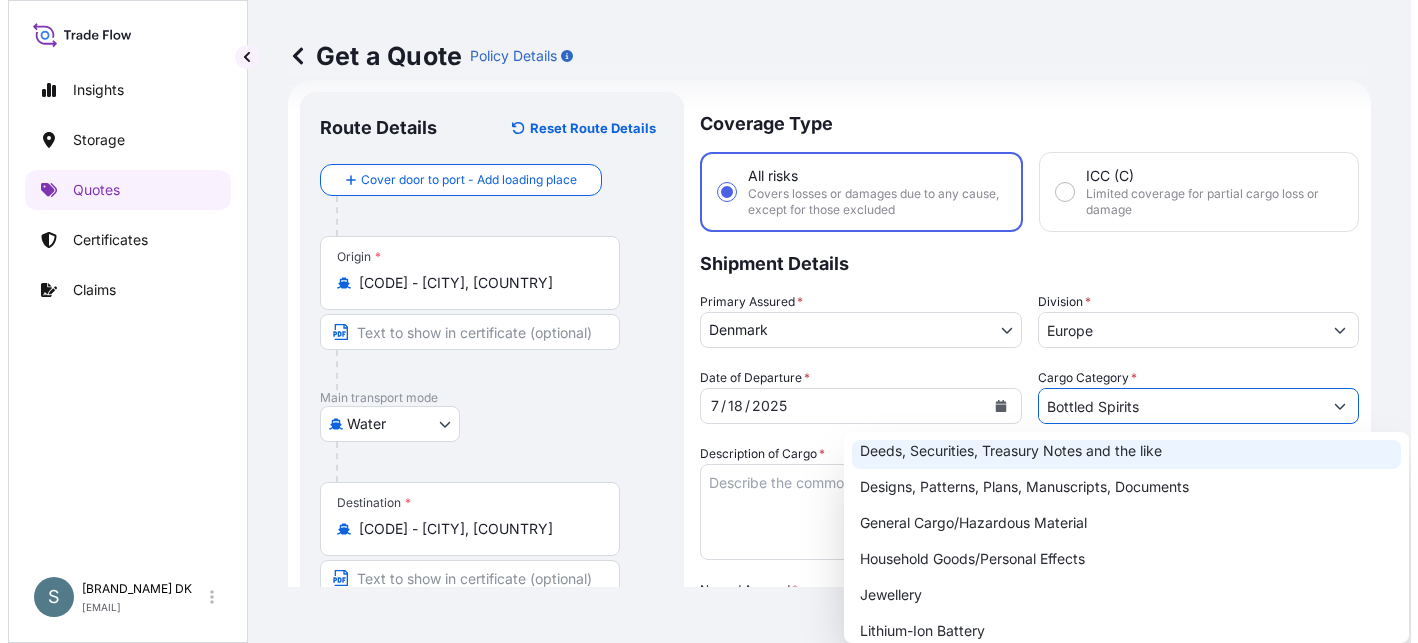 scroll, scrollTop: 200, scrollLeft: 0, axis: vertical 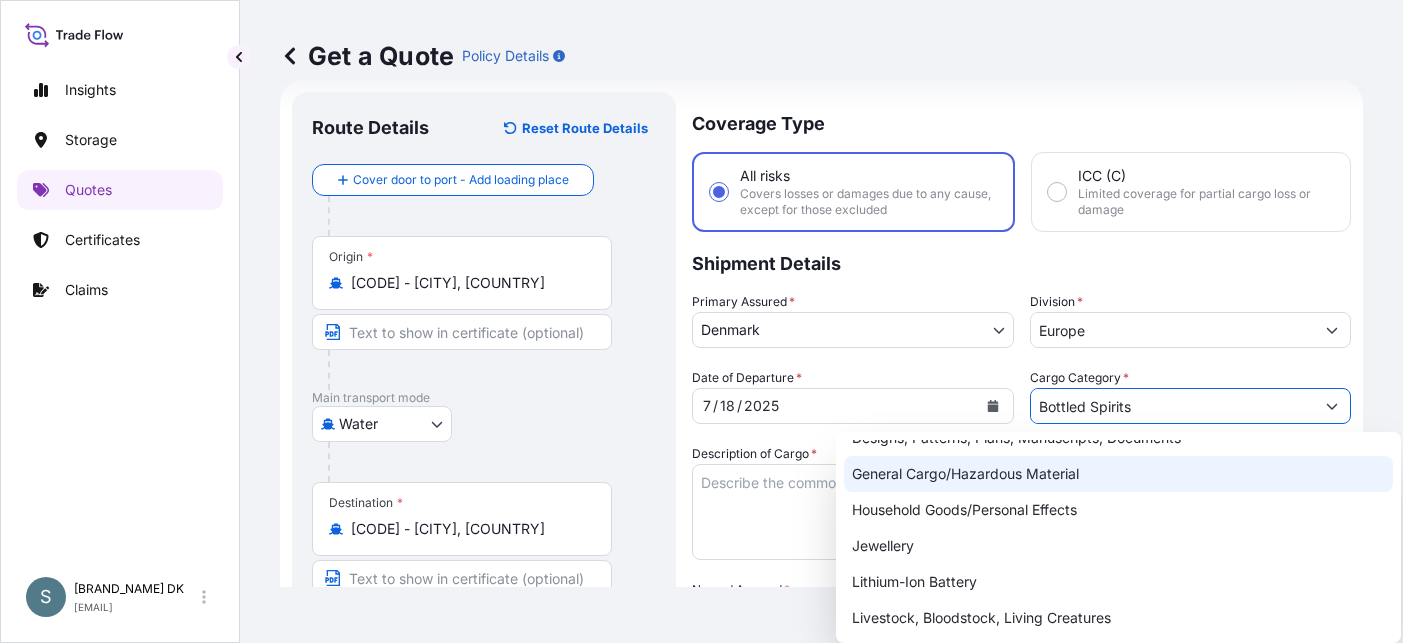 click on "General Cargo/Hazardous Material" at bounding box center (1118, 474) 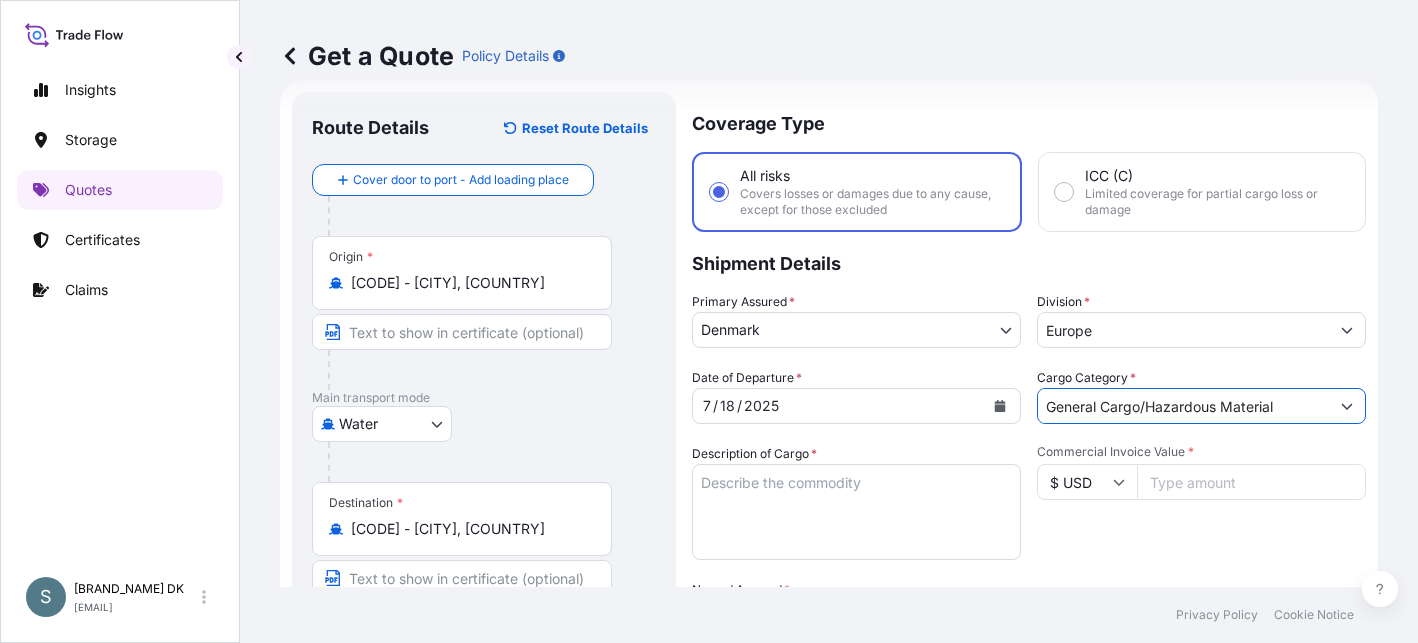 click on "Commercial Invoice Value   * $ USD" at bounding box center [1201, 502] 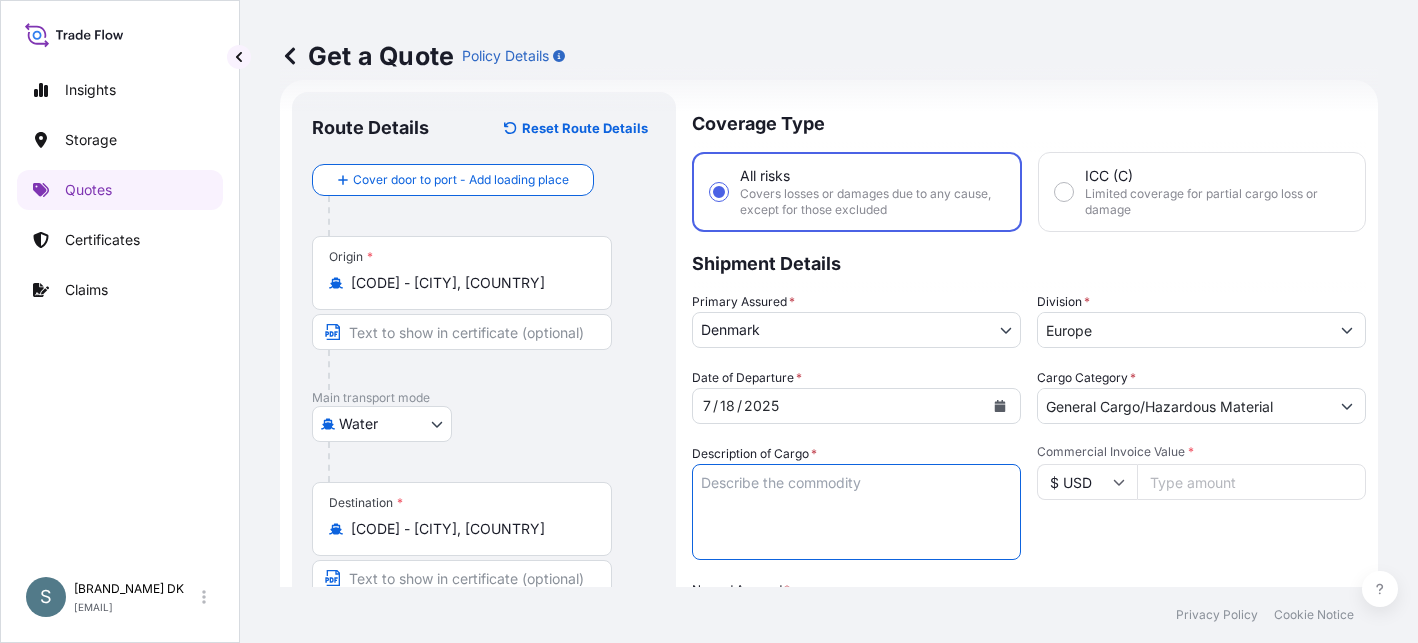 click on "Description of Cargo *" at bounding box center (856, 512) 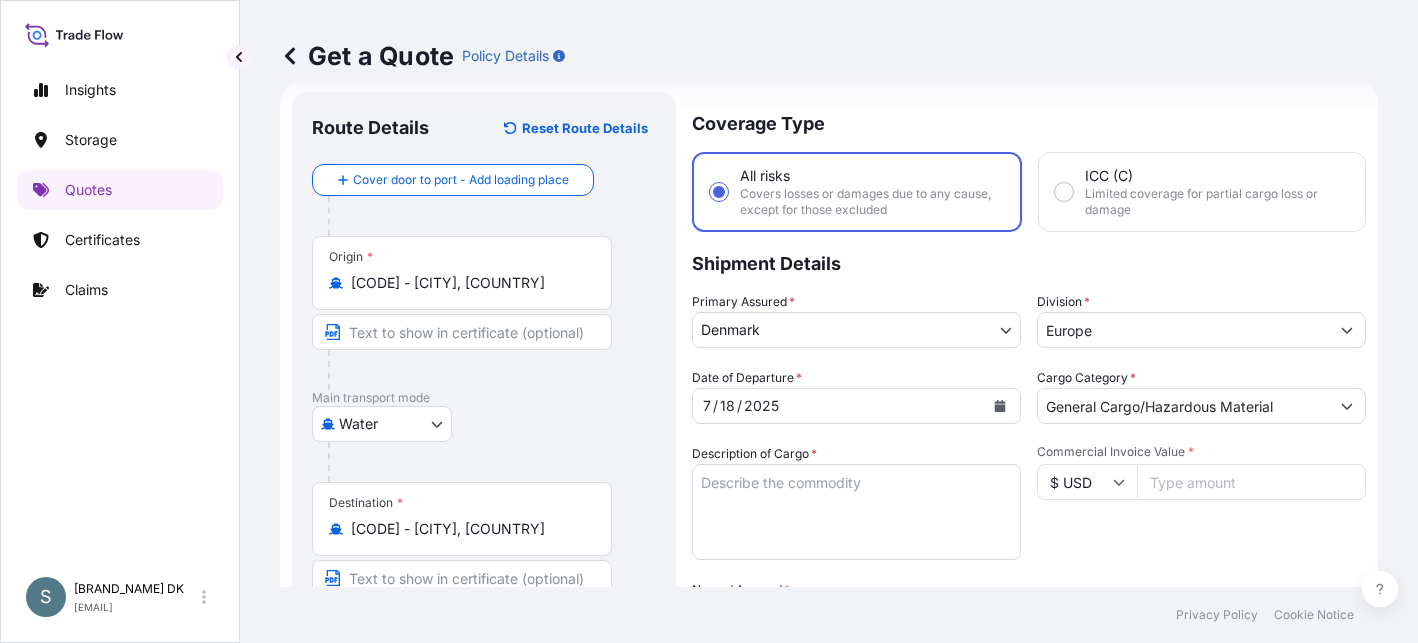 click on "Get a Quote Policy Details" at bounding box center [829, 56] 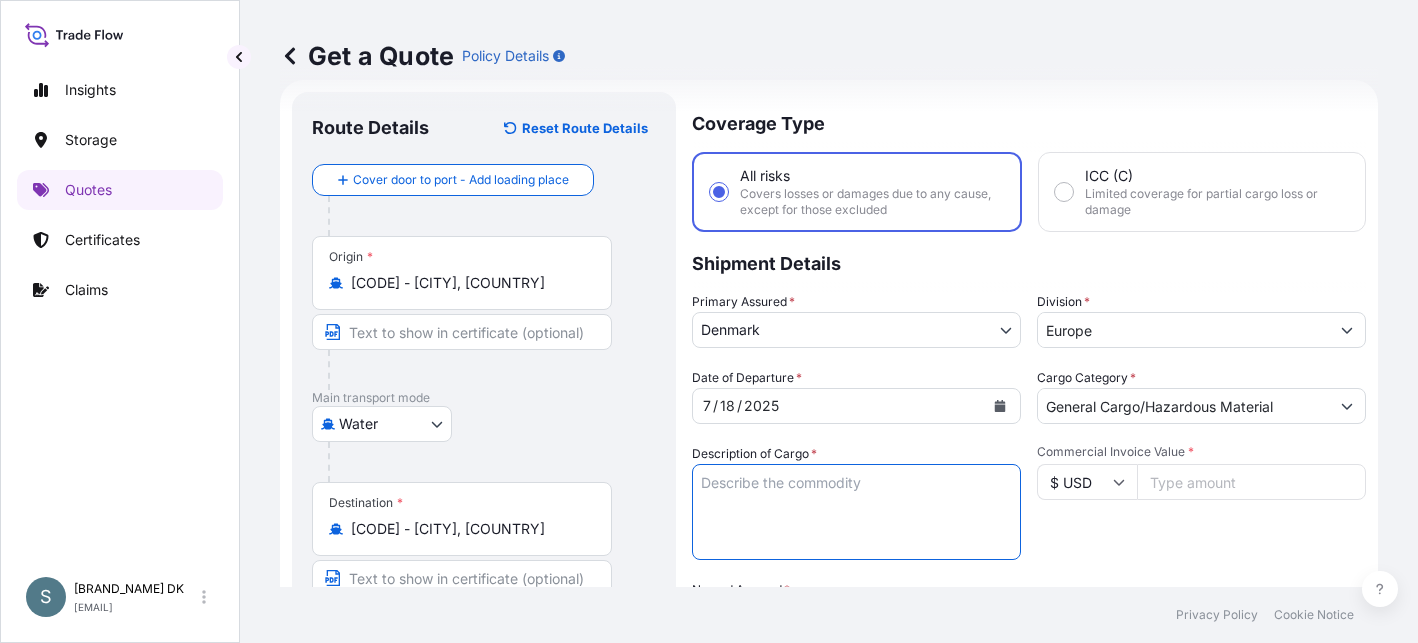 paste on "SANAL P+, SODIUM CHLORIDE PHARMACEUTICAL QUALITY" 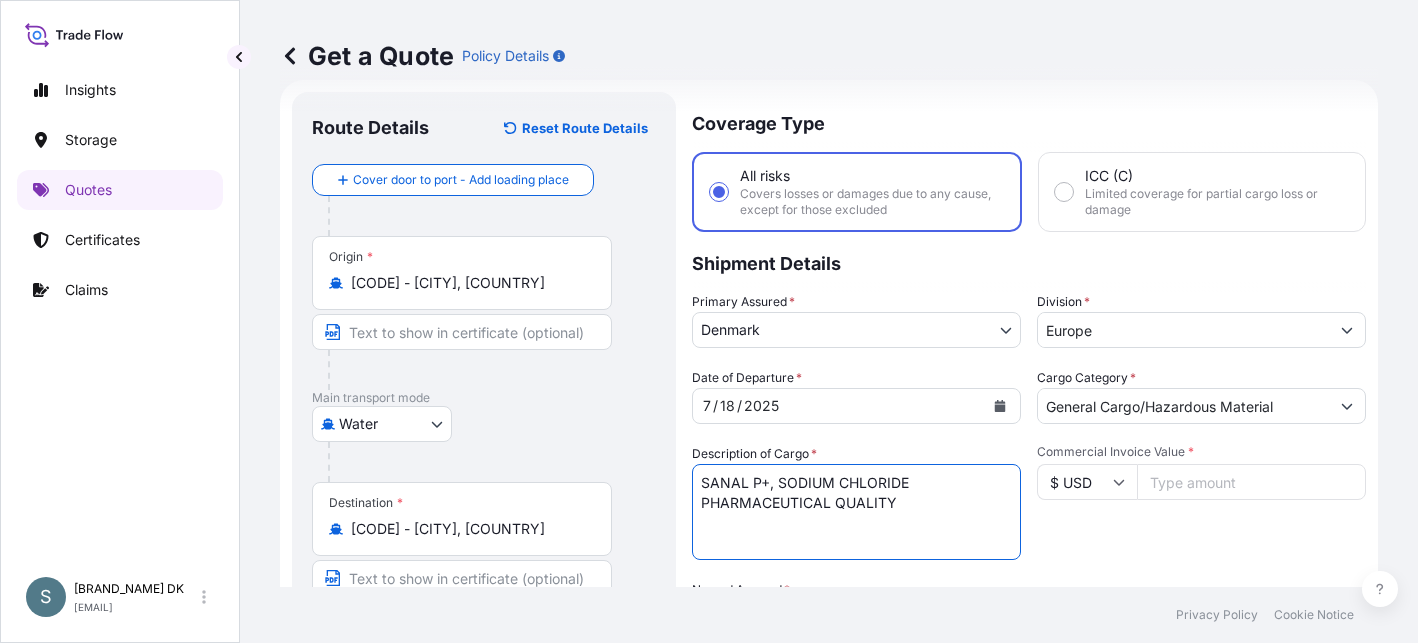 type on "SANAL P+, SODIUM CHLORIDE PHARMACEUTICAL QUALITY" 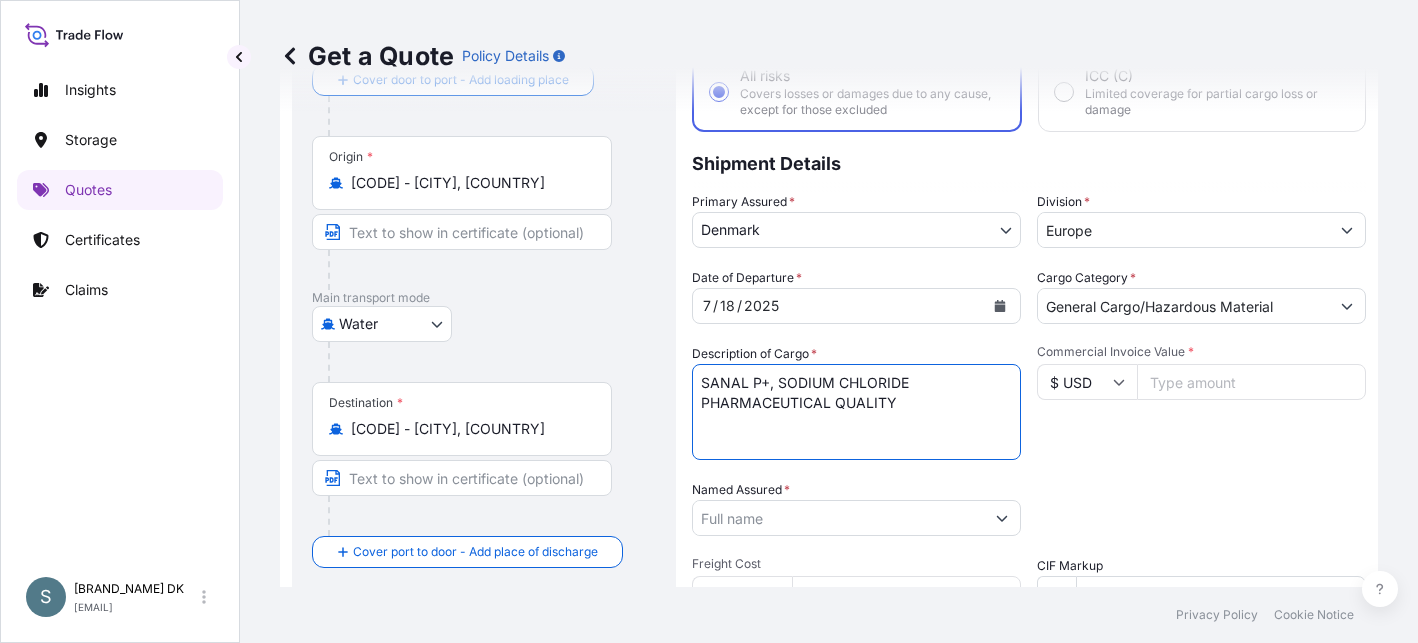 click on "Commercial Invoice Value   * $ USD" at bounding box center [1201, 402] 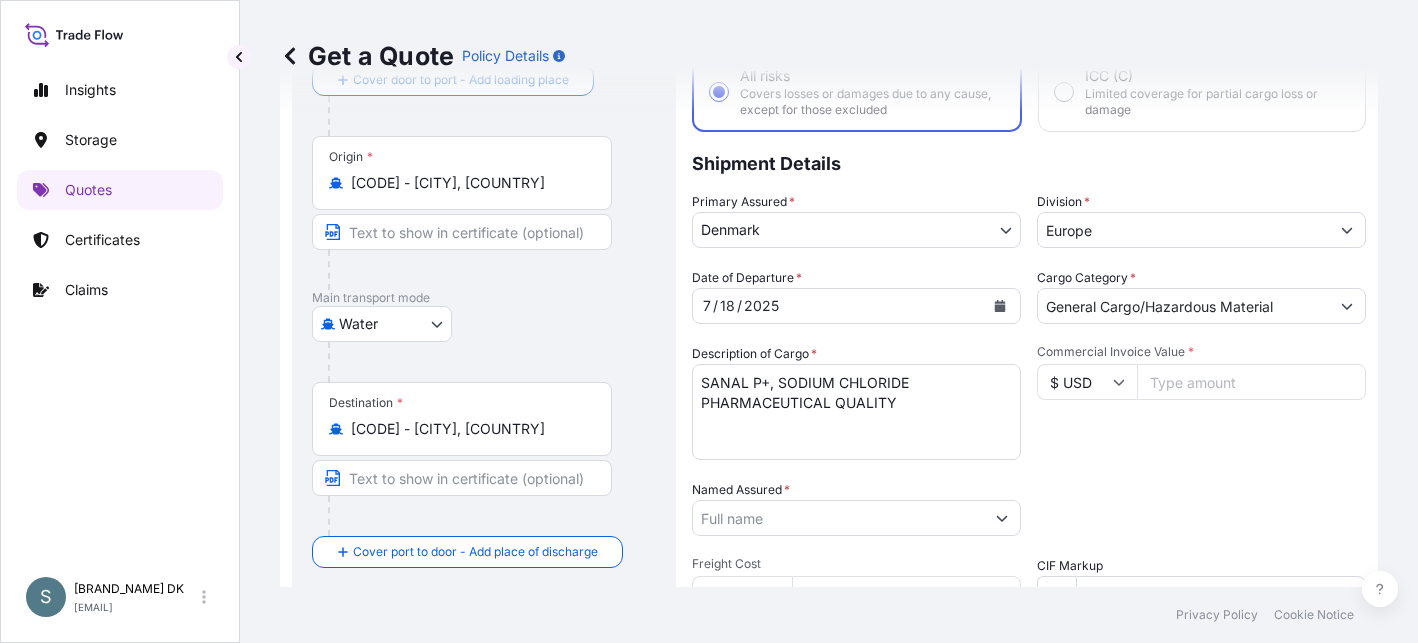 drag, startPoint x: 1113, startPoint y: 488, endPoint x: 1140, endPoint y: 460, distance: 38.8973 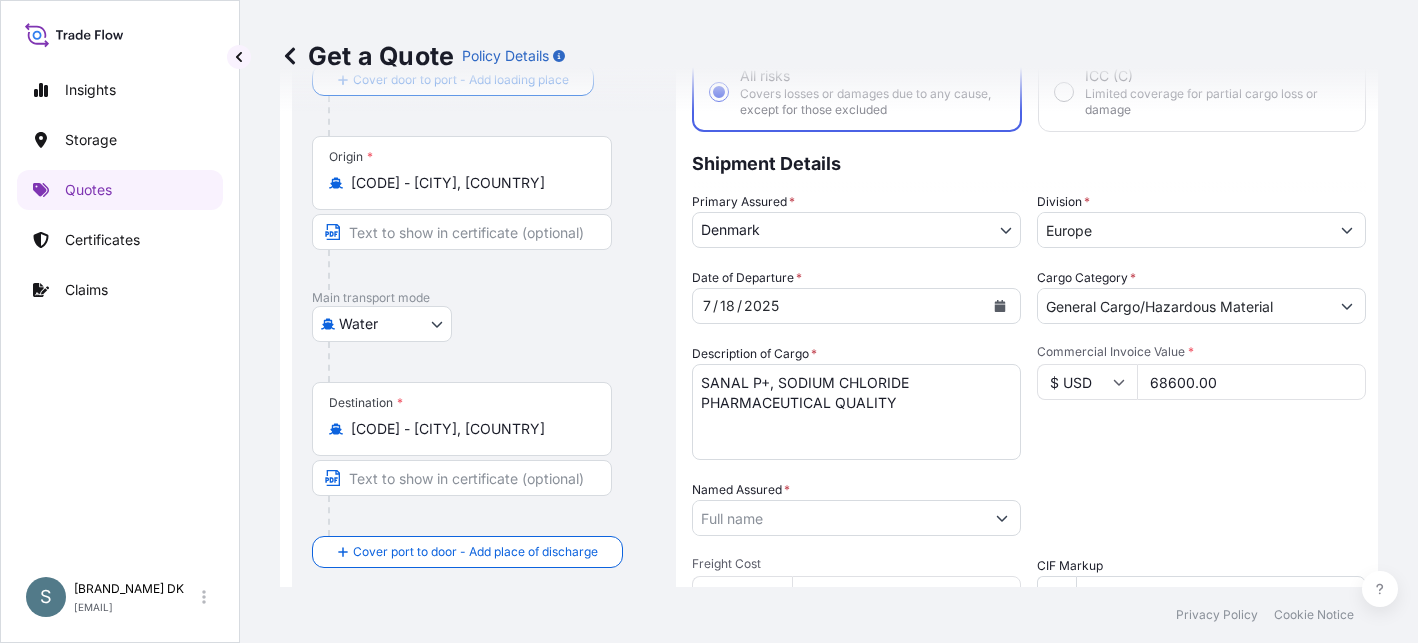type on "68600.00" 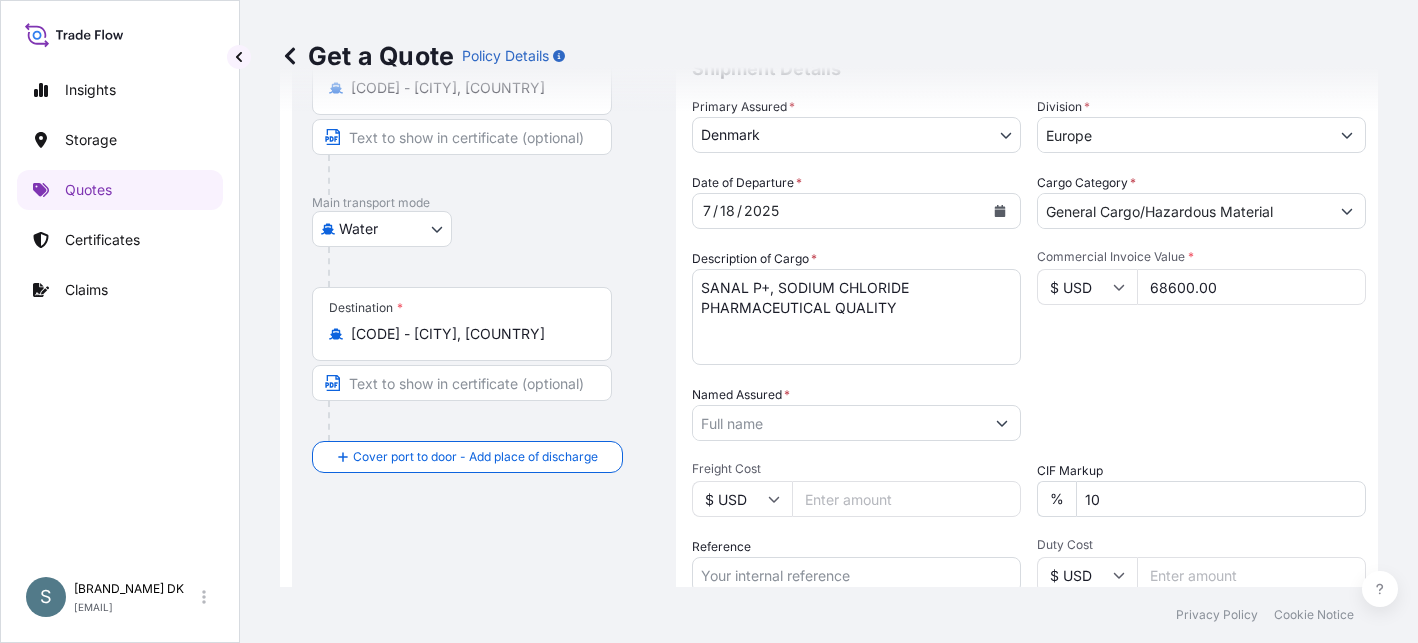 scroll, scrollTop: 232, scrollLeft: 0, axis: vertical 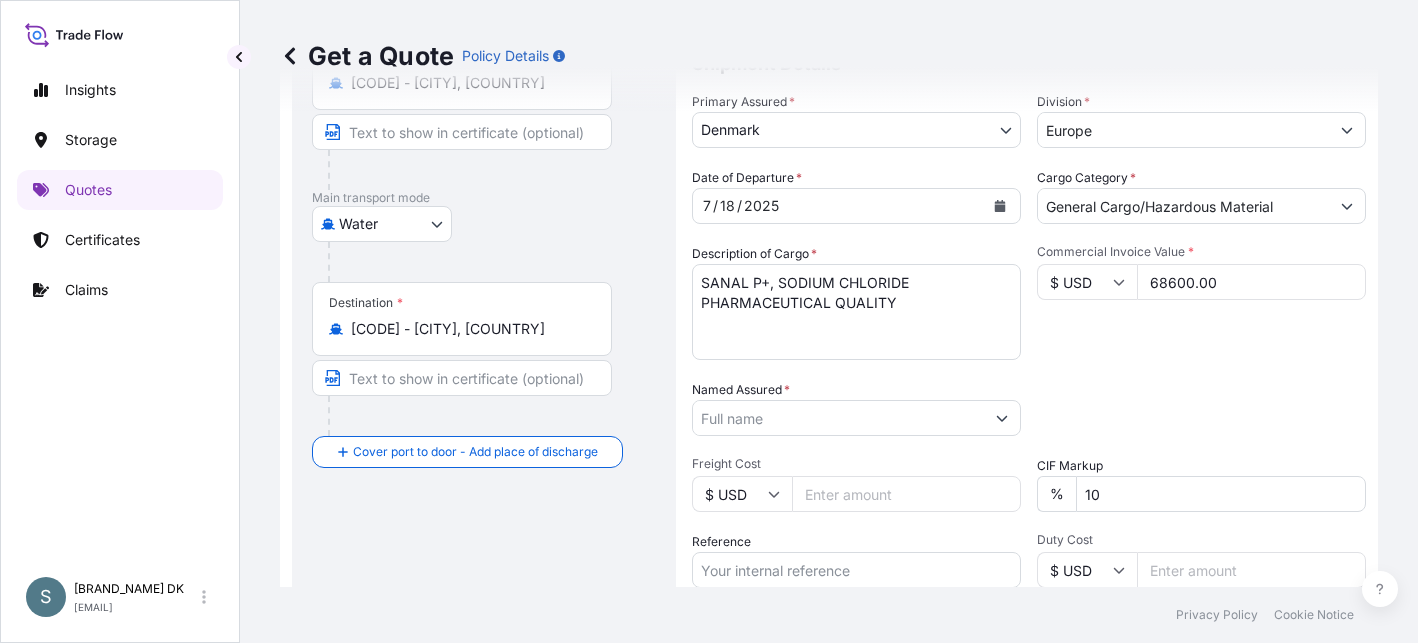 click on "Named Assured *" at bounding box center [838, 418] 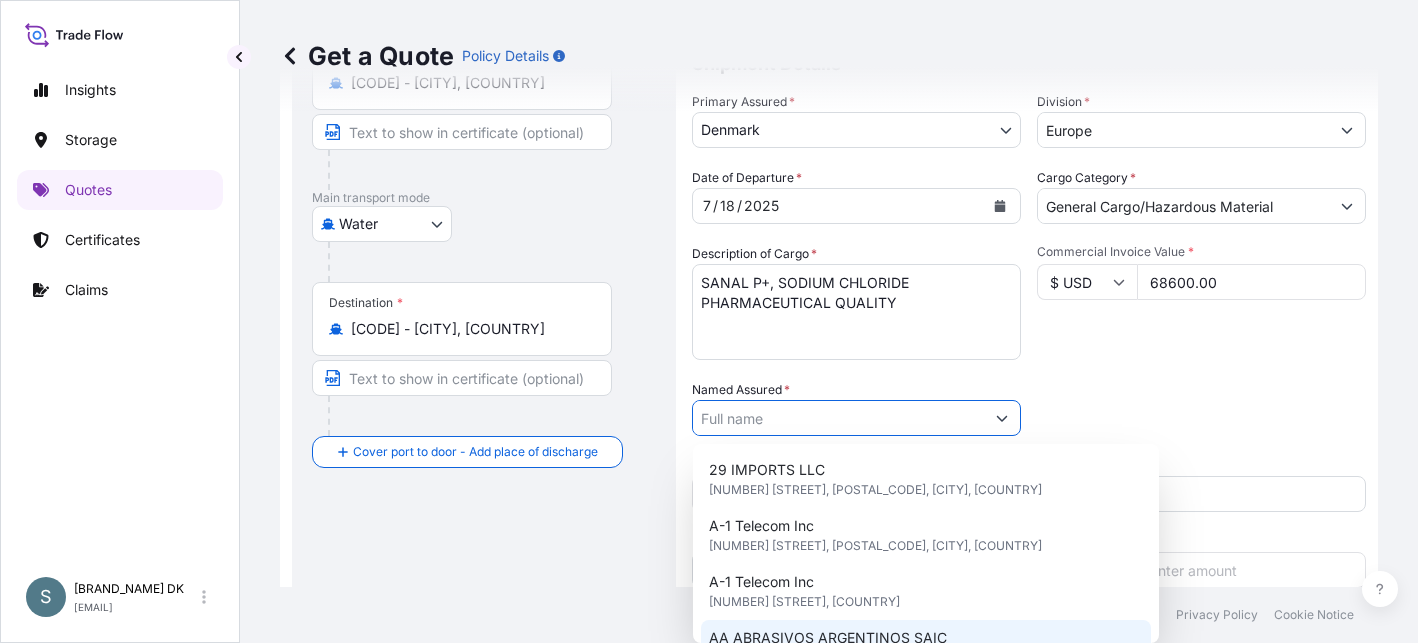 click on "29 IMPORTS LLC 23451 Tailor Shop Pl, 20871, Clarksburg, United States of America A-1 Telecom Inc 3030 S 11th Street, 49120, Niles, United States of America A-1 Telecom Inc 3030 S 11th St, United States of America AA ABRASIVOS ARGENTINOS SAIC FOURNIER 2547, 1437, CIUDAD AUTÓNOMA DE BUENOS AIRES, ARGENTINA Abc company UNITED ARAB EMIRATES ABC Company United States of America ABC Company IRELAND Ace Tire and Axle United States of America" at bounding box center (926, 676) 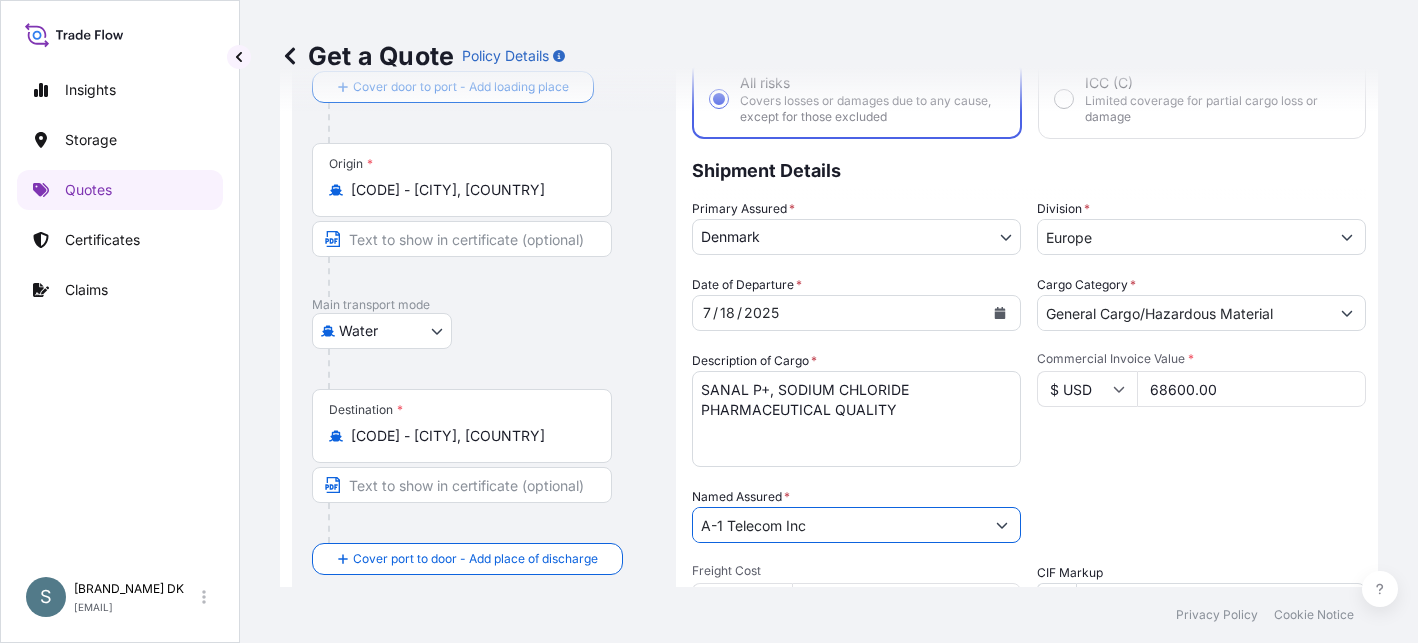 scroll, scrollTop: 0, scrollLeft: 0, axis: both 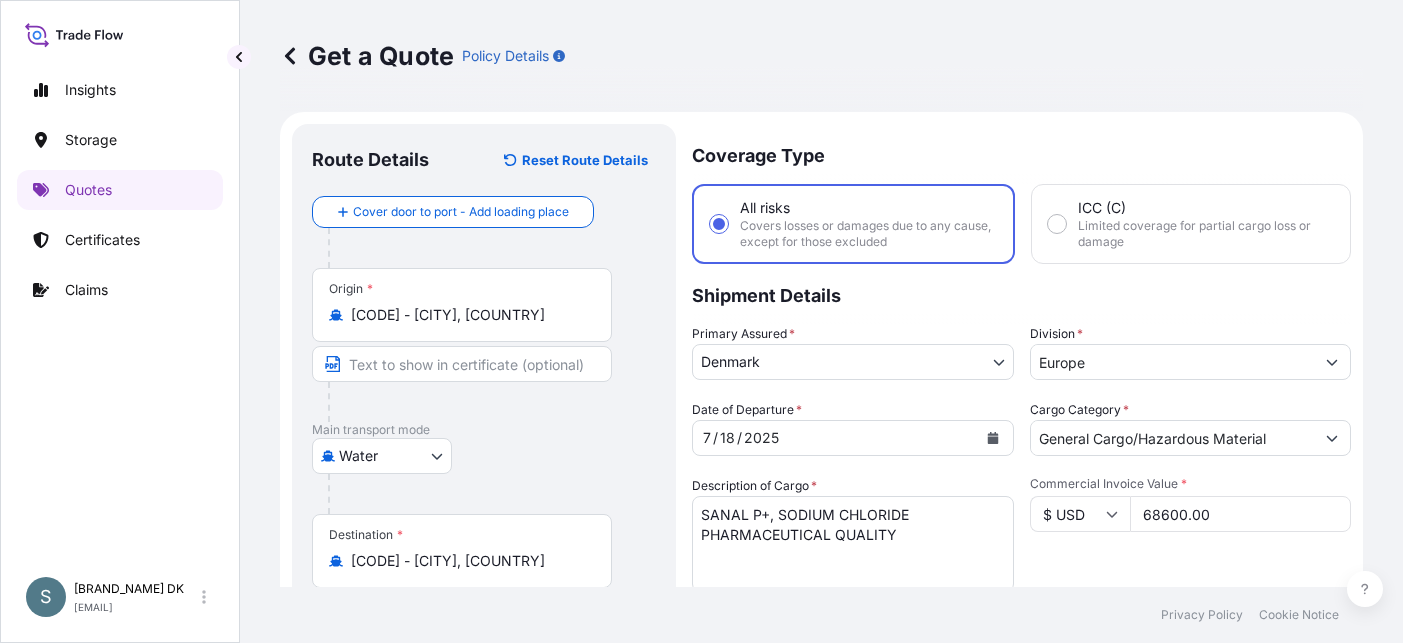 click on "Privacy Policy Cookie Notice" at bounding box center (821, 615) 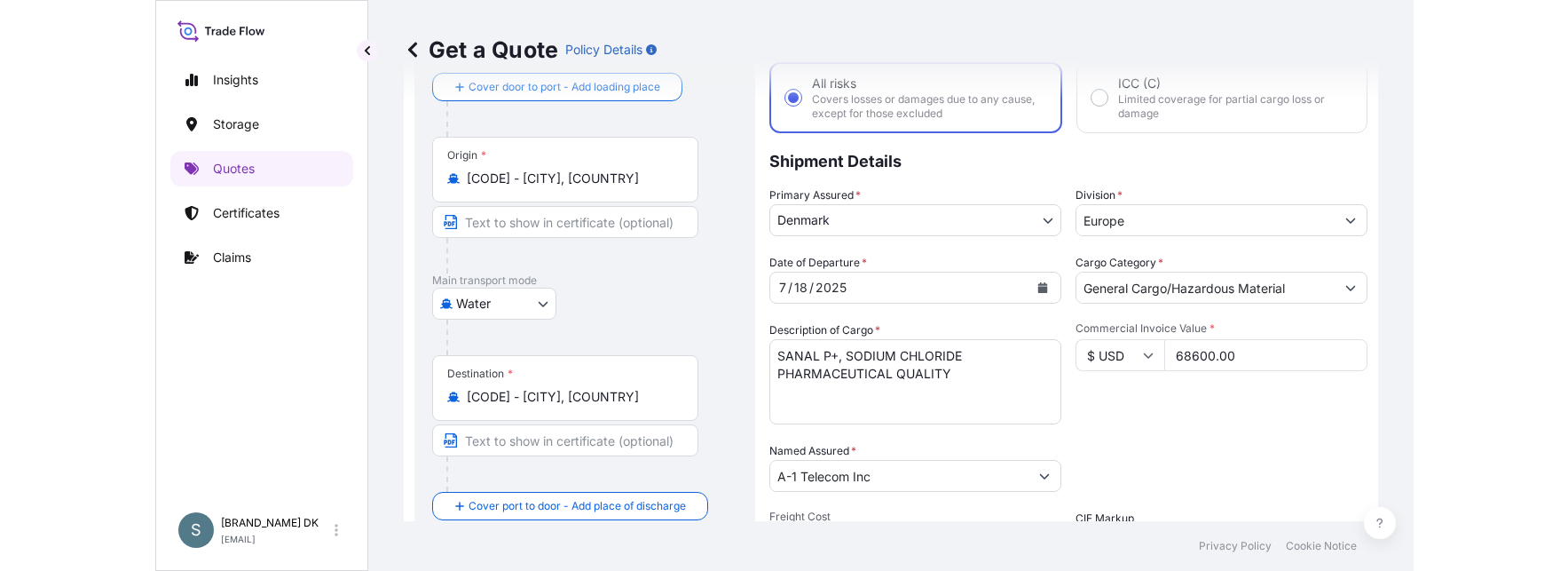 scroll, scrollTop: 0, scrollLeft: 0, axis: both 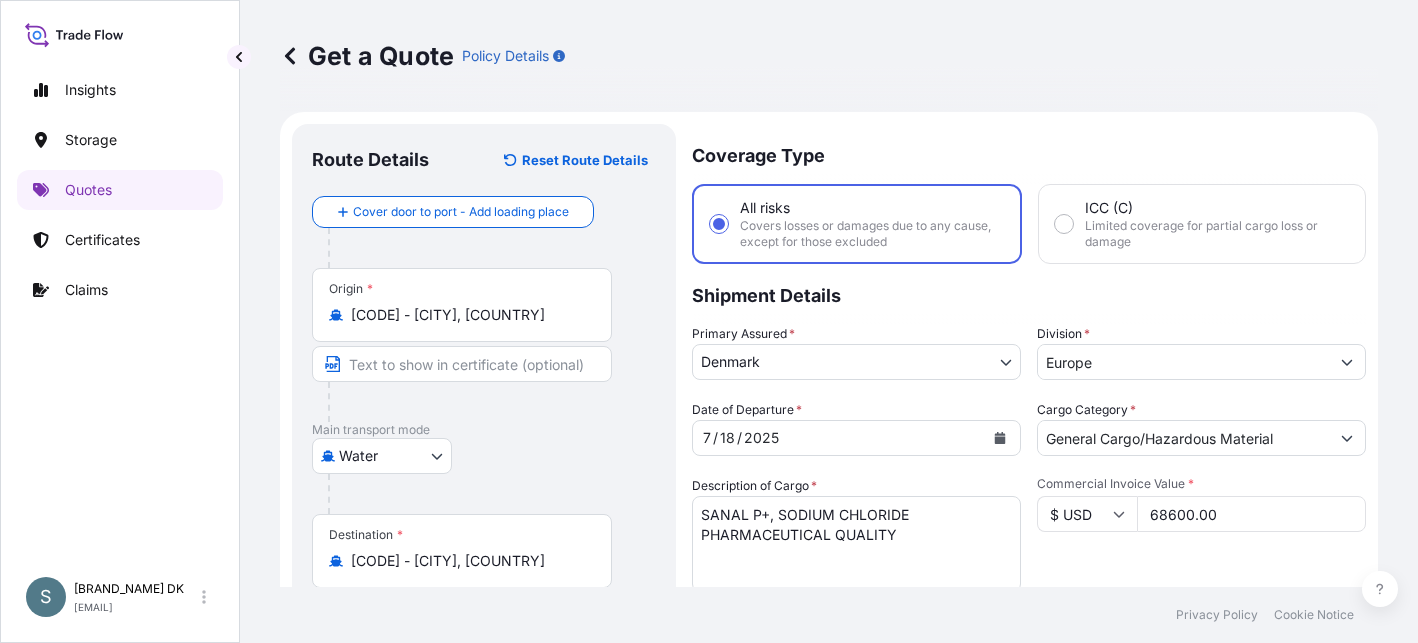 click on "Privacy Policy Cookie Notice" at bounding box center (829, 615) 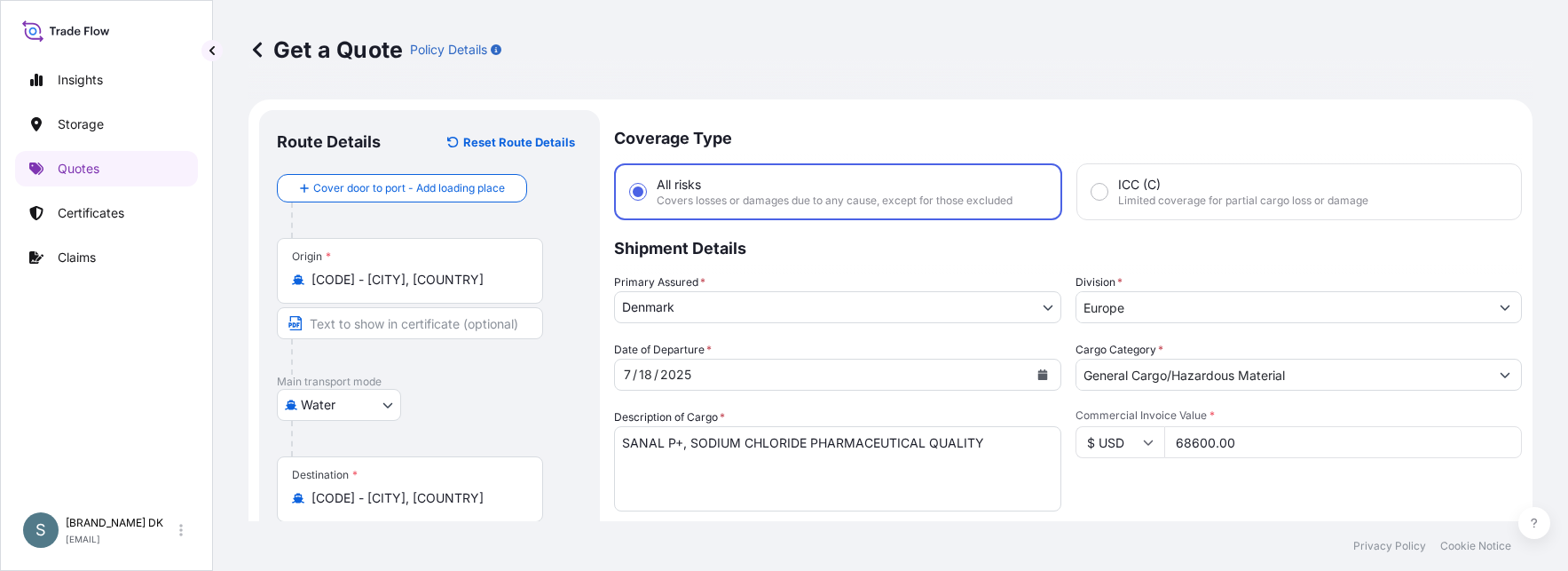 click on "Privacy Policy Cookie Notice" at bounding box center [890, 546] 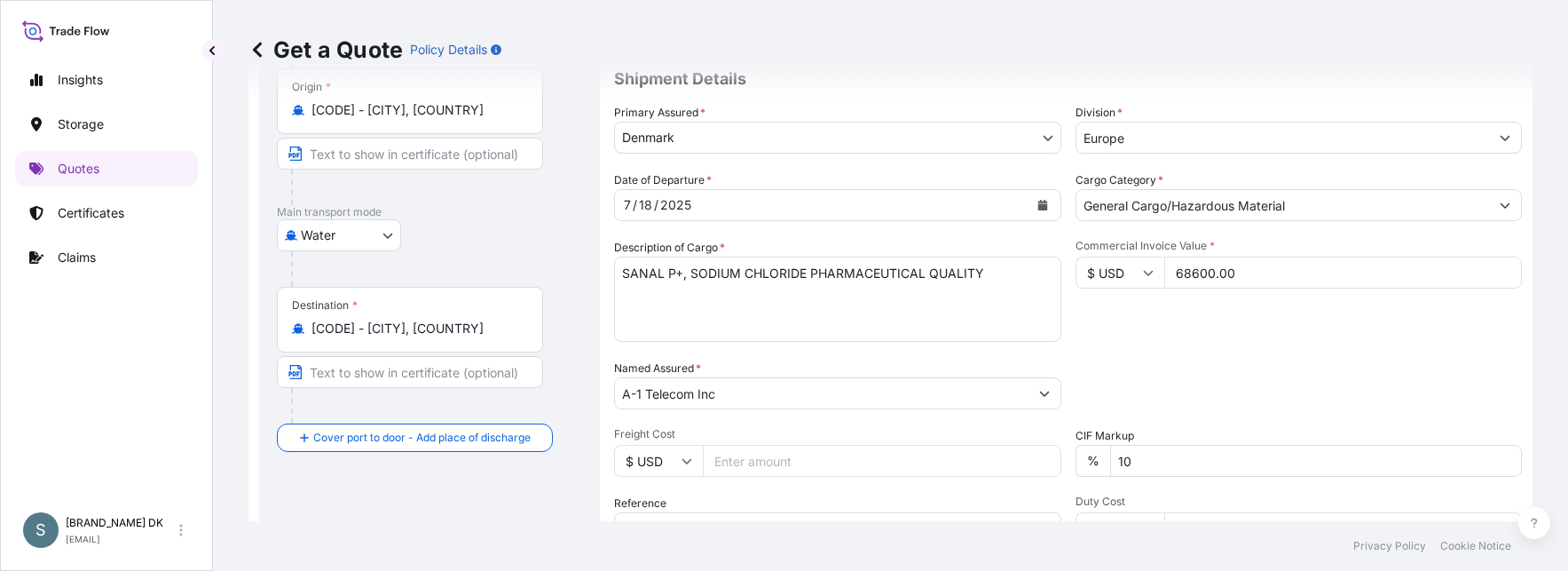 scroll, scrollTop: 178, scrollLeft: 0, axis: vertical 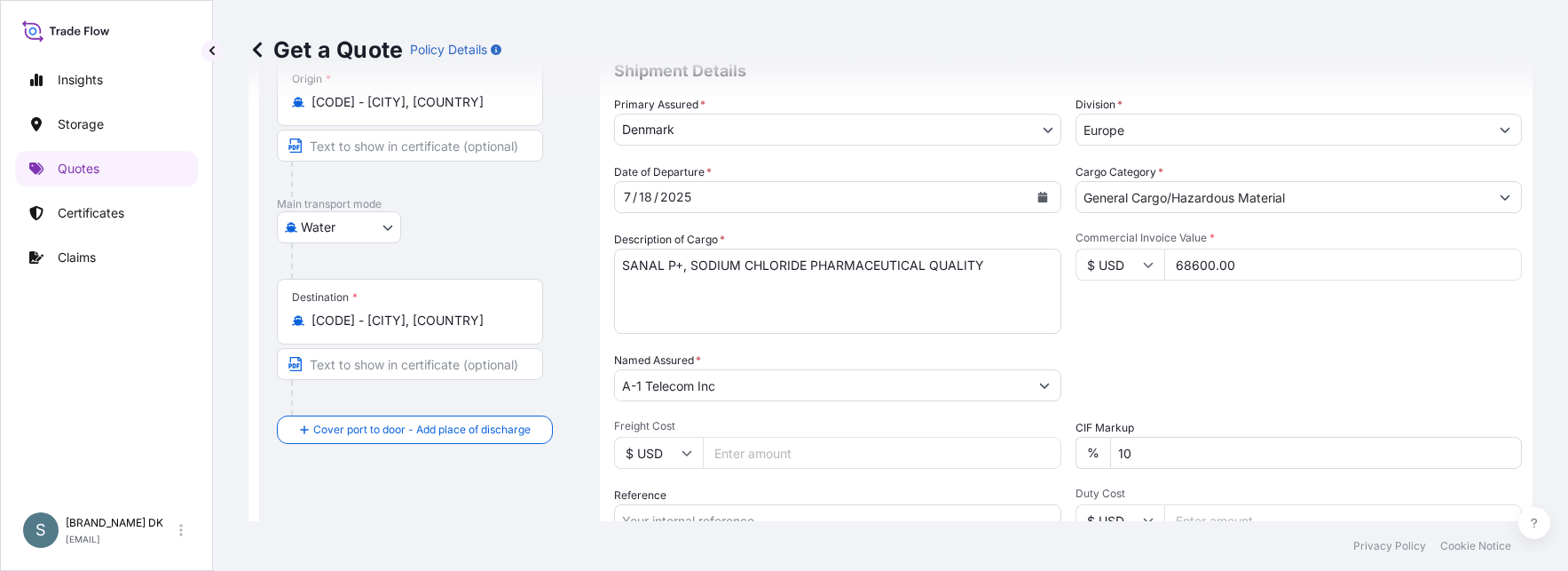 click on "Privacy Policy Cookie Notice" at bounding box center (890, 546) 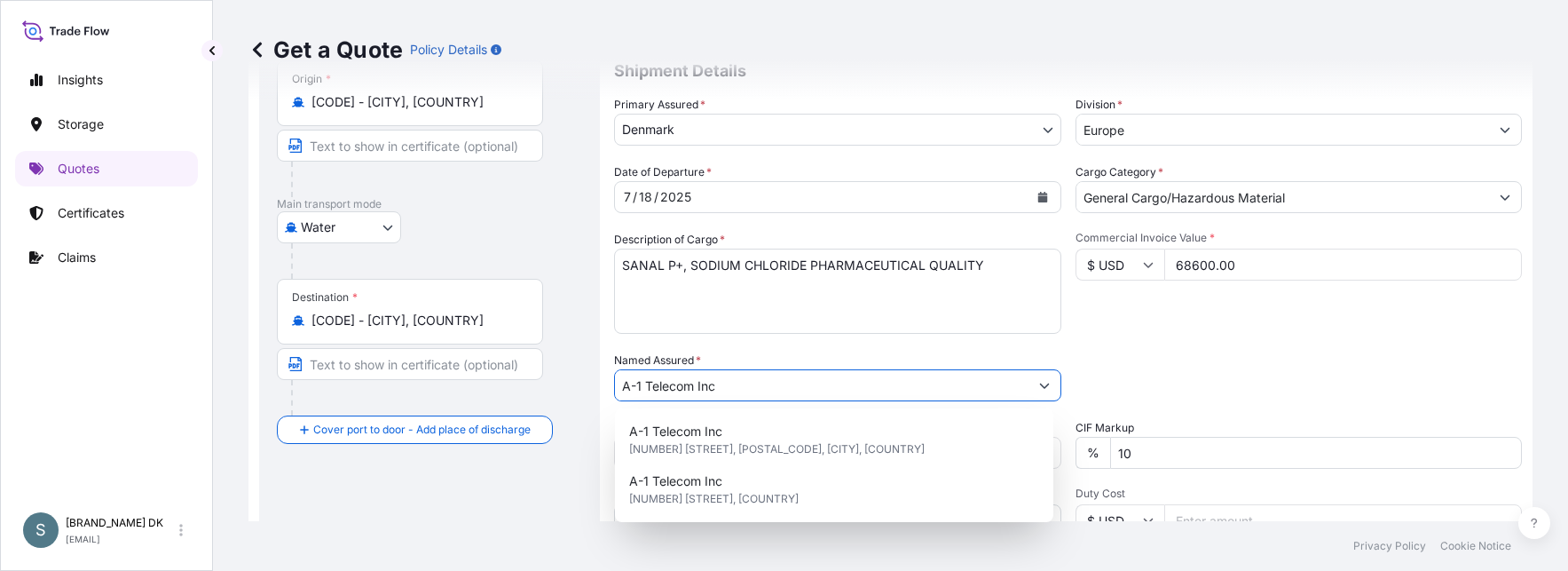 drag, startPoint x: 786, startPoint y: 392, endPoint x: 595, endPoint y: 389, distance: 191.02356 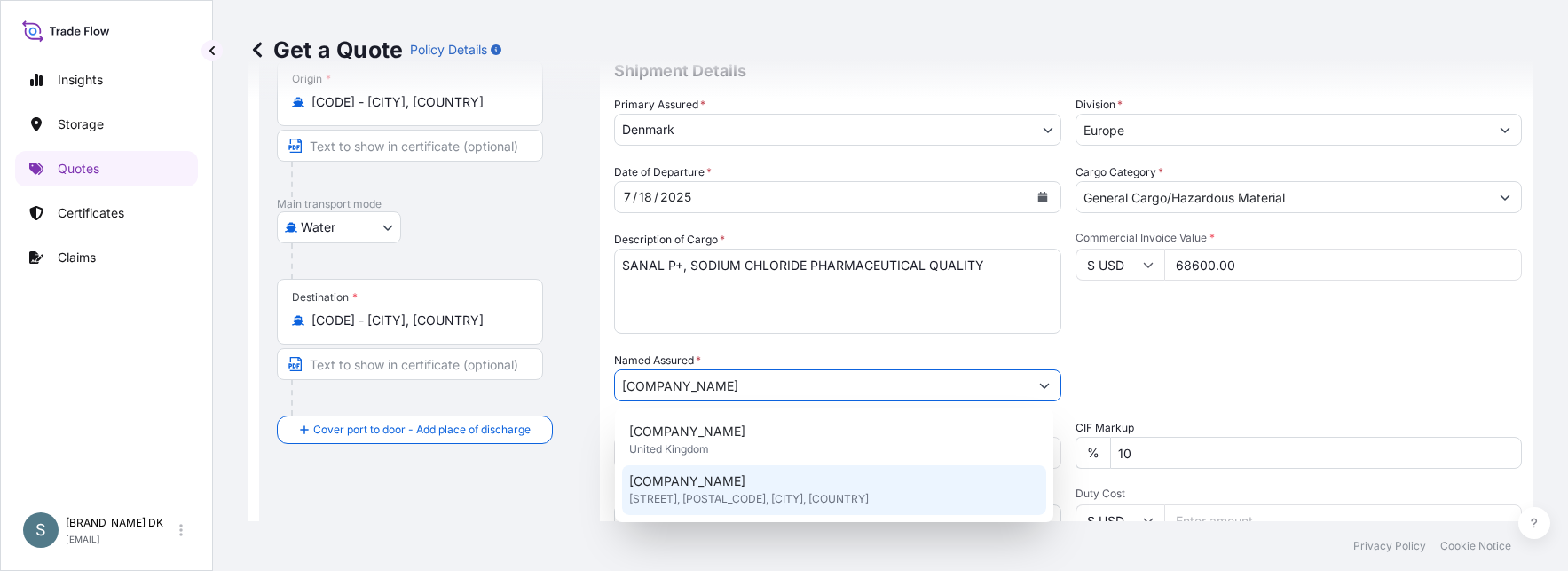click on "[COMPANY]" at bounding box center [687, 481] 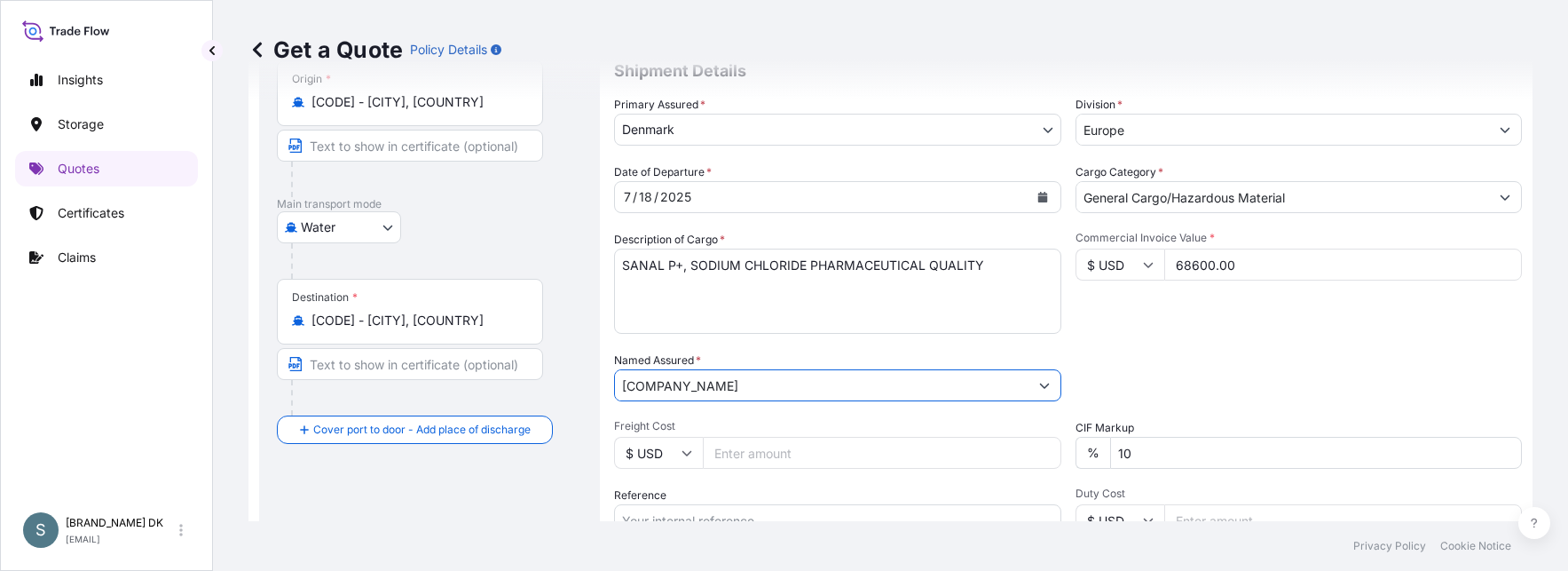 type on "[COMPANY]" 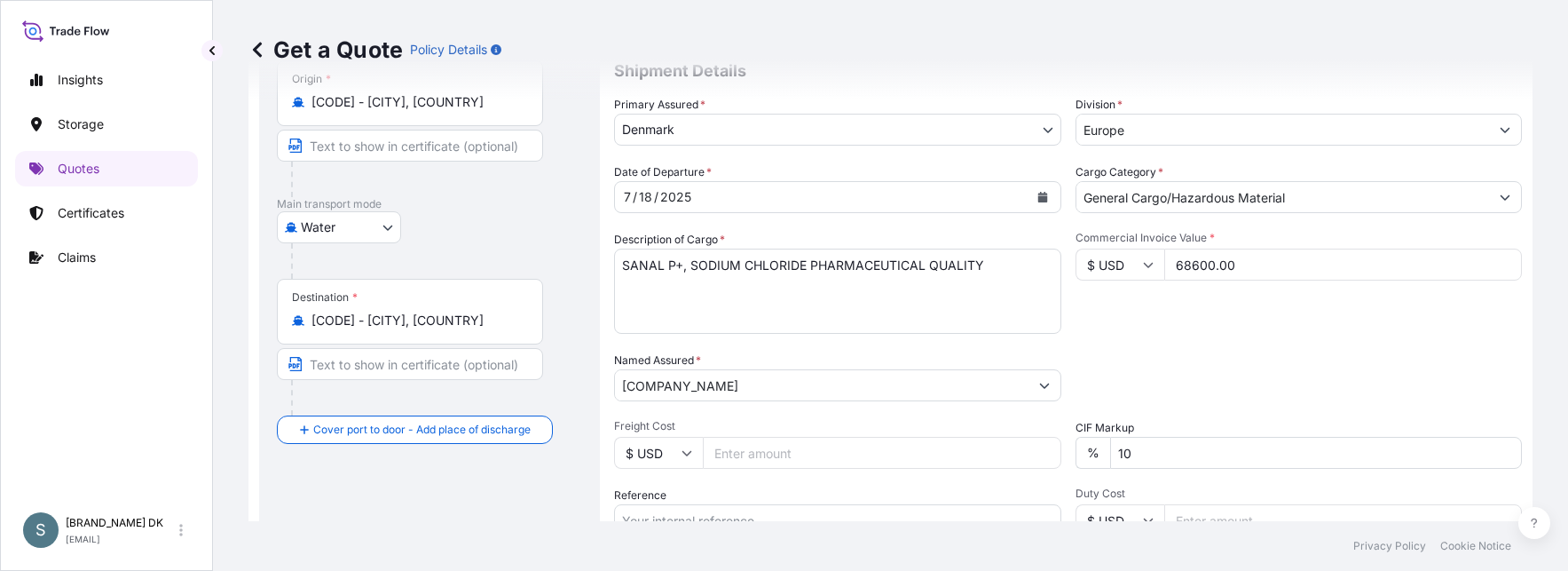 click on "Privacy Policy Cookie Notice" at bounding box center (890, 546) 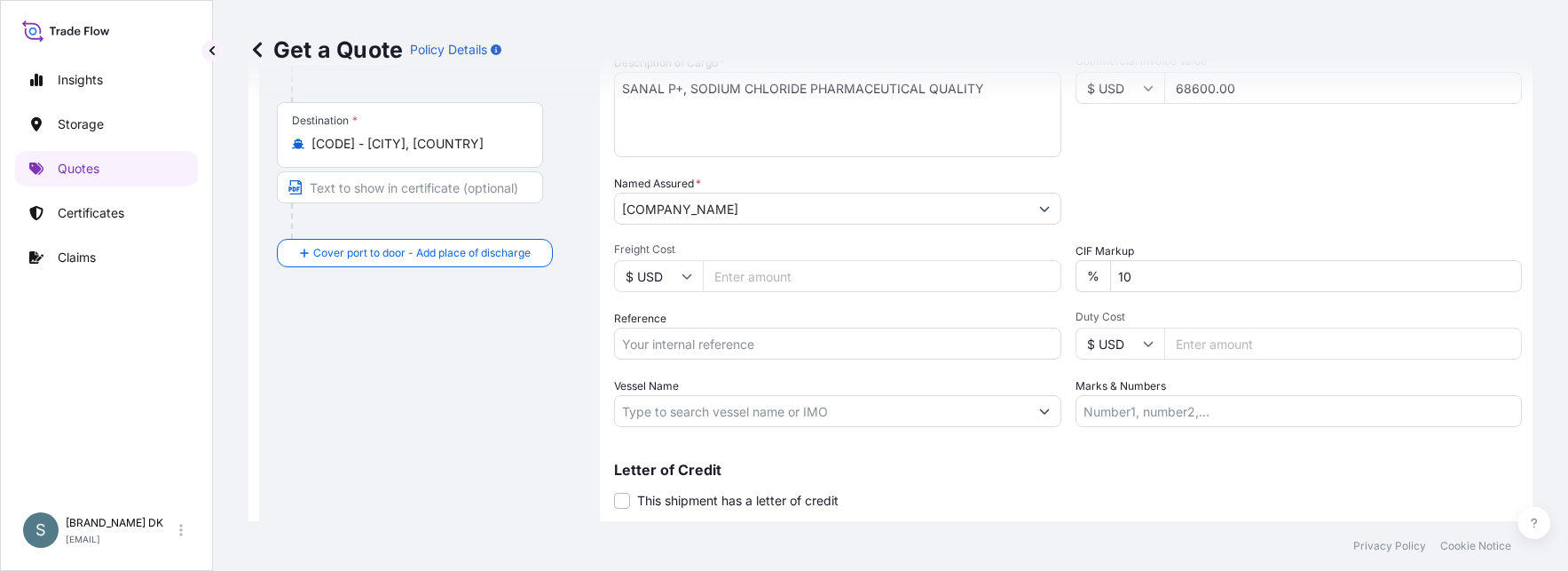 scroll, scrollTop: 355, scrollLeft: 0, axis: vertical 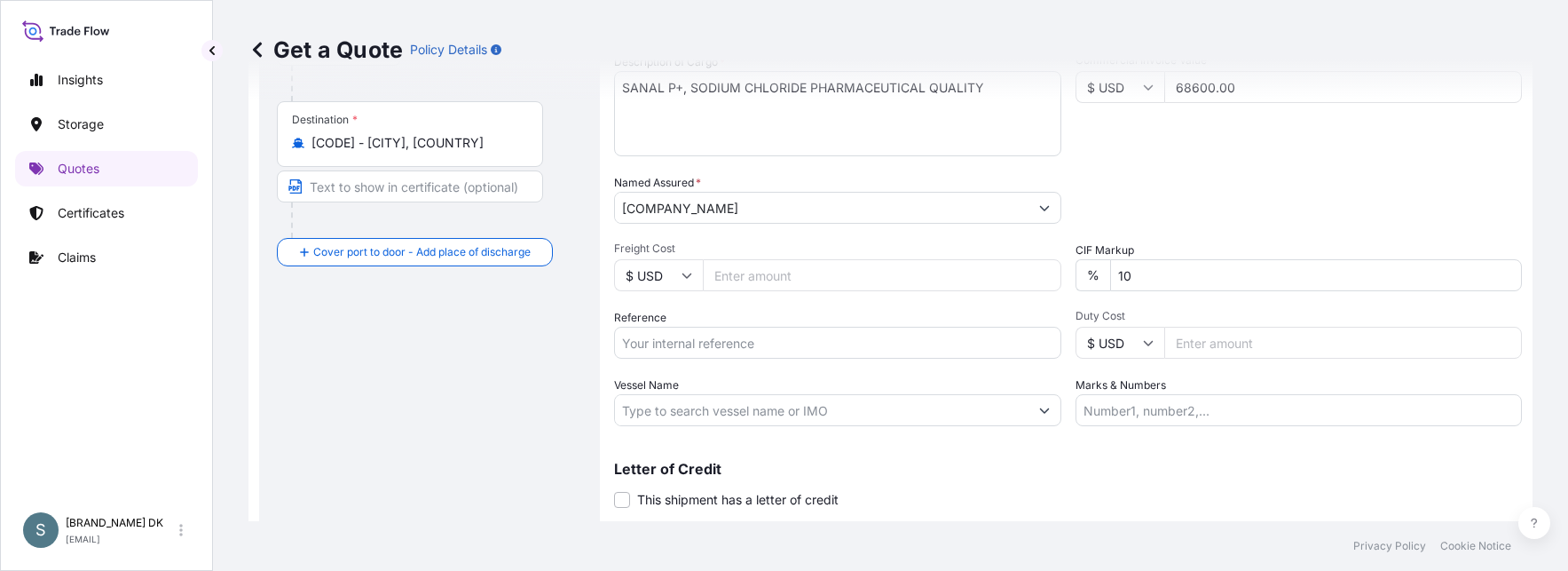 click on "Freight Cost" at bounding box center (882, 275) 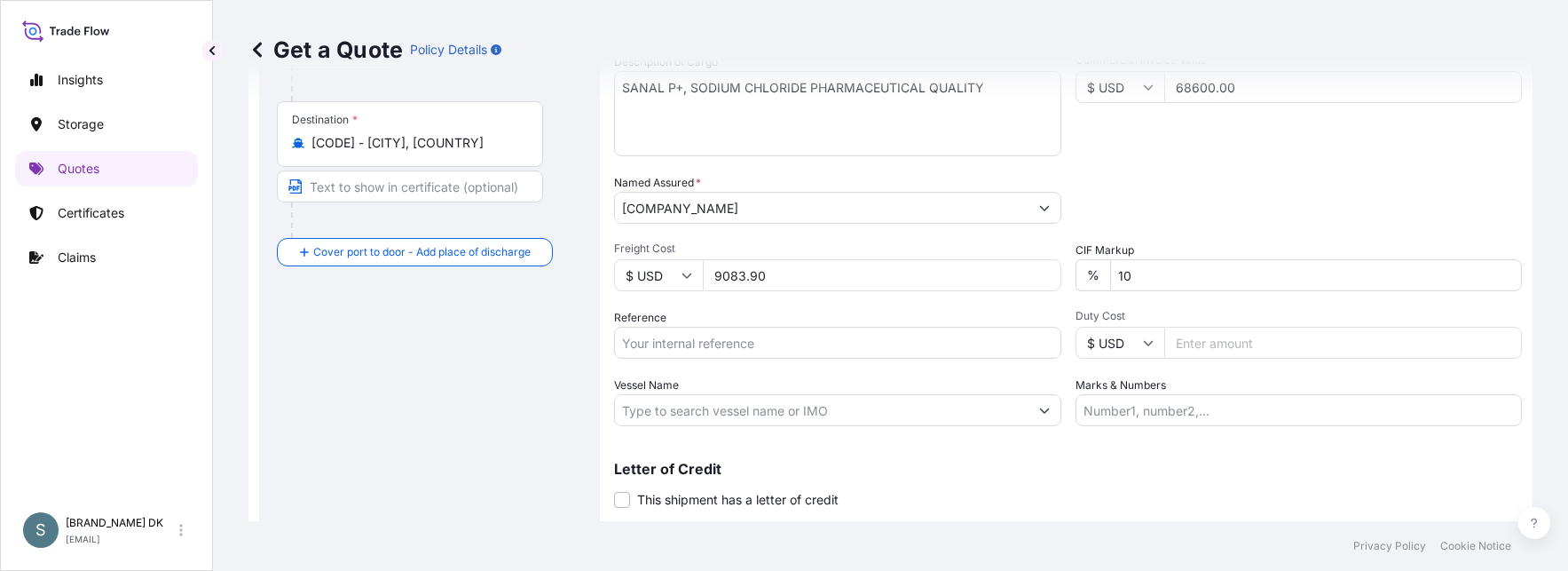 type on "9083.90" 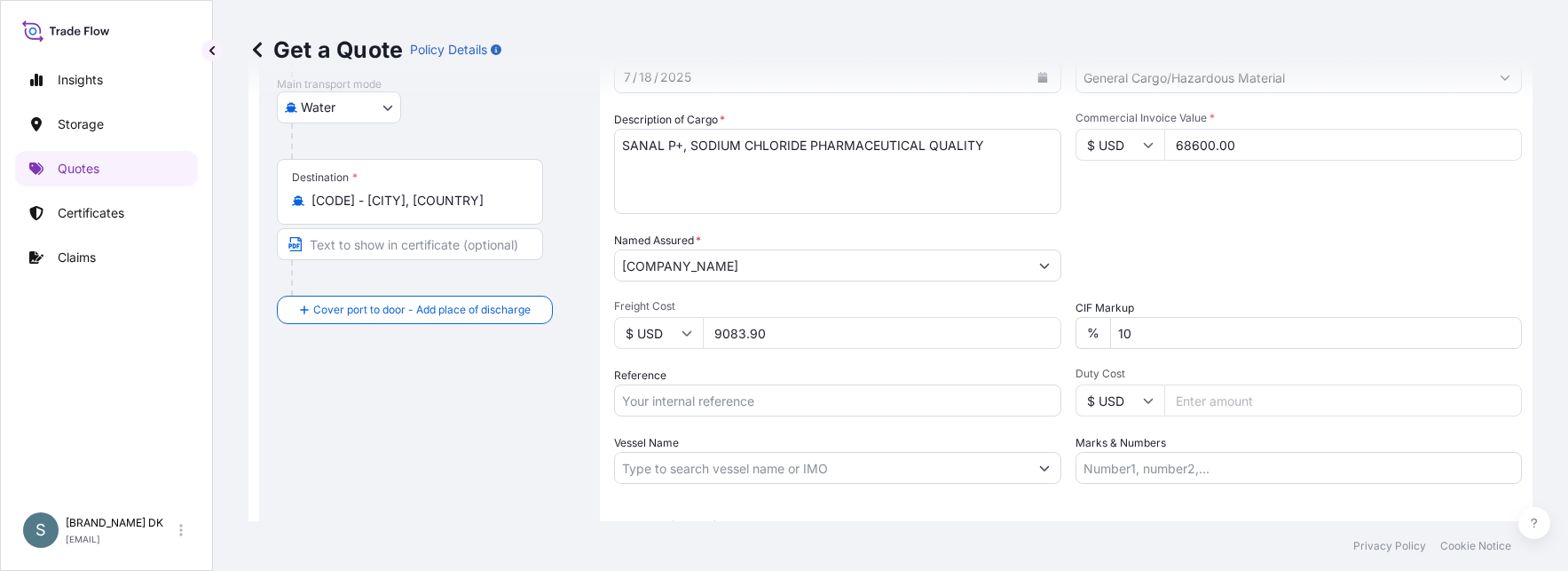scroll, scrollTop: 266, scrollLeft: 0, axis: vertical 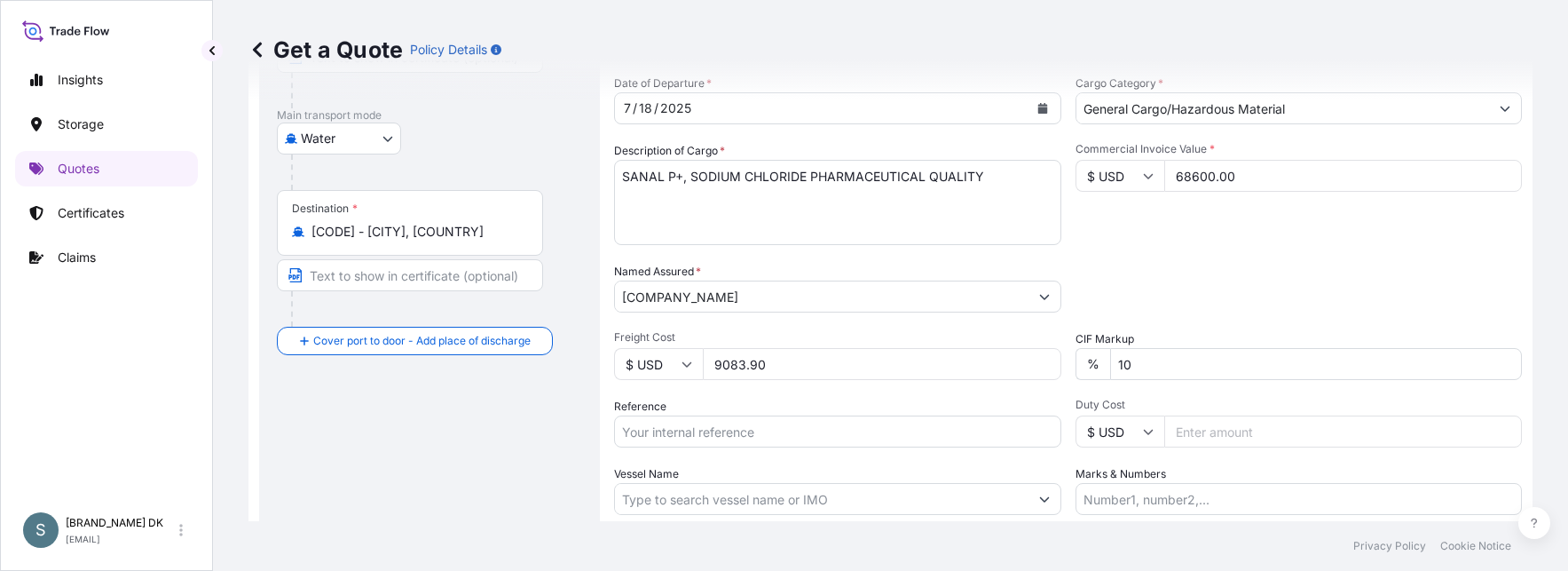 click on "Privacy Policy Cookie Notice" at bounding box center (890, 546) 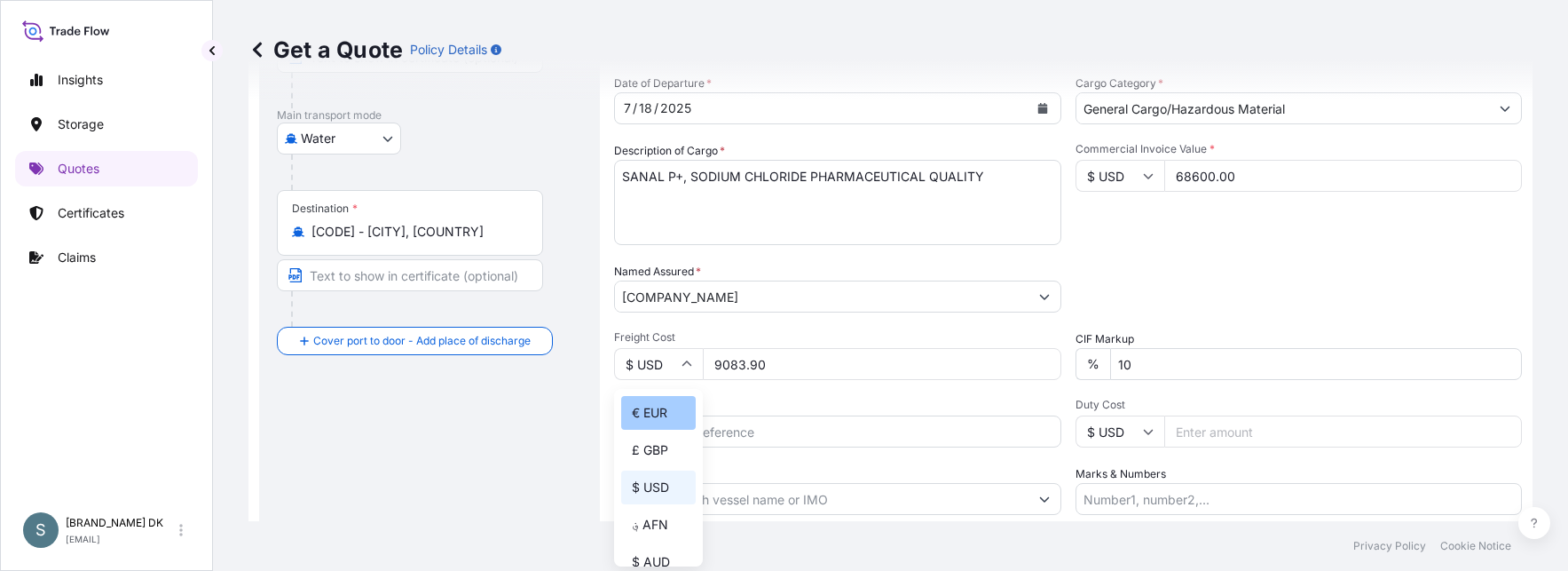 click on "€ EUR" at bounding box center [658, 413] 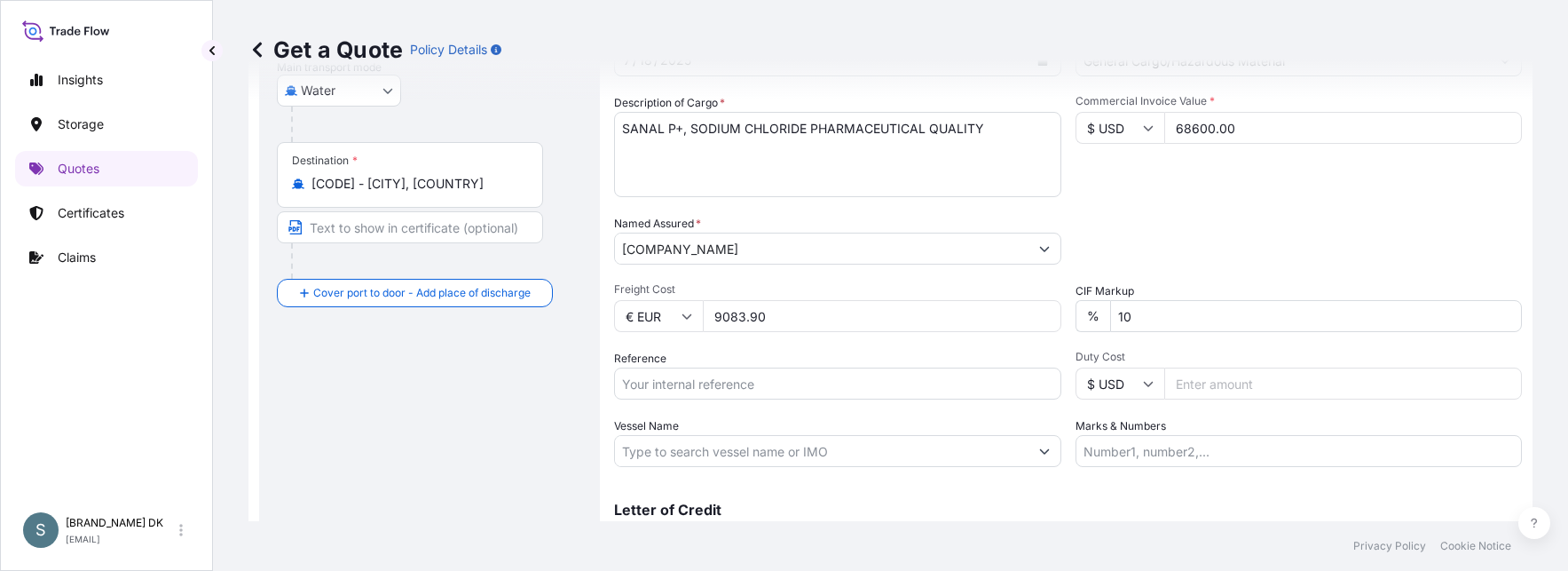 scroll, scrollTop: 355, scrollLeft: 0, axis: vertical 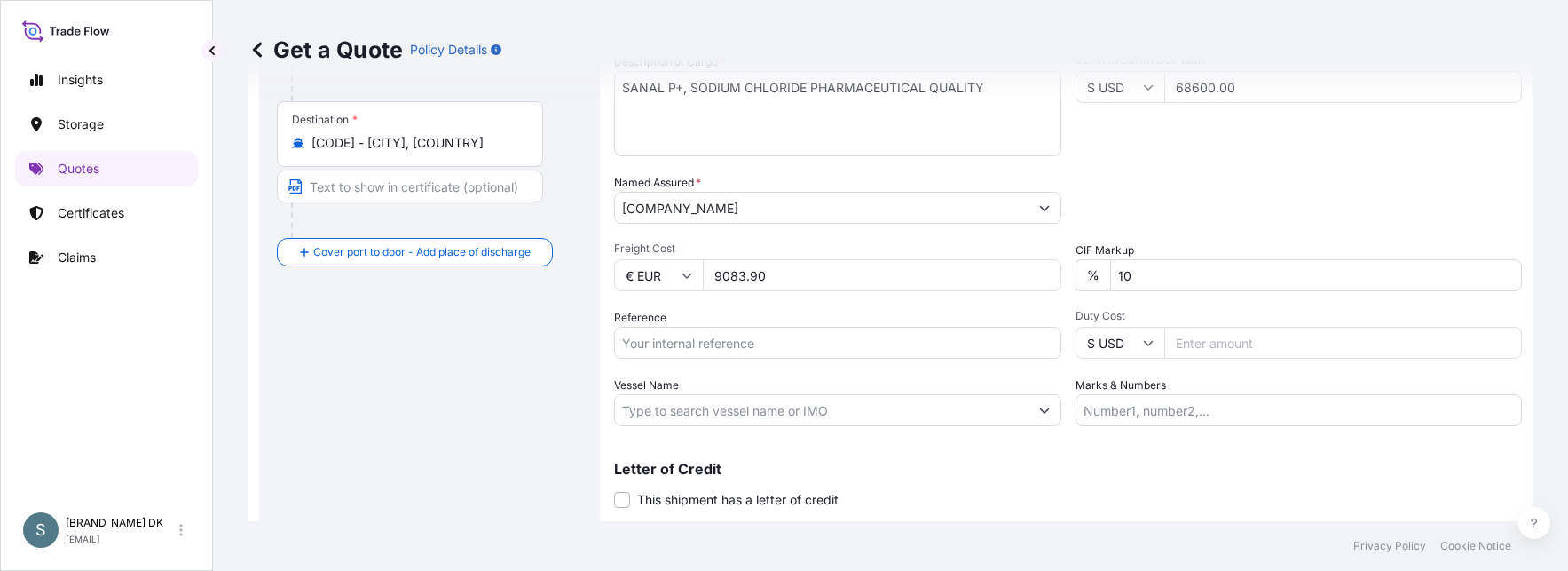 drag, startPoint x: 1494, startPoint y: 161, endPoint x: 1456, endPoint y: 185, distance: 44.94441 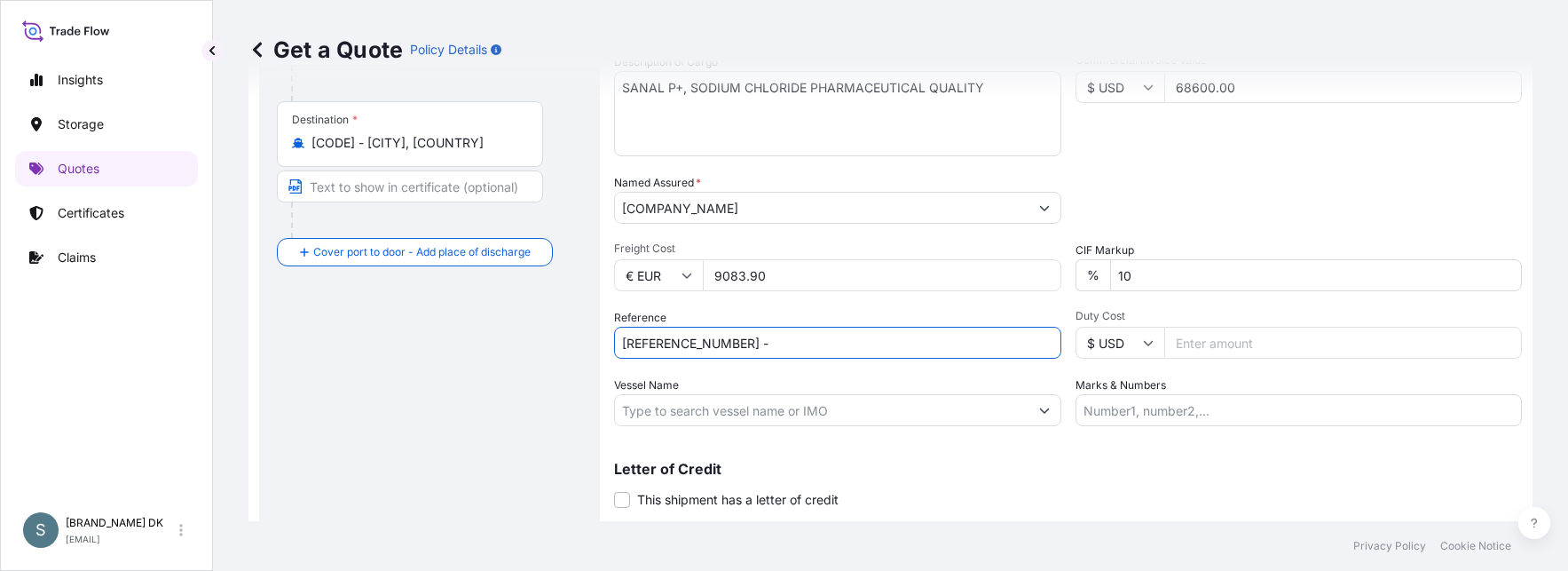 paste on "2584593" 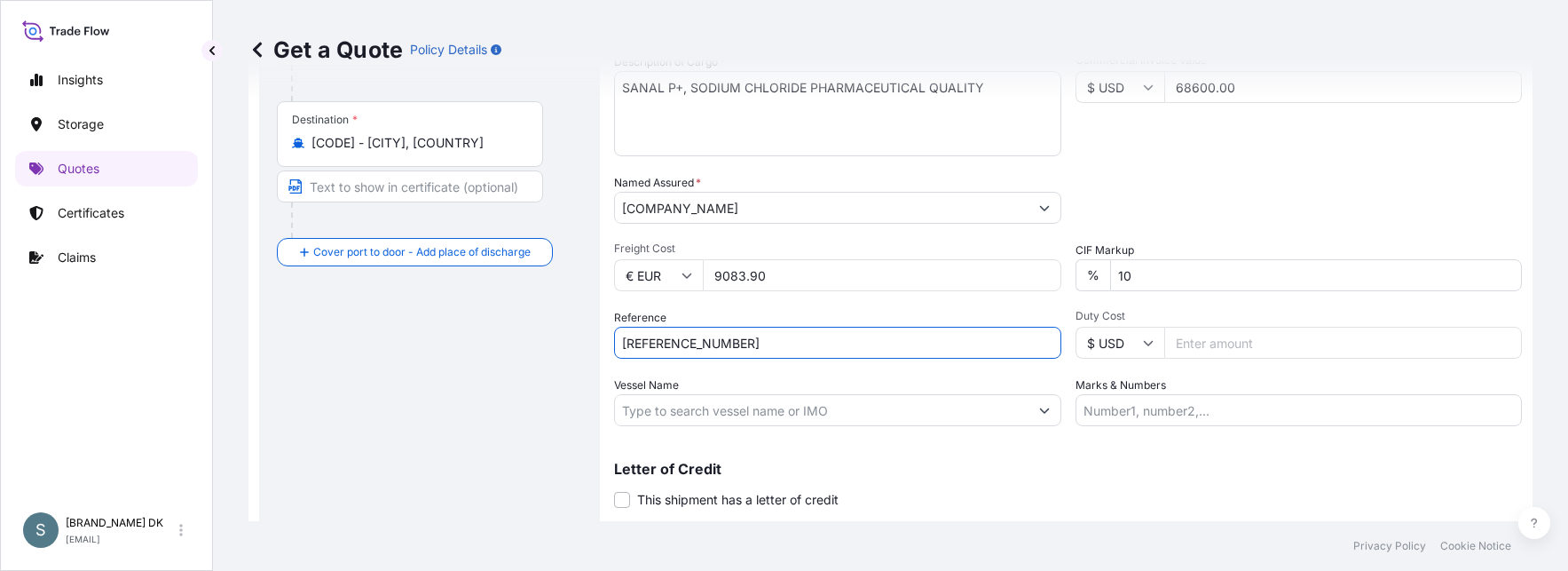 type on "[NUMBER] - [NUMBER]" 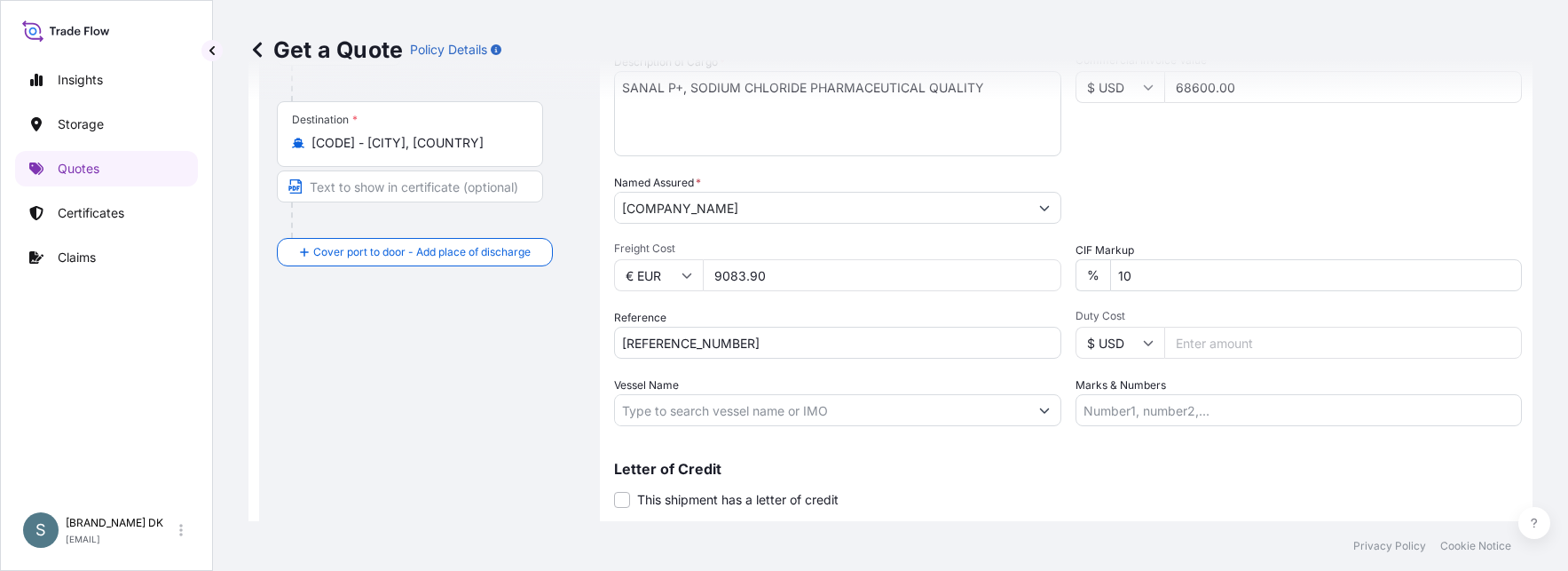 drag, startPoint x: 501, startPoint y: 402, endPoint x: 530, endPoint y: 402, distance: 29 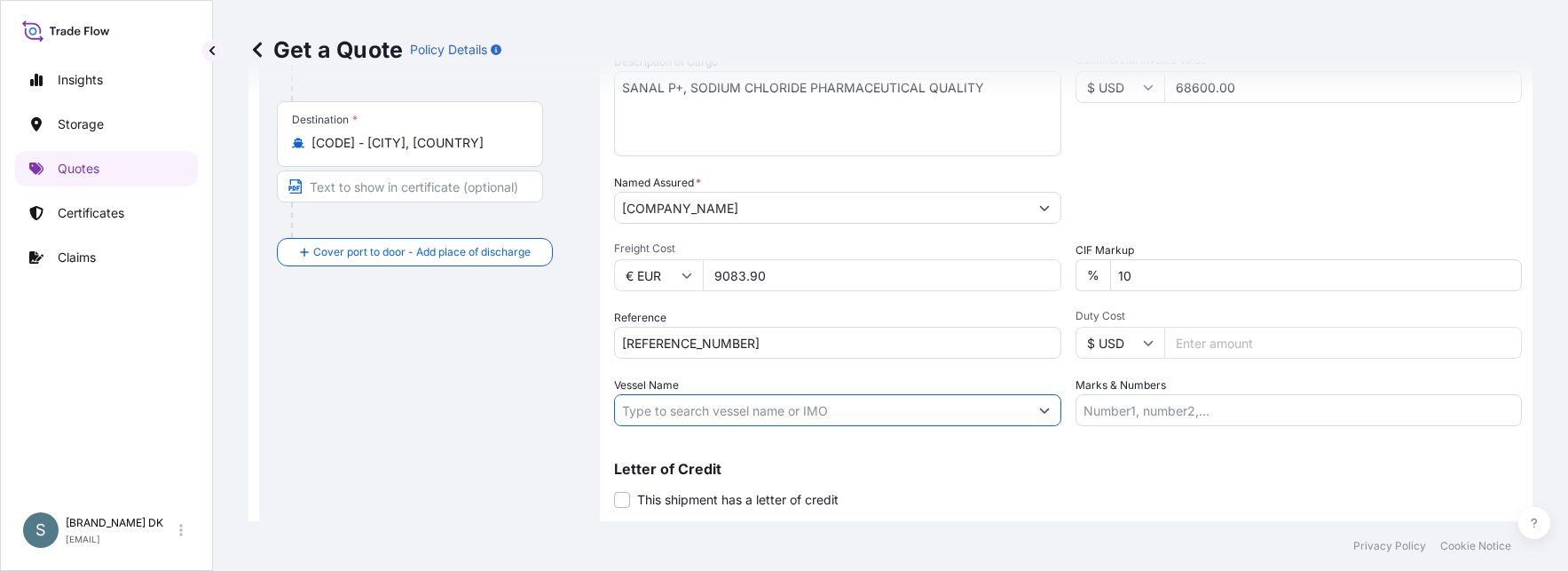 paste on "2584593" 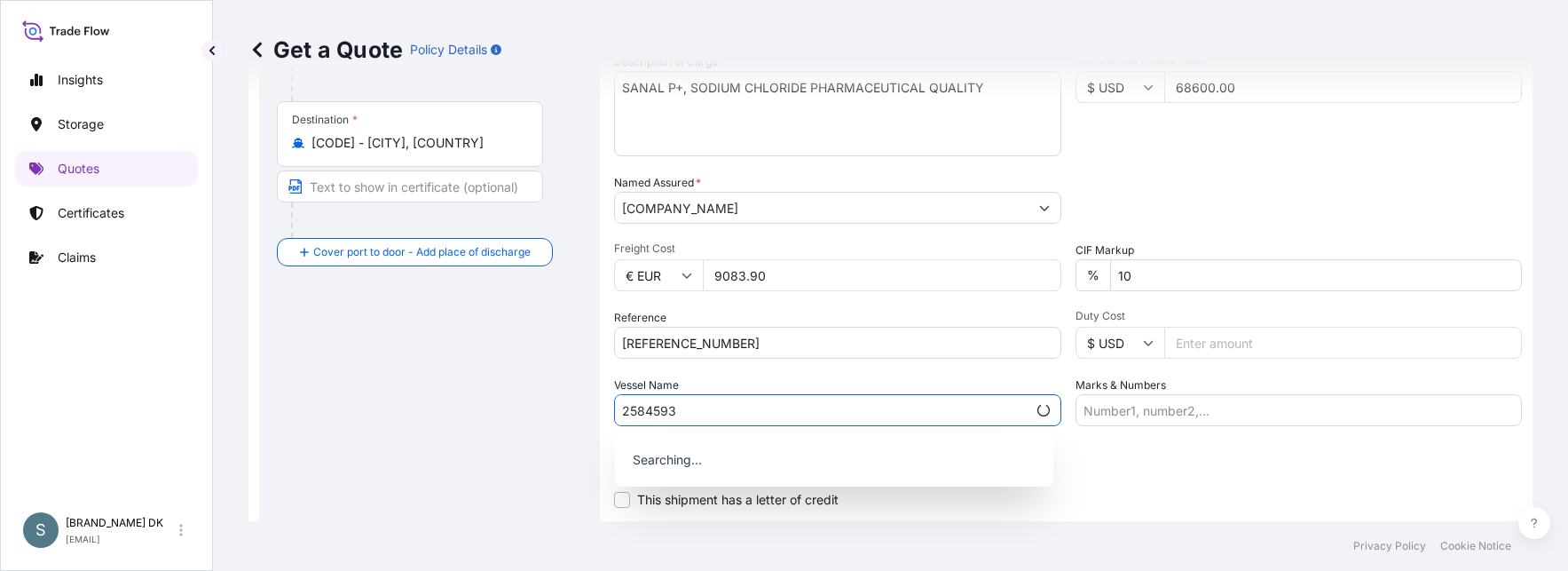 drag, startPoint x: 696, startPoint y: 407, endPoint x: 582, endPoint y: 407, distance: 114 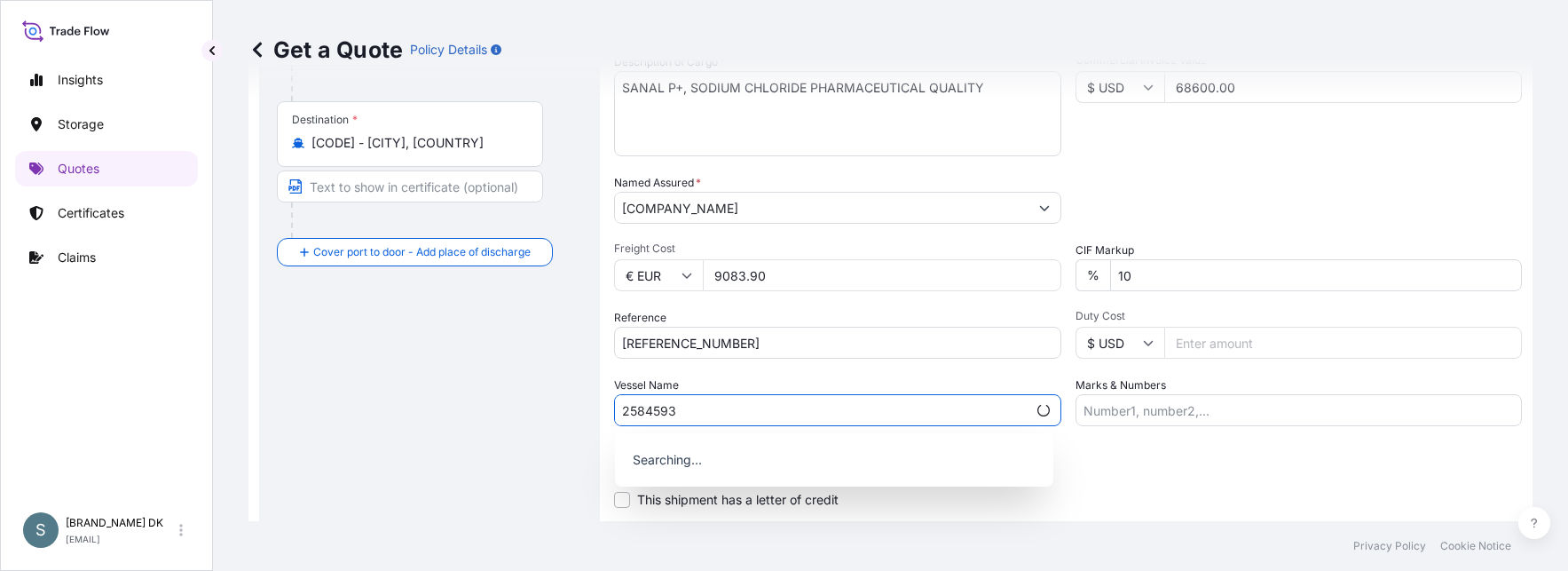 click on "Route Details Reset Route Details   Cover door to port - Add loading place Place of loading Road / Inland Road / Inland Origin * DKAAR - Aarhus, Denmark Main transport mode Water Air Water Inland Destination * CNWEI - Weihai, China Cover port to door - Add place of discharge Road / Inland Road / Inland Place of Discharge Coverage Type All risks Covers losses or damages due to any cause, except for those excluded ICC (C) Limited coverage for partial cargo loss or damage Shipment Details Primary Assured * Denmark Denmark Netherlands Division * Europe Date of Departure * 7 / 18 / 2025 Cargo Category * General Cargo/Hazardous Material Description of Cargo * SANAL P+, SODIUM CHLORIDE PHARMACEUTICAL QUALITY Commercial Invoice Value   * $ USD 68600.00 Named Assured * Mariager Salt Specialties A/S Packing Category Select a packing category Please select a primary mode of transportation first. Freight Cost   € EUR 9083.90 CIF Markup % 10 Reference DK1001019579 - 2584593 Duty Cost   $ USD Vessel Name 2584593 *" at bounding box center (890, 156) 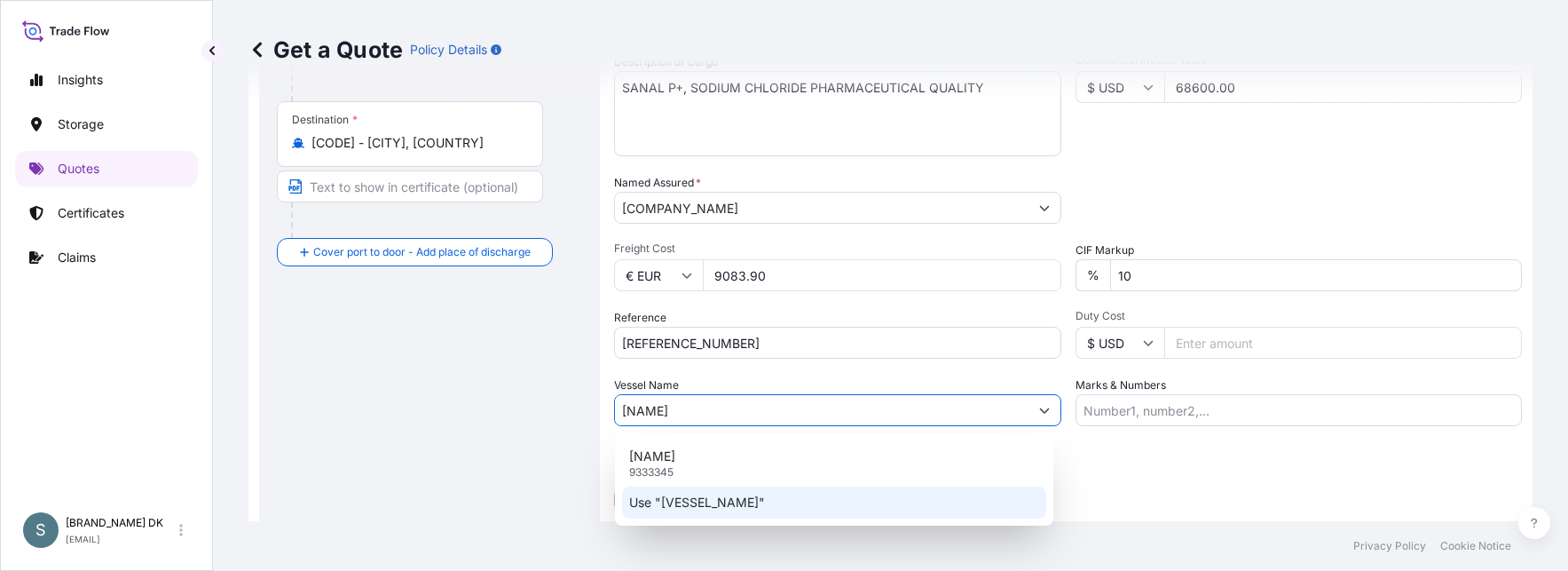 click on "Use "BEATE"" 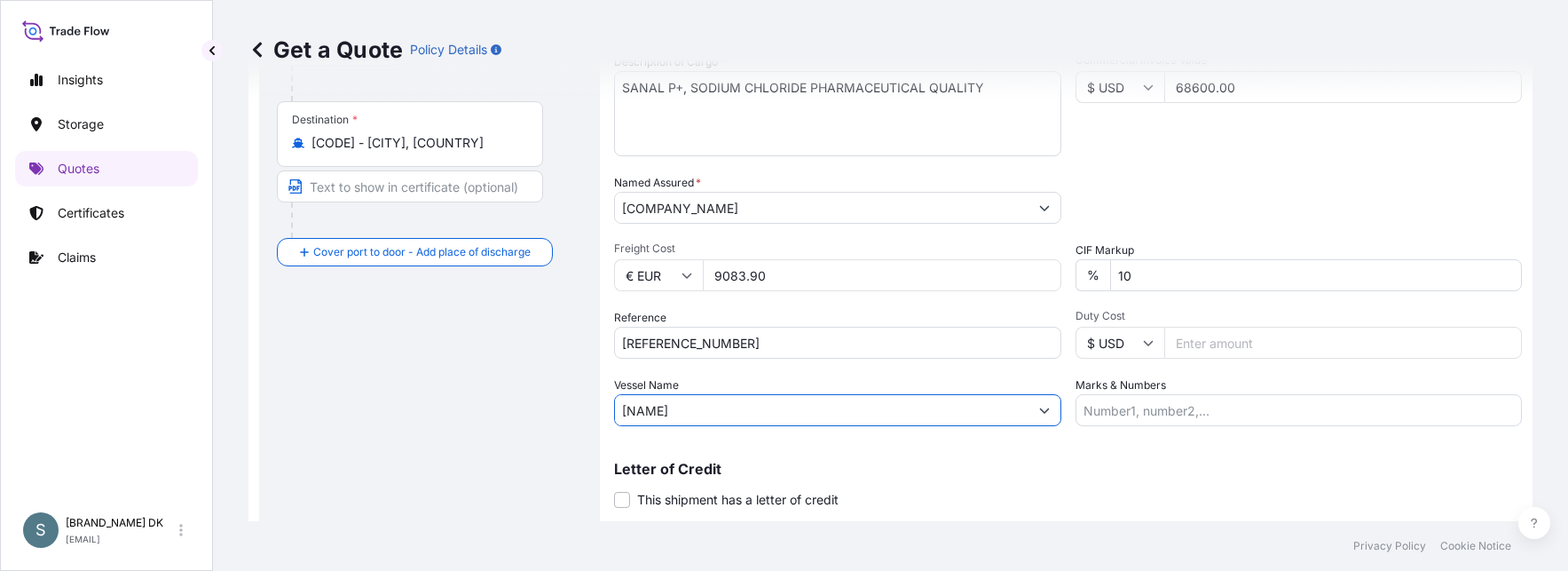 type on "BEATE" 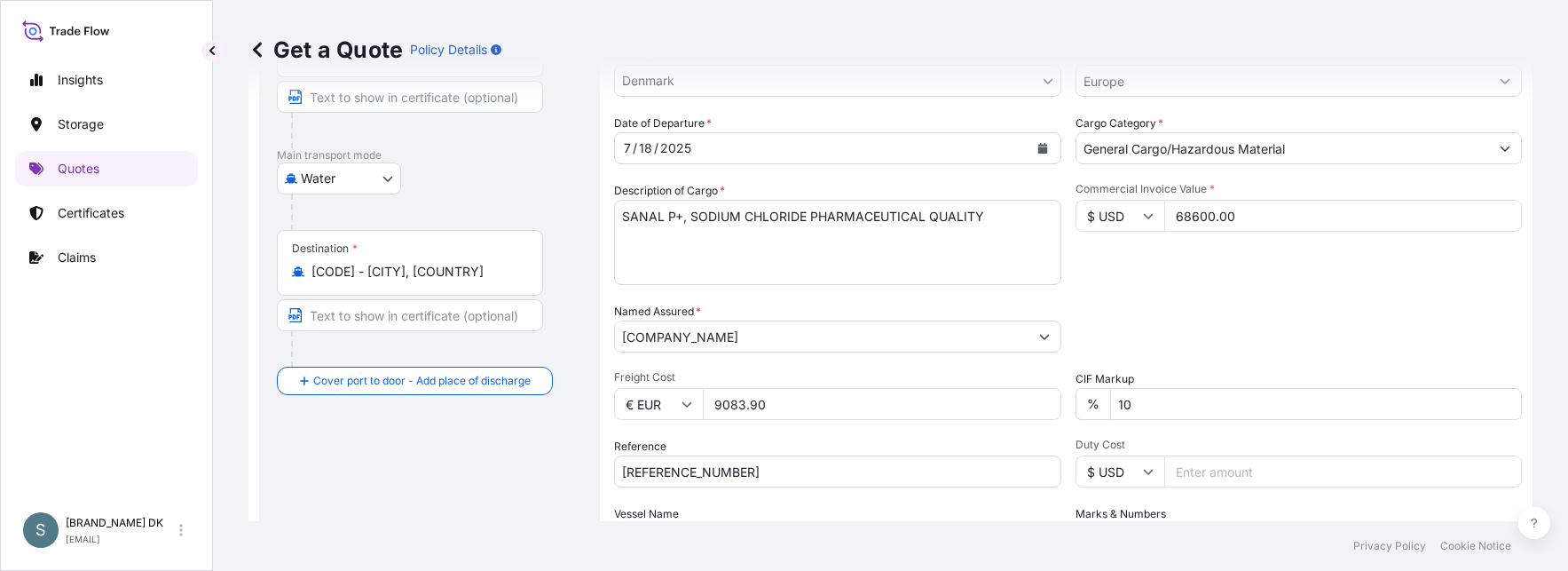 scroll, scrollTop: 226, scrollLeft: 0, axis: vertical 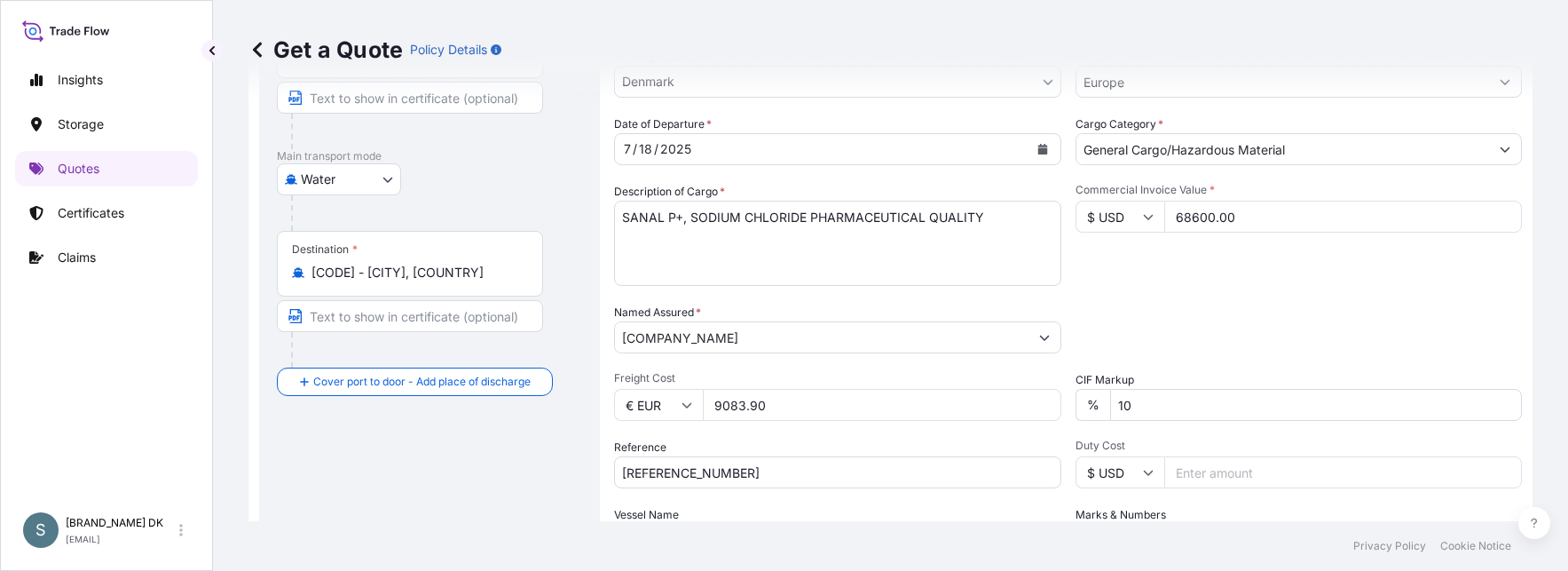 click on "Packing Category Select a packing category Please select a primary mode of transportation first." at bounding box center [1299, 329] 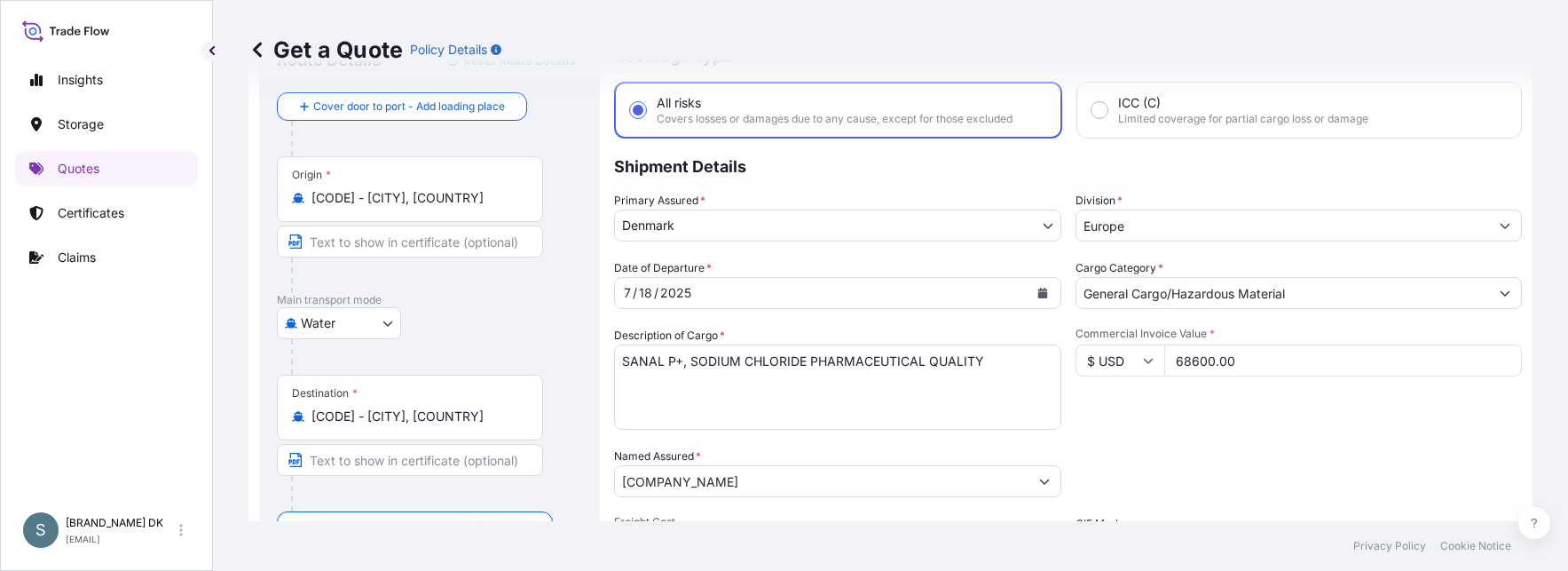 scroll, scrollTop: 0, scrollLeft: 0, axis: both 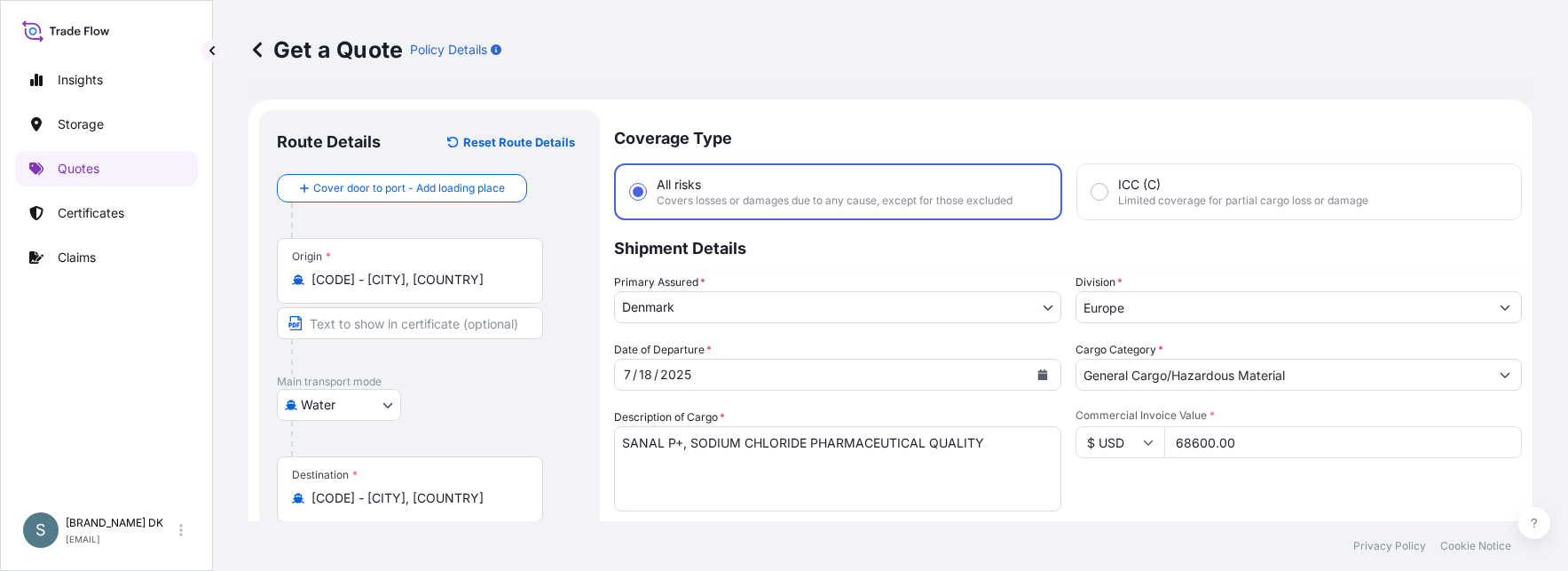 click on "Water Air Water Inland" at bounding box center [429, 405] 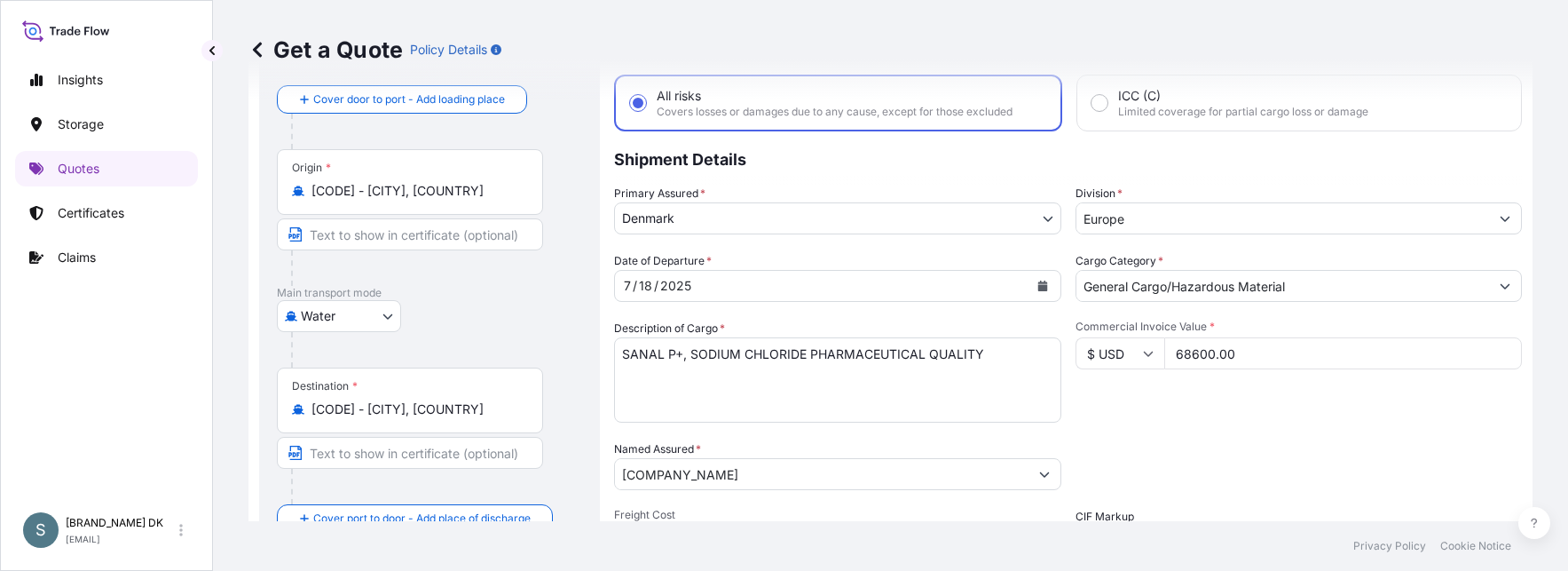click on "Destination * CNWEI - Weihai, China" at bounding box center (429, 436) 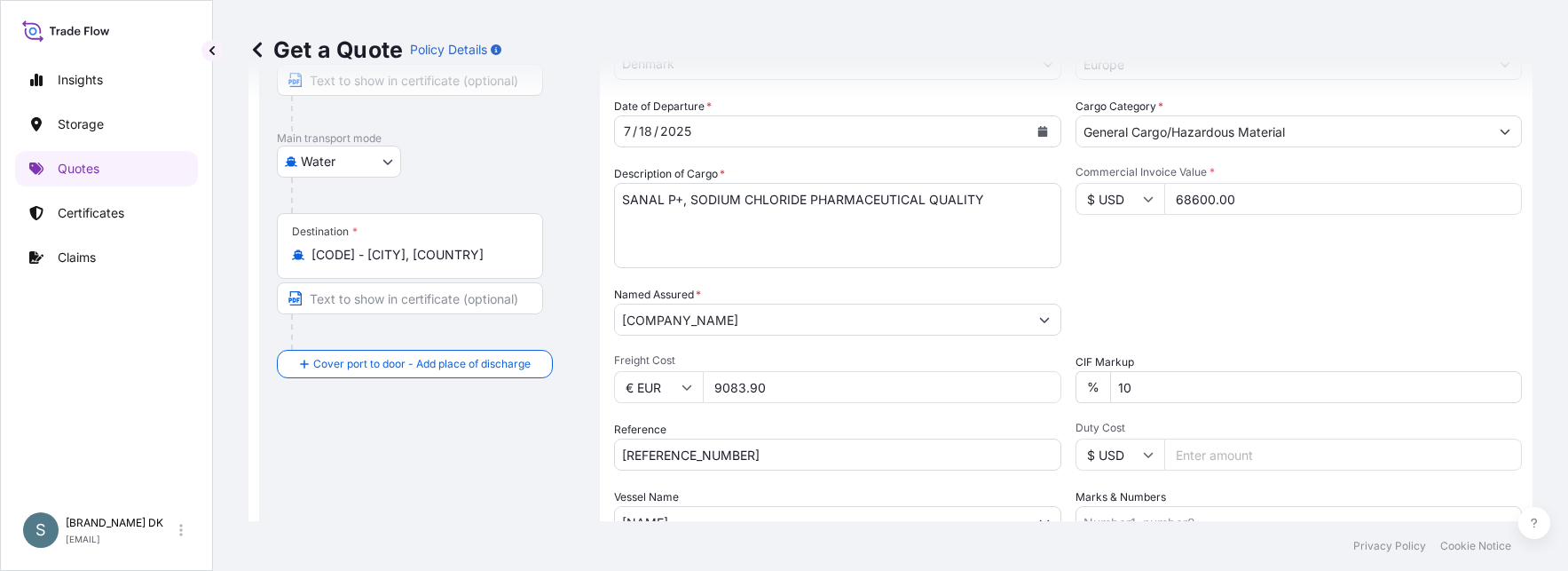 scroll, scrollTop: 266, scrollLeft: 0, axis: vertical 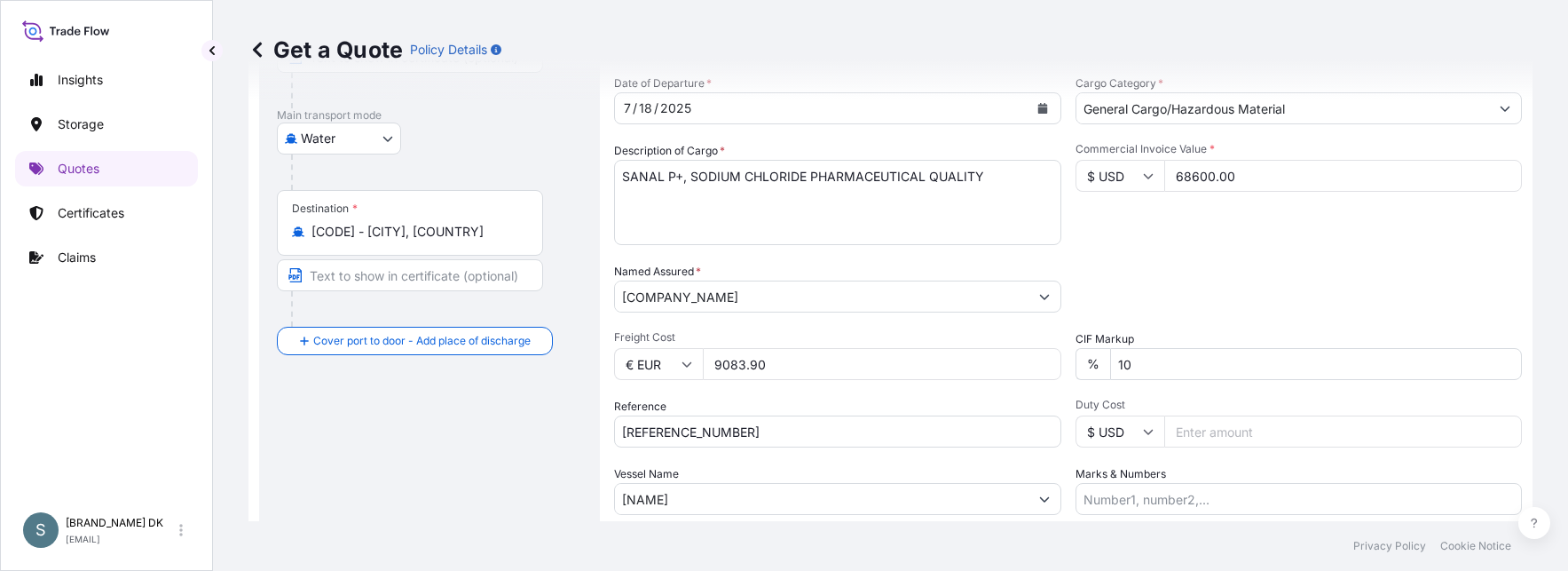 click on "Route Details Reset Route Details   Cover door to port - Add loading place Place of loading Road / Inland Road / Inland Origin * DKAAR - Aarhus, Denmark Main transport mode Water Air Water Inland Destination * CNWEI - Weihai, China Cover port to door - Add place of discharge Road / Inland Road / Inland Place of Discharge" at bounding box center (429, 245) 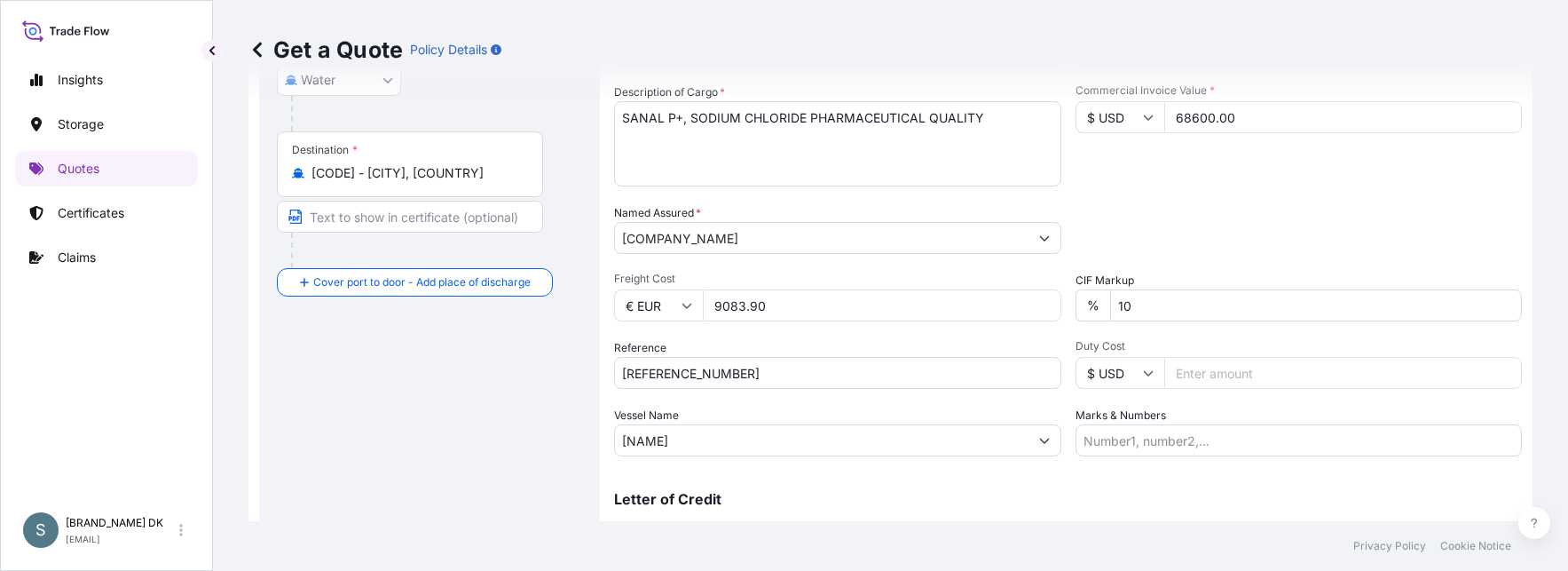 scroll, scrollTop: 355, scrollLeft: 0, axis: vertical 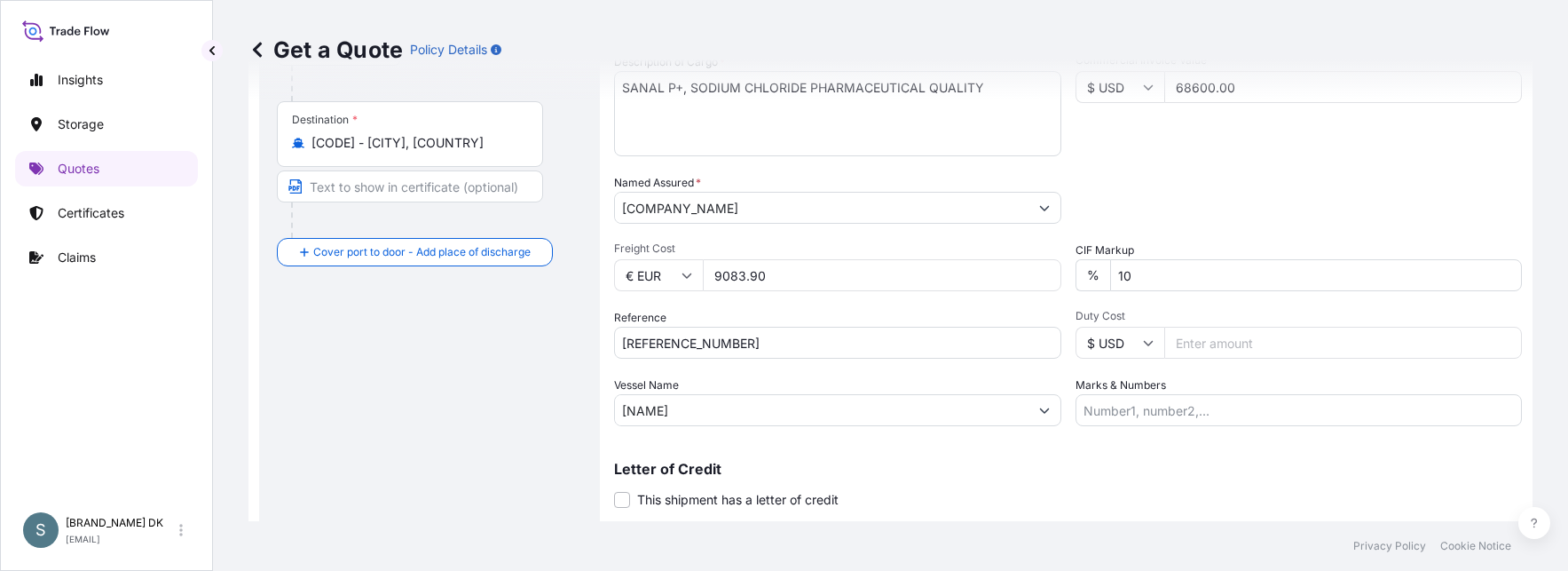 click on "Route Details Reset Route Details   Cover door to port - Add loading place Place of loading Road / Inland Road / Inland Origin * DKAAR - Aarhus, Denmark Main transport mode Water Air Water Inland Destination * CNWEI - Weihai, China Cover port to door - Add place of discharge Road / Inland Road / Inland Place of Discharge" at bounding box center [429, 156] 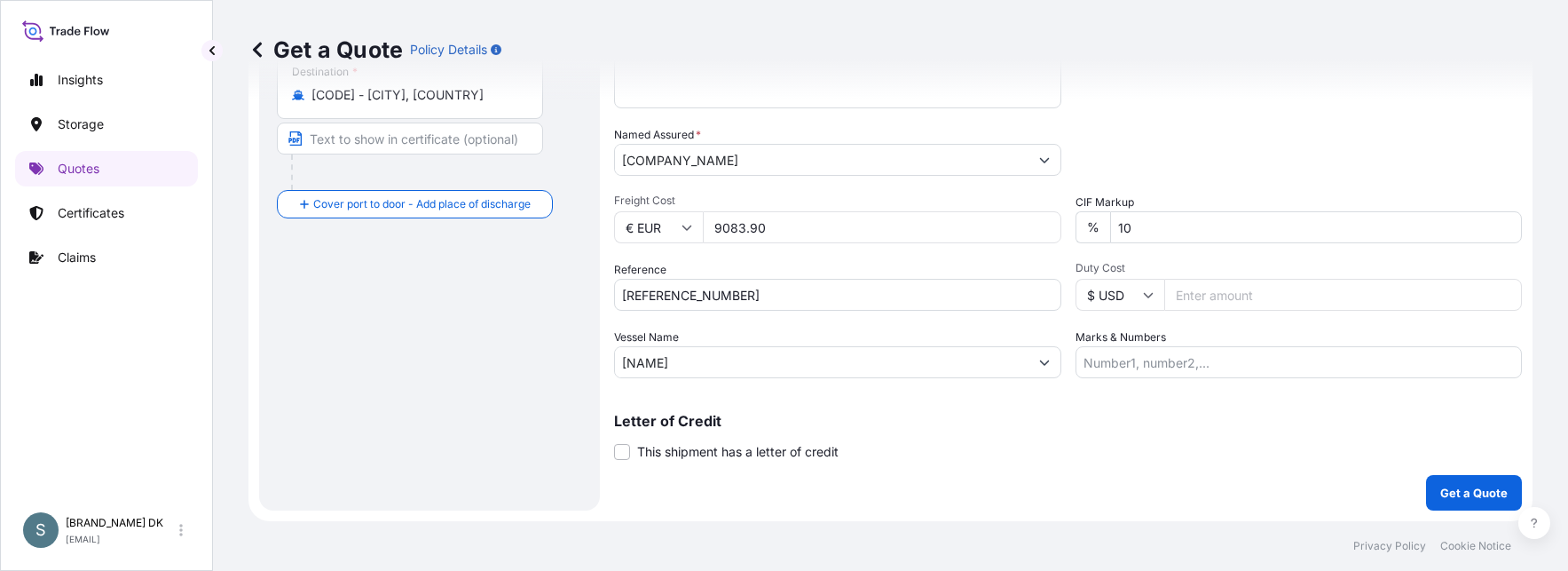 drag, startPoint x: 1209, startPoint y: 469, endPoint x: 1225, endPoint y: 472, distance: 16.278821 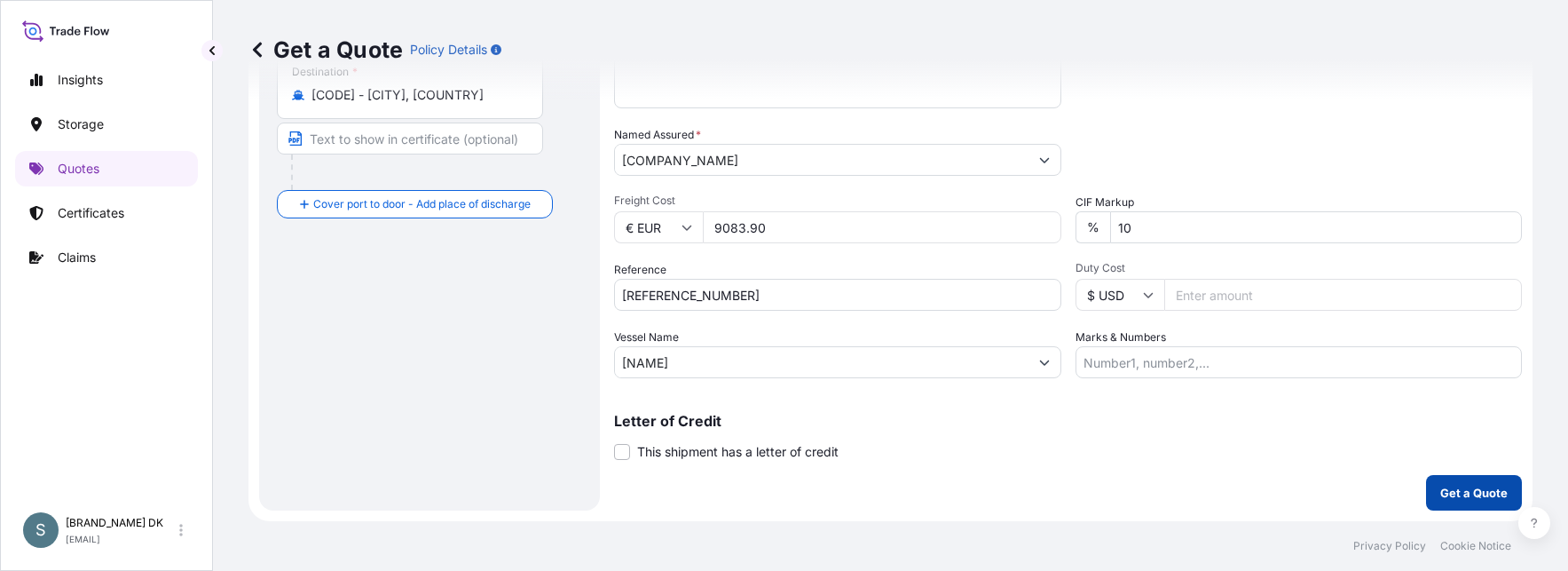 click on "Get a Quote" at bounding box center [1474, 493] 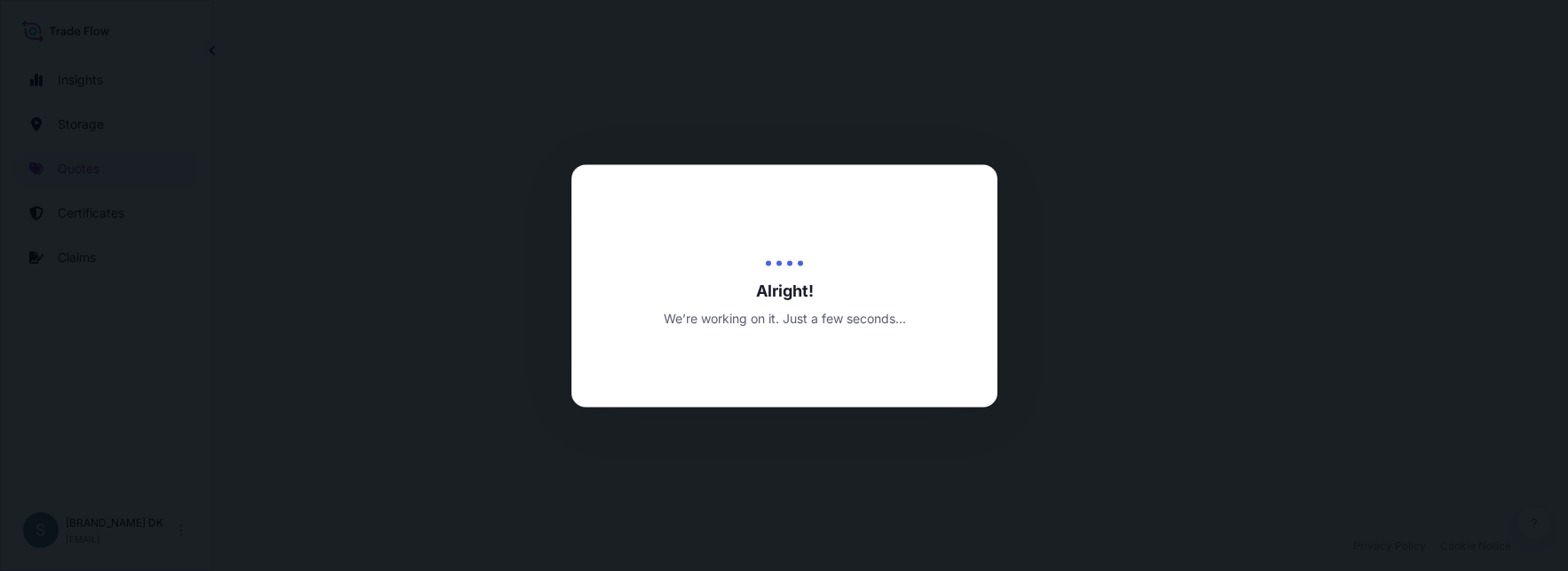 scroll, scrollTop: 0, scrollLeft: 0, axis: both 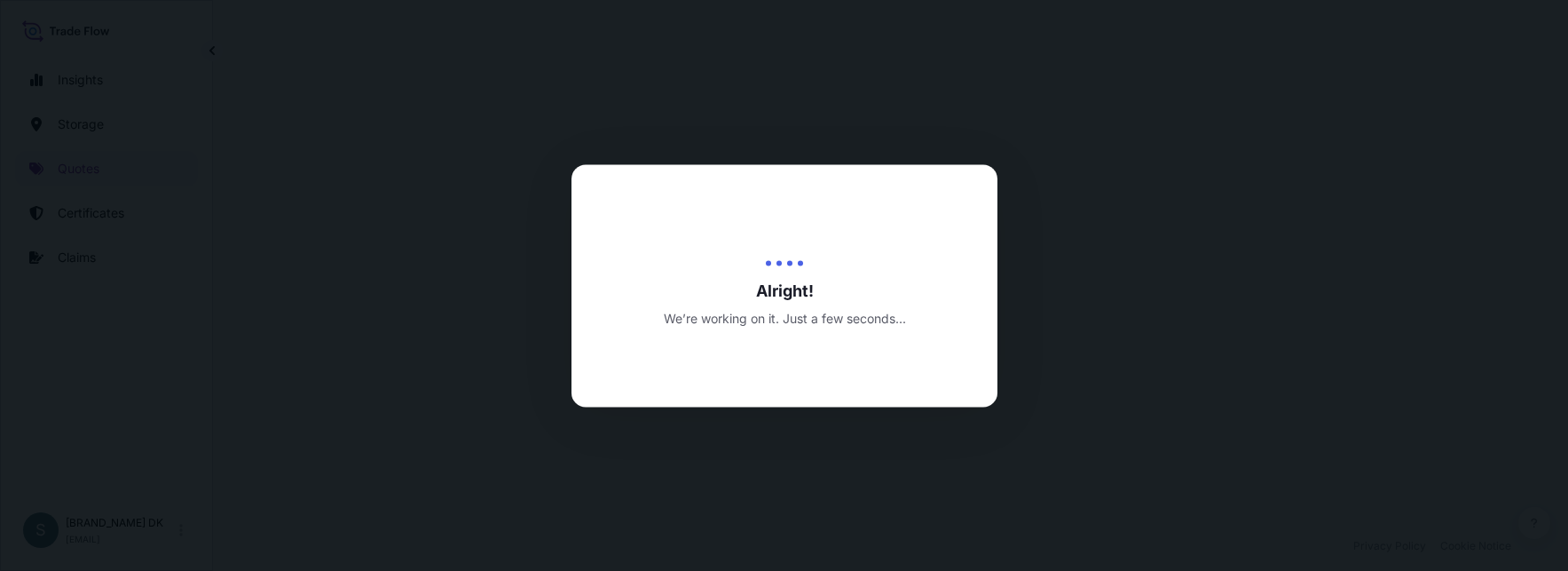 select on "[NUMBER]" 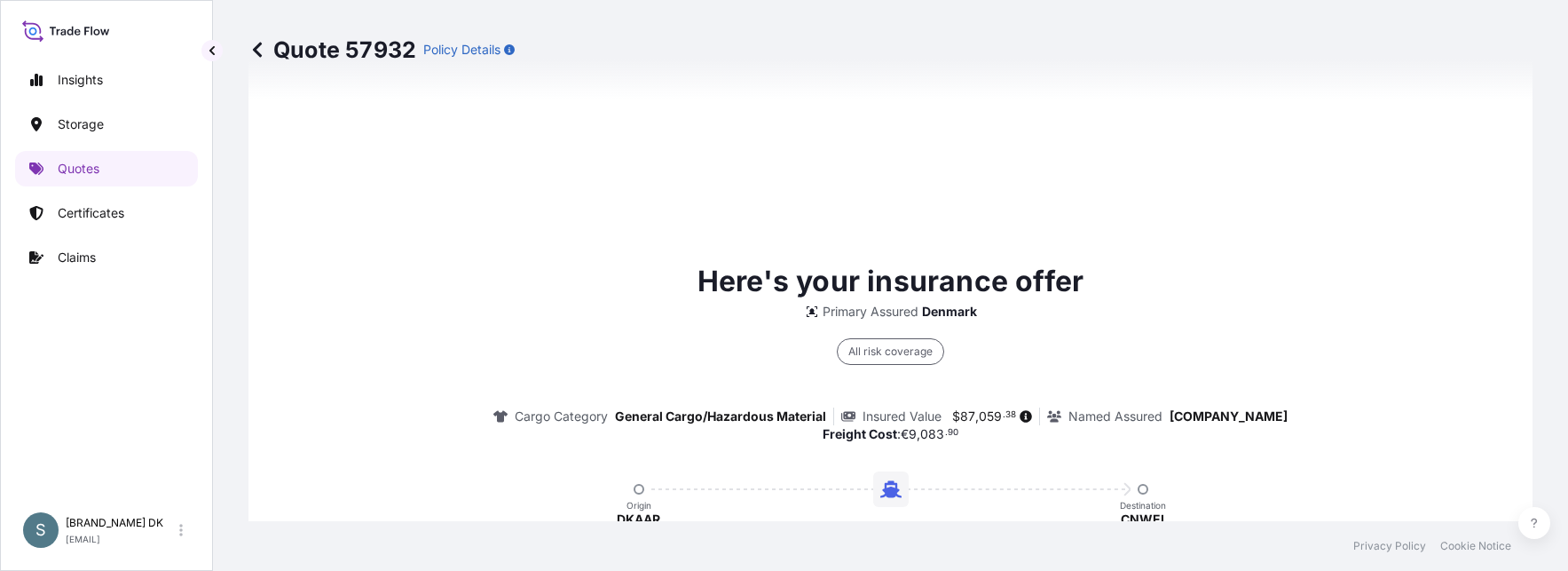 scroll, scrollTop: 1386, scrollLeft: 0, axis: vertical 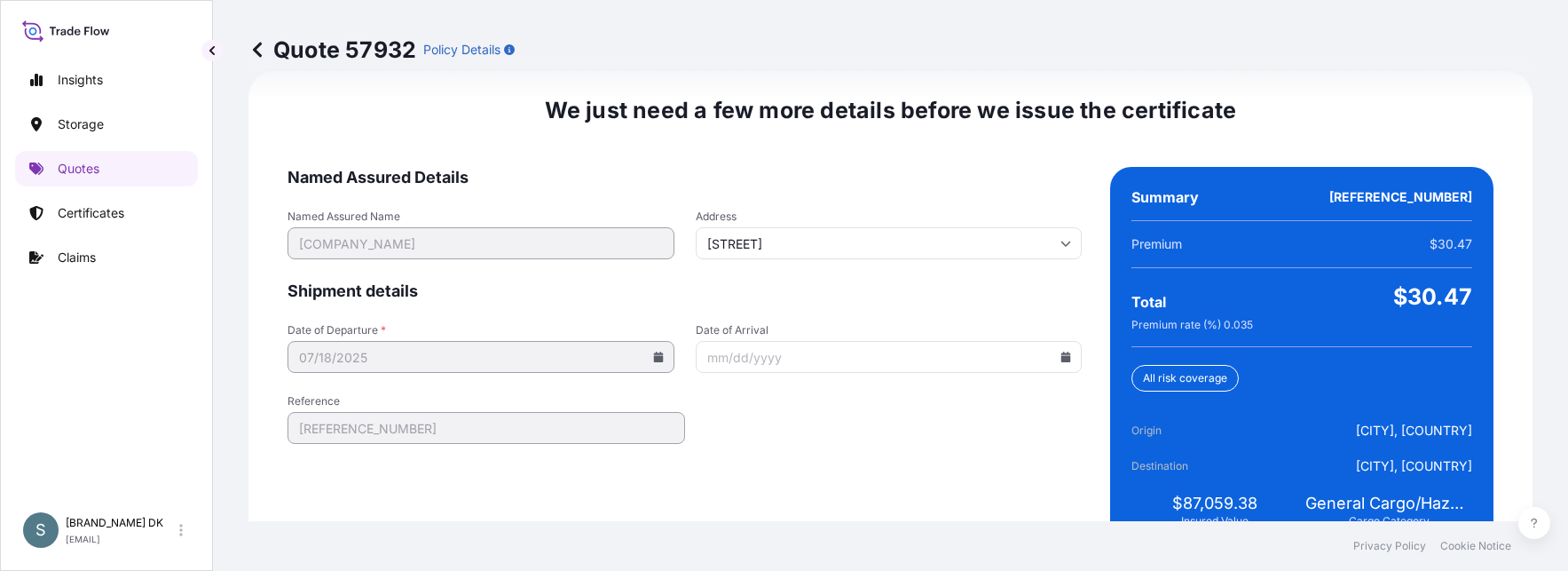click on "Privacy Policy Cookie Notice" at bounding box center (890, 546) 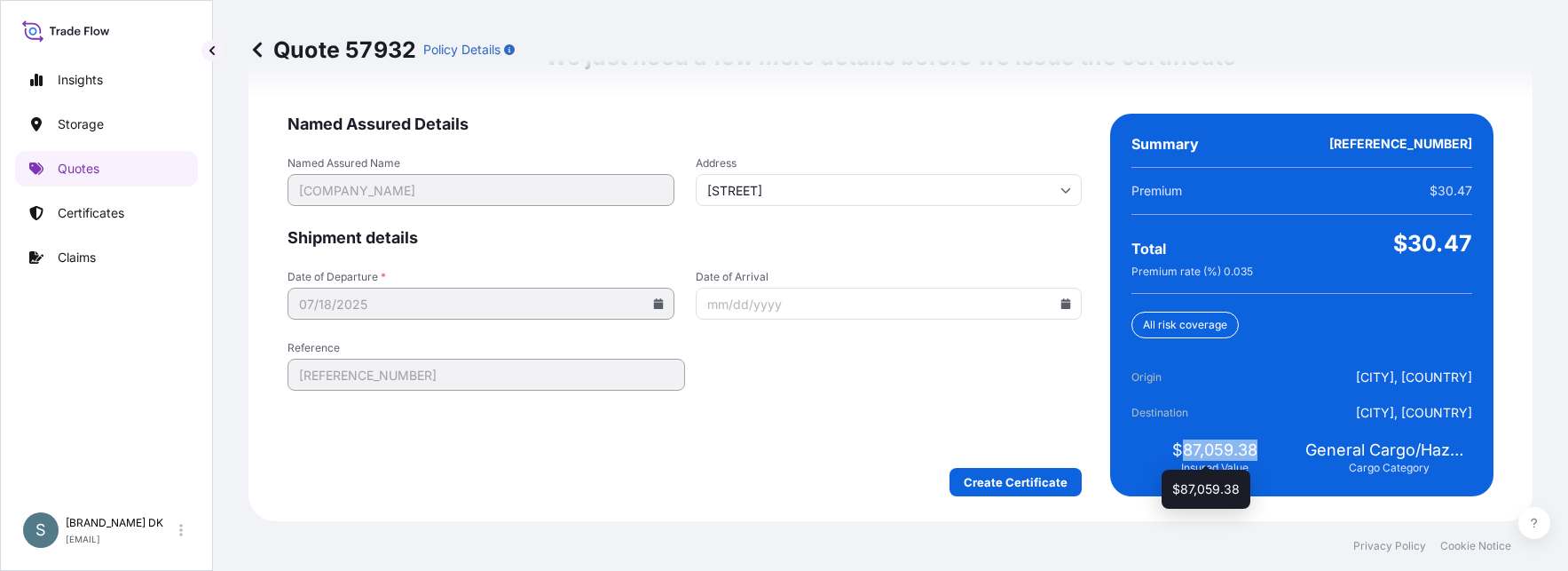 drag, startPoint x: 1249, startPoint y: 449, endPoint x: 1175, endPoint y: 454, distance: 74.16873 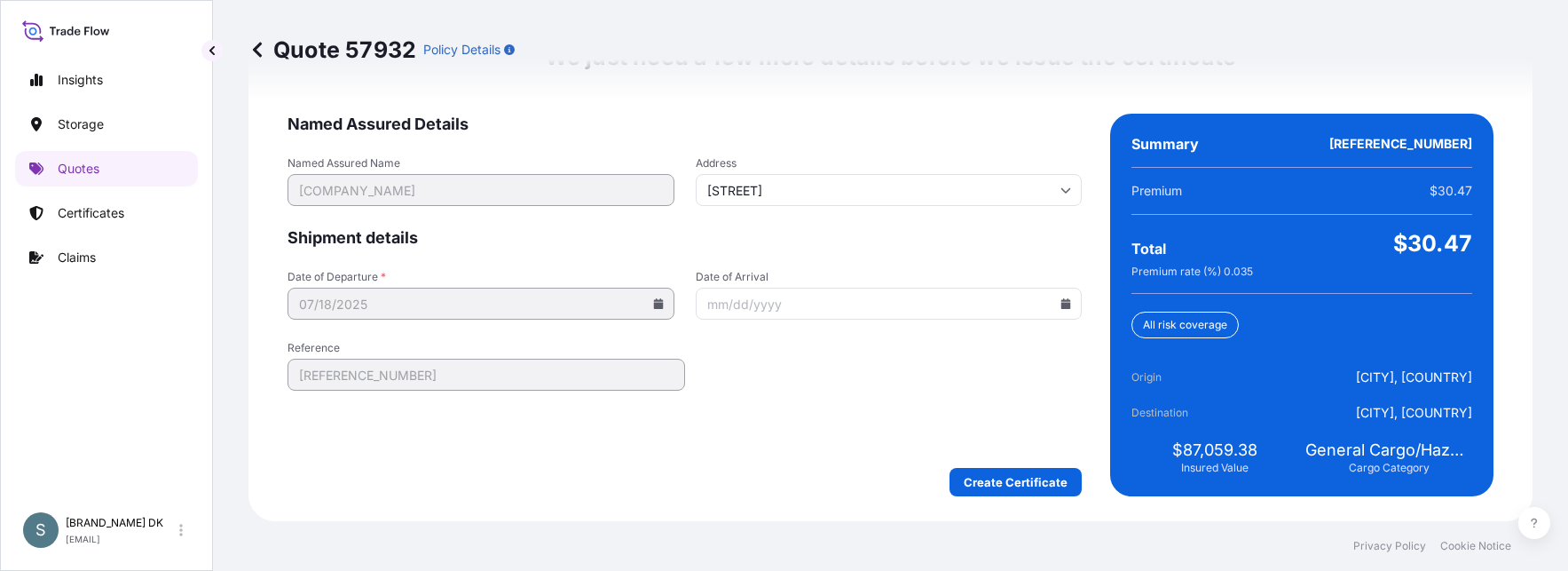 click on "Quote 57932 Policy Details Route Details   Cover door to port - Add loading place Place of loading Road / Inland Road / Inland Origin * DKAAR - Aarhus, Denmark Main transport mode Water Air Water Inland Destination * CNWEI - Weihai, China Cover port to door - Add place of discharge Road / Inland Road / Inland Place of Discharge Coverage Type All risks Covers losses or damages due to any cause, except for those excluded ICC (C) Limited coverage for partial cargo loss or damage Shipment Details Primary Assured * Denmark Denmark Netherlands Division * Europe Date of Departure * 7 / 18 / 2025 Cargo Category * General Cargo/Hazardous Material Description of Cargo * SANAL P+, SODIUM CHLORIDE PHARMACEUTICAL QUALITY Commercial Invoice Value   * $ USD 68600 Named Assured * Mariager Salt Specialties A/S Packing Category Select a packing category Please select a primary mode of transportation first. Freight Cost   € EUR 9083.9 CIF Markup % 10 Reference DK1001019579 - 2584593 Duty Cost   $ USD Vessel Name BEATE * $ 87" at bounding box center (890, 260) 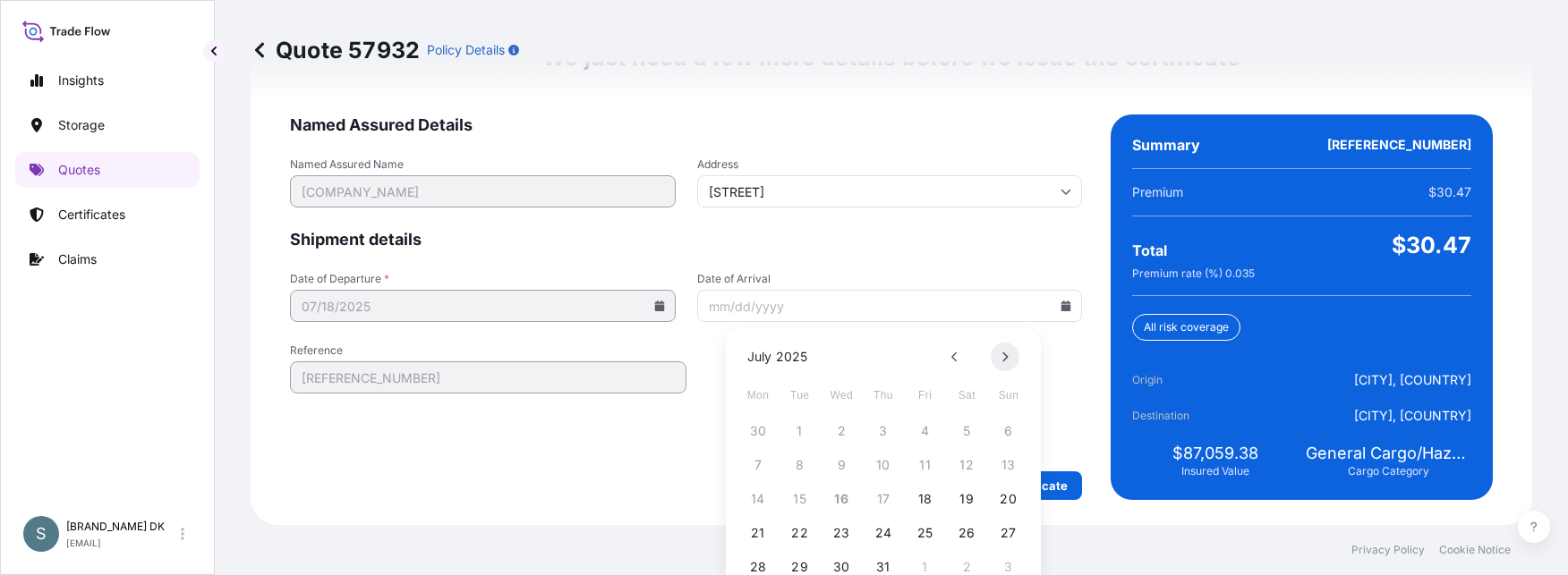click at bounding box center (1005, 357) 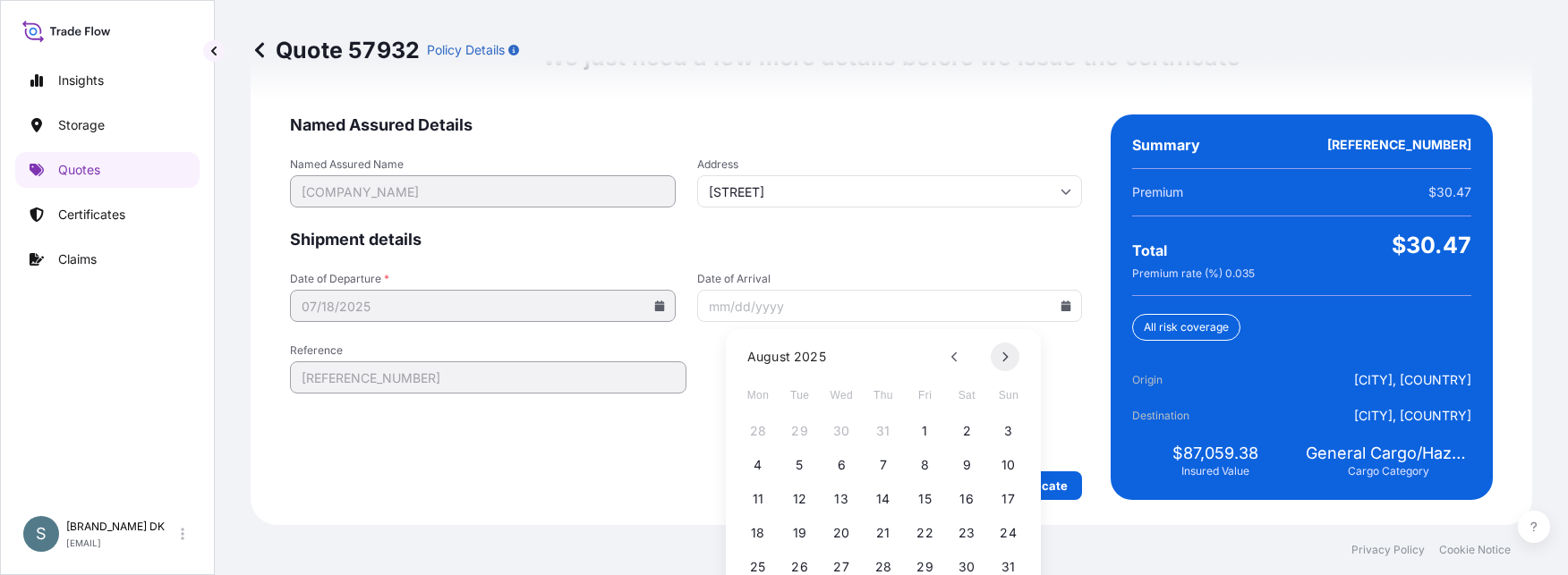 click at bounding box center (1005, 357) 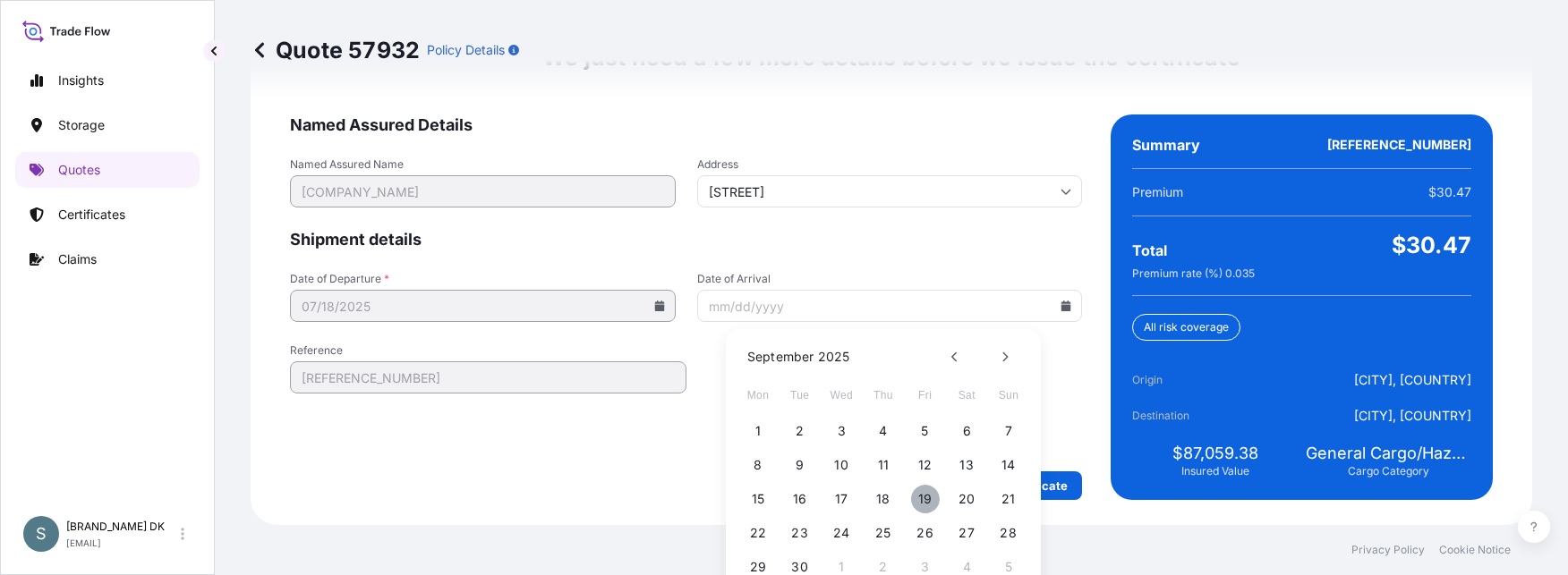 click on "19" at bounding box center [925, 499] 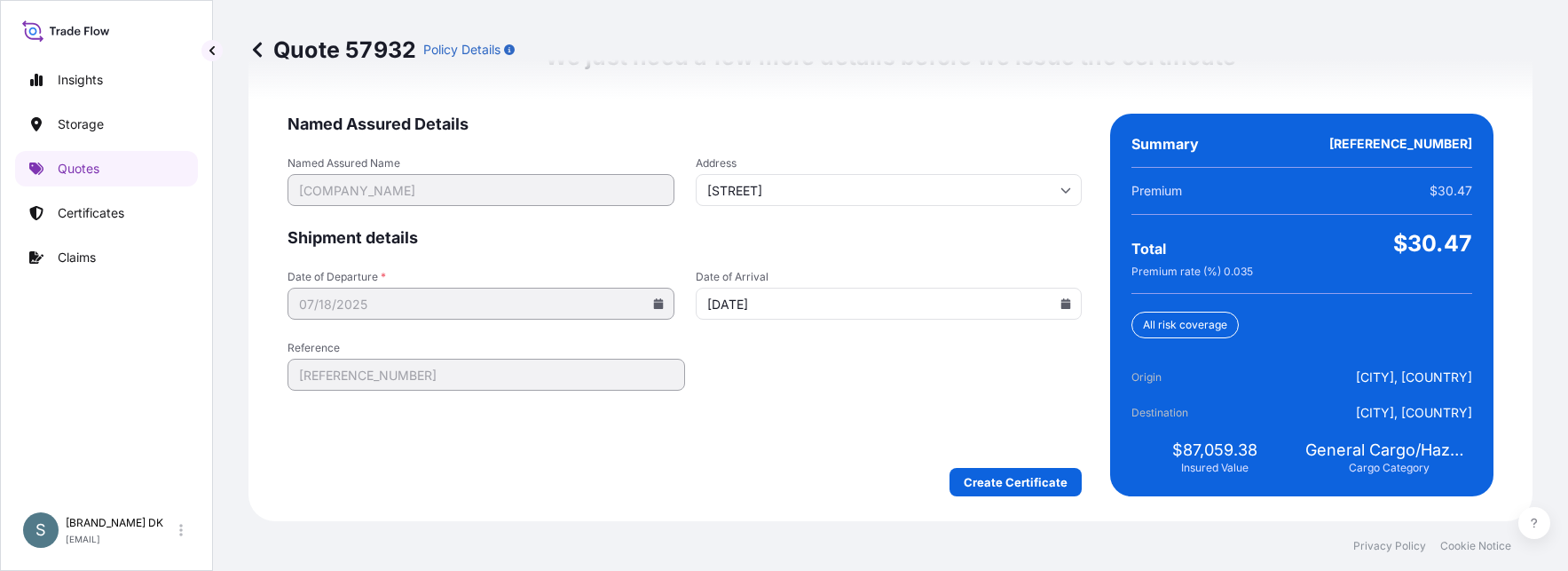 click on "Named Assured Details Named Assured Name   Mariager Salt Specialties A/S Address   Hadsundvej 17 Shipment details Date of Departure   * 07/18/2025 Date of Arrival   09/19/2025 Reference   DK1001019579 - 2584593 Create Certificate" at bounding box center (684, 305) 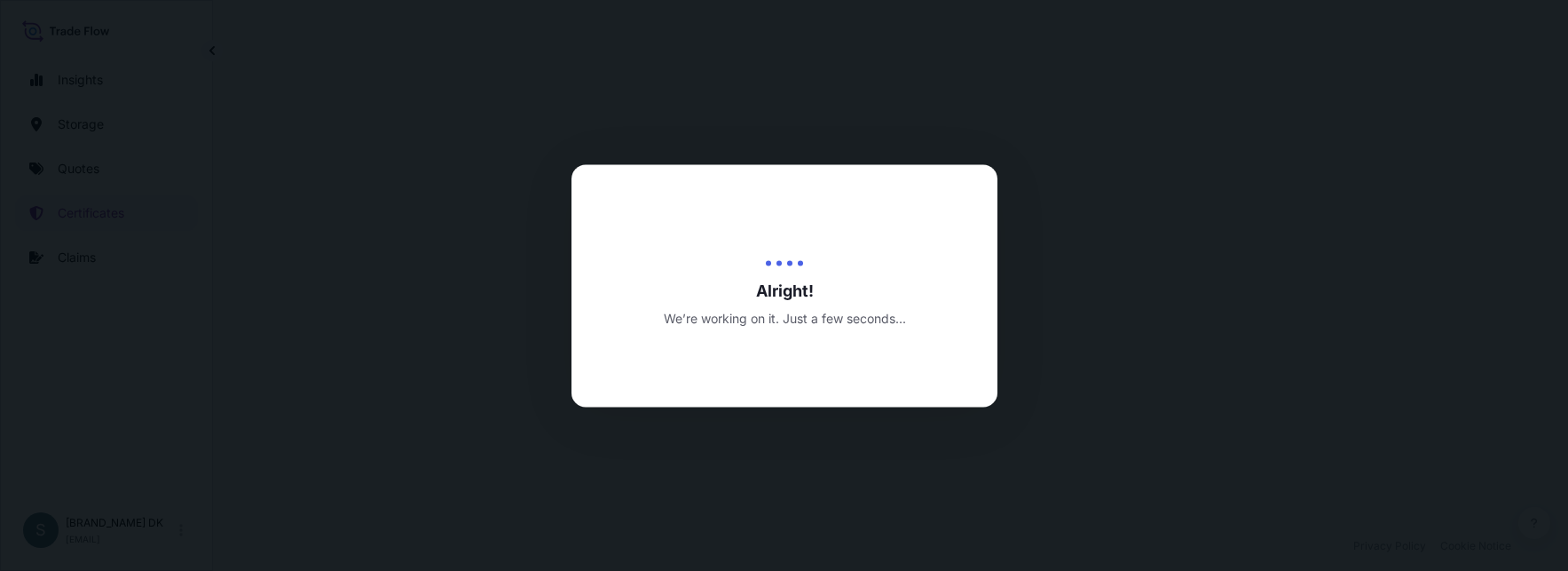 scroll, scrollTop: 0, scrollLeft: 0, axis: both 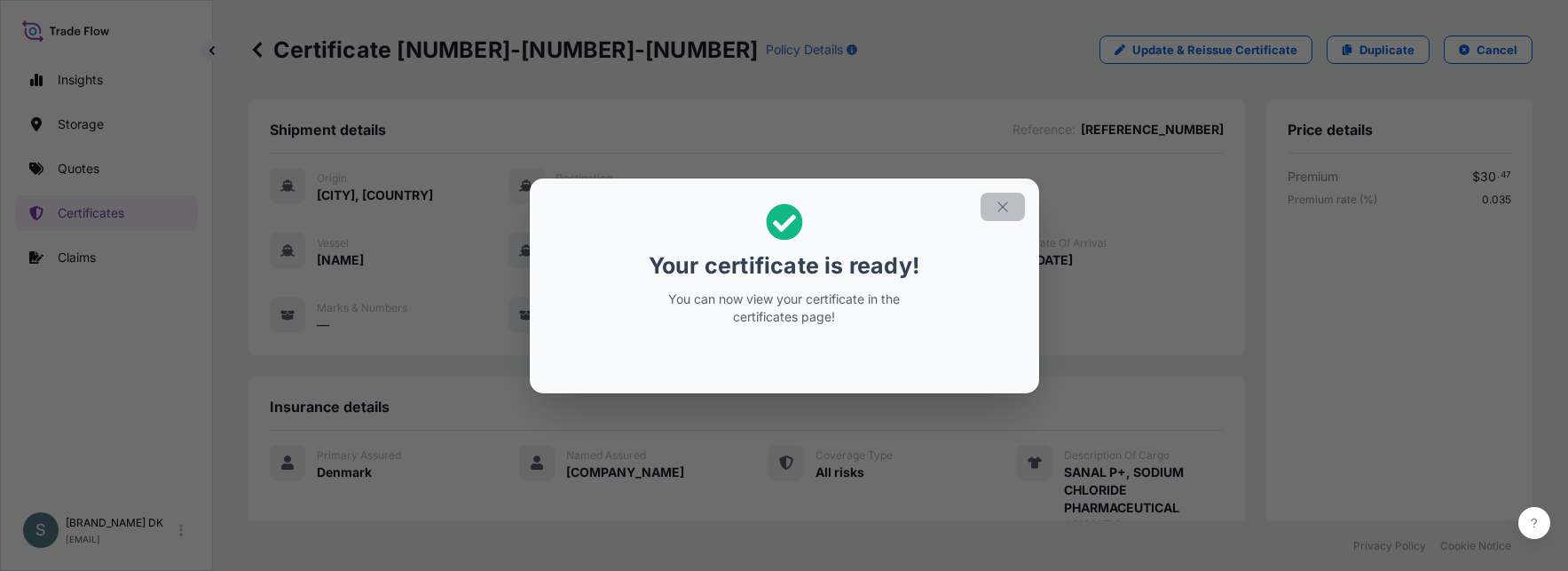 click 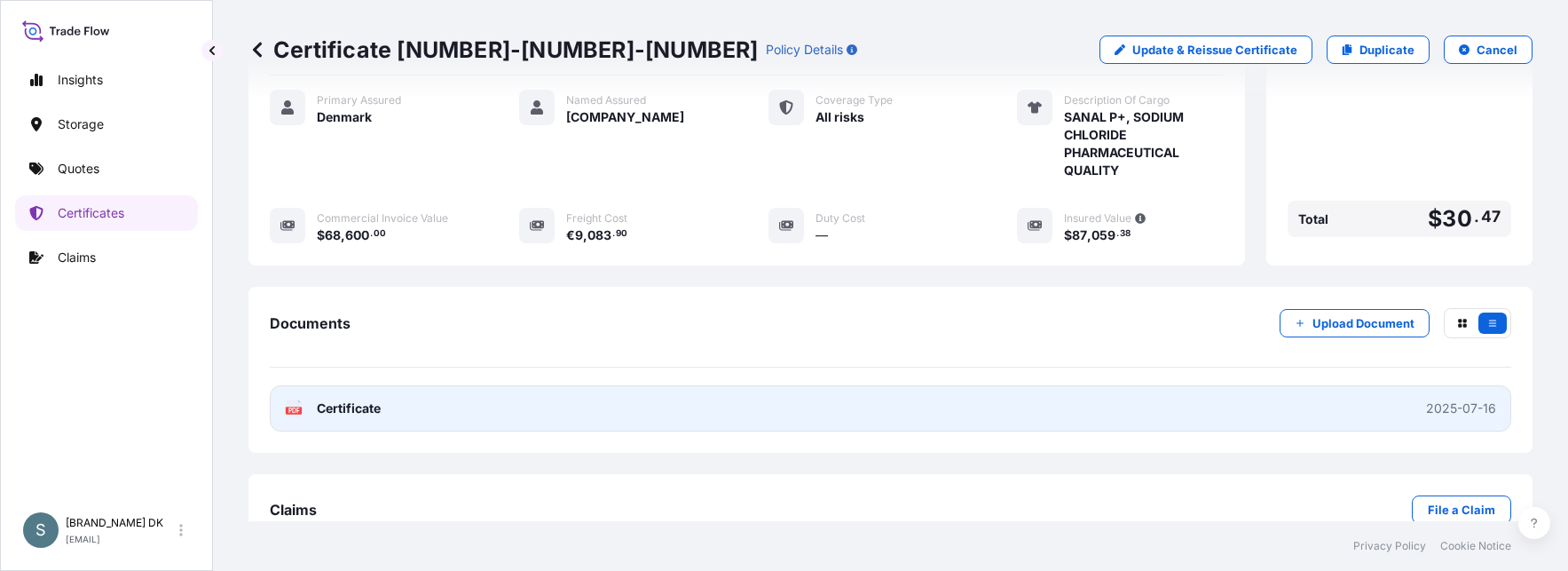 scroll, scrollTop: 398, scrollLeft: 0, axis: vertical 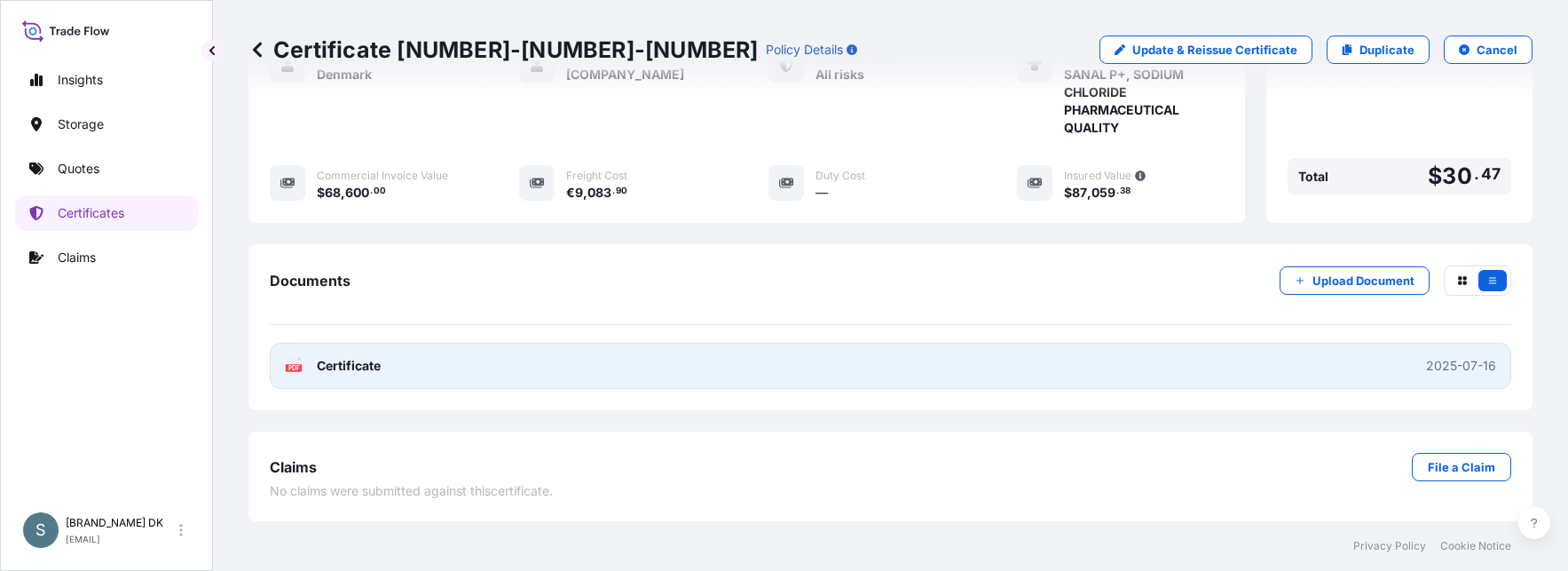 click on "Certificate" at bounding box center [349, 366] 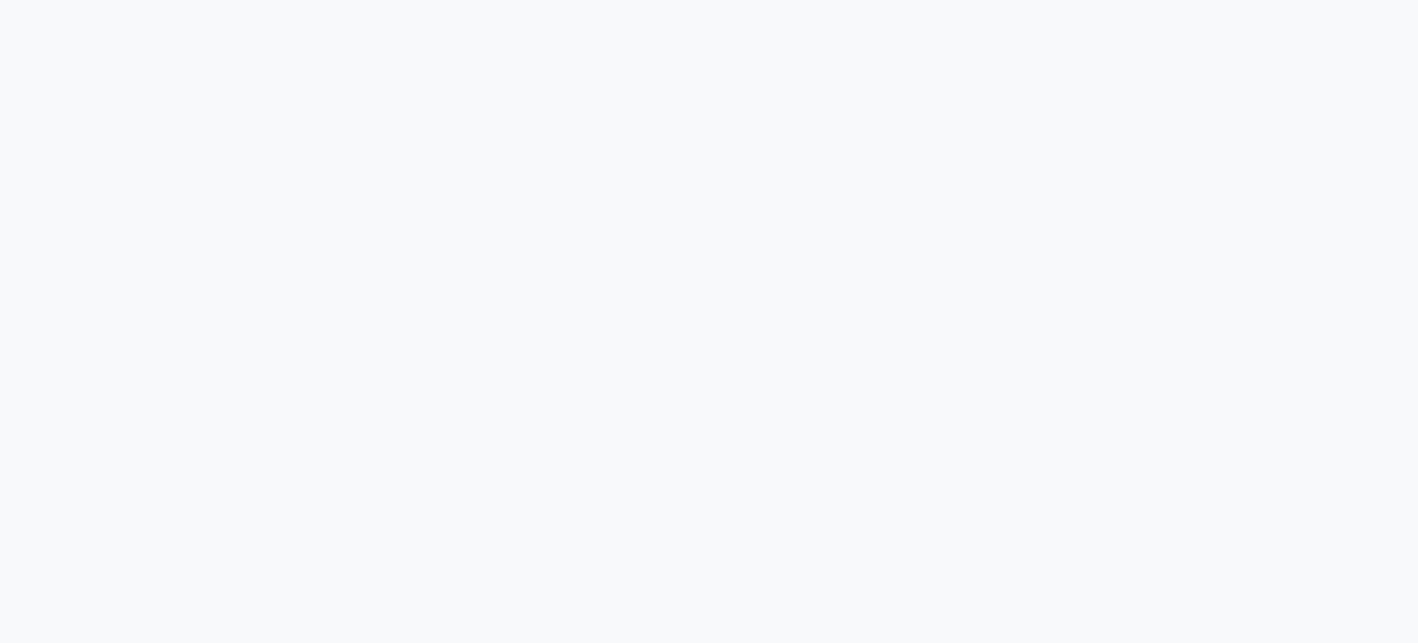 scroll, scrollTop: 0, scrollLeft: 0, axis: both 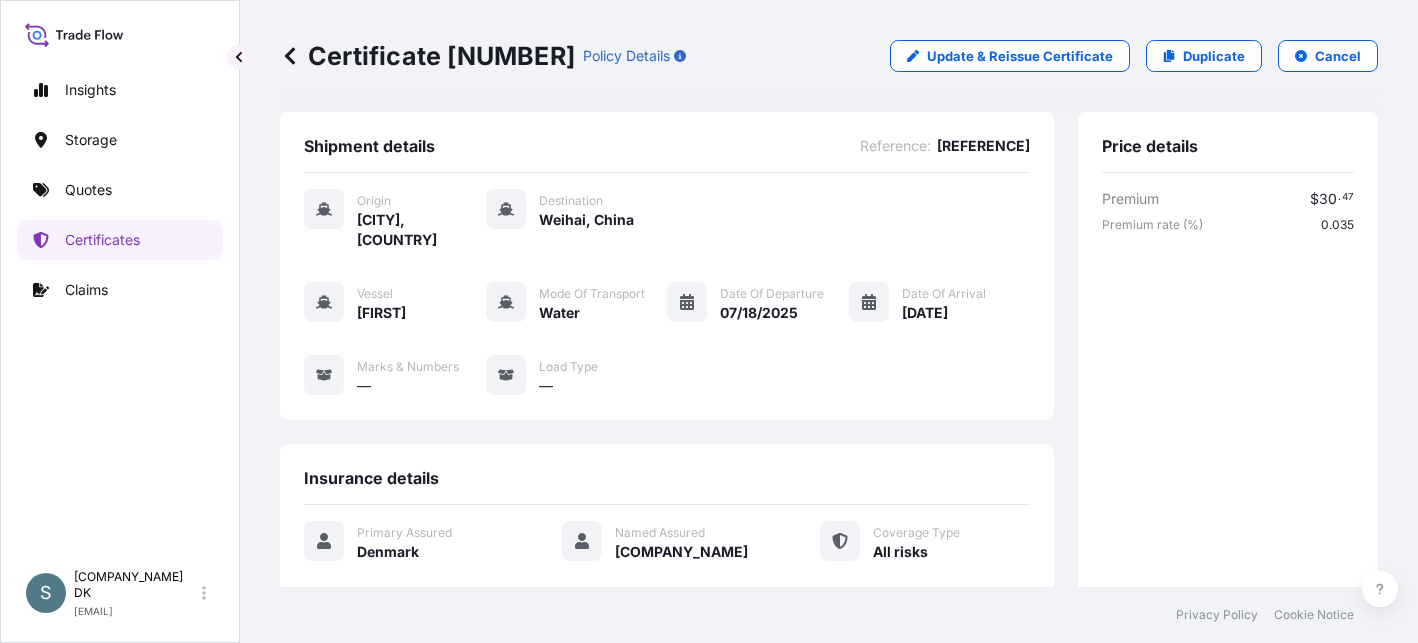 click on "Privacy Policy Cookie Notice" at bounding box center (829, 615) 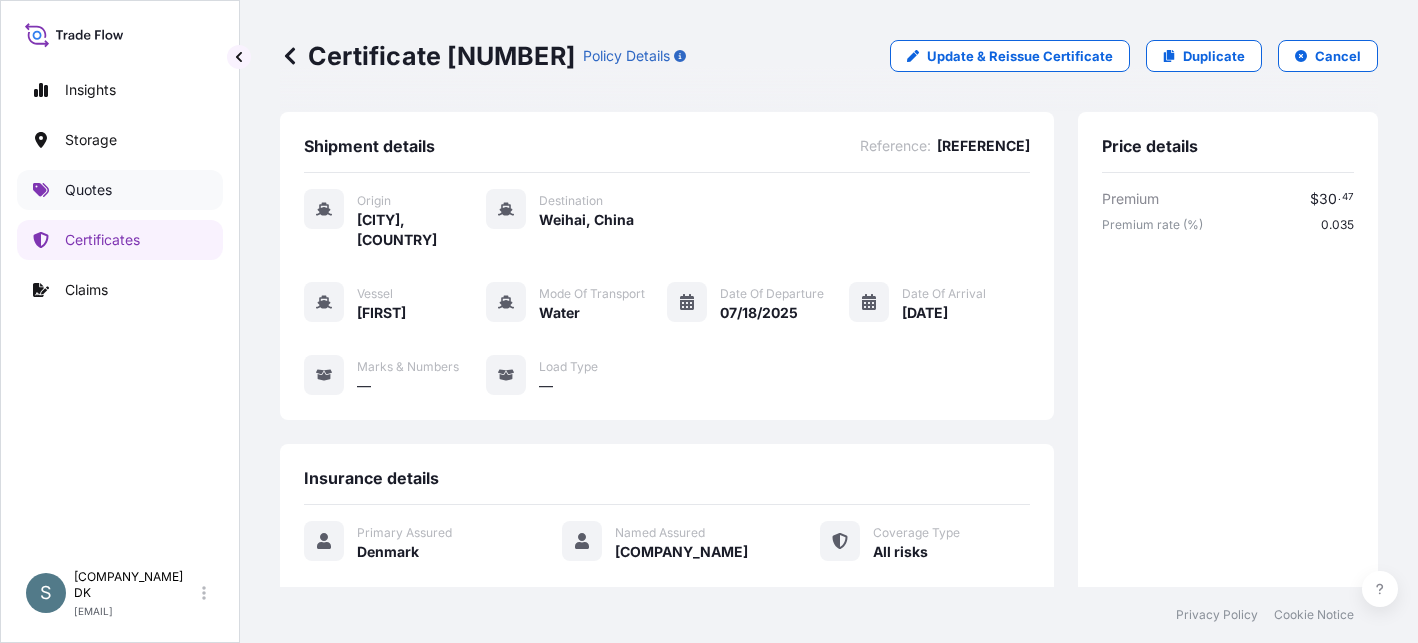 click on "Quotes" at bounding box center [88, 190] 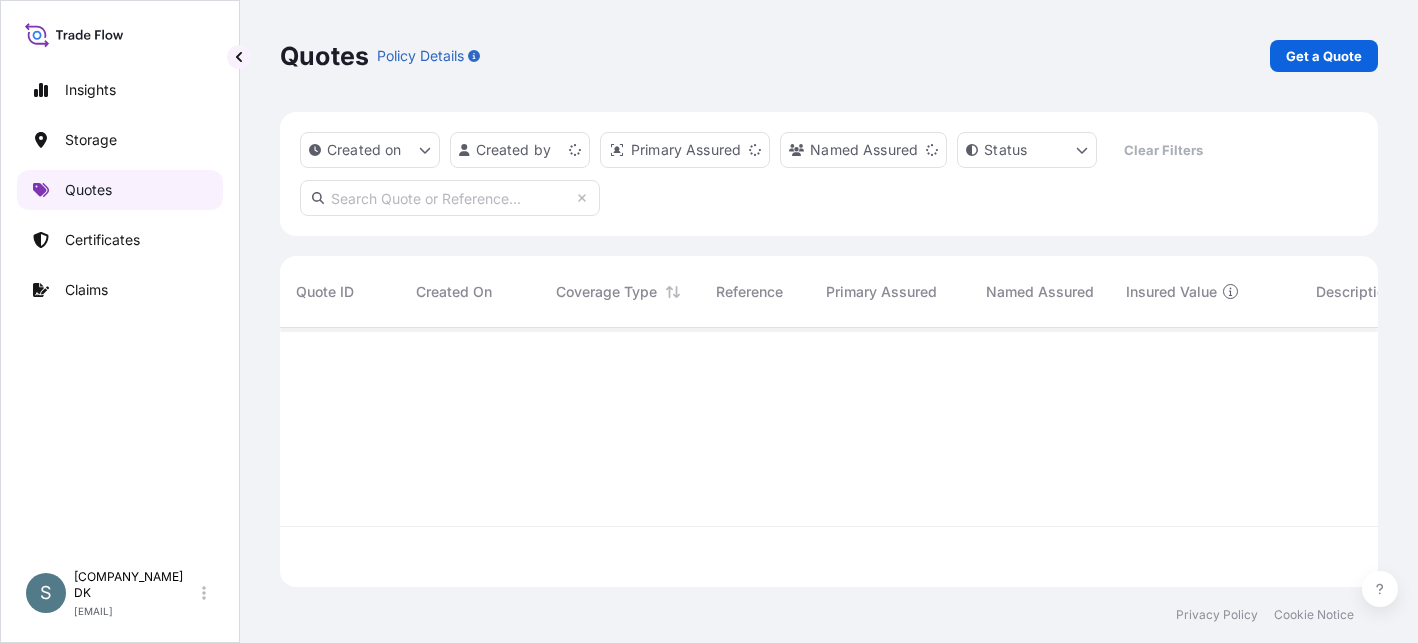 scroll, scrollTop: 16, scrollLeft: 16, axis: both 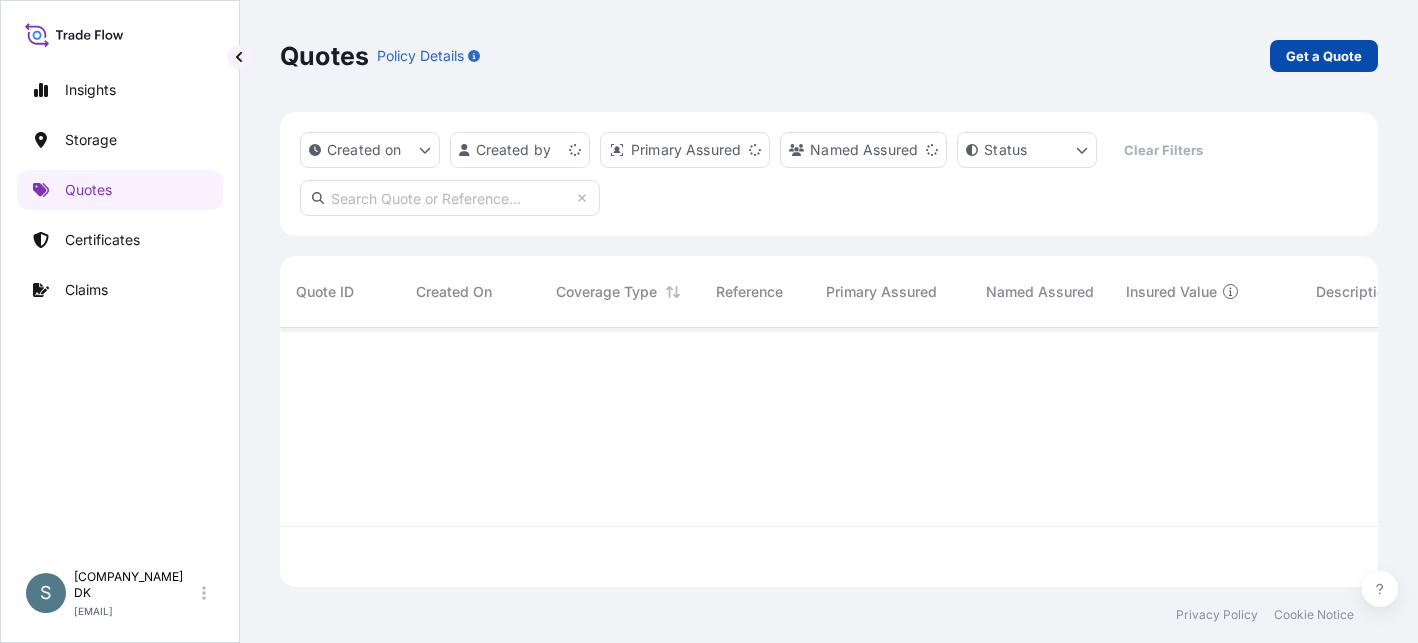 click on "Get a Quote" at bounding box center [1324, 56] 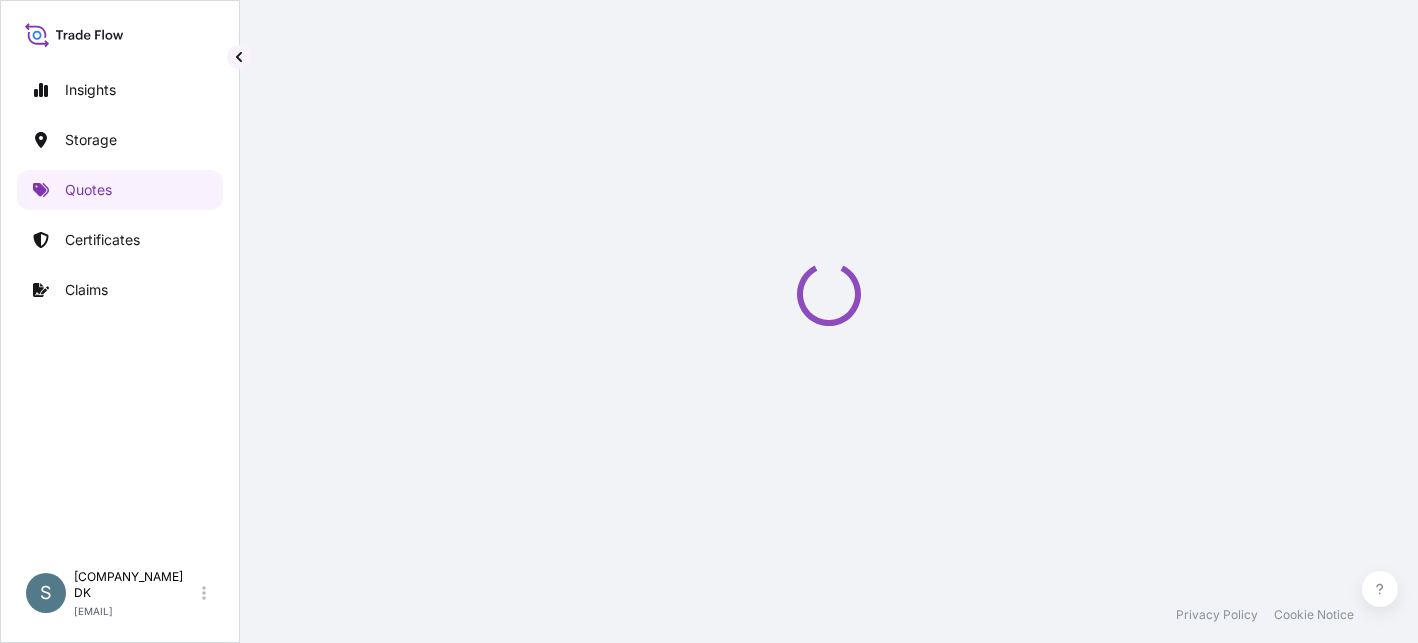 select on "Water" 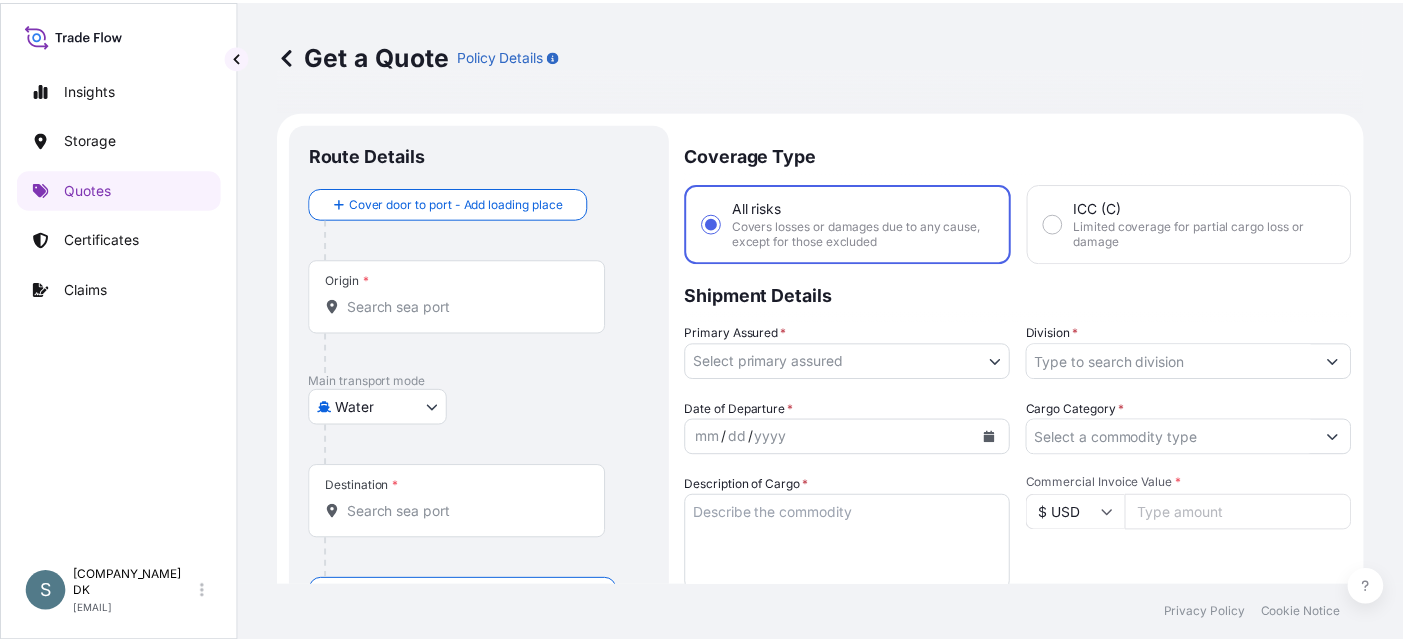 scroll, scrollTop: 32, scrollLeft: 0, axis: vertical 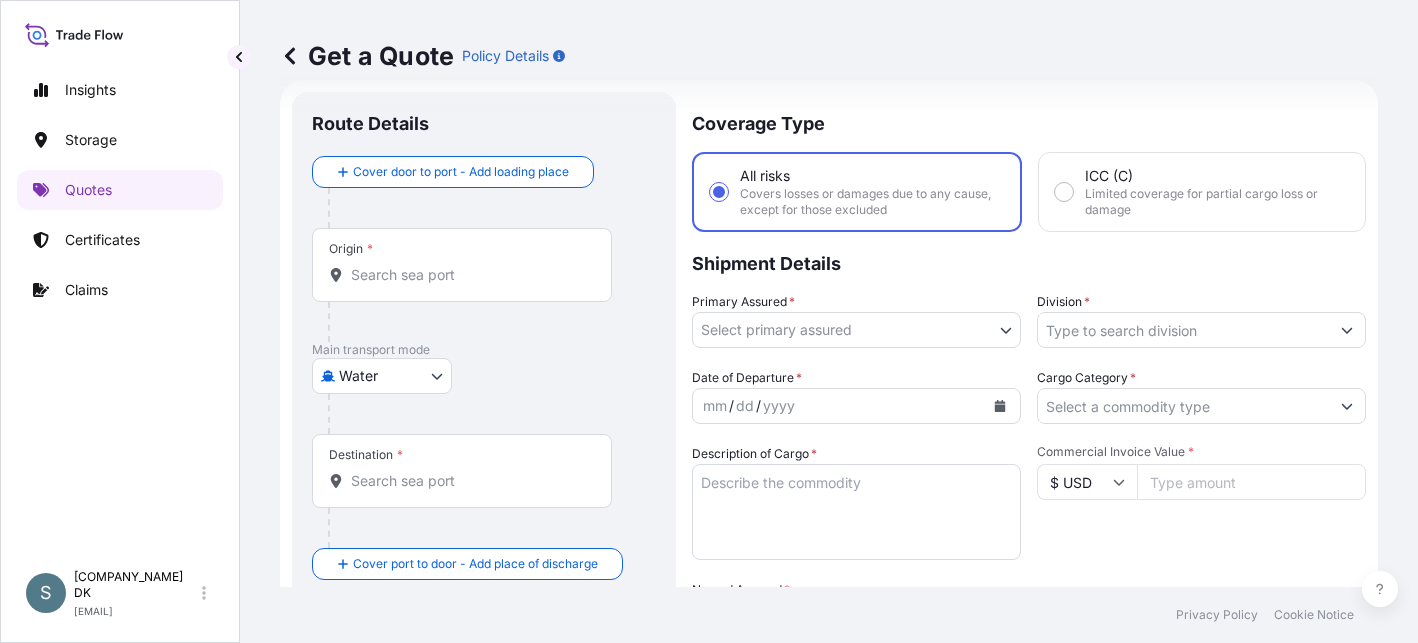 click on "Origin *" at bounding box center [469, 275] 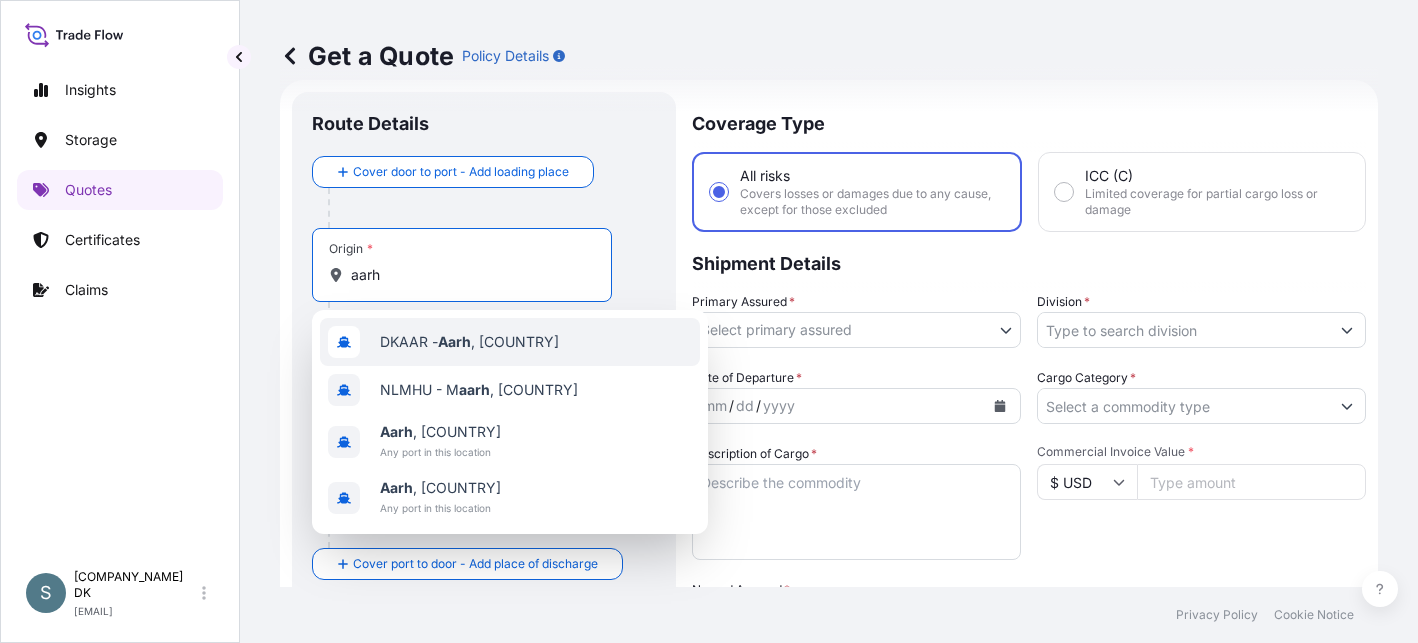 click on "[CODE] -  [CITY], [COUNTRY]" at bounding box center (469, 342) 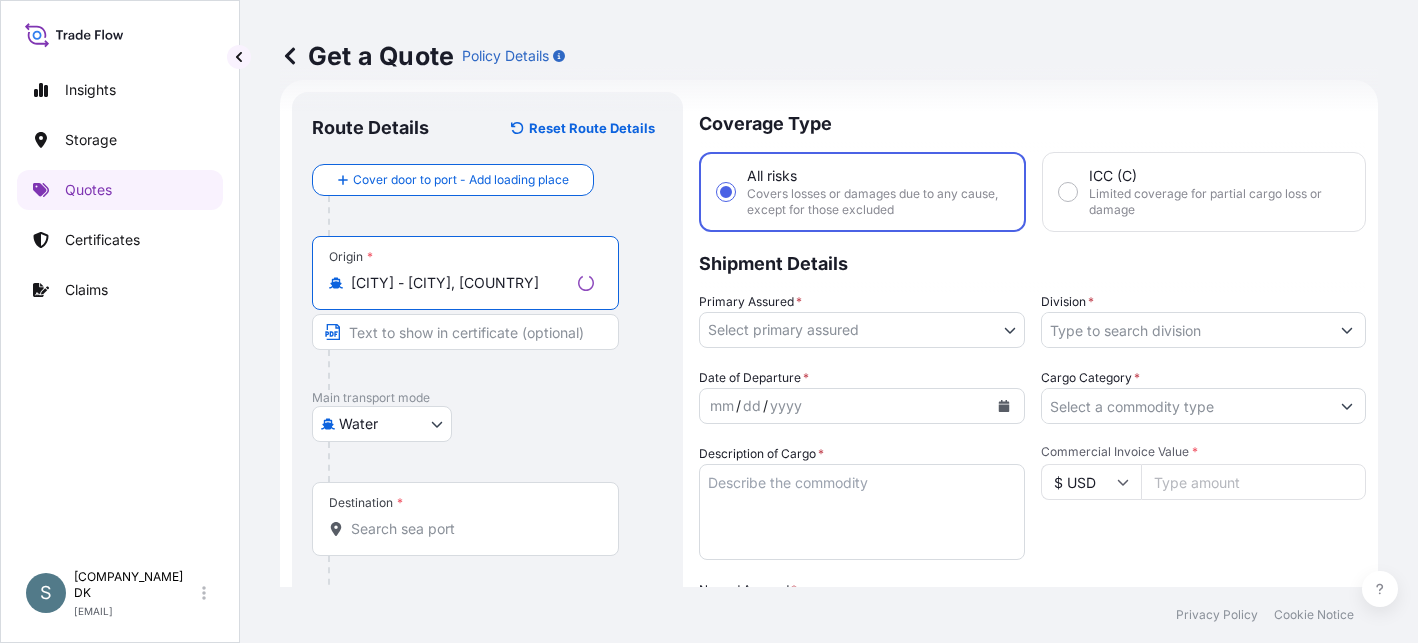 type on "[CODE] - [CITY], [COUNTRY]" 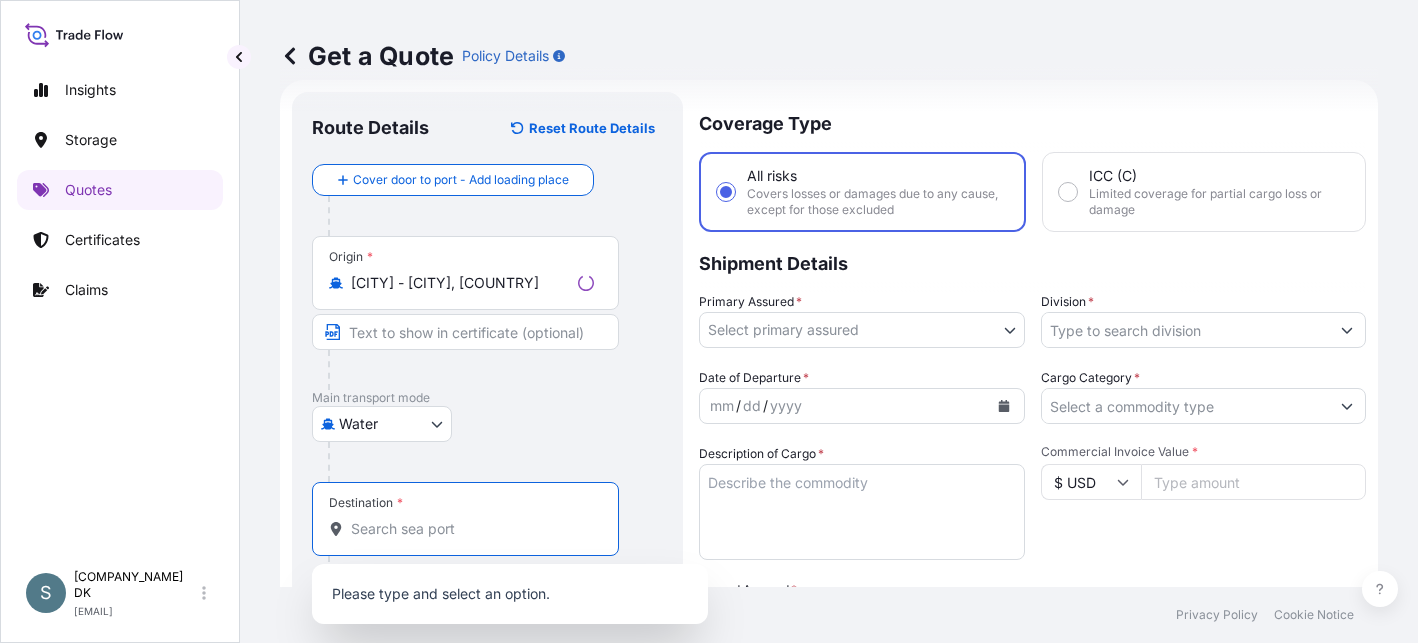 click on "Destination *" at bounding box center [472, 529] 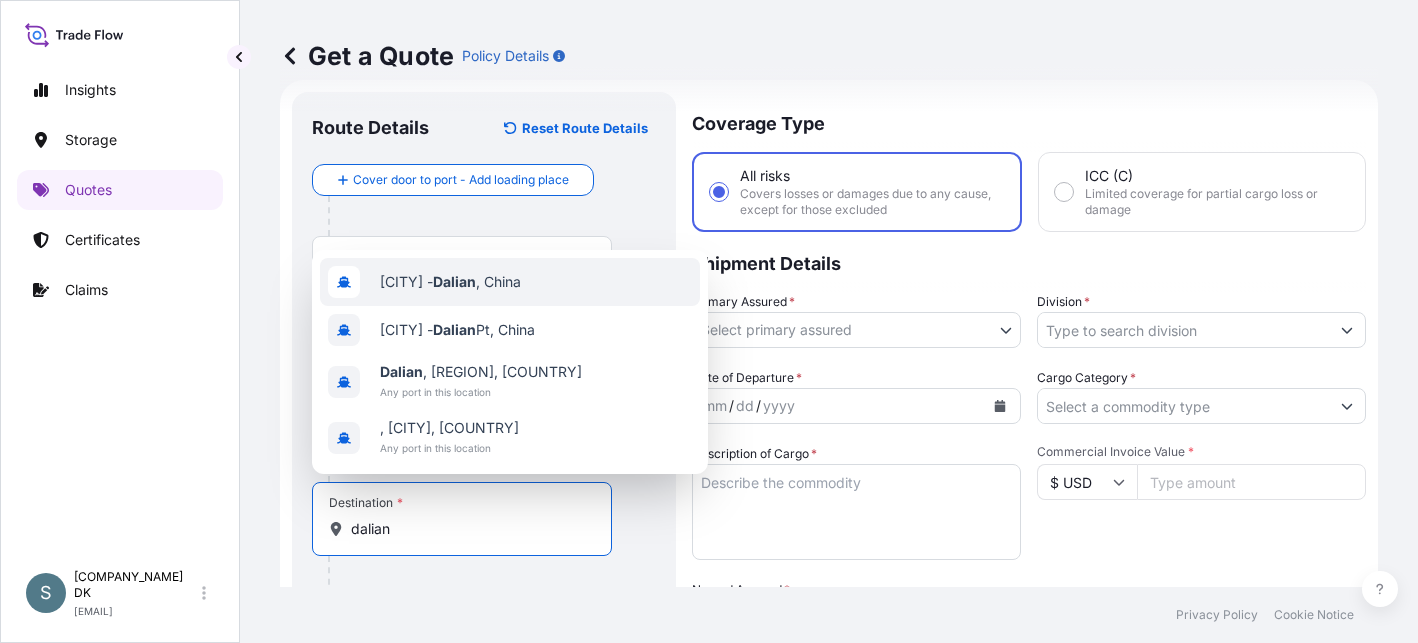 click on "CNDAL -  Dalian , China" at bounding box center [510, 282] 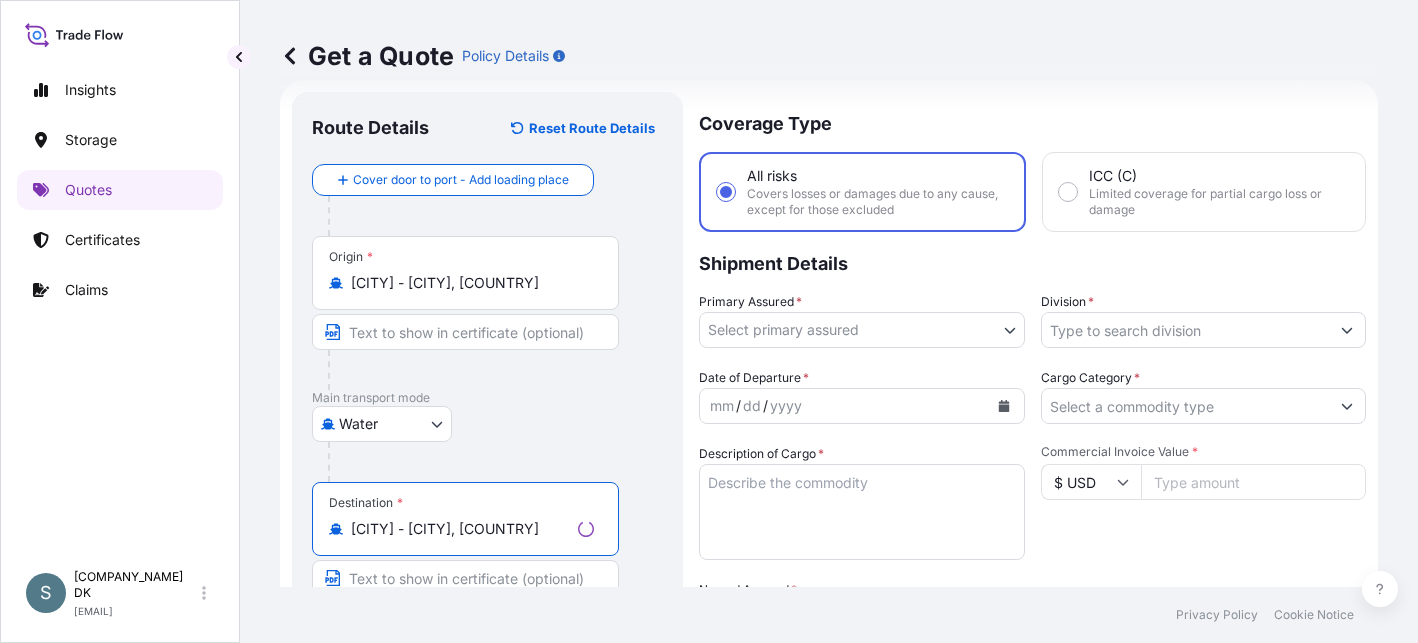type on "CNDAL - Dalian, China" 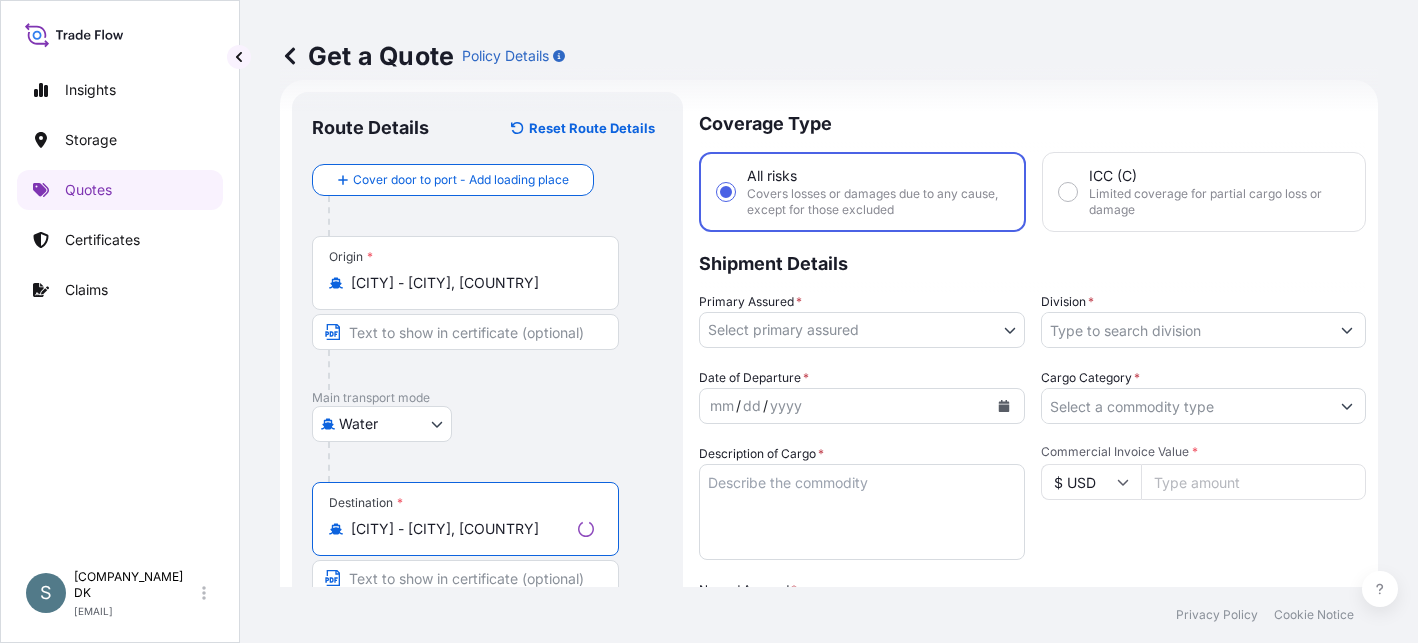 click on "Insights Storage Quotes Certificates Claims S Salins   DK salins.dk@bdpint.com Get a Quote Policy Details Route Details Reset Route Details   Cover door to port - Add loading place Place of loading Road / Inland Road / Inland Origin * DKAAR - Aarhus, Denmark Main transport mode Water Air Water Inland Destination * CNDAL - Dalian, China Cover port to door - Add place of discharge Road / Inland Road / Inland Place of Discharge Coverage Type All risks Covers losses or damages due to any cause, except for those excluded ICC (C) Limited coverage for partial cargo loss or damage Shipment Details Primary Assured * Select primary assured Denmark Netherlands Division * Date of Departure * mm / dd / yyyy Cargo Category * Description of Cargo * Commercial Invoice Value   * $ USD Named Assured * Packing Category Select a packing category Please select a primary mode of transportation first. Freight Cost   $ USD CIF Markup % 10 Reference Duty Cost   $ USD Vessel Name Marks & Numbers Letter of Credit Letter of credit" at bounding box center (709, 321) 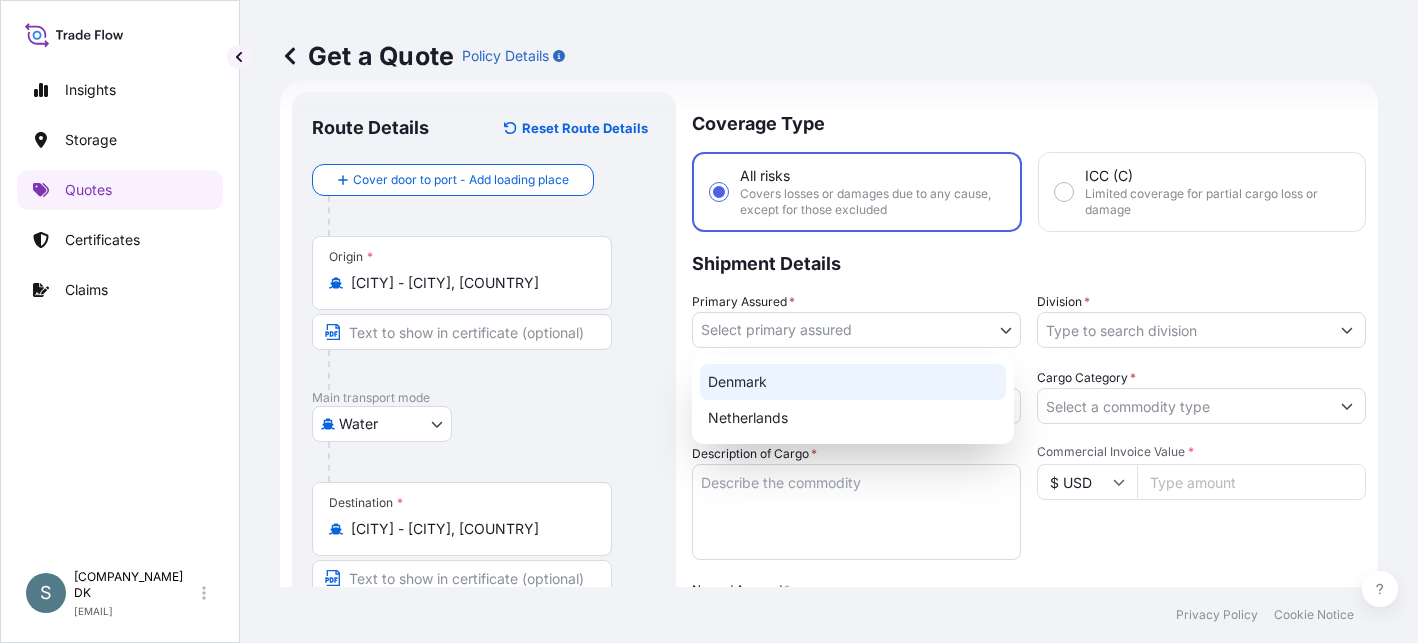 click on "Denmark" at bounding box center (853, 382) 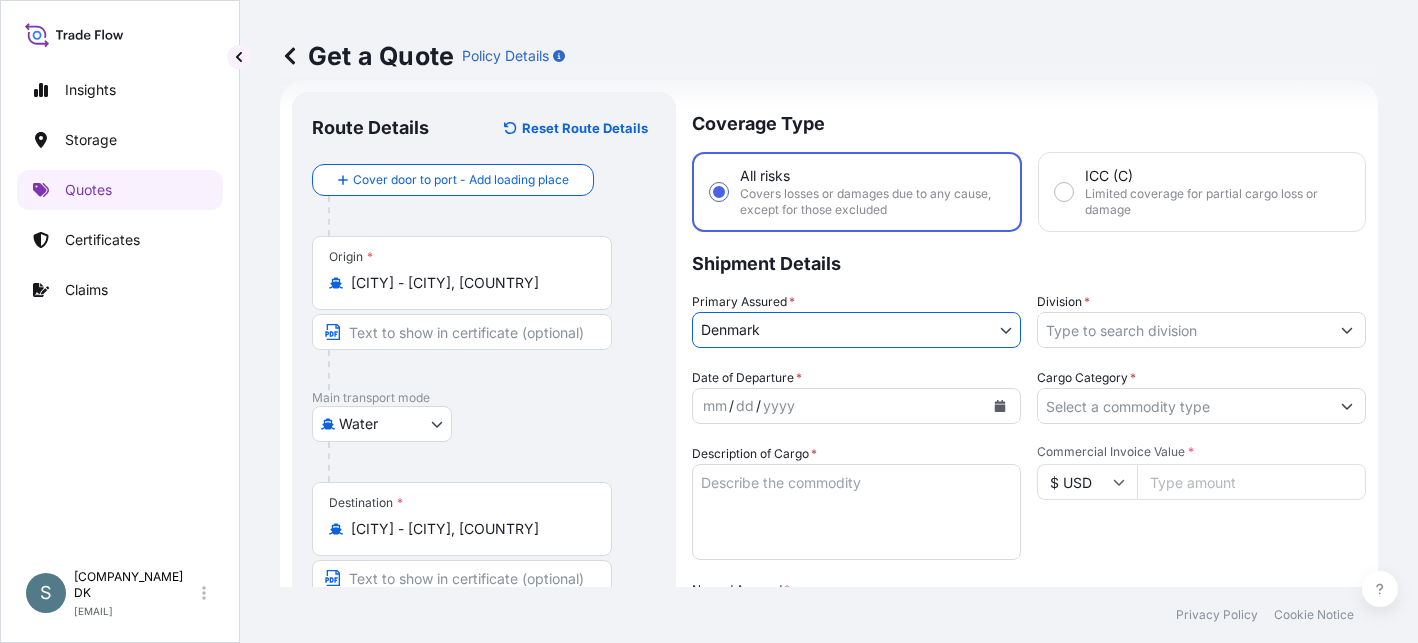 click on "Division *" at bounding box center (1183, 330) 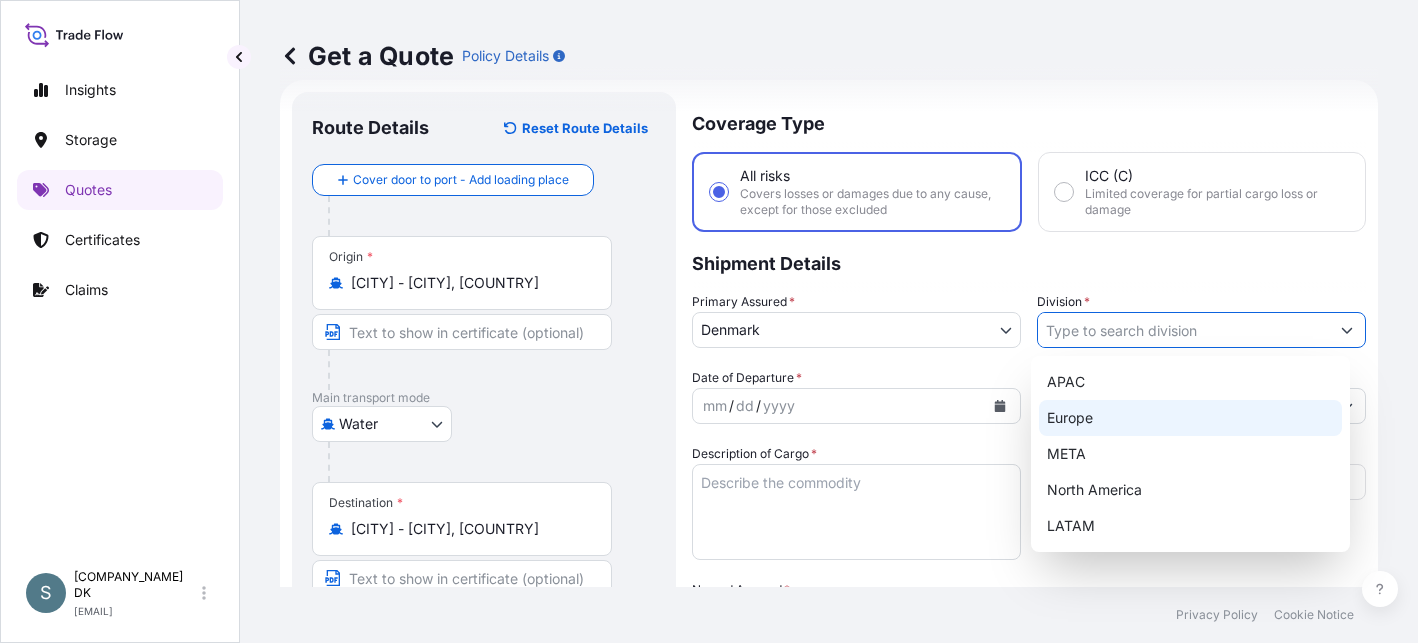 click on "Europe" at bounding box center (1191, 418) 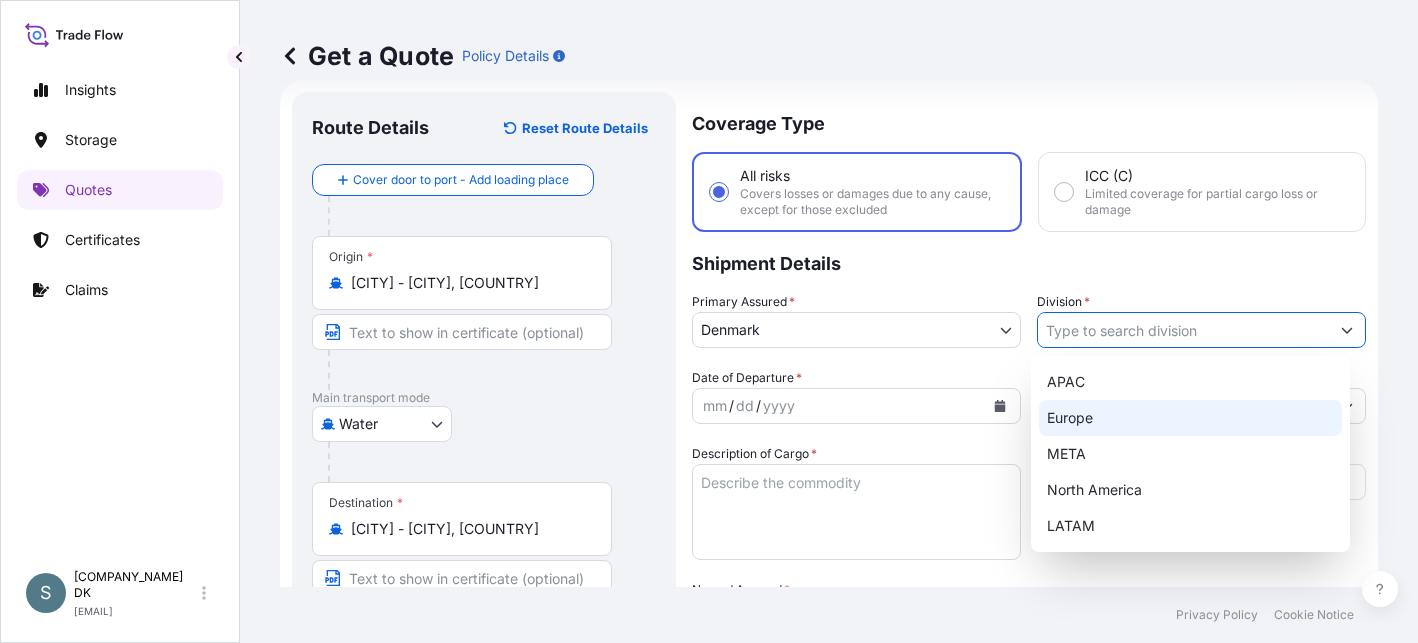 type on "Europe" 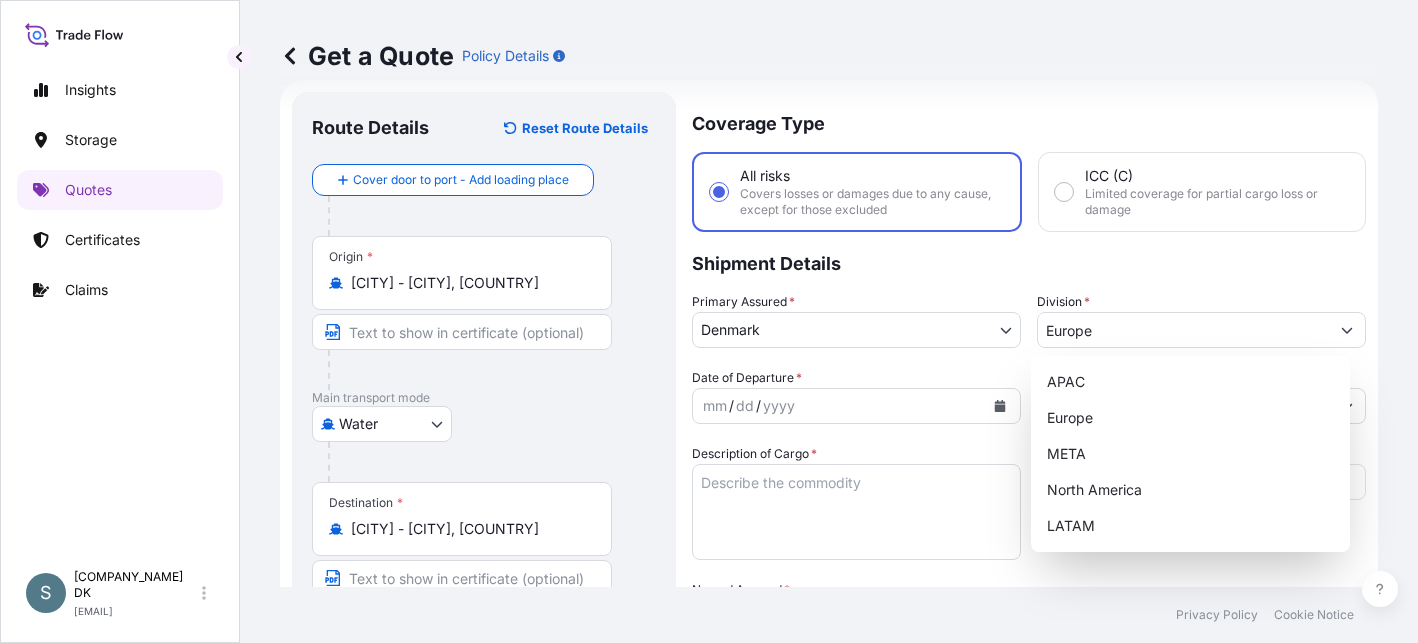 click on "Get a Quote Policy Details" at bounding box center [829, 56] 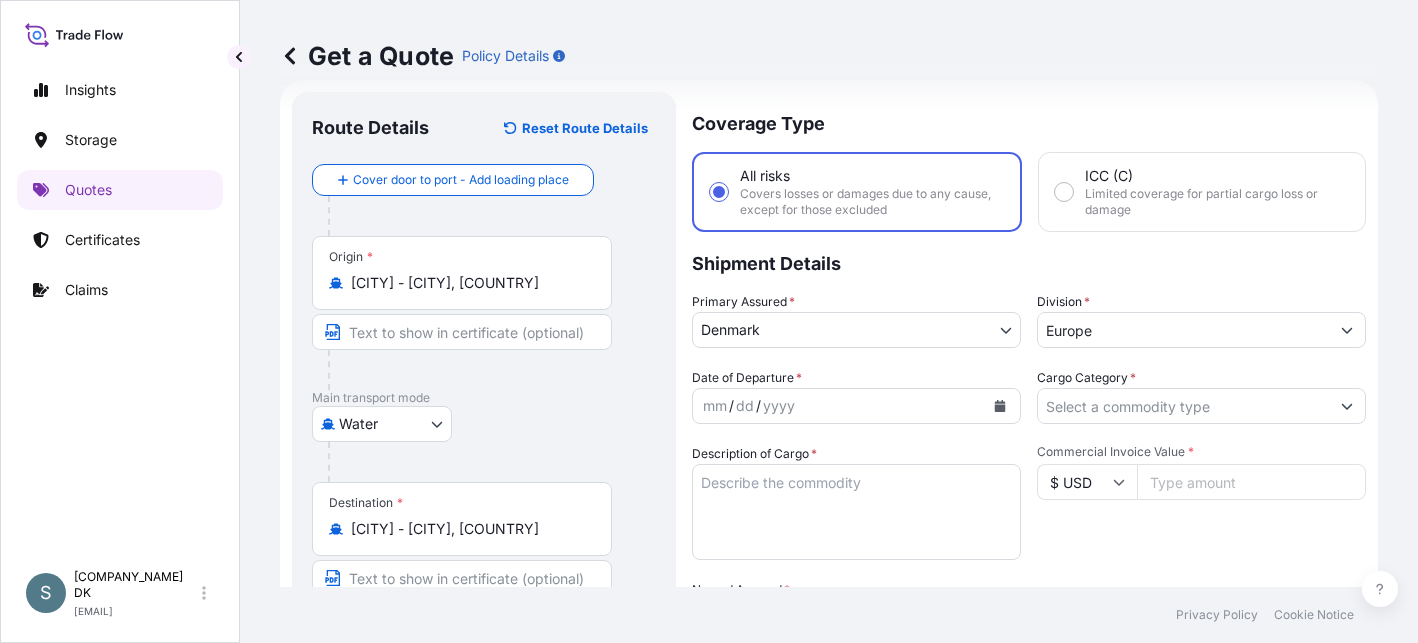 click at bounding box center [1000, 406] 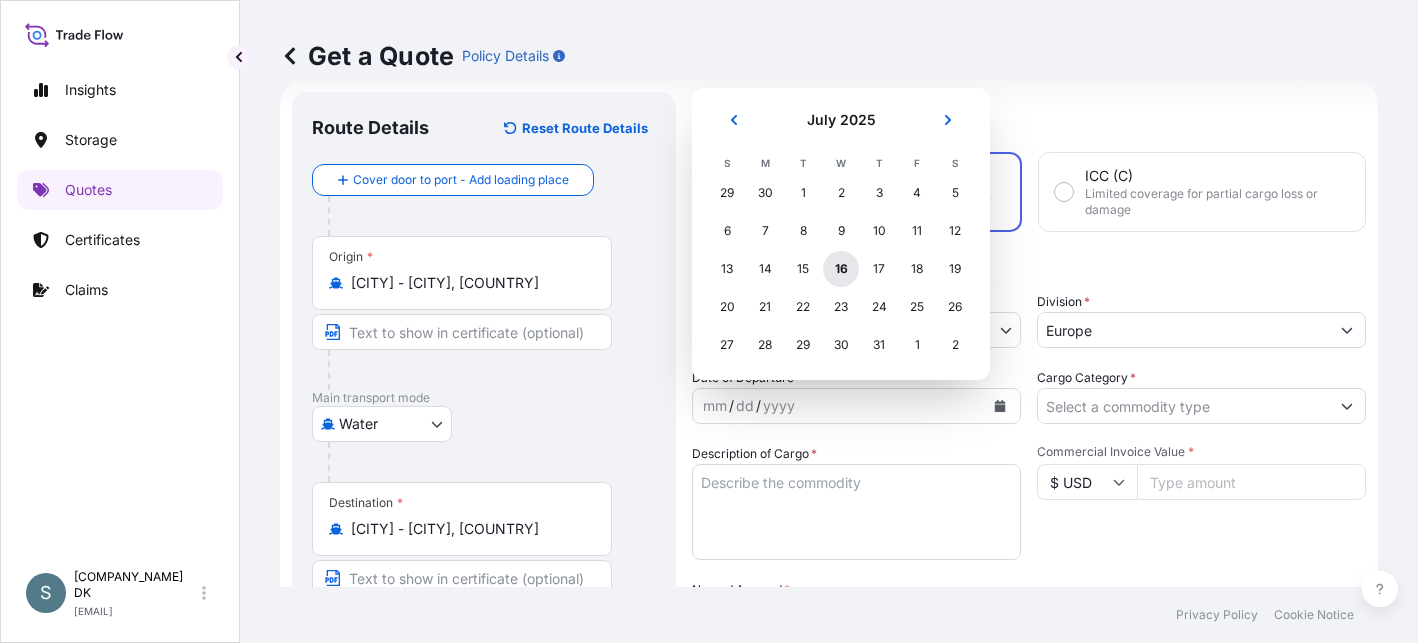click on "16" at bounding box center (841, 269) 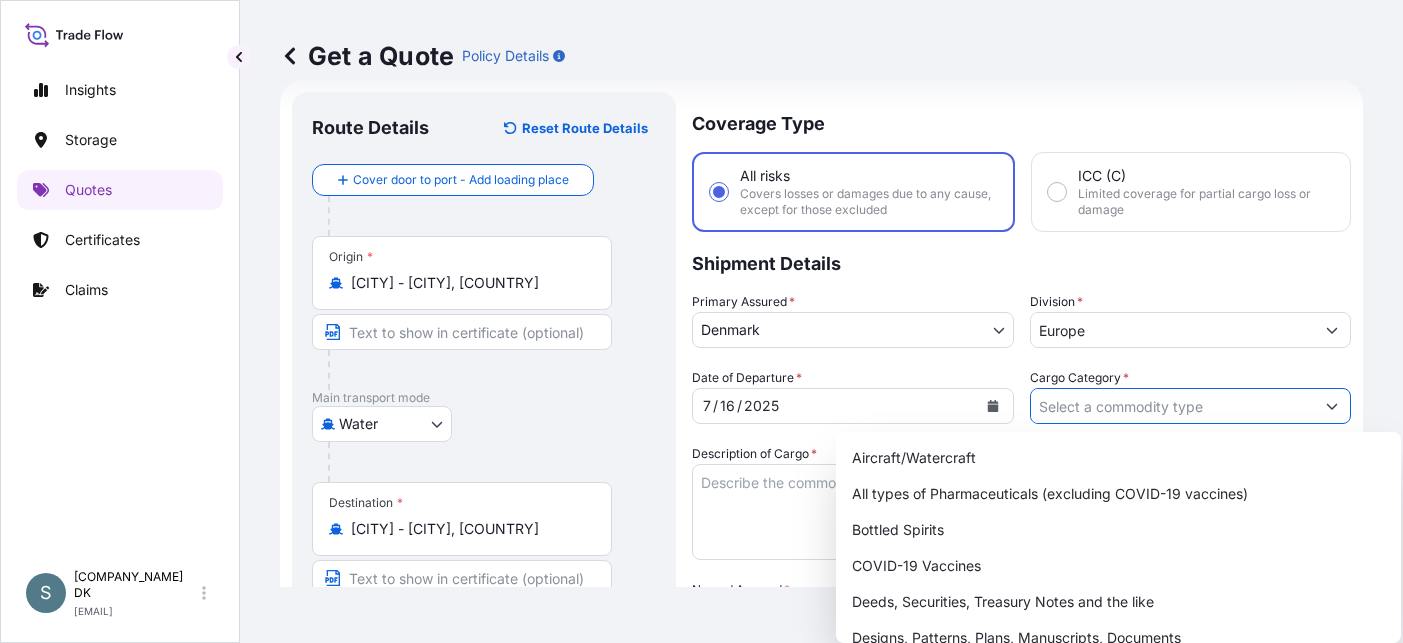click on "Cargo Category *" at bounding box center [1173, 406] 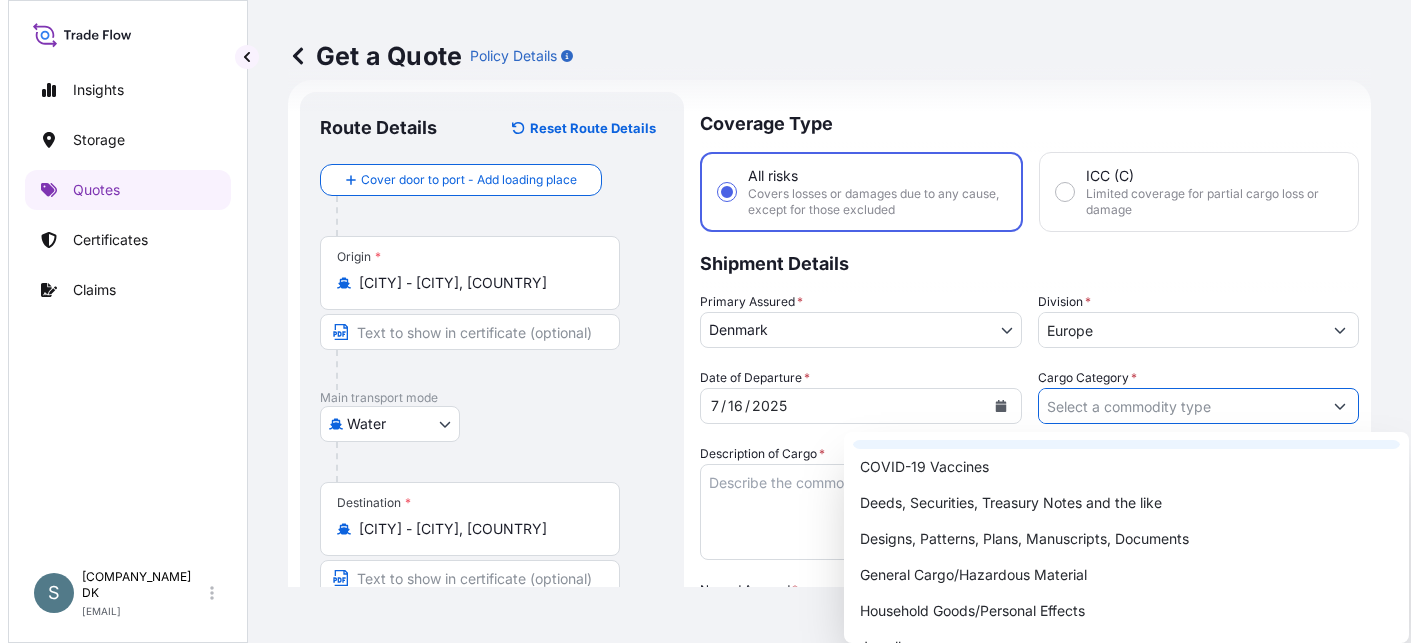 scroll, scrollTop: 100, scrollLeft: 0, axis: vertical 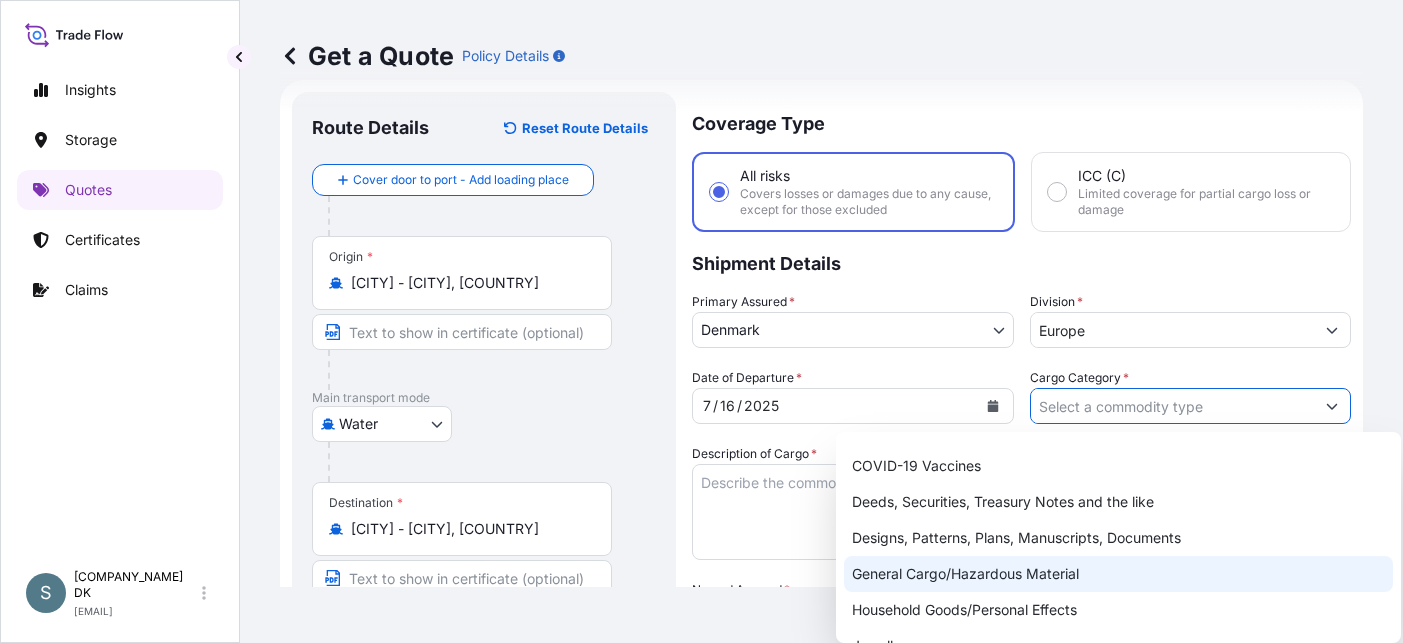 click on "General Cargo/Hazardous Material" at bounding box center (1118, 574) 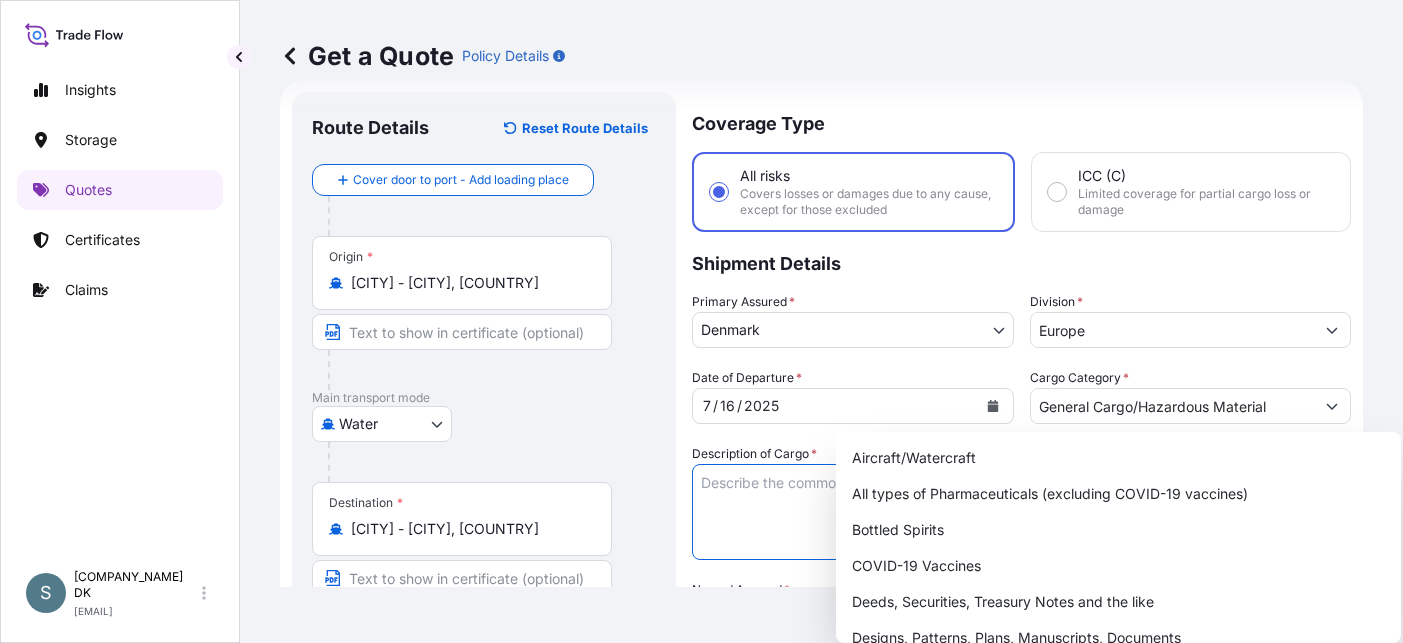 click on "Description of Cargo *" at bounding box center (853, 512) 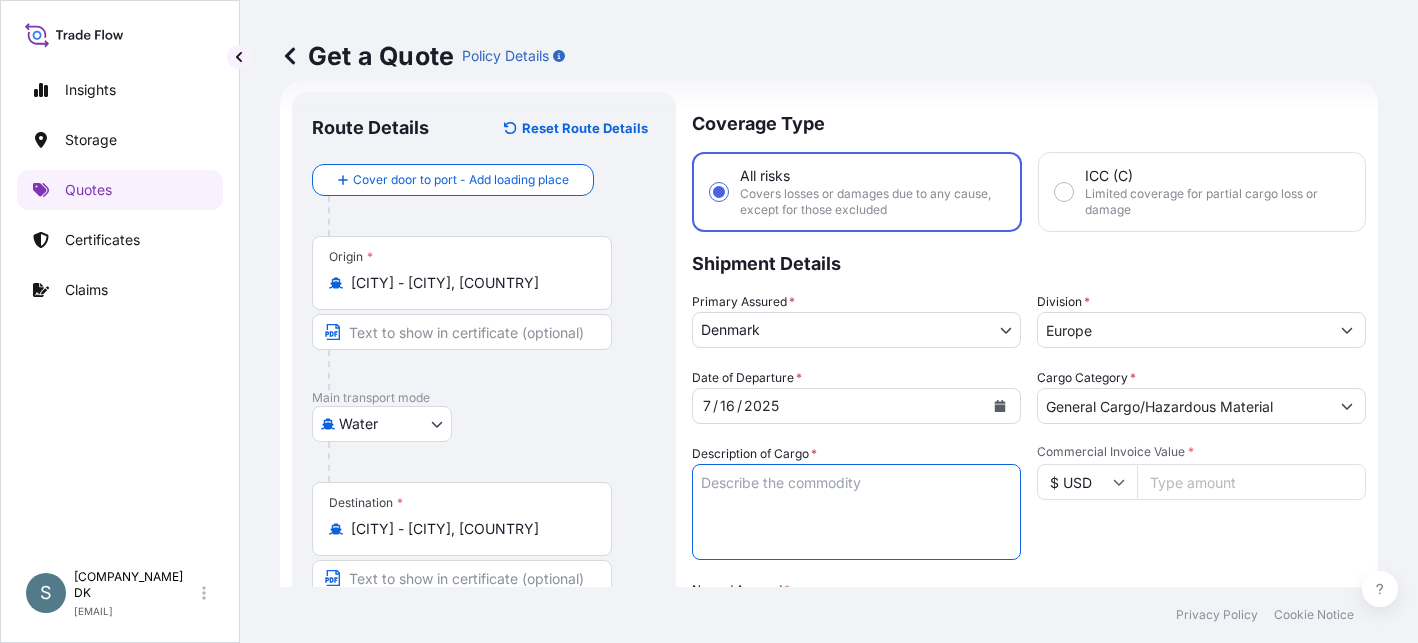 paste on "SANAL P, SODIUM CHLORIDE PHARMACEUTICAL QUALITY" 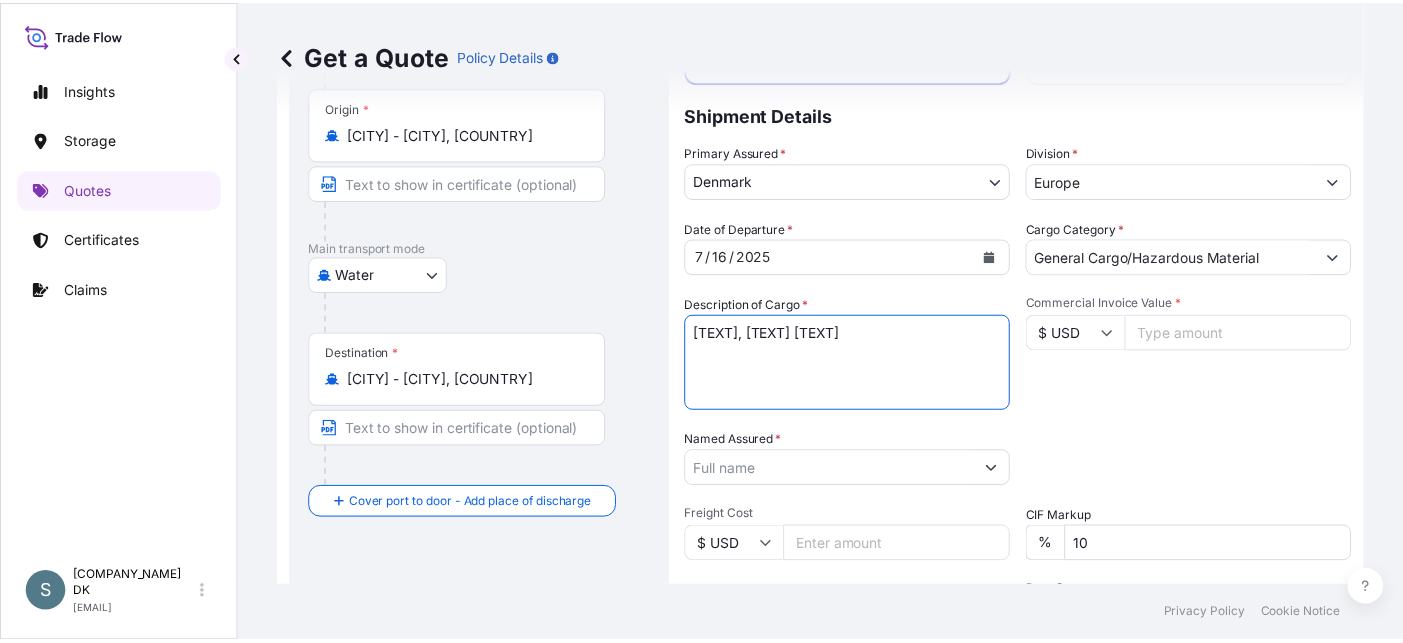 scroll, scrollTop: 232, scrollLeft: 0, axis: vertical 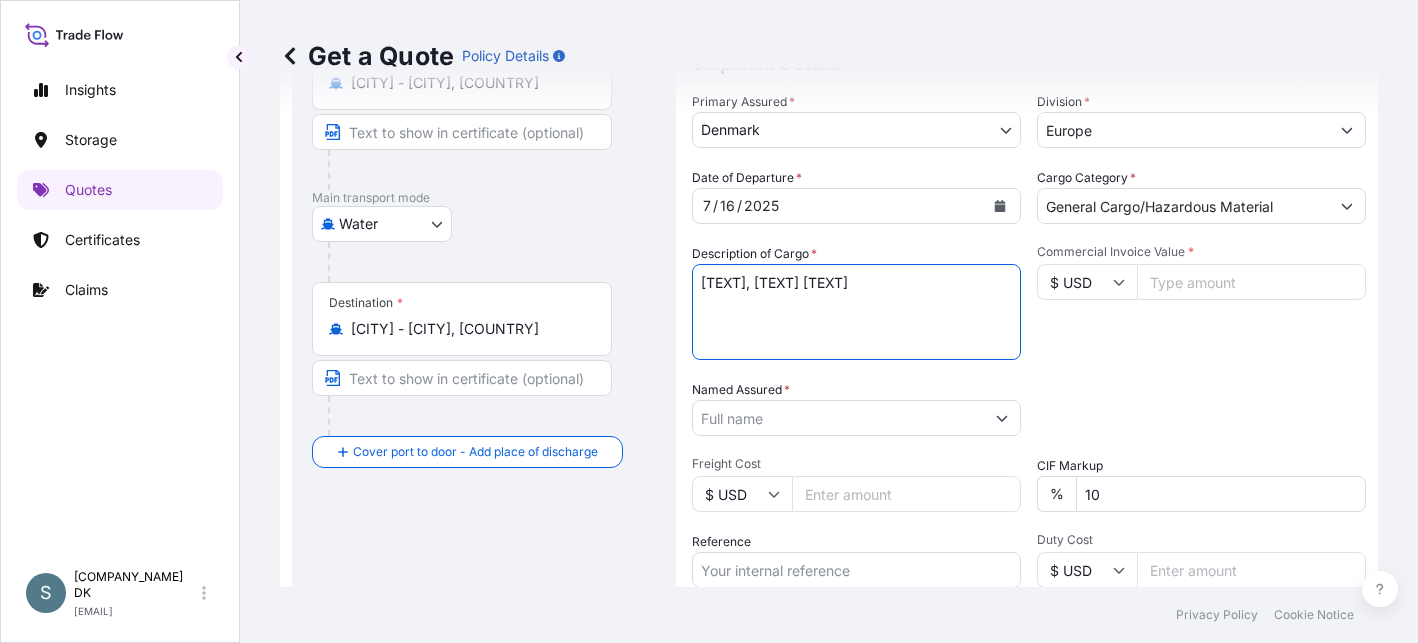 type on "SANAL P, SODIUM CHLORIDE PHARMACEUTICAL QUALITY" 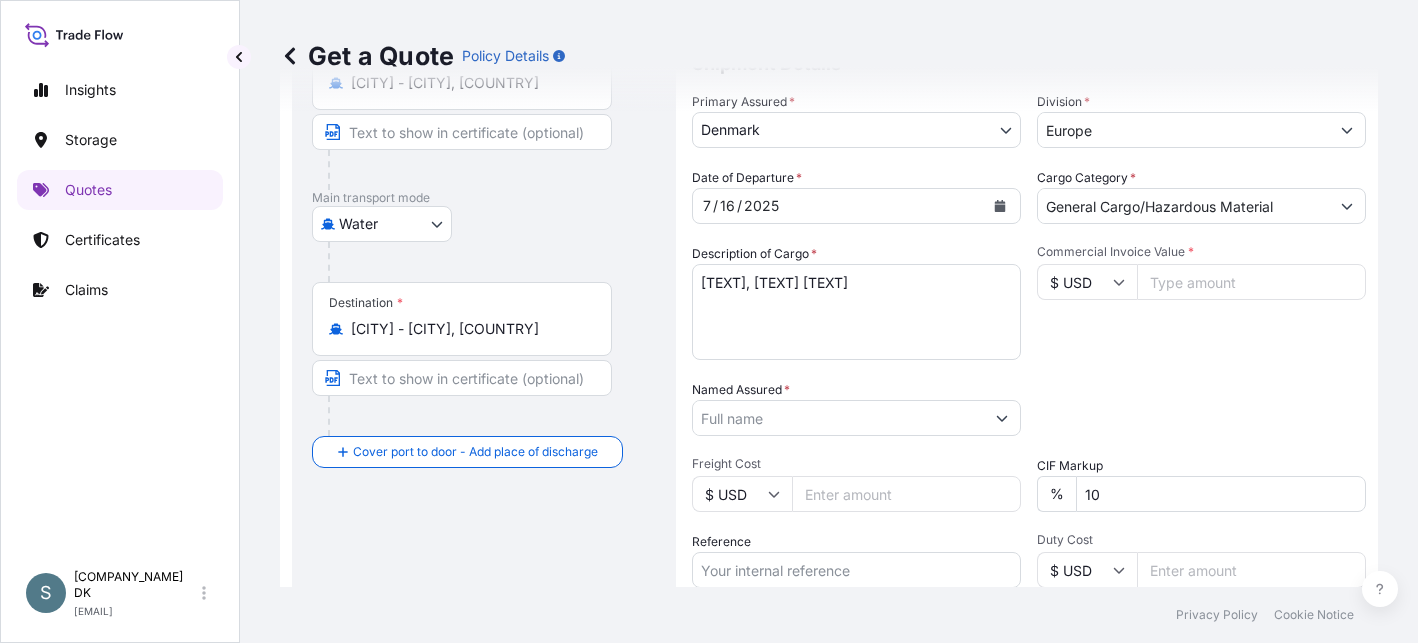 click on "Commercial Invoice Value   *" at bounding box center [1251, 282] 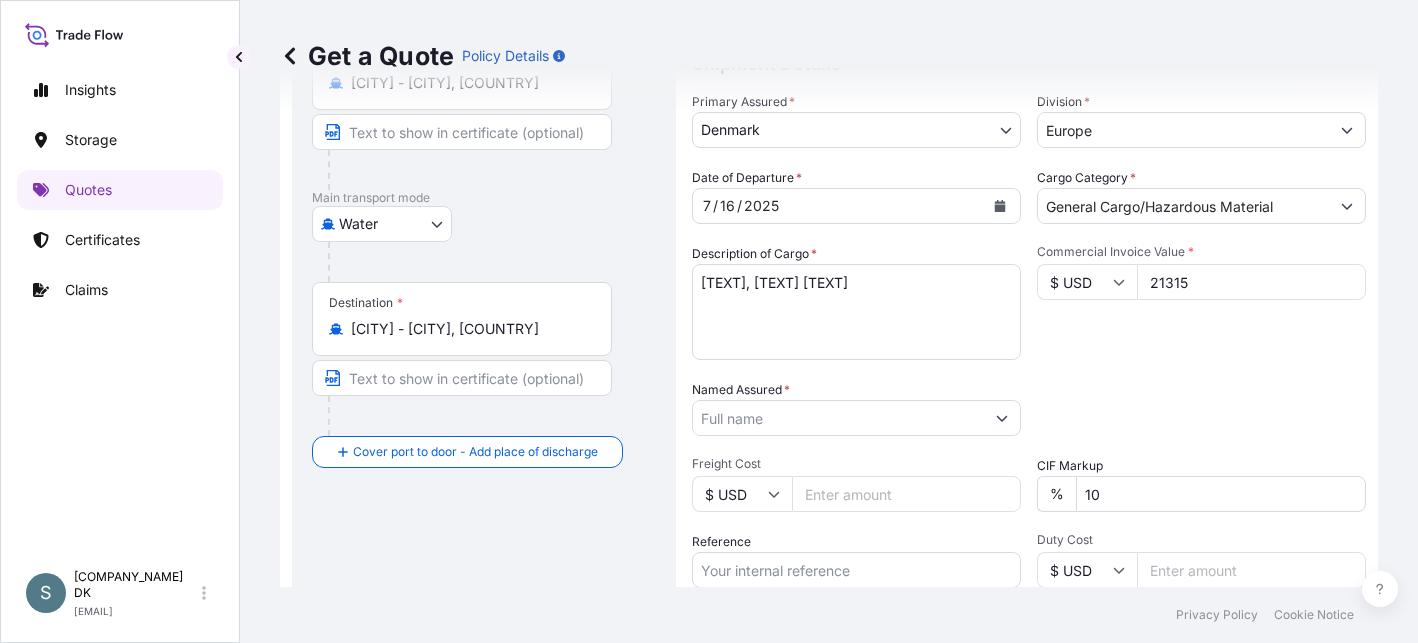 type on "21315" 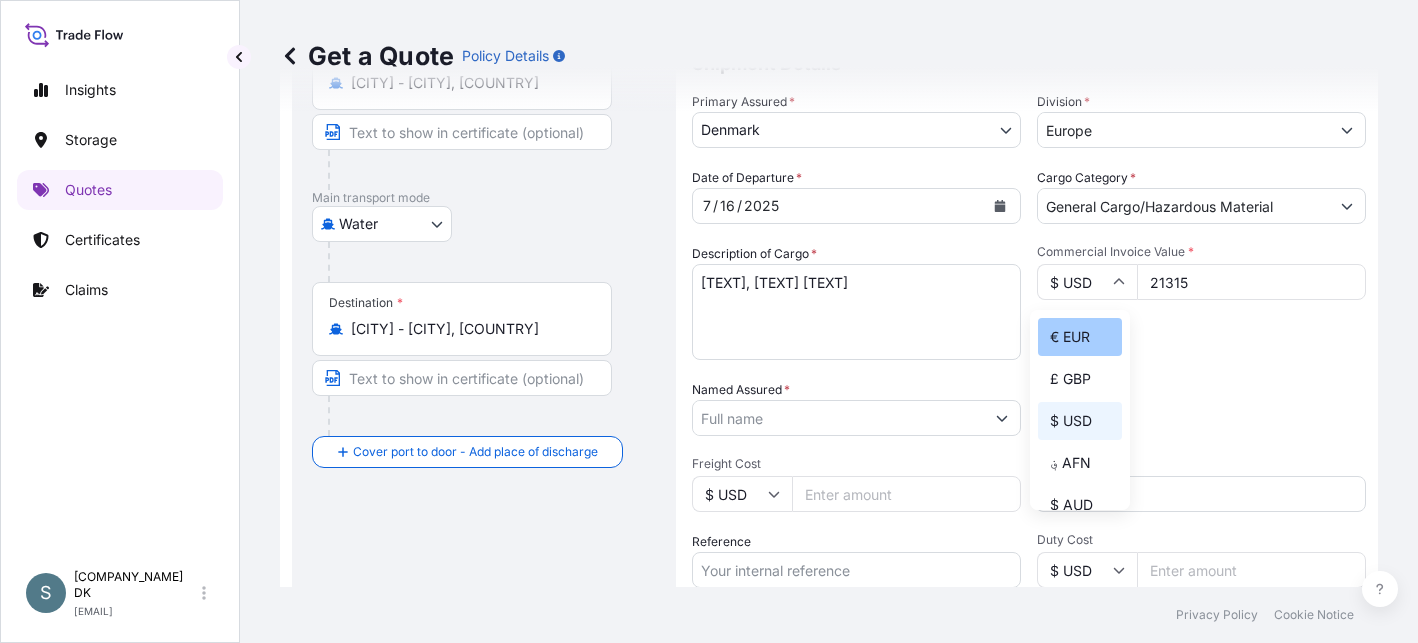 click on "€ EUR" at bounding box center (1080, 337) 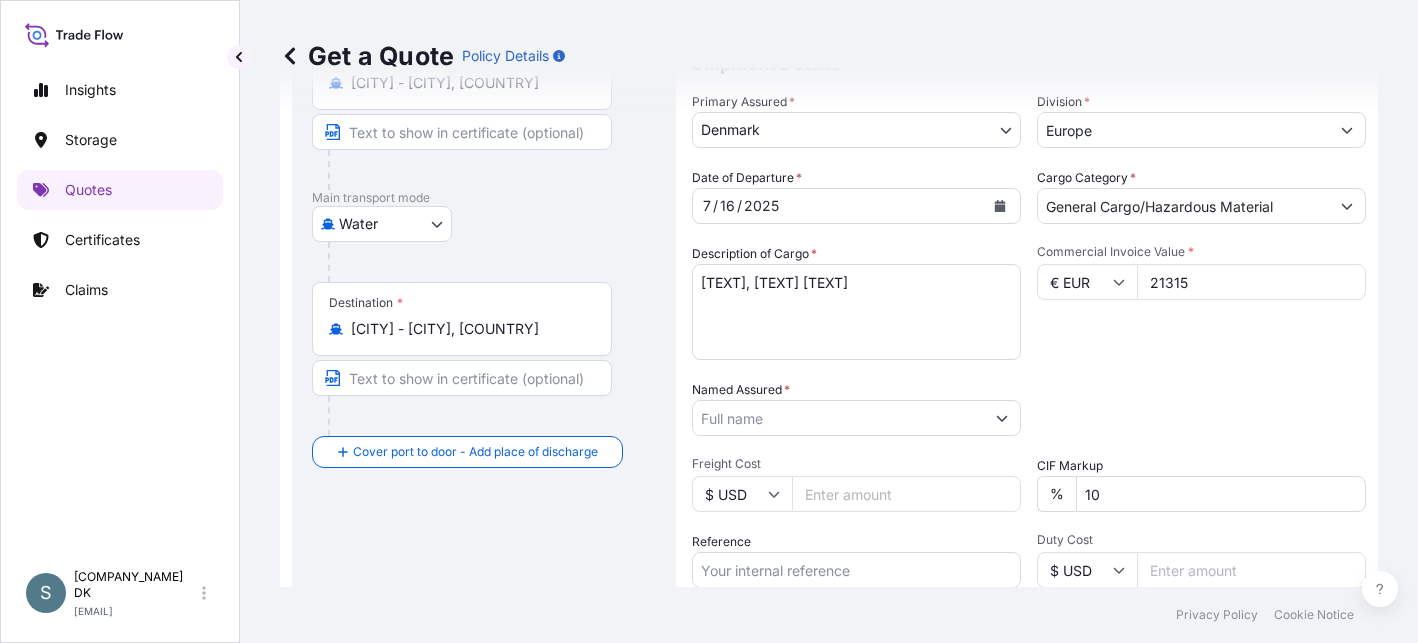 click on "21315" at bounding box center (1251, 282) 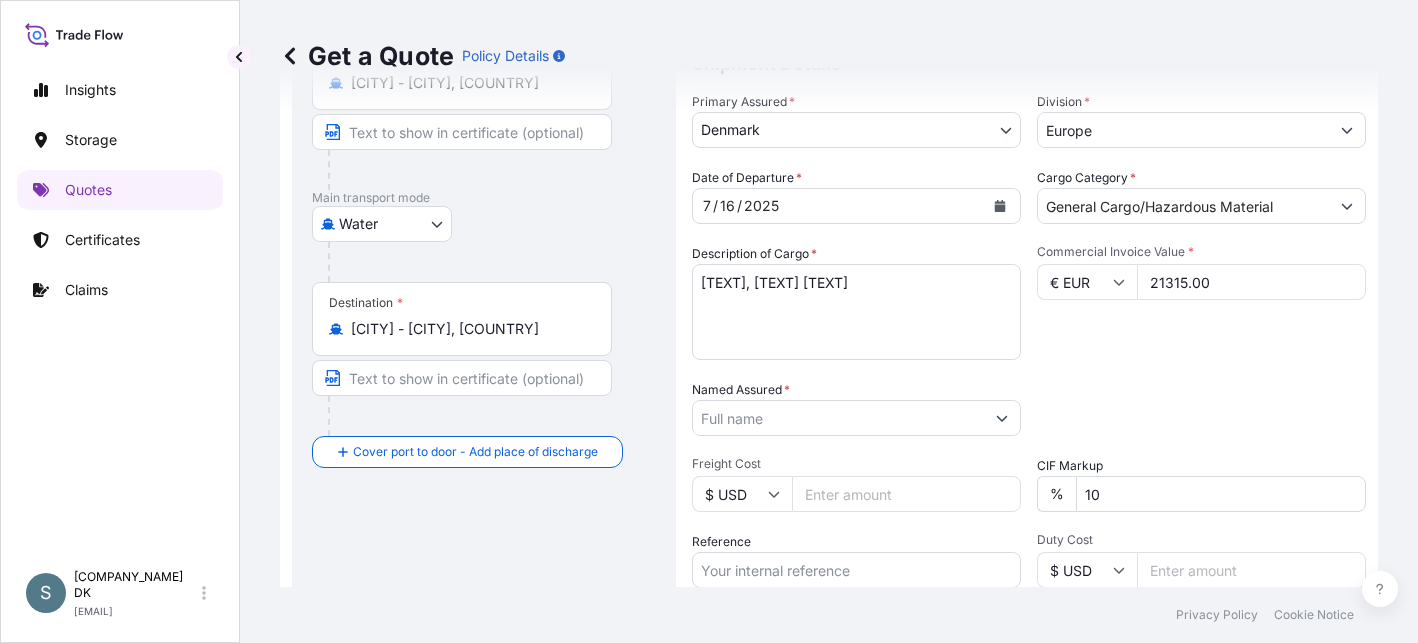 type on "21315.00" 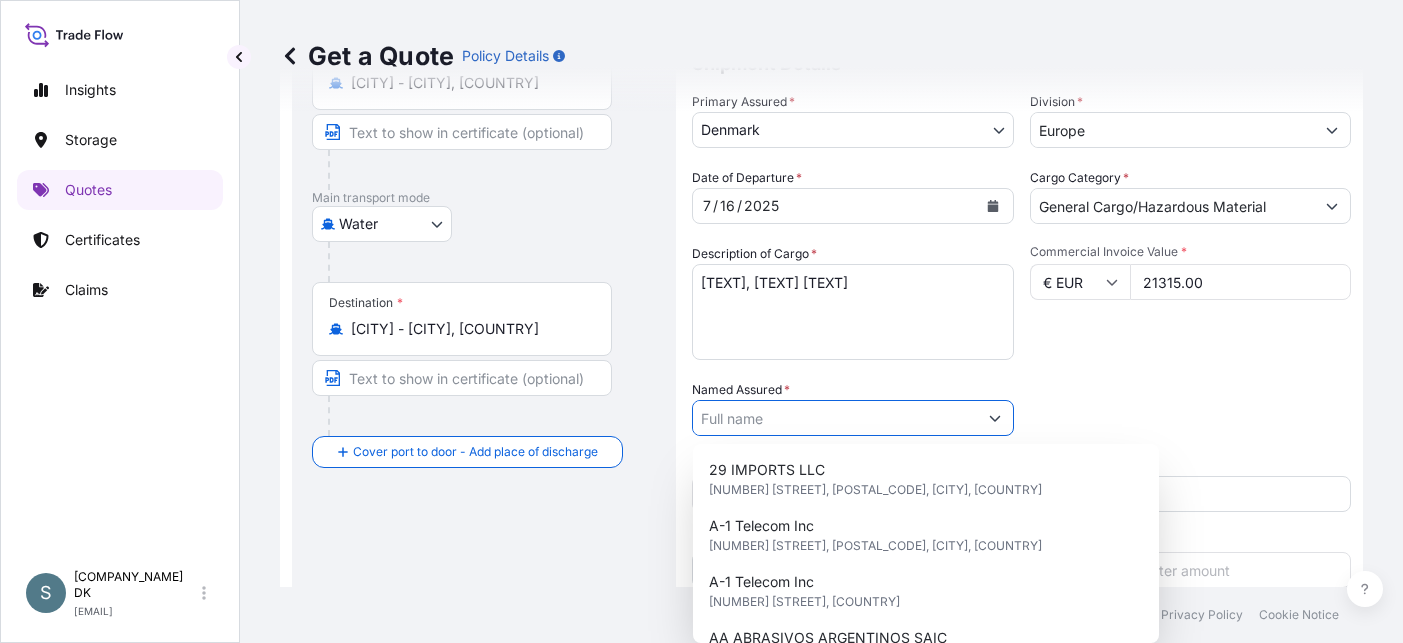 click on "Named Assured *" at bounding box center (835, 418) 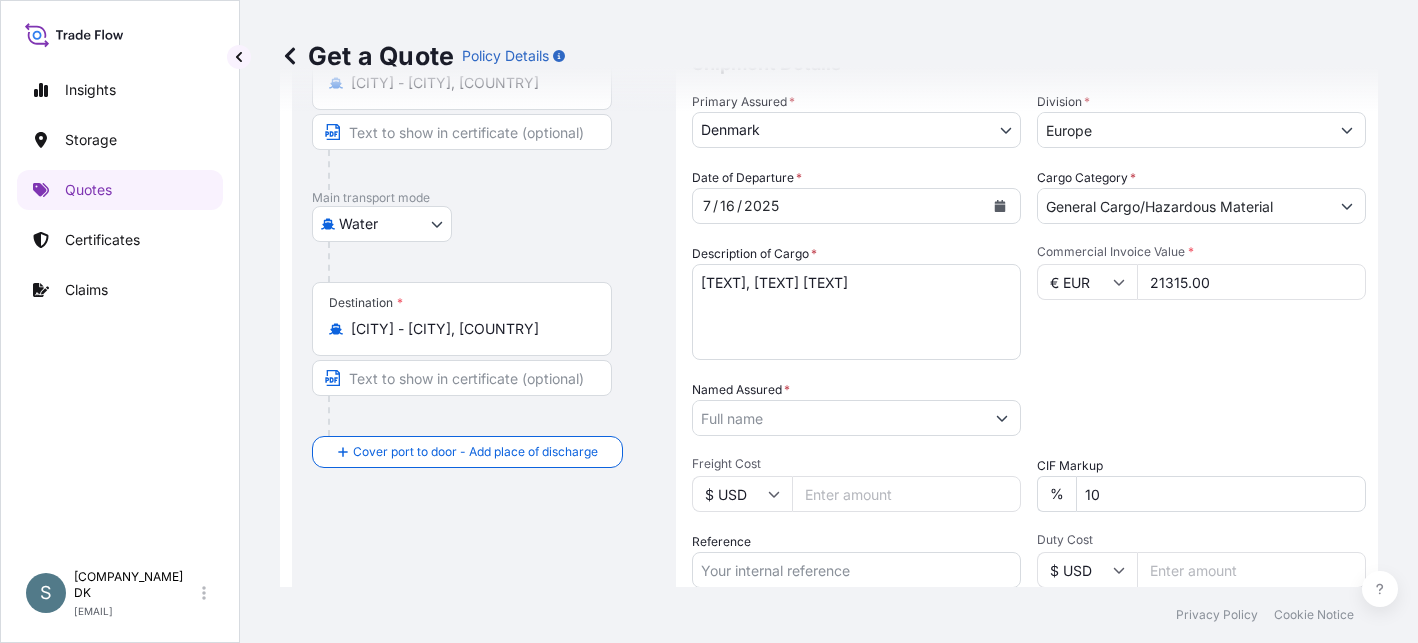 click on "Route Details Reset Route Details   Cover door to port - Add loading place Place of loading Road / Inland Road / Inland Origin * DKAAR - Aarhus, Denmark Main transport mode Water Air Water Inland Destination * CNDAL - Dalian, China Cover port to door - Add place of discharge Road / Inland Road / Inland Place of Discharge" at bounding box center [484, 352] 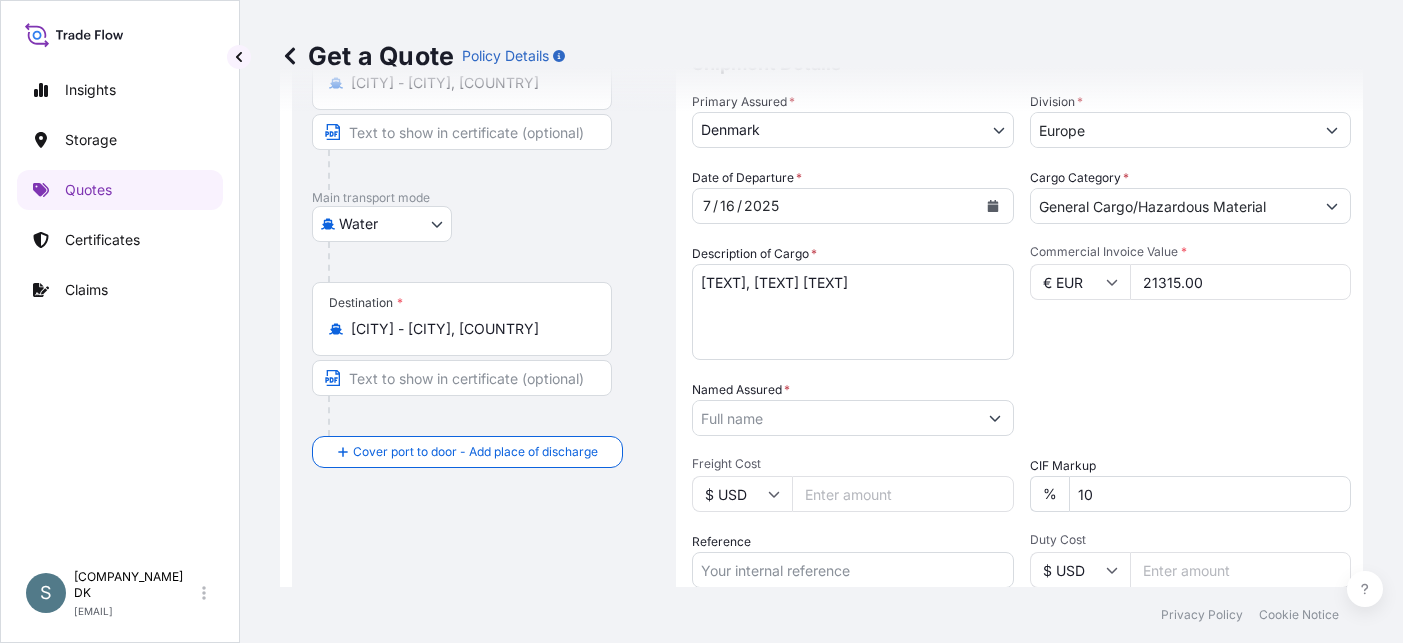 click on "Named Assured *" at bounding box center [835, 418] 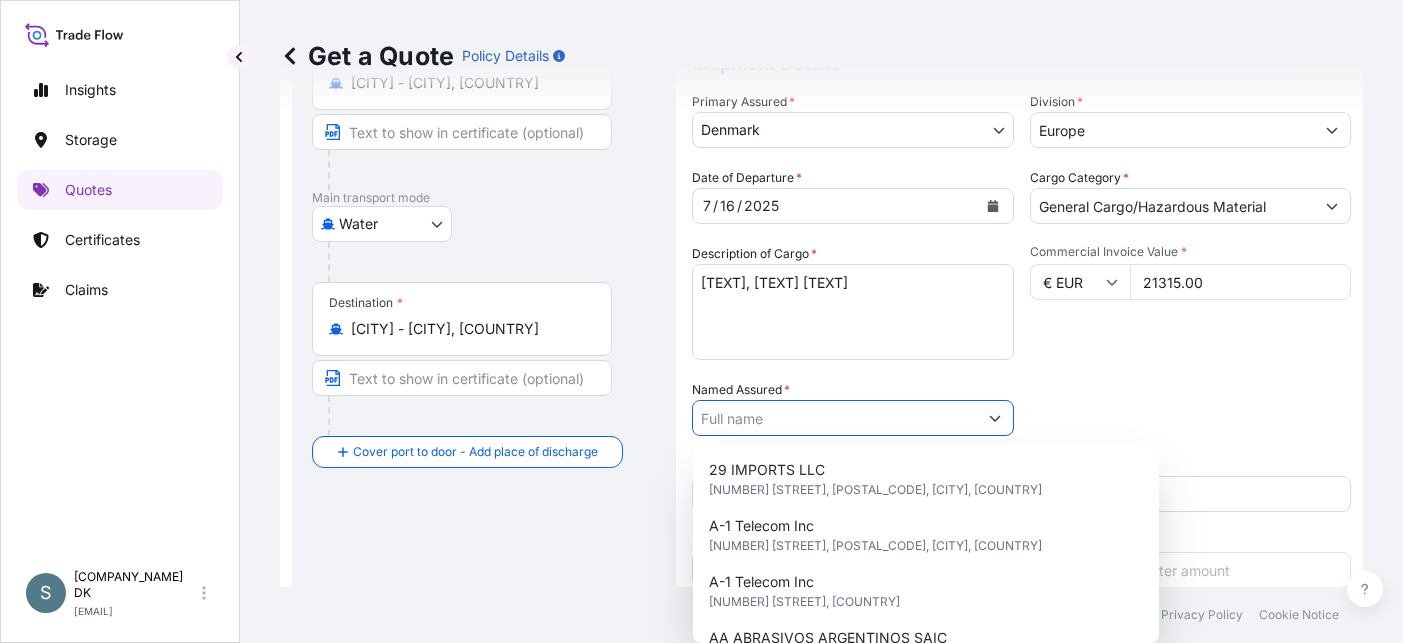 paste on "SANAL P, SODIUM CHLORIDE PHARMACEUTICAL QUALITY" 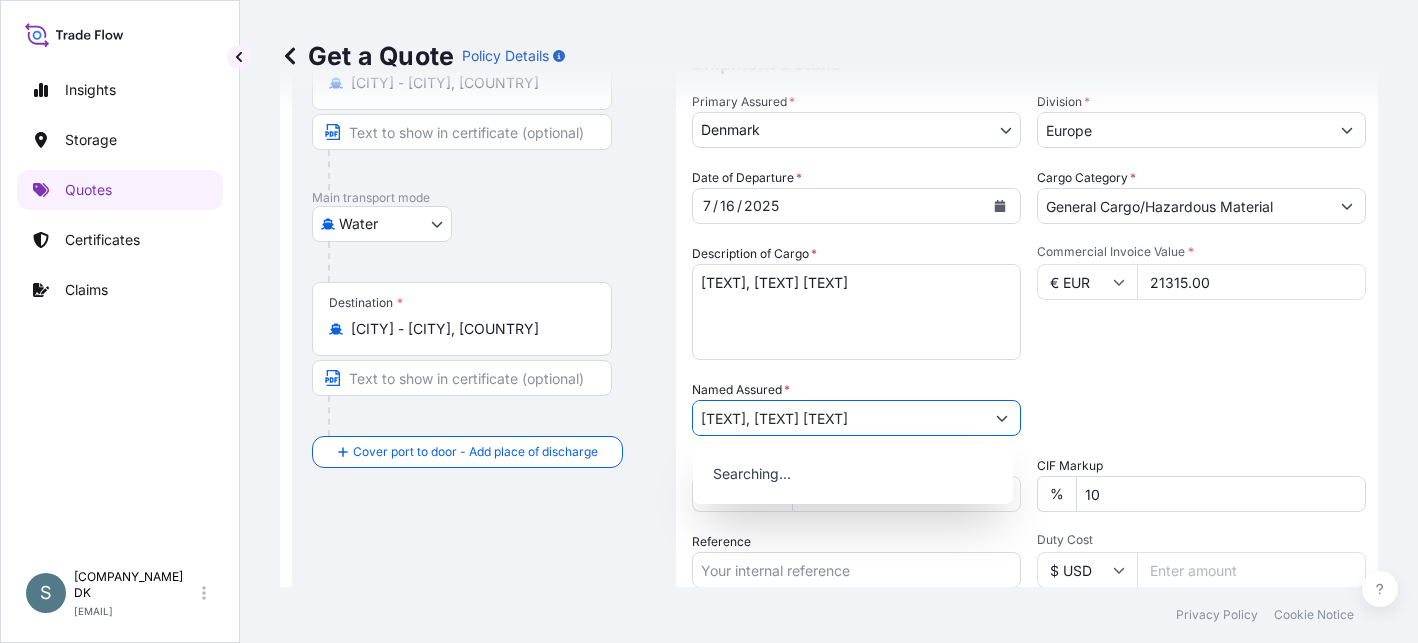 scroll, scrollTop: 0, scrollLeft: 0, axis: both 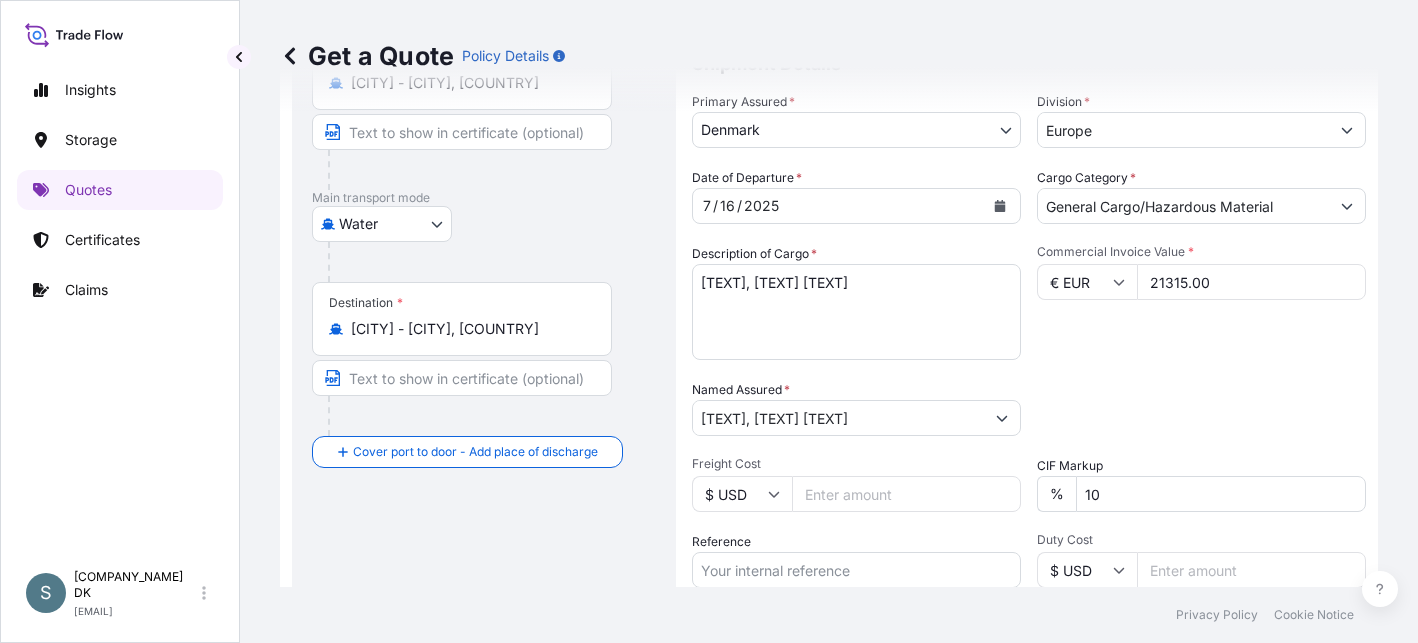 click on "Route Details Reset Route Details   Cover door to port - Add loading place Place of loading Road / Inland Road / Inland Origin * DKAAR - Aarhus, Denmark Main transport mode Water Air Water Inland Destination * CNDAL - Dalian, China Cover port to door - Add place of discharge Road / Inland Road / Inland Place of Discharge" at bounding box center (484, 352) 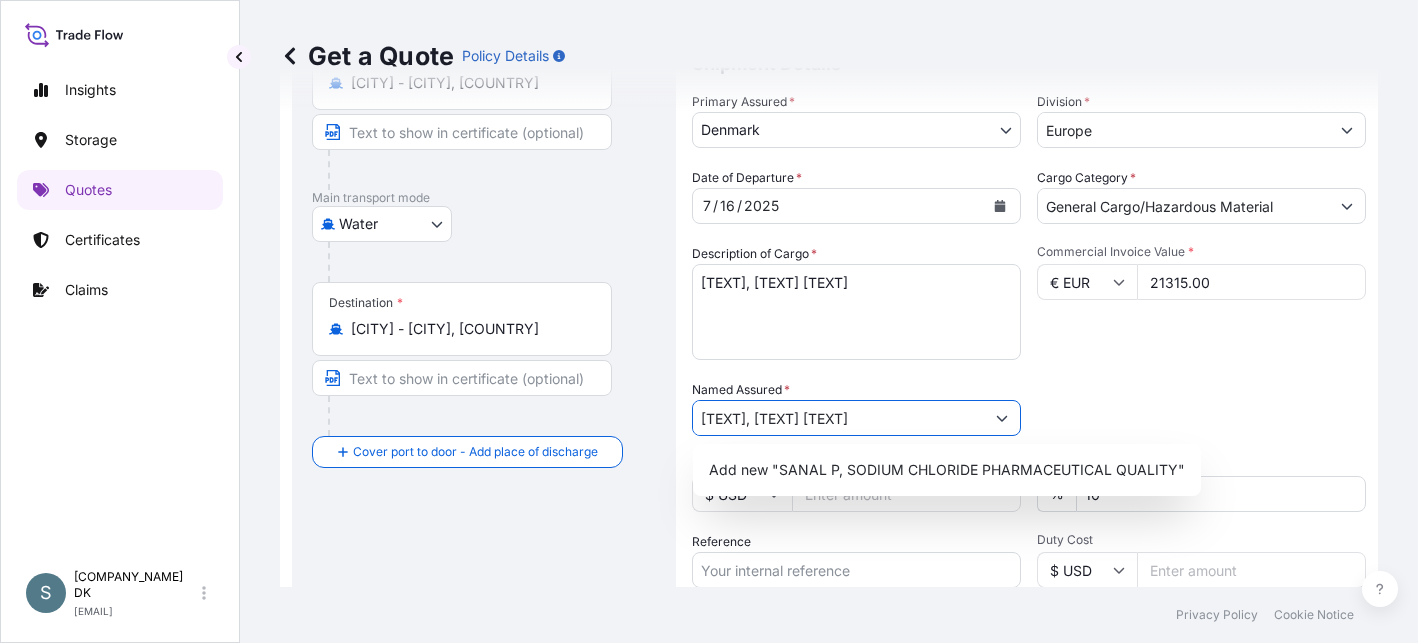 drag, startPoint x: 961, startPoint y: 411, endPoint x: 725, endPoint y: 419, distance: 236.13556 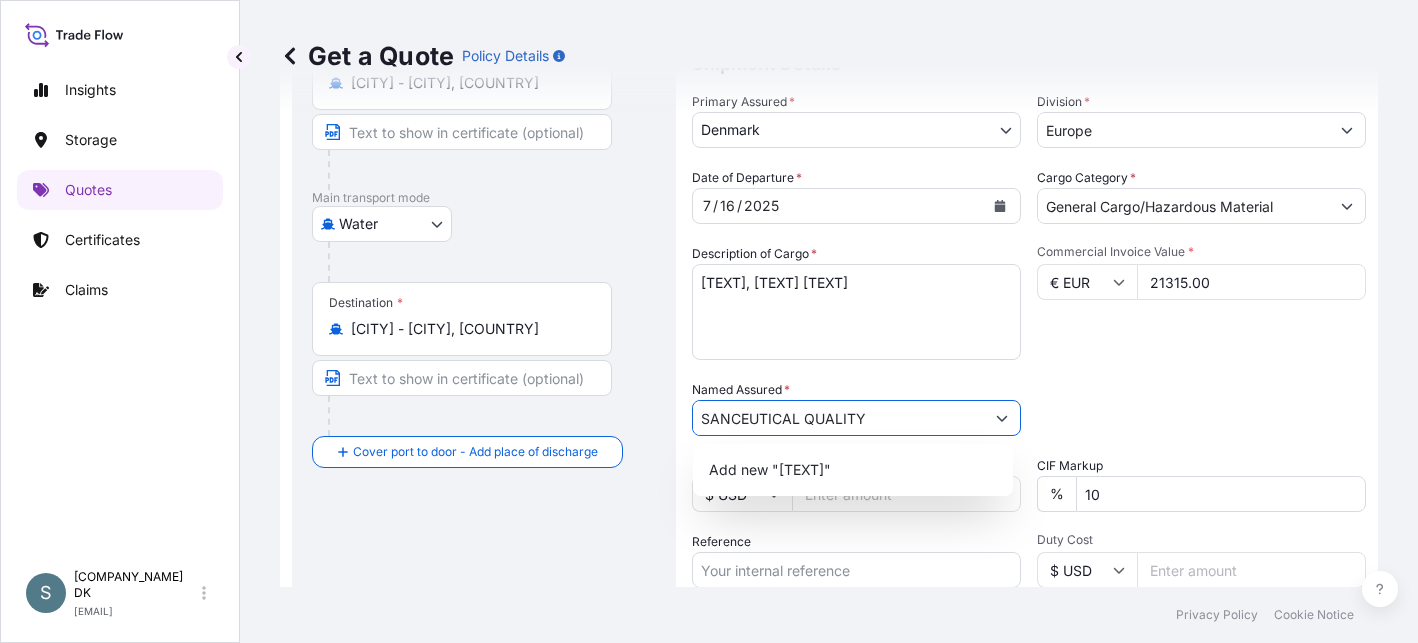 drag, startPoint x: 810, startPoint y: 424, endPoint x: 633, endPoint y: 425, distance: 177.00282 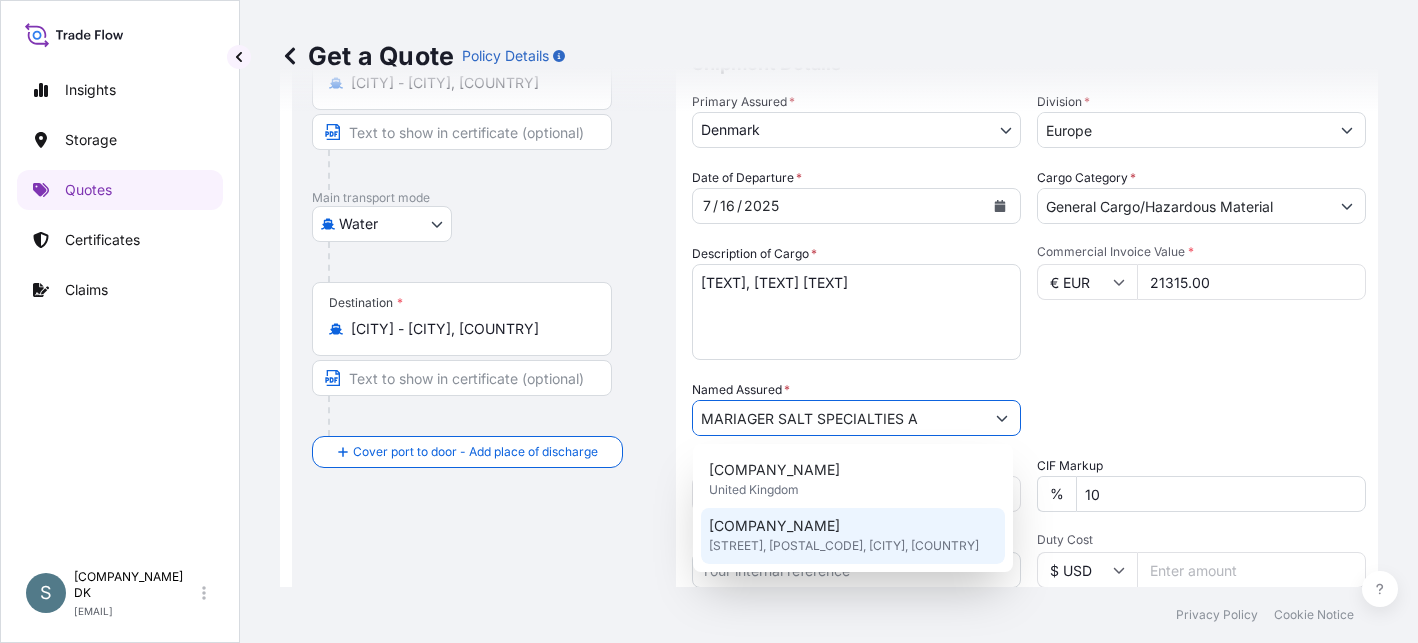 click on "[COMPANY]" at bounding box center (774, 526) 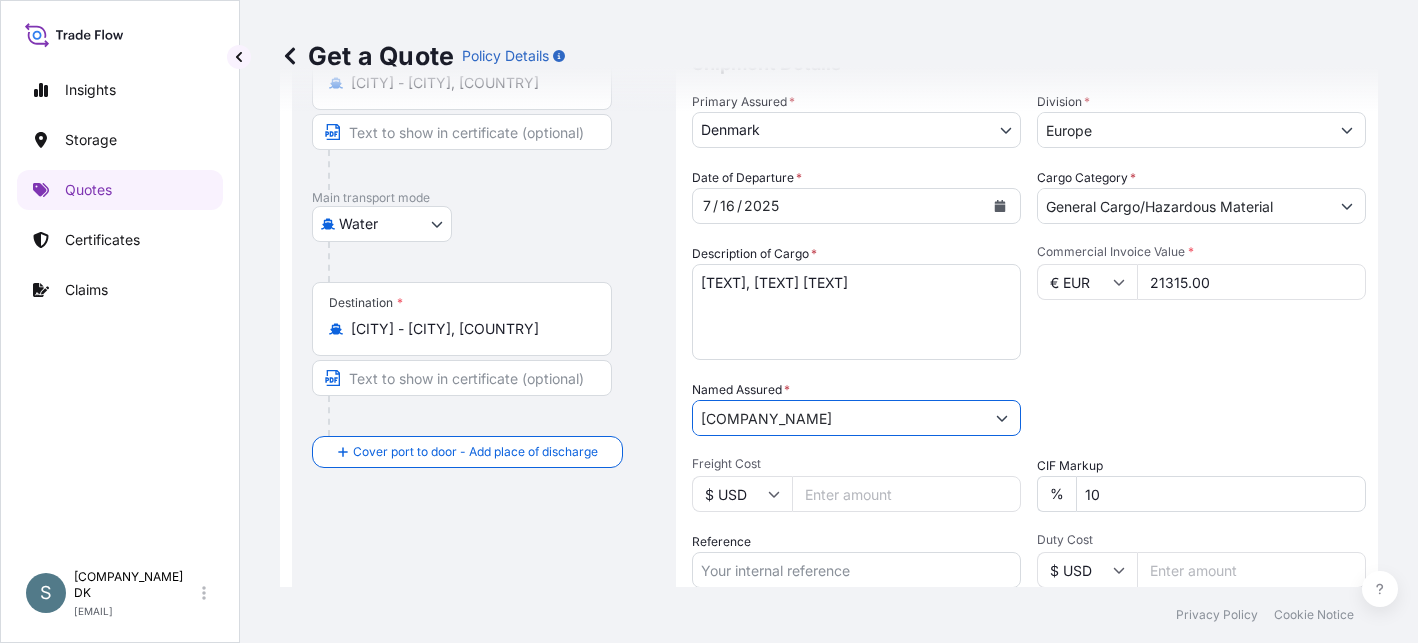 type on "[COMPANY]" 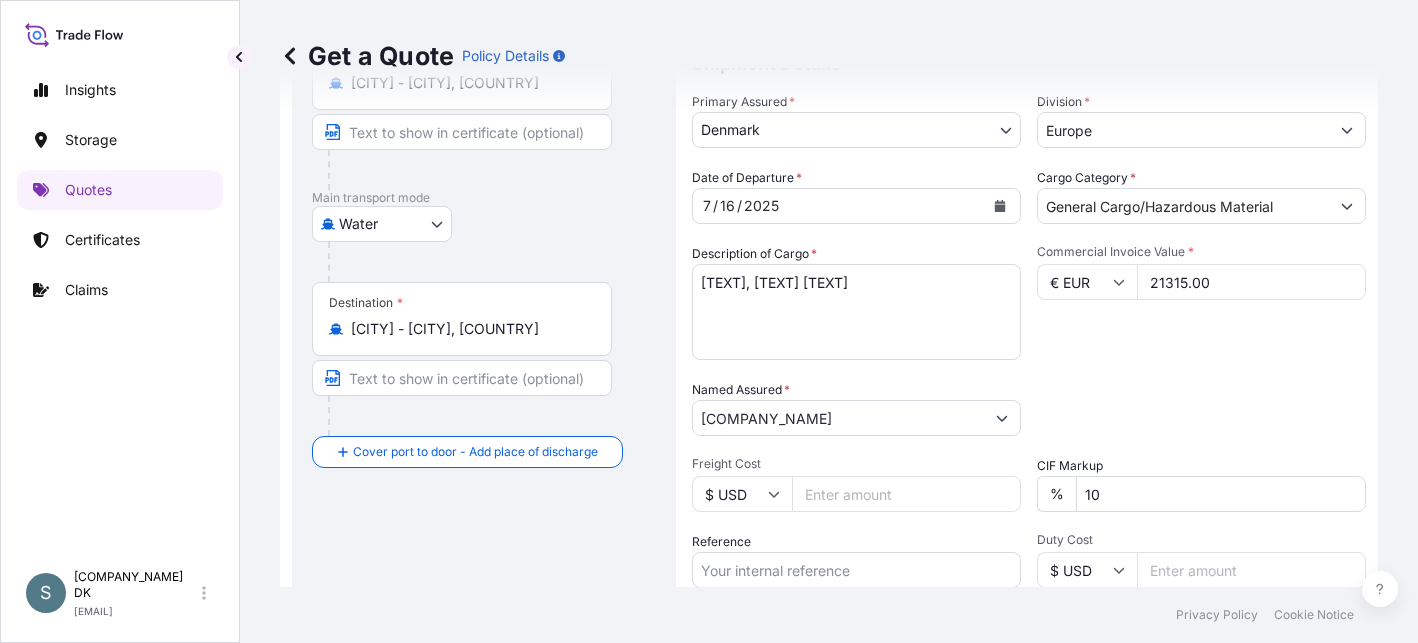 click on "Route Details Reset Route Details   Cover door to port - Add loading place Place of loading Road / Inland Road / Inland Origin * DKAAR - Aarhus, Denmark Main transport mode Water Air Water Inland Destination * CNDAL - Dalian, China Cover port to door - Add place of discharge Road / Inland Road / Inland Place of Discharge" at bounding box center [484, 352] 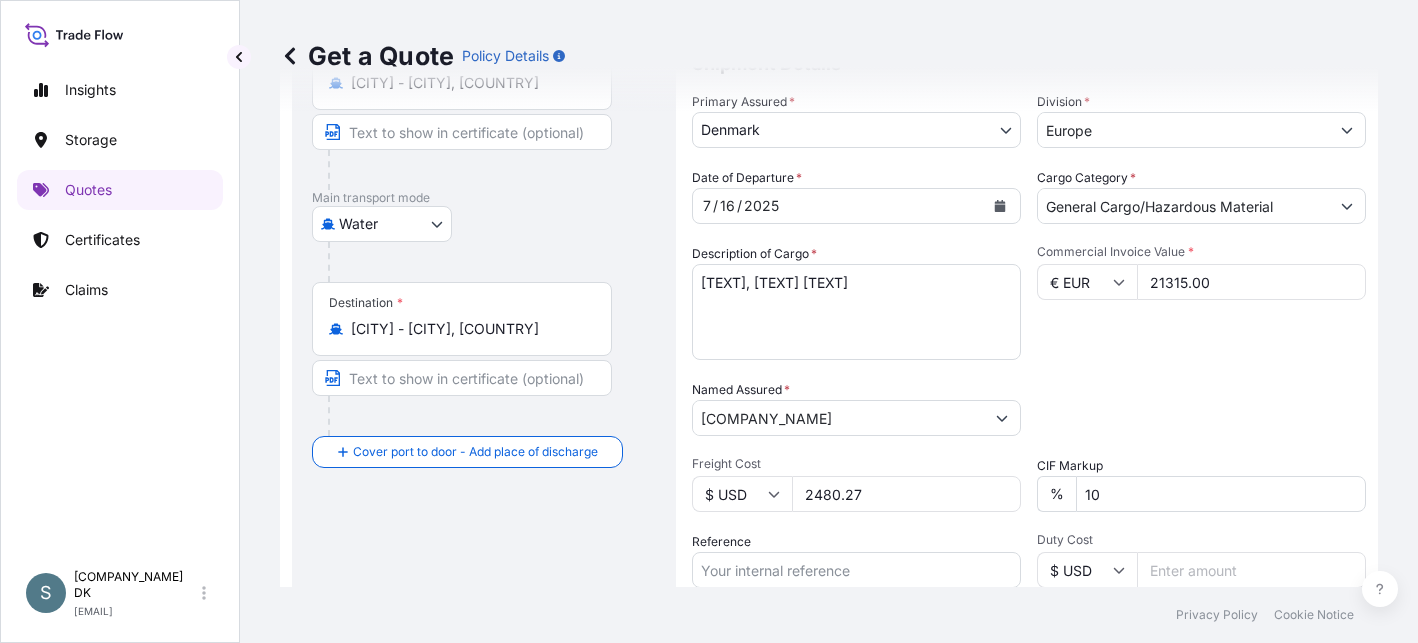 type on "2480.27" 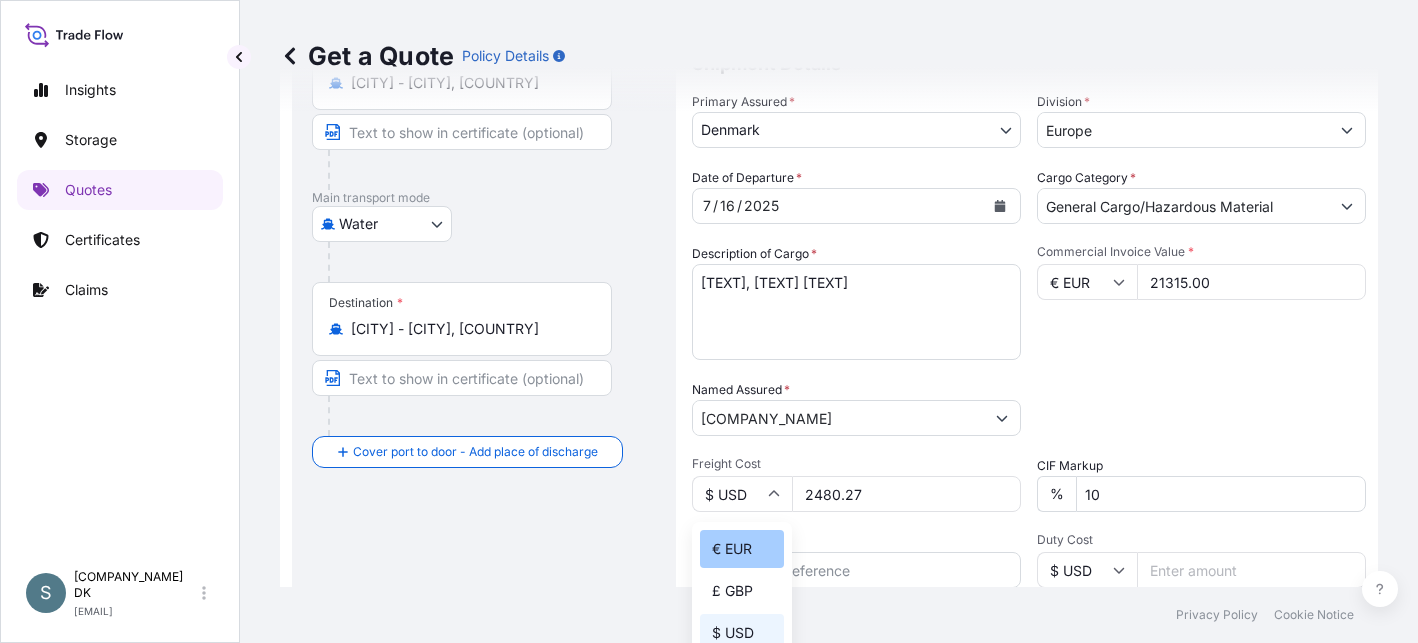 click on "€ EUR" at bounding box center [742, 549] 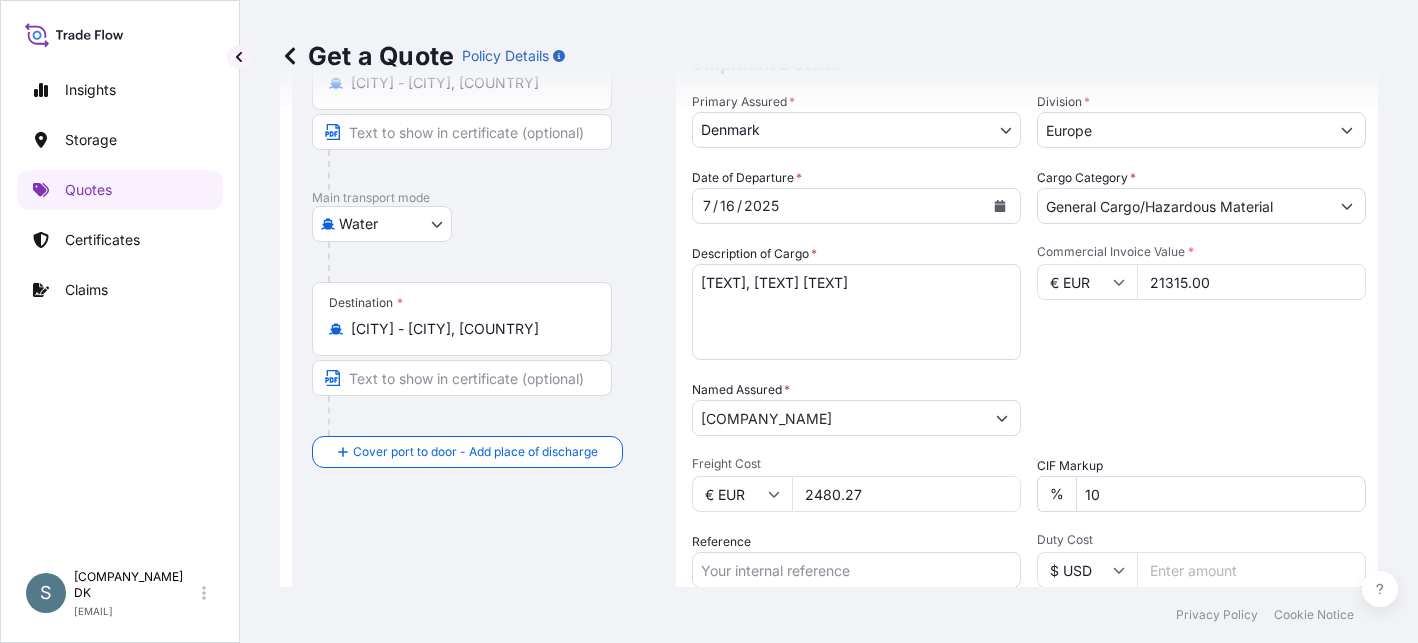 click on "Route Details Reset Route Details   Cover door to port - Add loading place Place of loading Road / Inland Road / Inland Origin * DKAAR - Aarhus, Denmark Main transport mode Water Air Water Inland Destination * CNDAL - Dalian, China Cover port to door - Add place of discharge Road / Inland Road / Inland Place of Discharge" at bounding box center (484, 352) 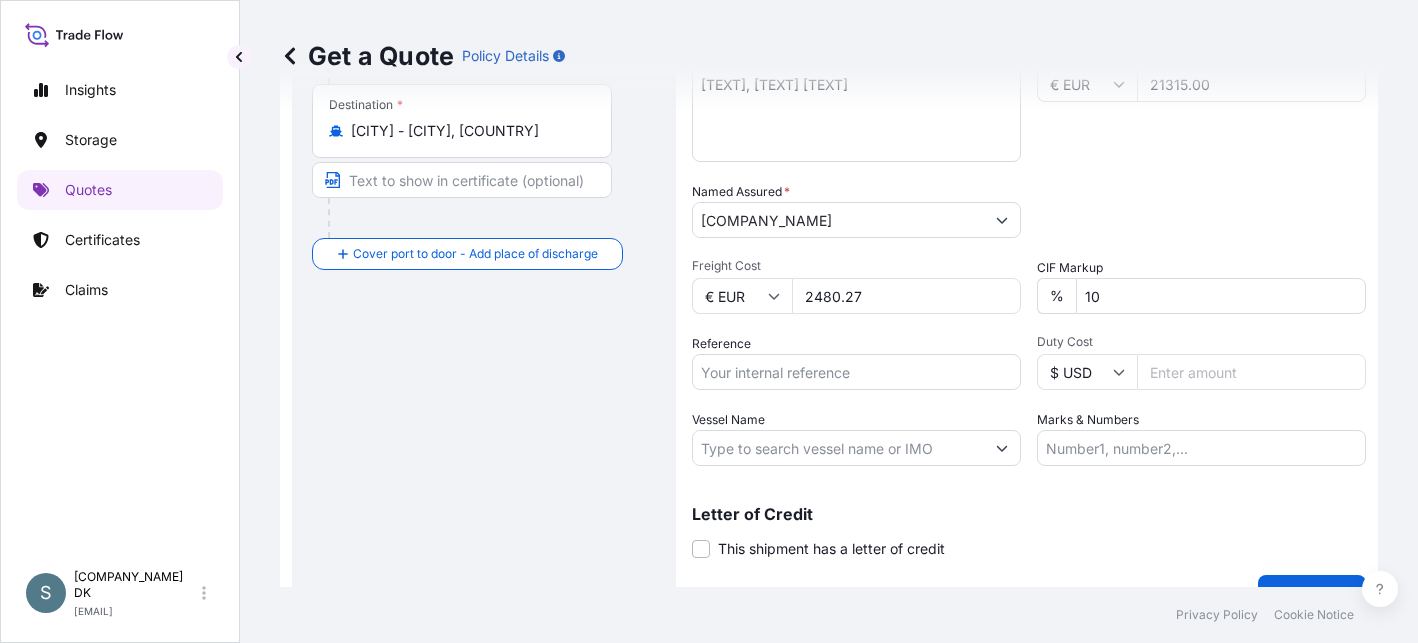 scroll, scrollTop: 432, scrollLeft: 0, axis: vertical 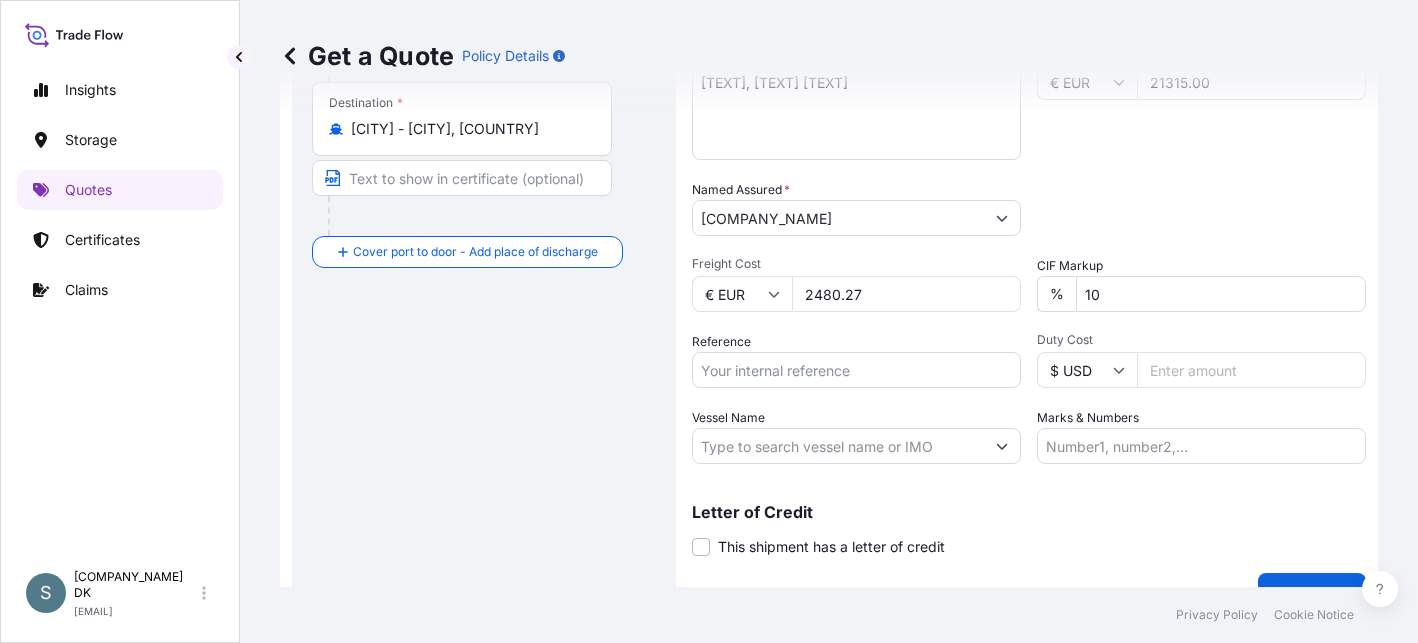 click on "Reference" at bounding box center [856, 370] 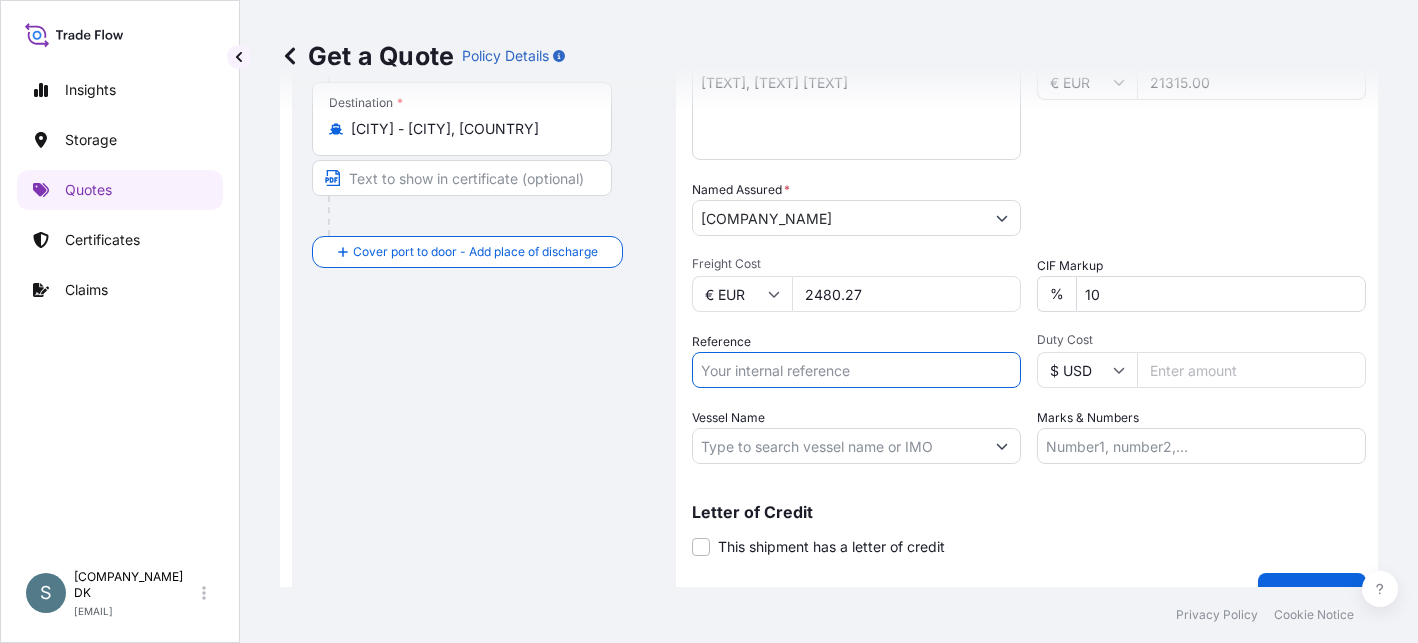 paste on "DK1001019575" 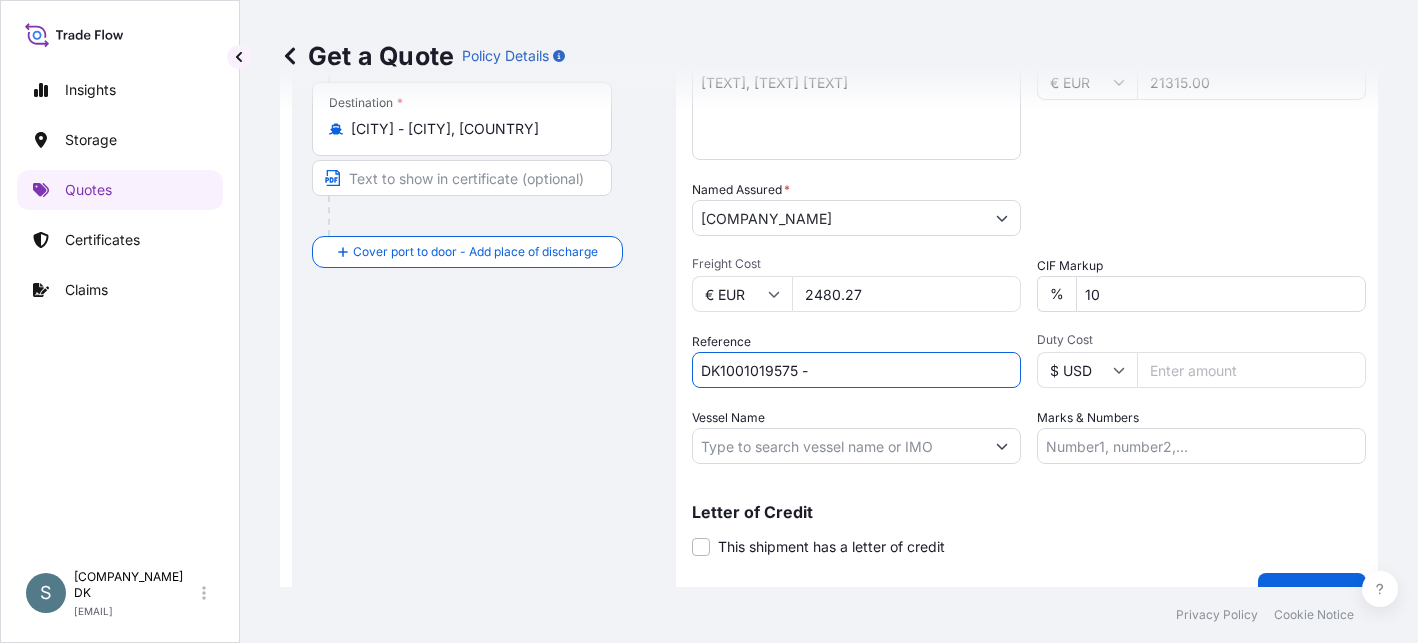 paste on "2587465" 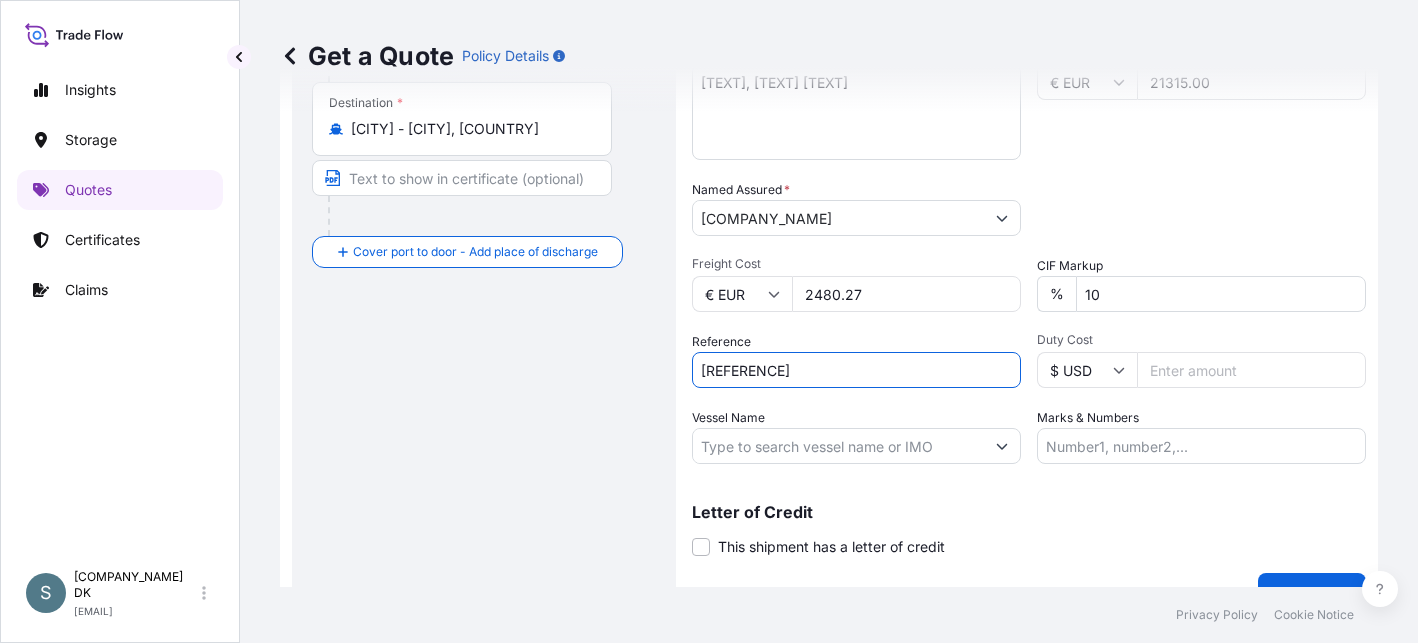 type on "[NUMBER] - [NUMBER]" 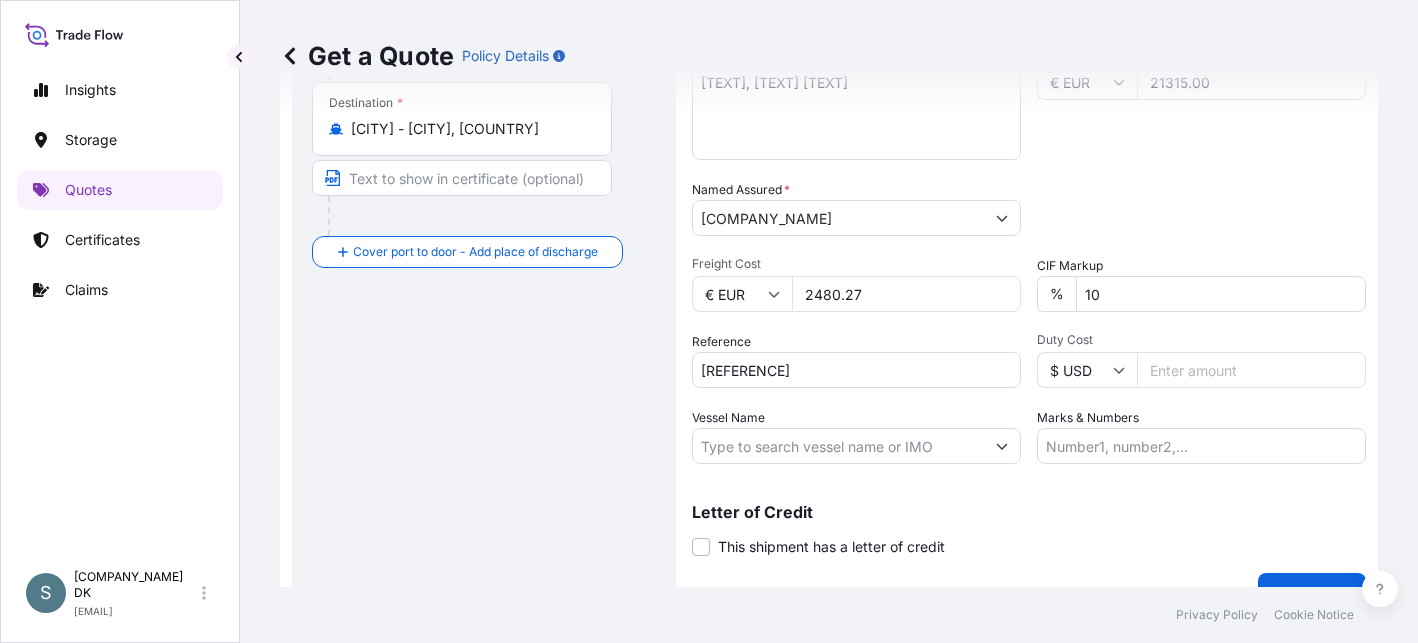 click on "Route Details Reset Route Details   Cover door to port - Add loading place Place of loading Road / Inland Road / Inland Origin * DKAAR - Aarhus, Denmark Main transport mode Water Air Water Inland Destination * CNDAL - Dalian, China Cover port to door - Add place of discharge Road / Inland Road / Inland Place of Discharge" at bounding box center (484, 152) 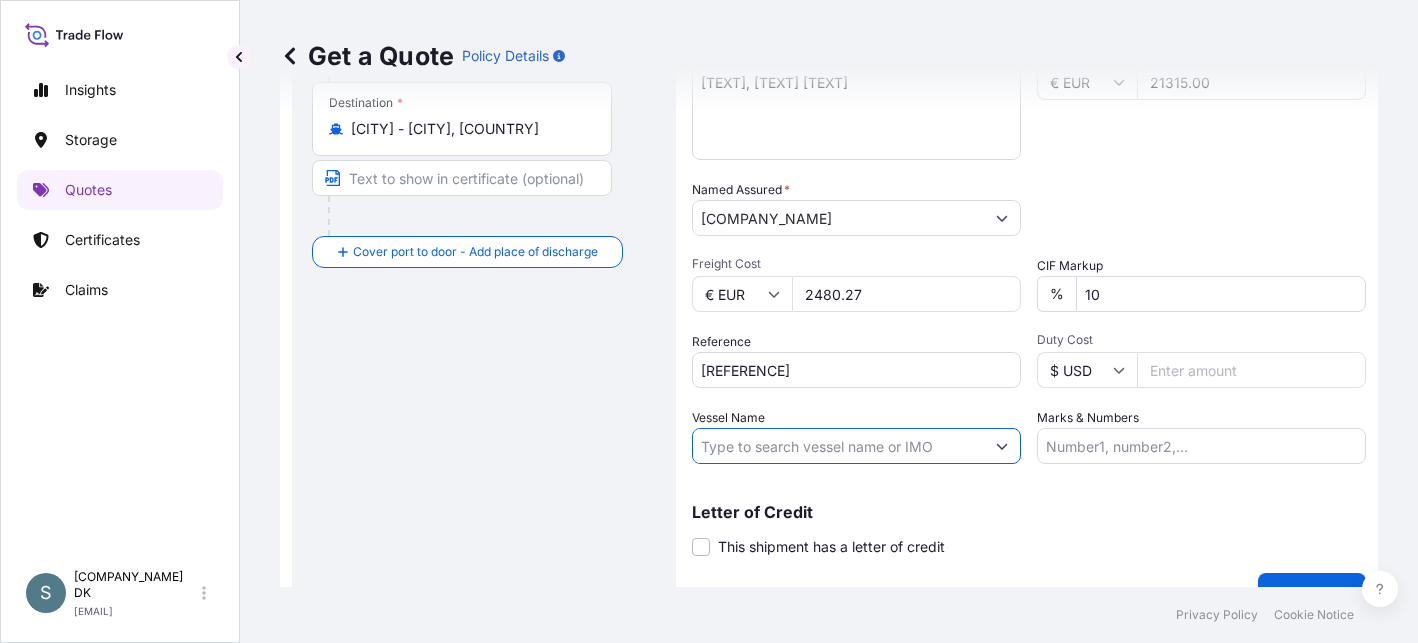 click on "Vessel Name" at bounding box center [838, 446] 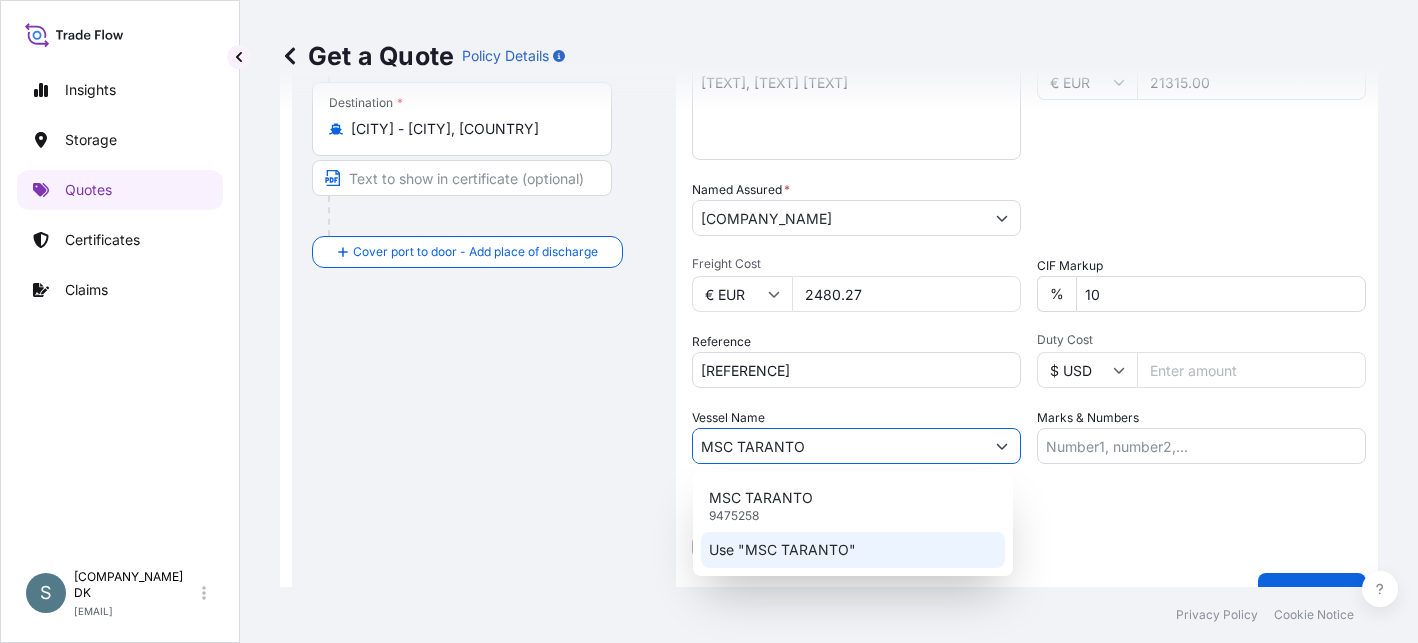 click on "Use "MSC TARANTO"" 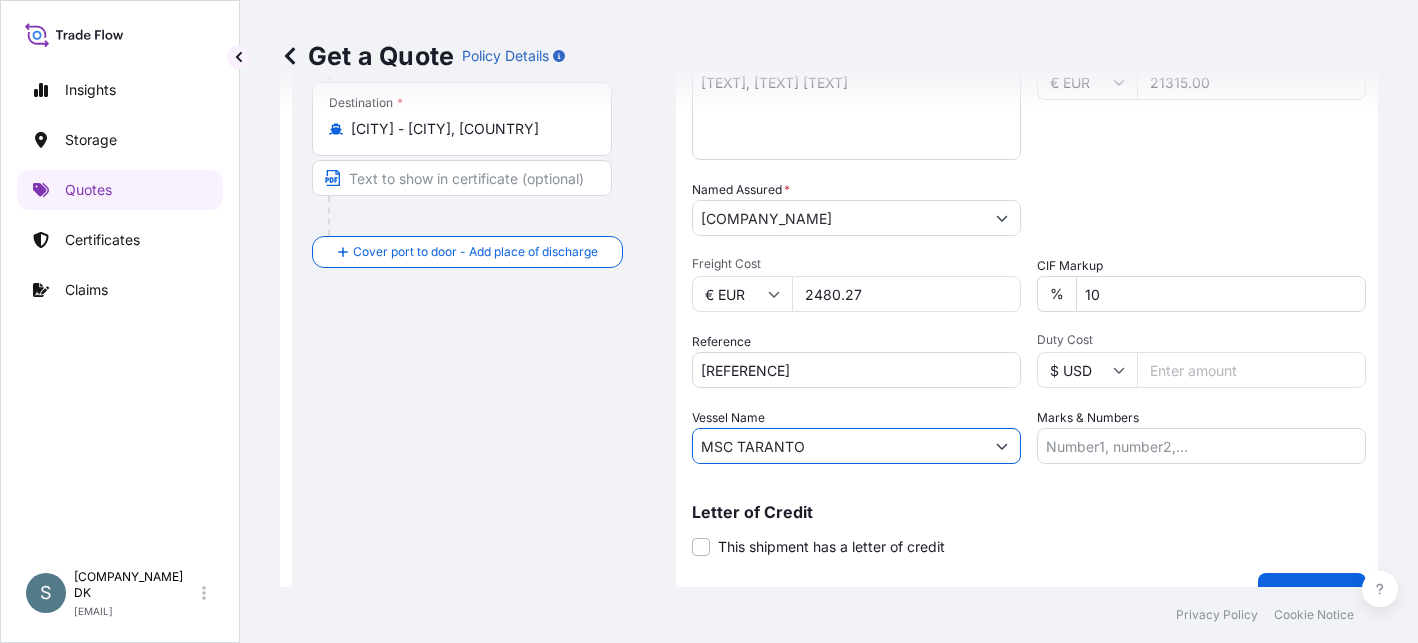 type on "MSC TARANTO" 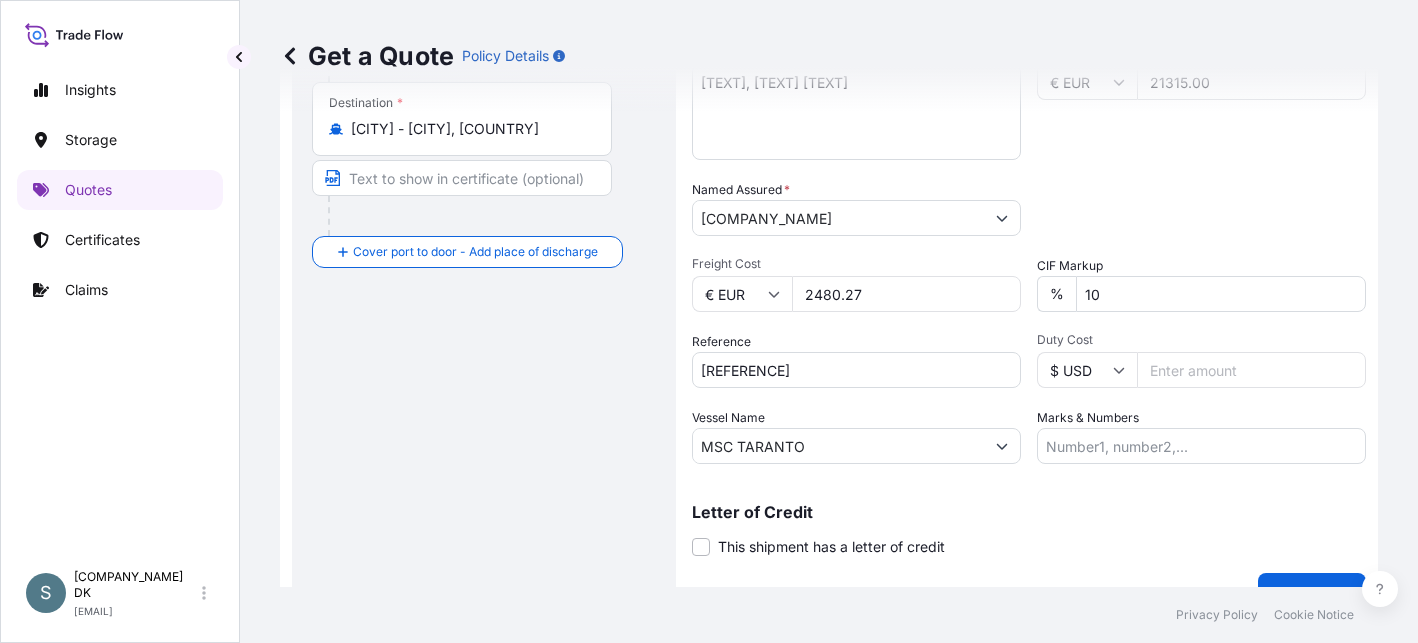 drag, startPoint x: 552, startPoint y: 517, endPoint x: 593, endPoint y: 484, distance: 52.63079 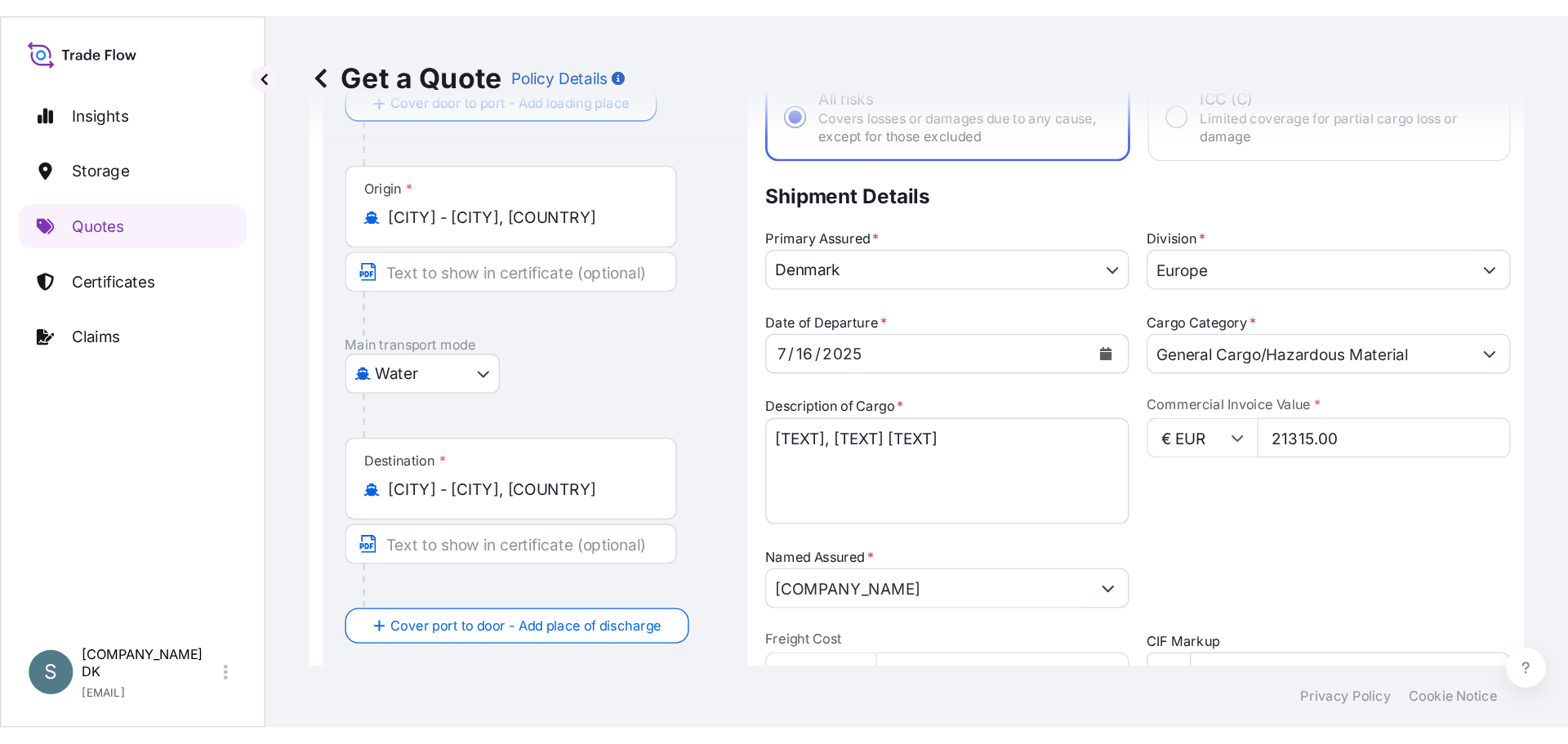 scroll, scrollTop: 108, scrollLeft: 0, axis: vertical 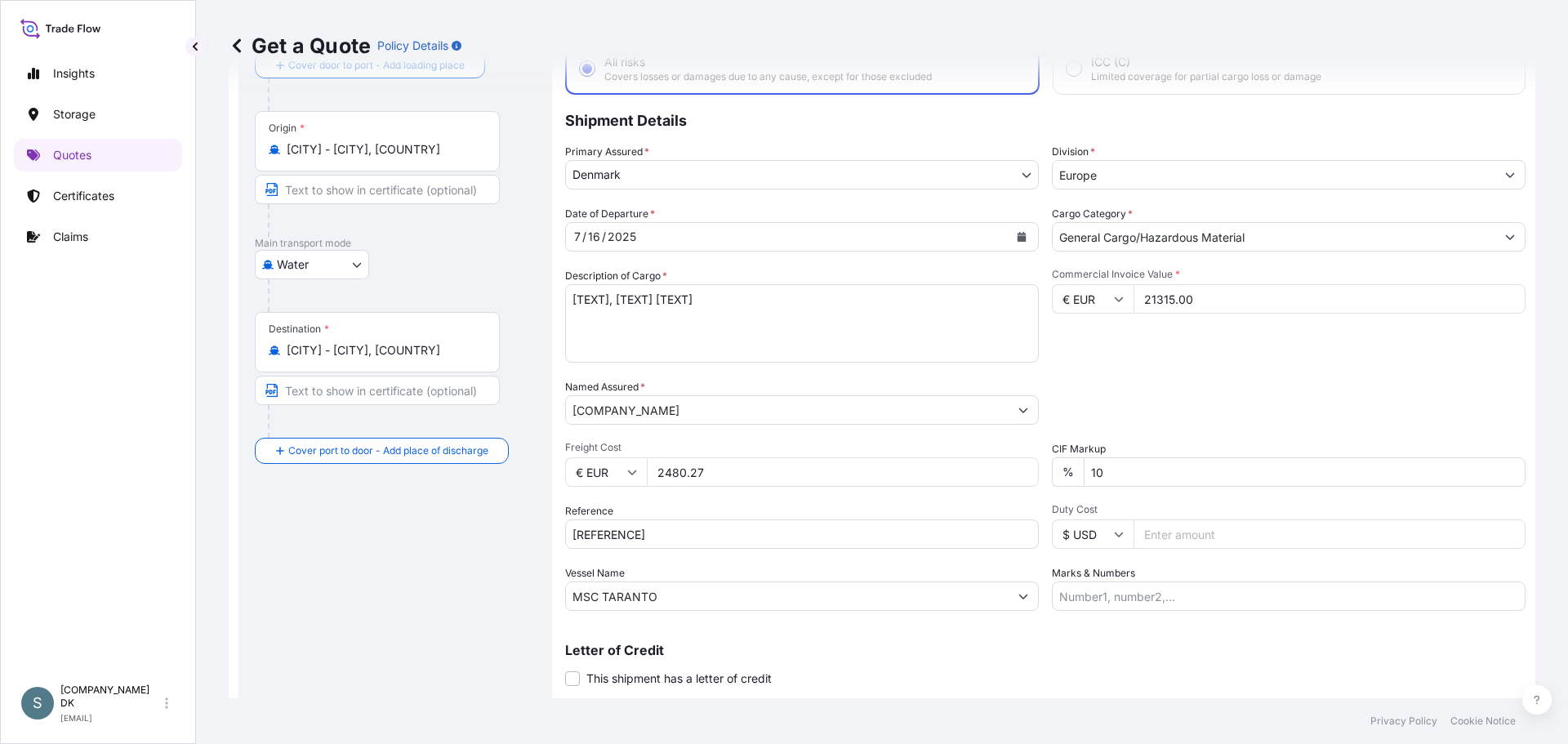 click on "Route Details Reset Route Details   Cover door to port - Add loading place Place of loading Road / Inland Road / Inland Origin * DKAAR - Aarhus, Denmark Main transport mode Water Air Water Inland Destination * CNDAL - Dalian, China Cover port to door - Add place of discharge Road / Inland Road / Inland Place of Discharge" at bounding box center (395, 363) 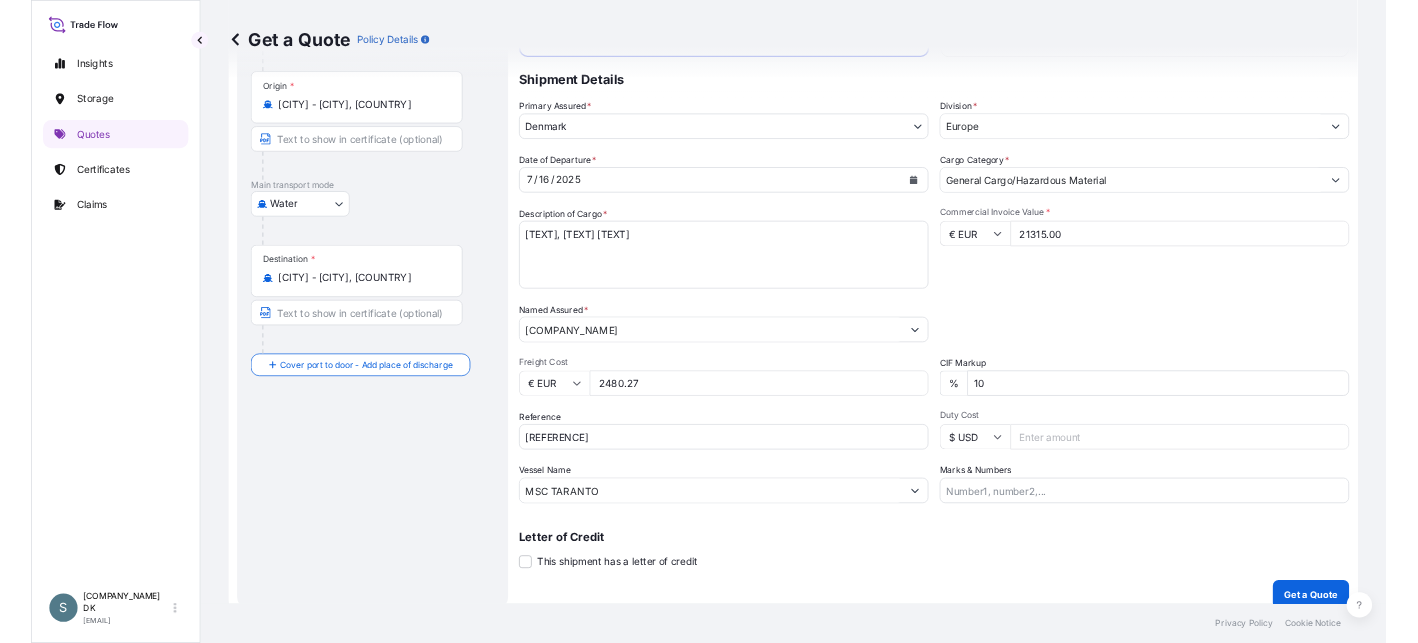 scroll, scrollTop: 186, scrollLeft: 0, axis: vertical 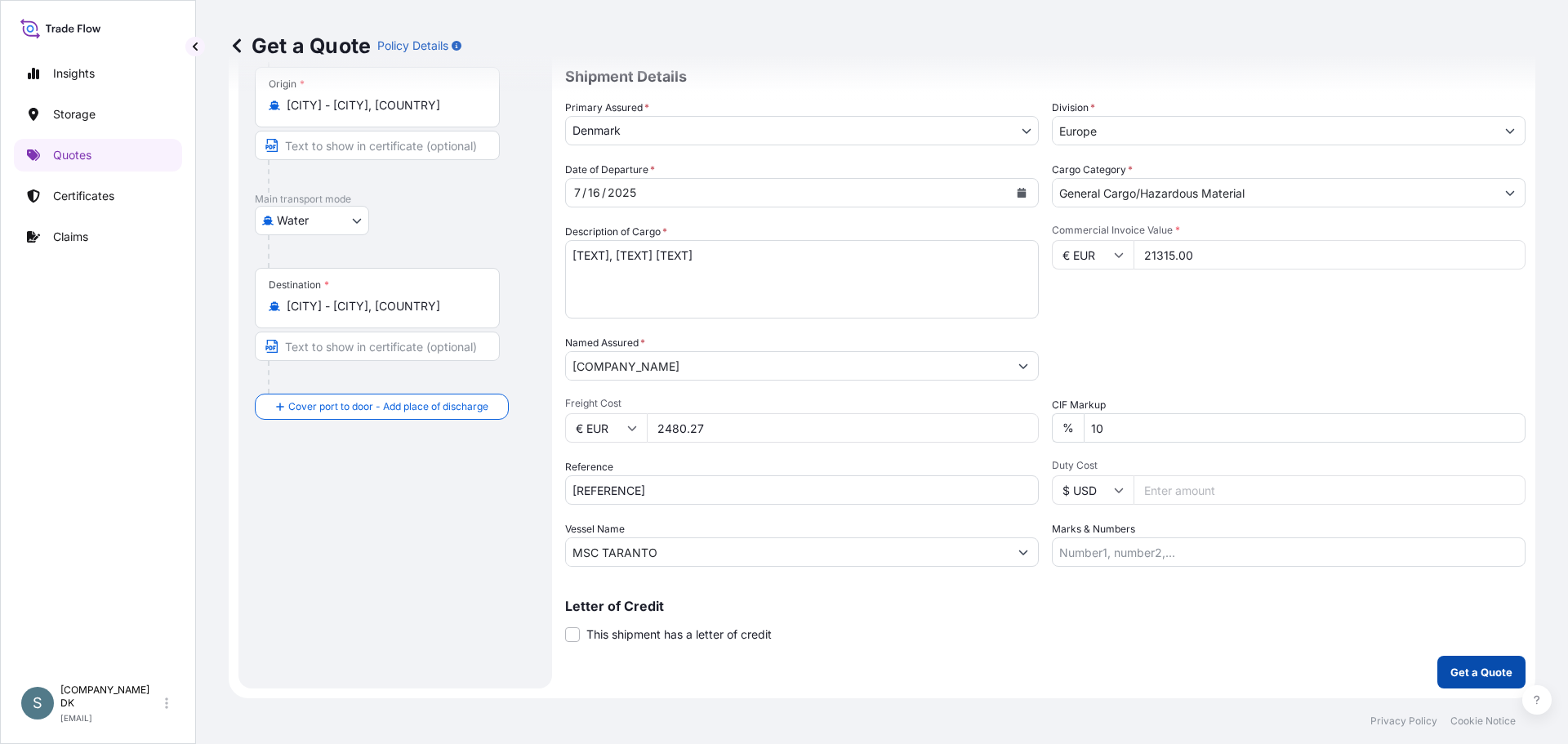 click on "Get a Quote" at bounding box center [1481, 672] 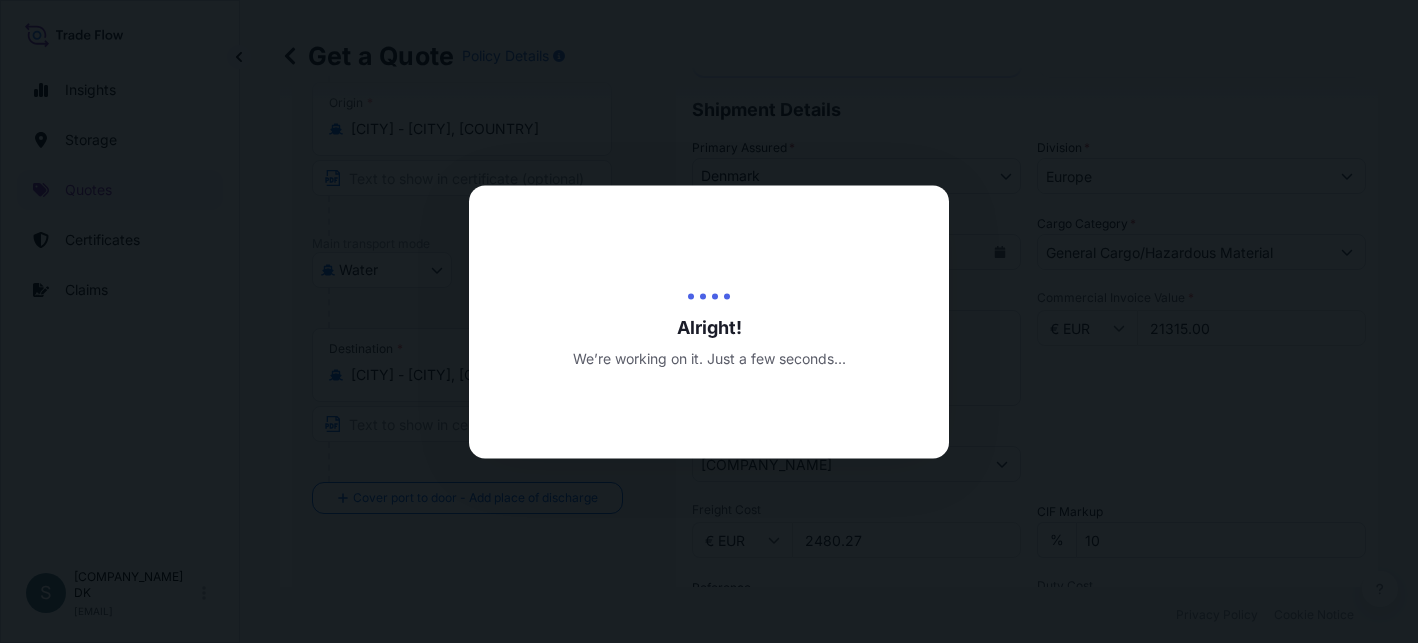 scroll, scrollTop: 0, scrollLeft: 0, axis: both 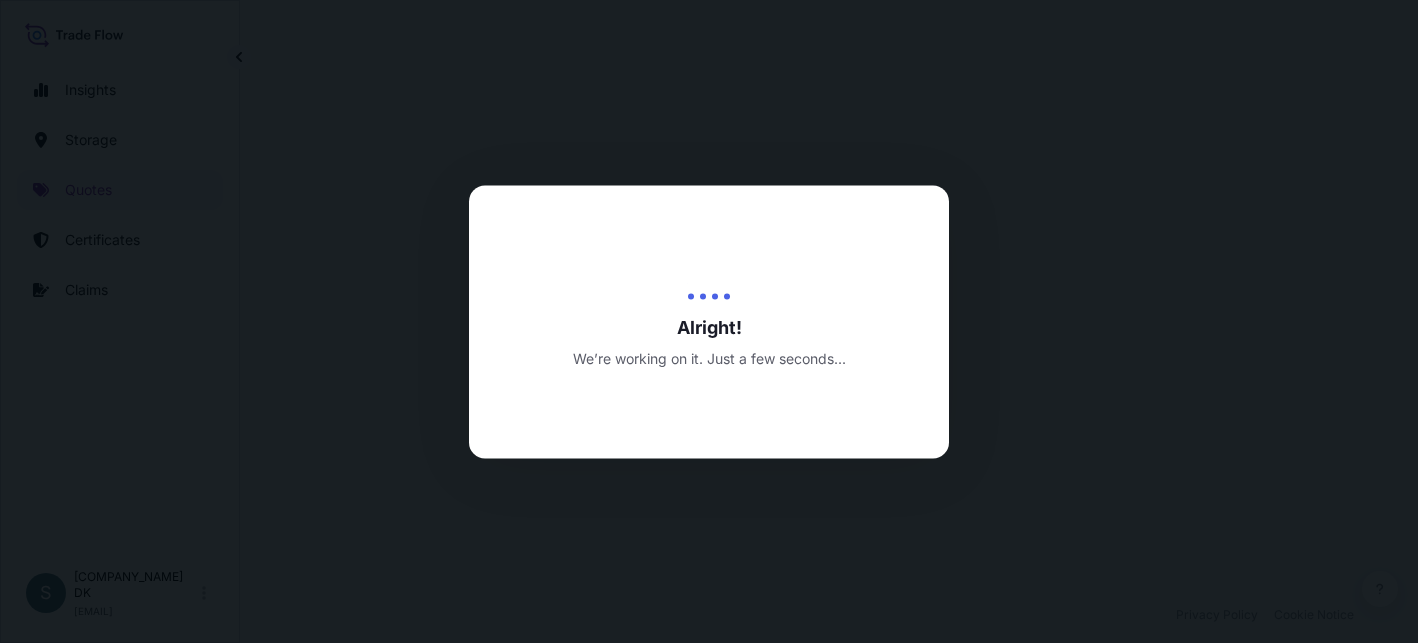 select on "Water" 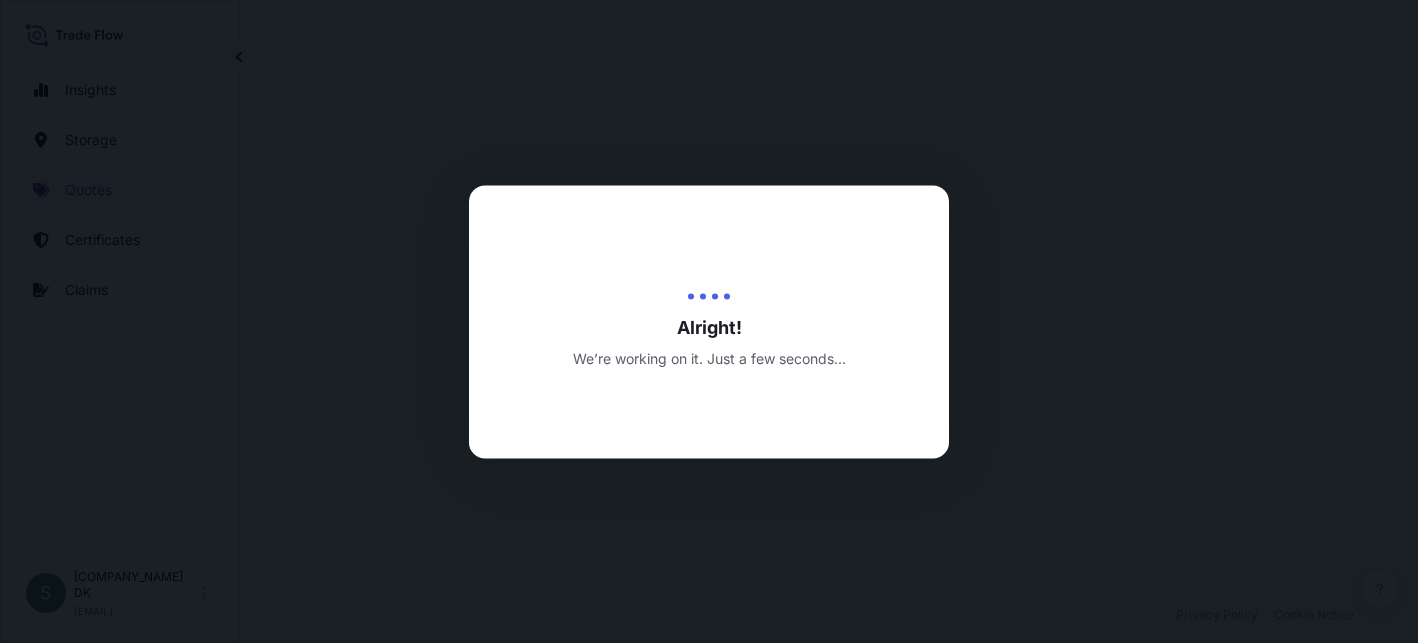 select on "[NUMBER]" 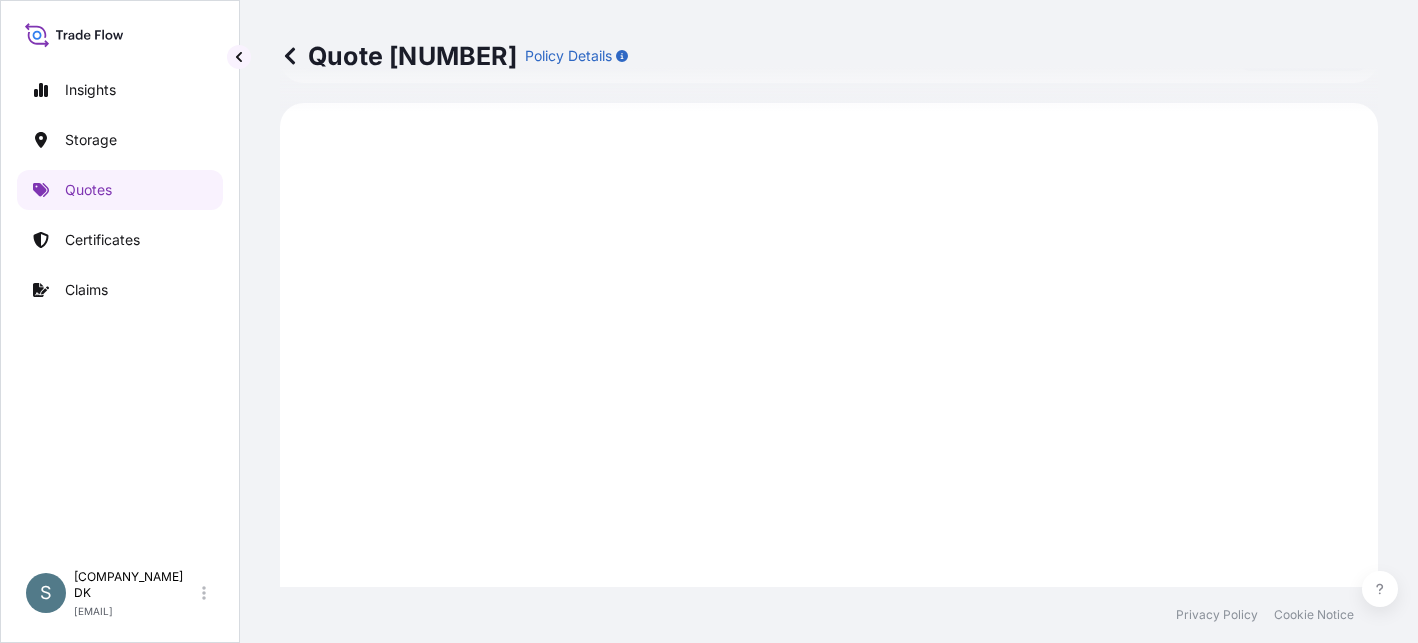 scroll, scrollTop: 977, scrollLeft: 0, axis: vertical 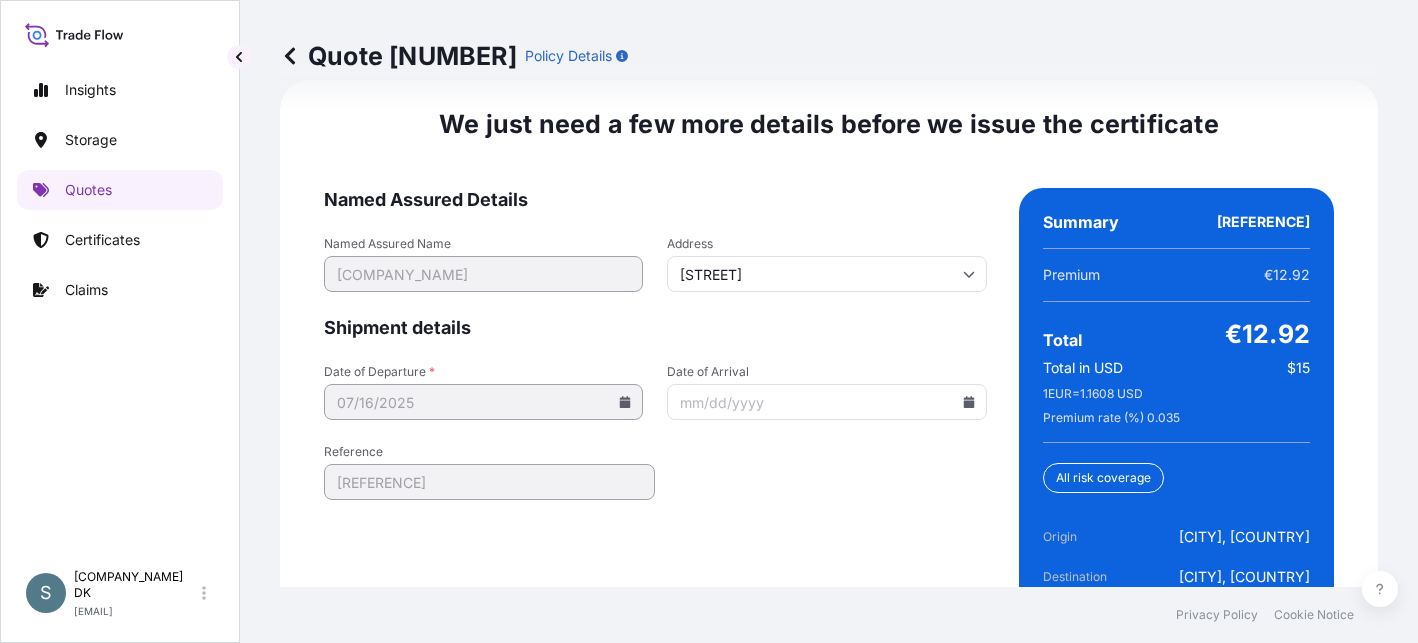 drag, startPoint x: 573, startPoint y: 570, endPoint x: 606, endPoint y: 538, distance: 45.96738 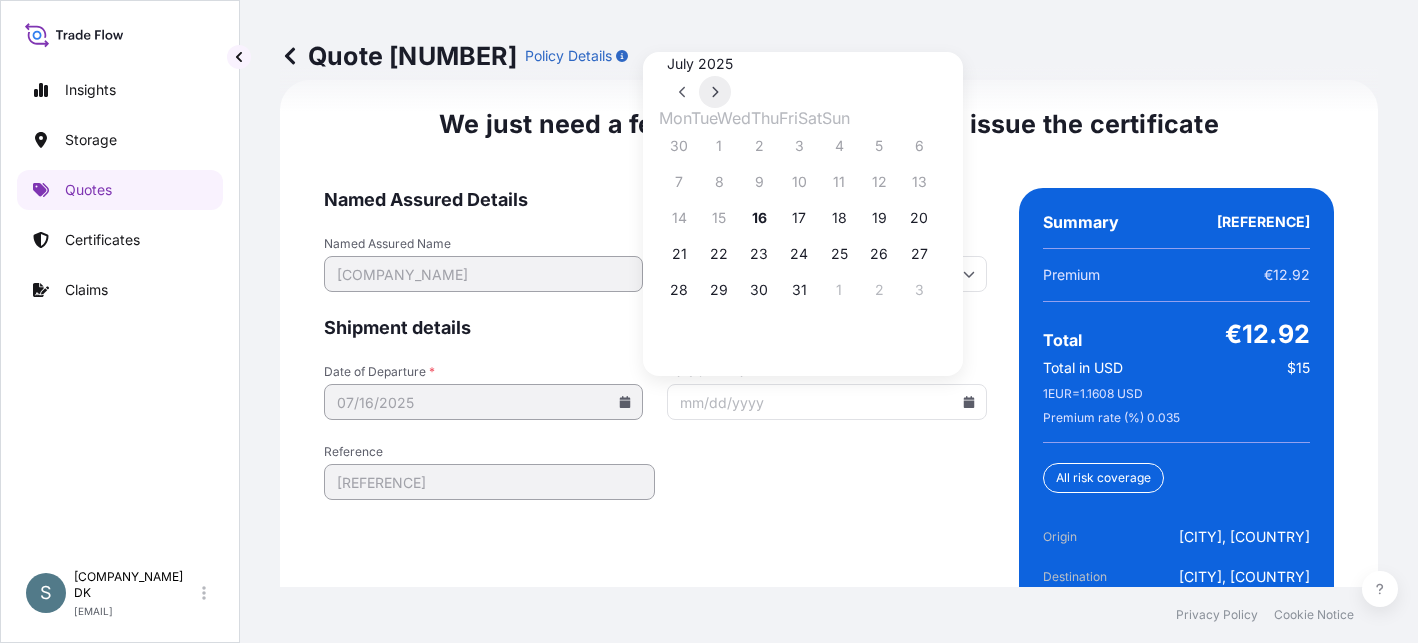 click 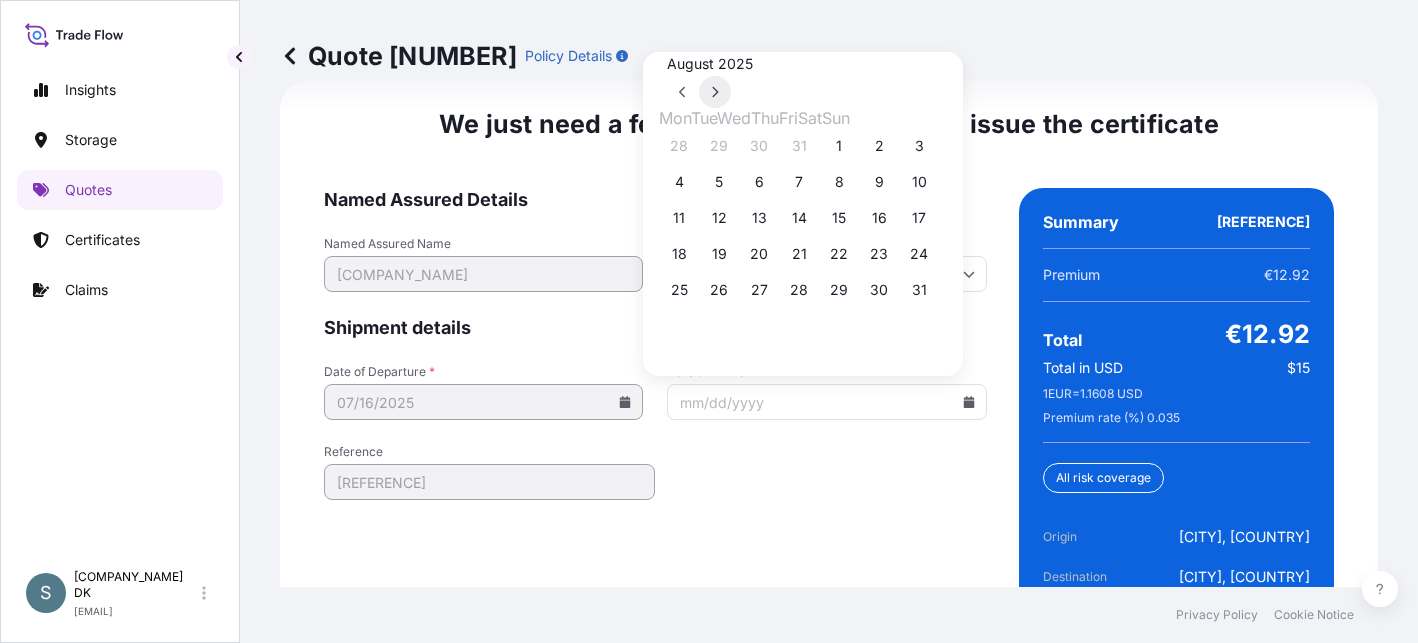 click 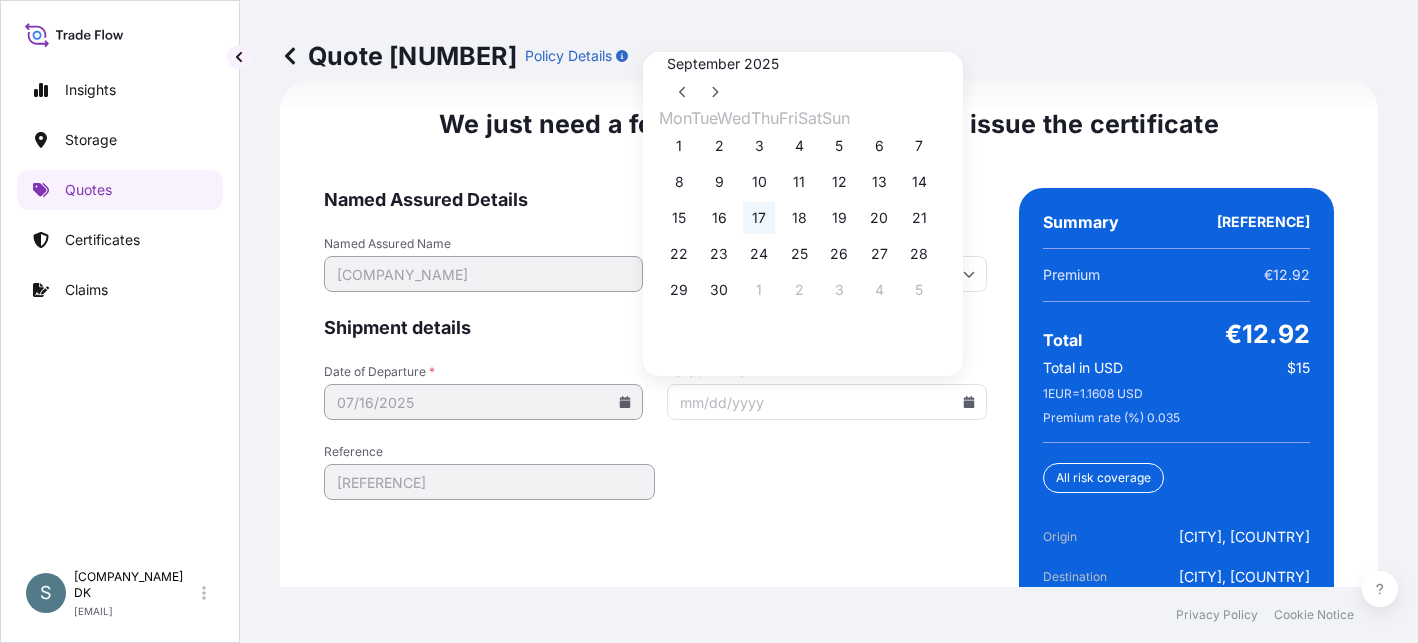 click on "17" at bounding box center (759, 218) 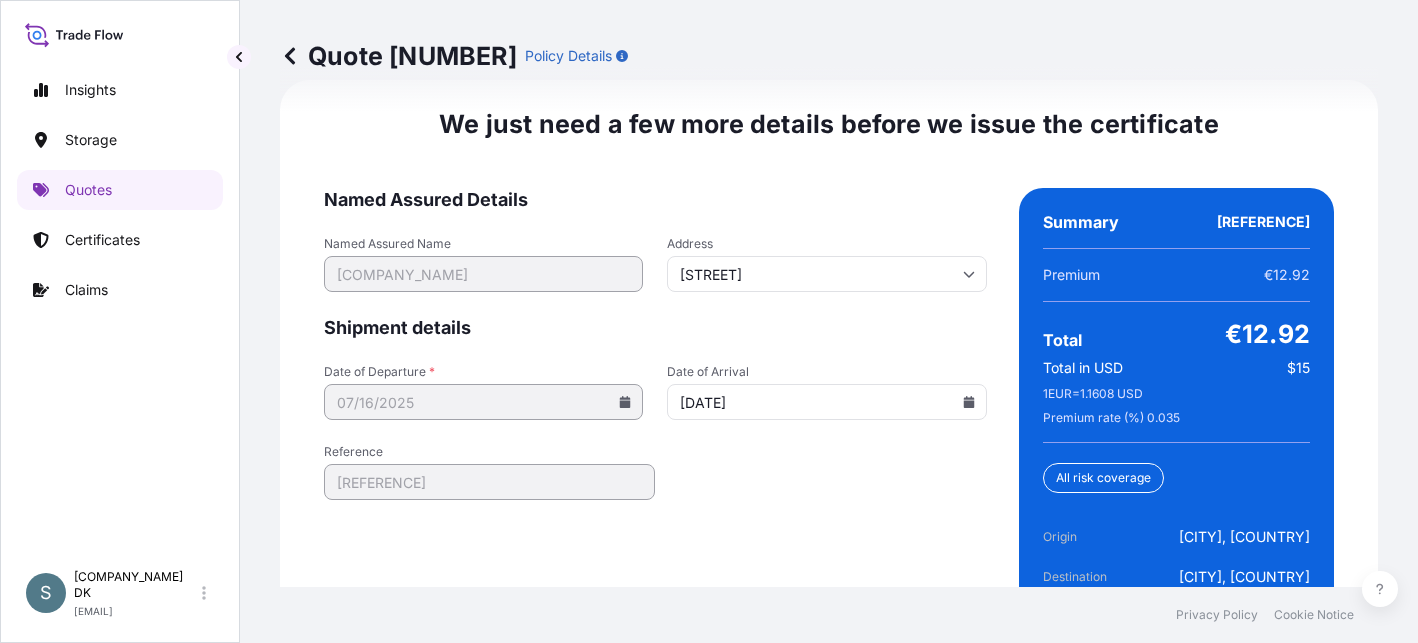 type on "[DATE]" 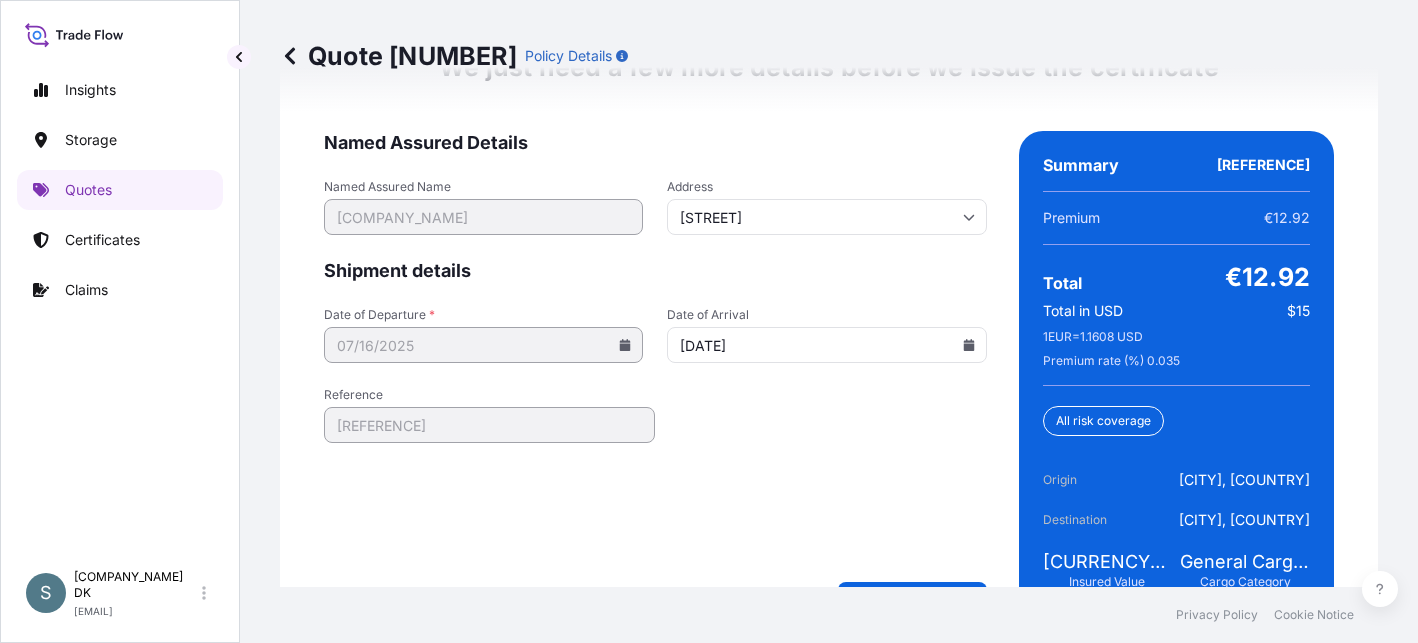 scroll, scrollTop: 3283, scrollLeft: 0, axis: vertical 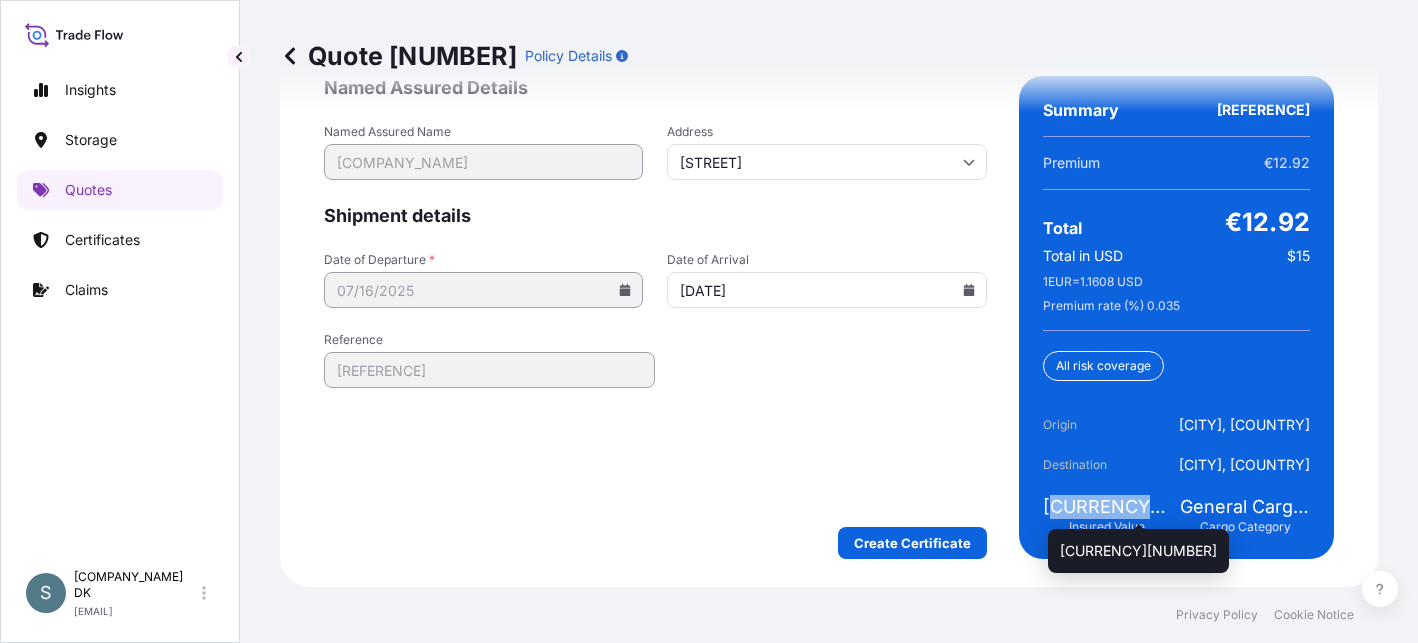 drag, startPoint x: 1146, startPoint y: 508, endPoint x: 1063, endPoint y: 507, distance: 83.00603 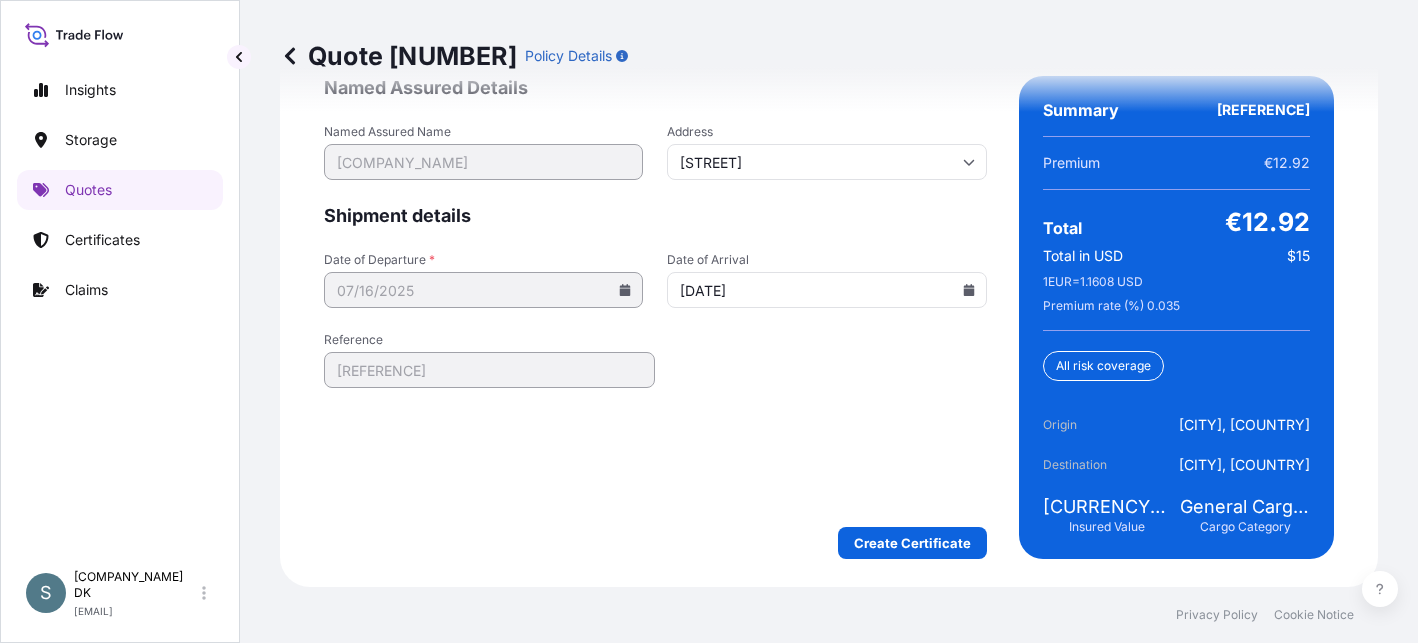 click on "We just need a few more details before we issue the certificate   Named Assured Details Named Assured Name   Mariager Salt Specialties A/S Address   Hadsundvej 17 Shipment details Date of Departure   * 07/16/2025 Date of Arrival   09/17/2025 Reference   DK1001019575 - 2587465 Create Certificate Summary DK1001019575 - 2587465 Premium €12.92 Total €12.92 Total in USD $15 1  EUR  =  1.1608   USD Premium rate (%)   0.035 All risk coverage Origin Aarhus, Denmark Destination Dalian, China €26,174.80 Insured Value General Cargo/Hazardous Material Cargo Category" at bounding box center [829, 277] 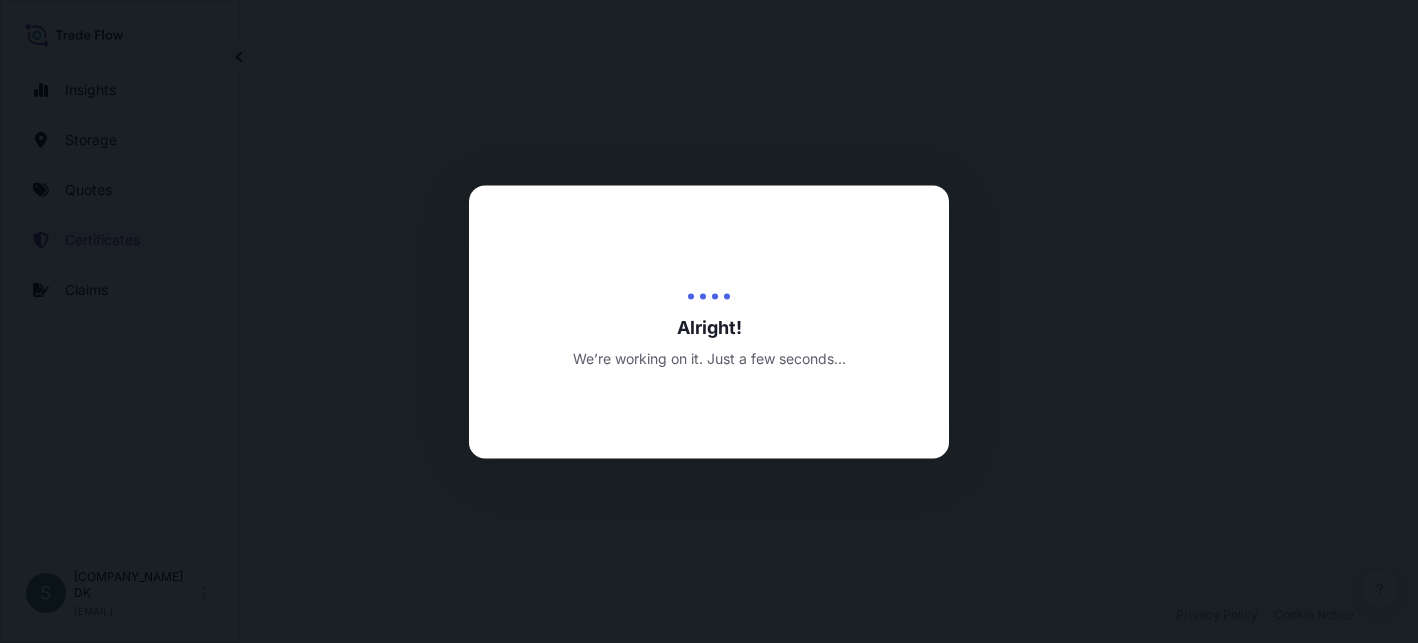 scroll, scrollTop: 0, scrollLeft: 0, axis: both 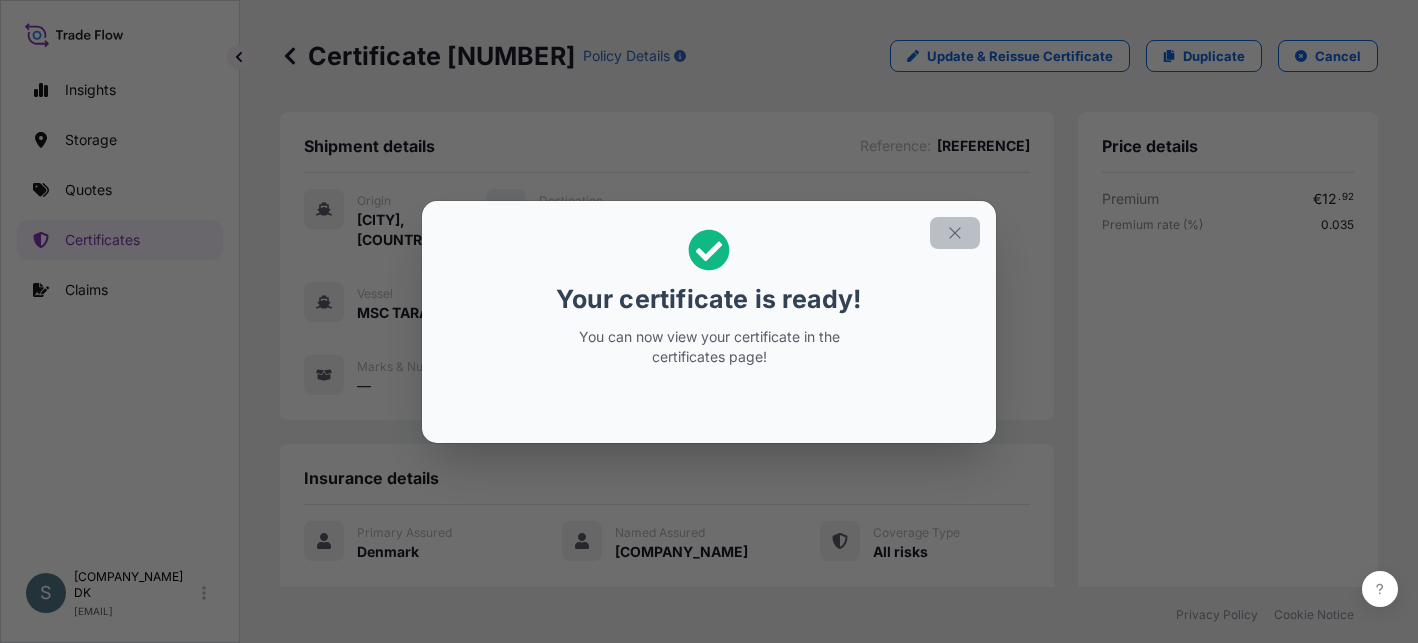 click 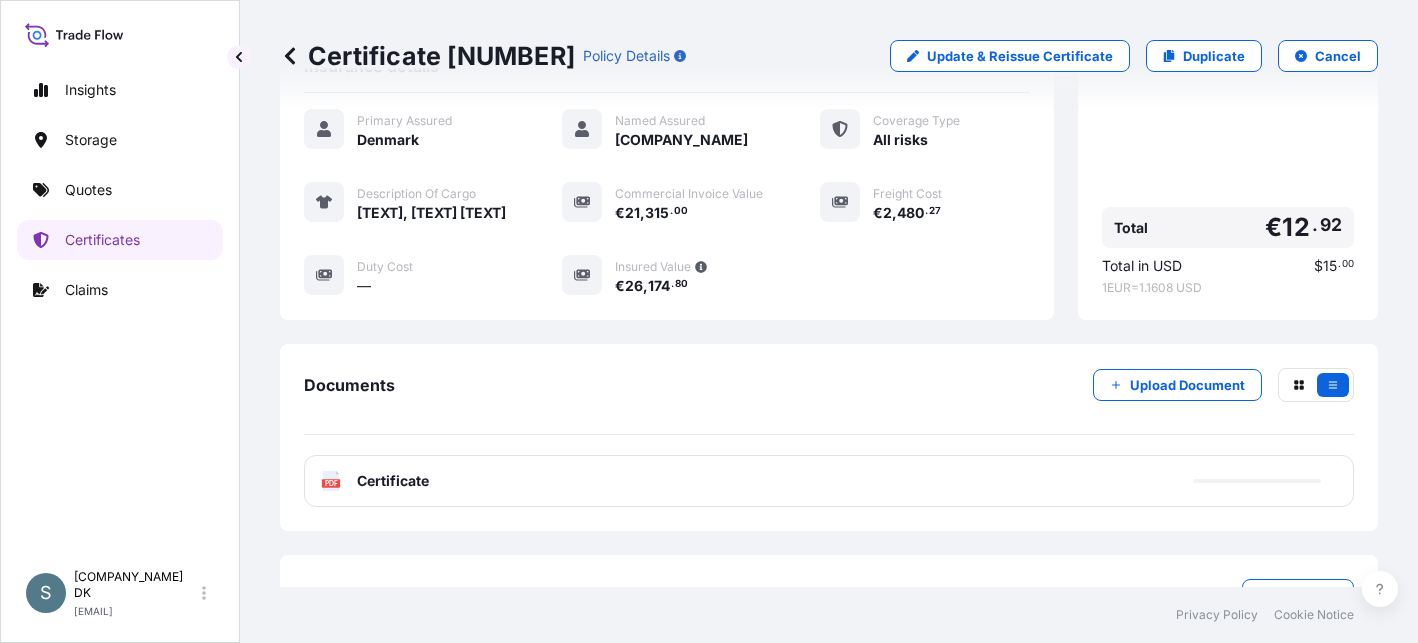 scroll, scrollTop: 541, scrollLeft: 0, axis: vertical 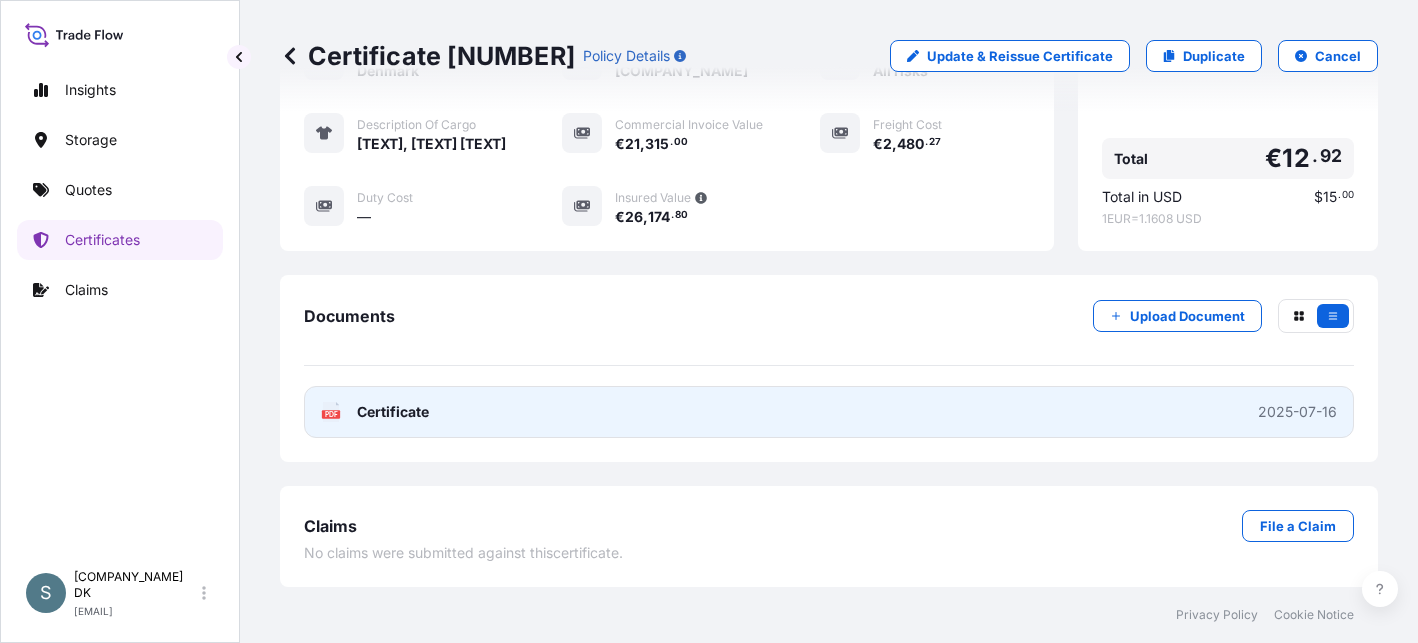 click 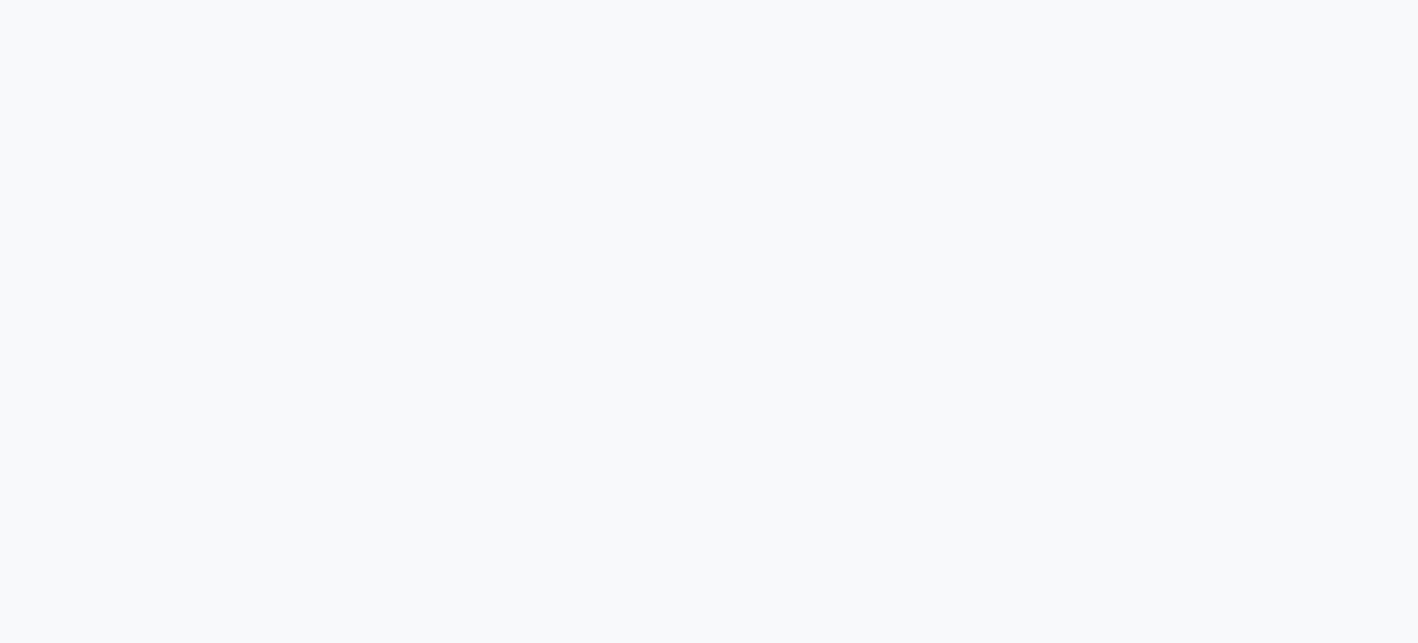 scroll, scrollTop: 0, scrollLeft: 0, axis: both 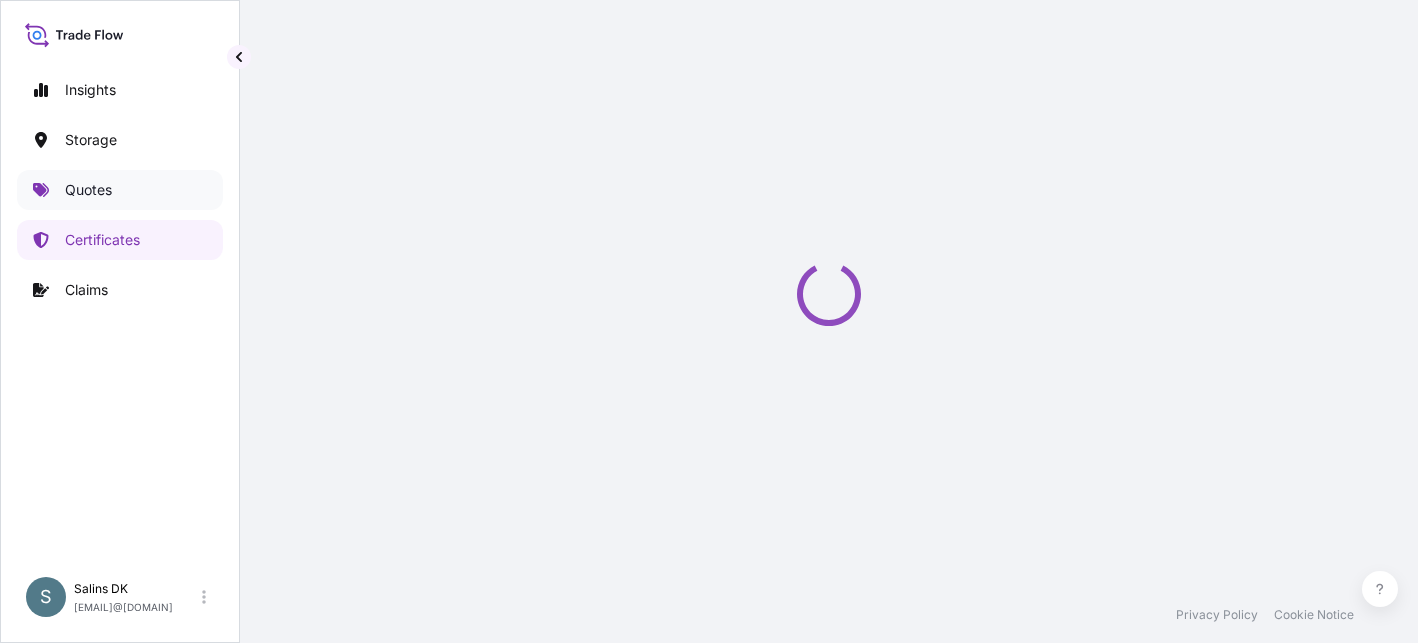 click on "Quotes" at bounding box center (88, 190) 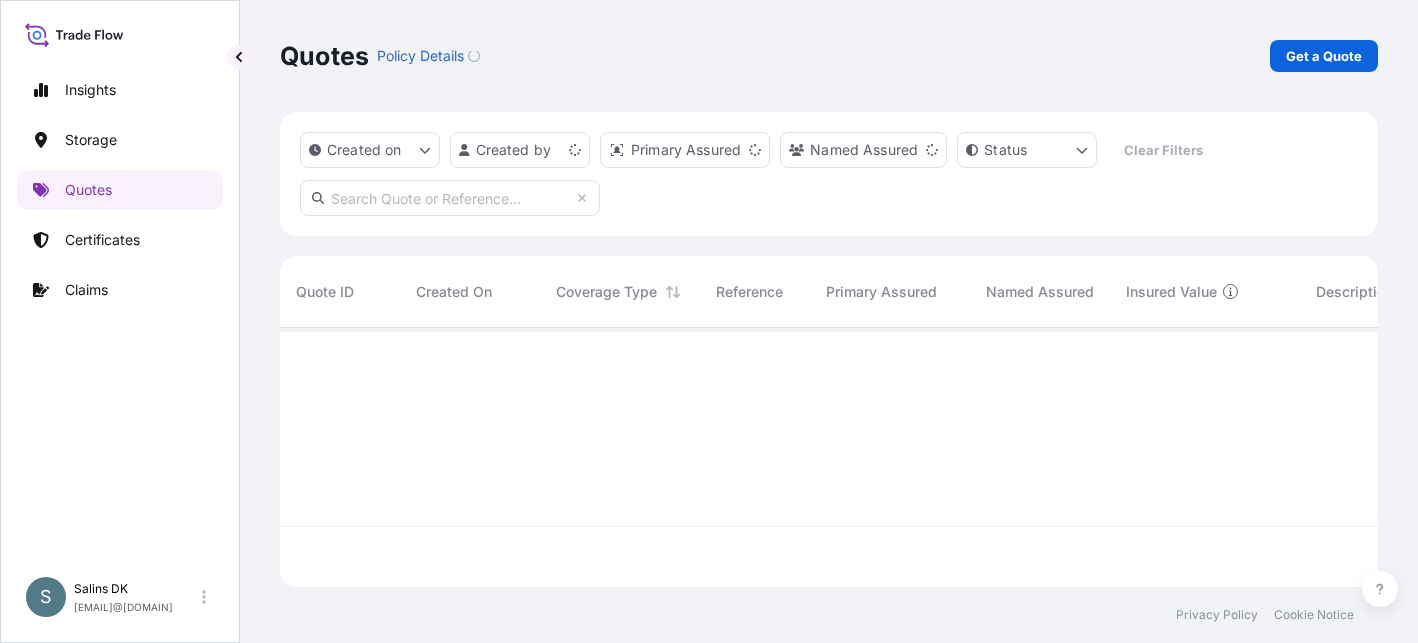scroll, scrollTop: 16, scrollLeft: 16, axis: both 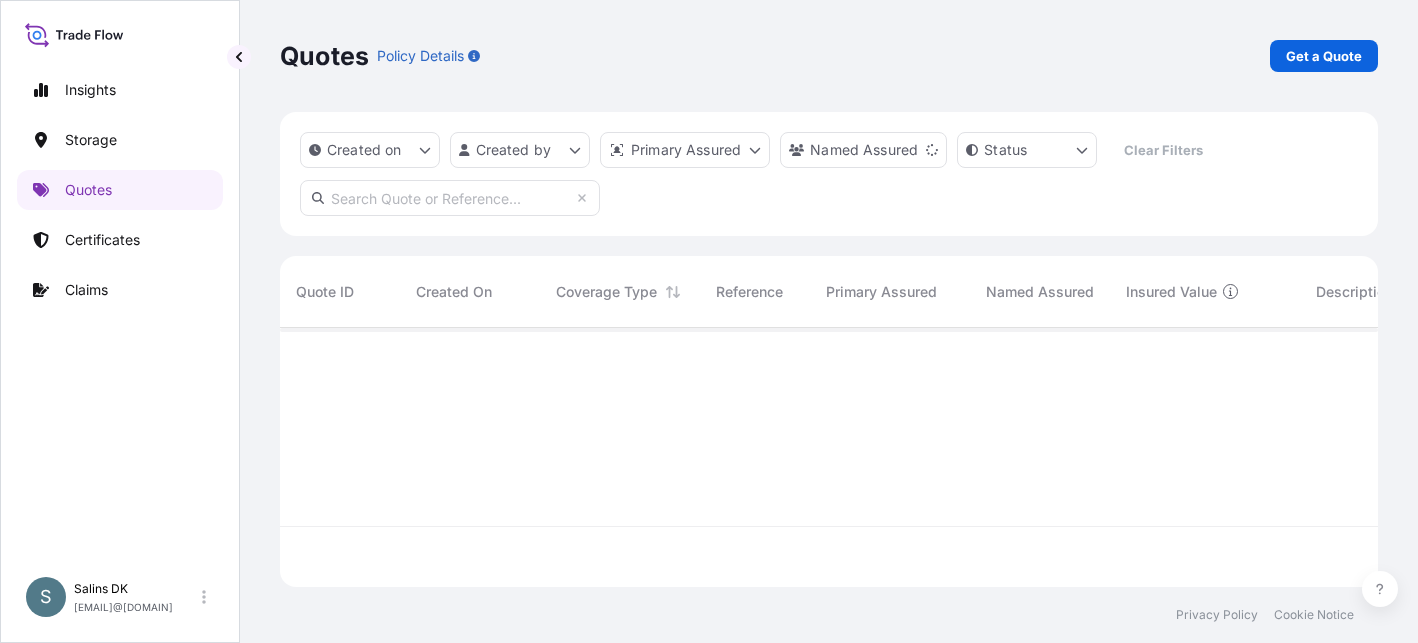 drag, startPoint x: 781, startPoint y: 553, endPoint x: 822, endPoint y: 522, distance: 51.40039 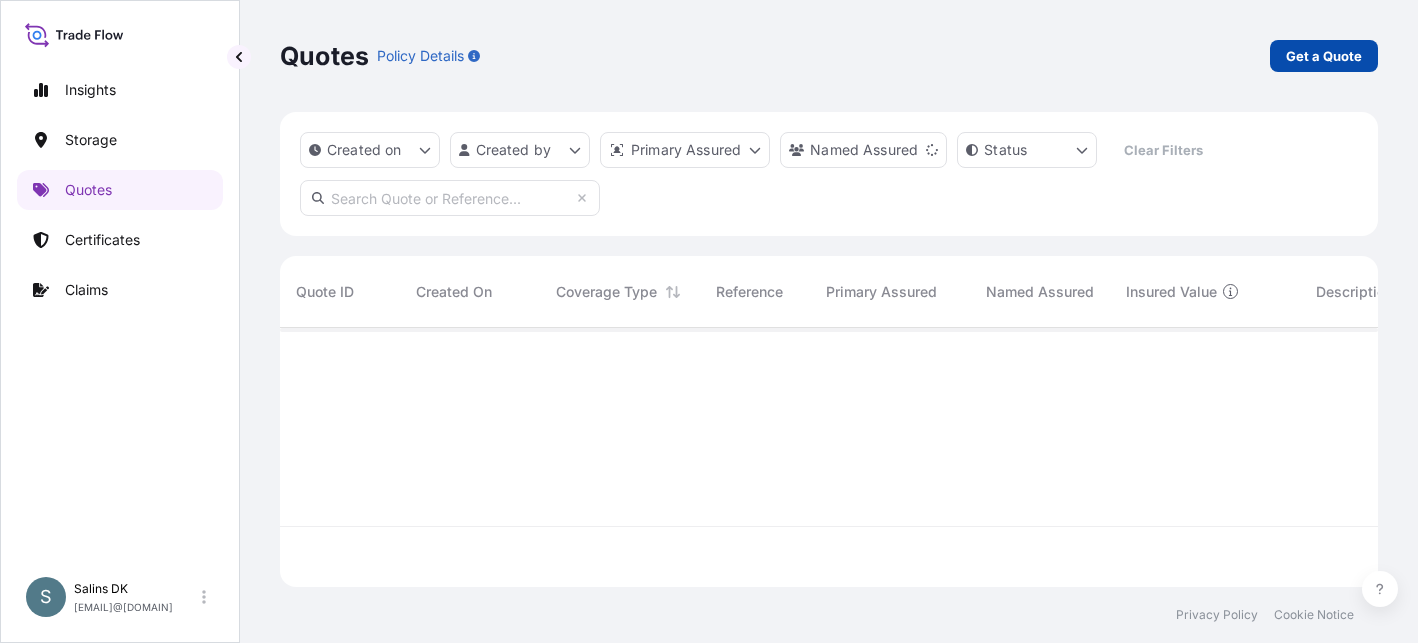 click on "Get a Quote" at bounding box center (1324, 56) 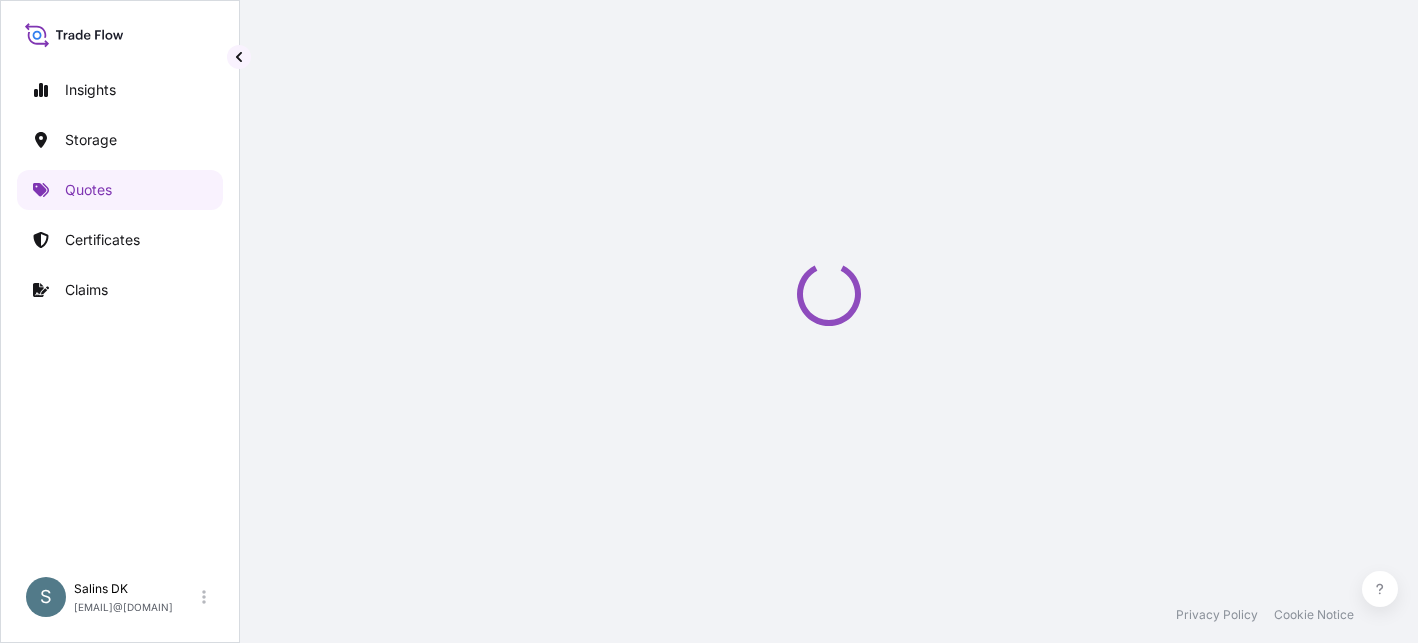 select on "Water" 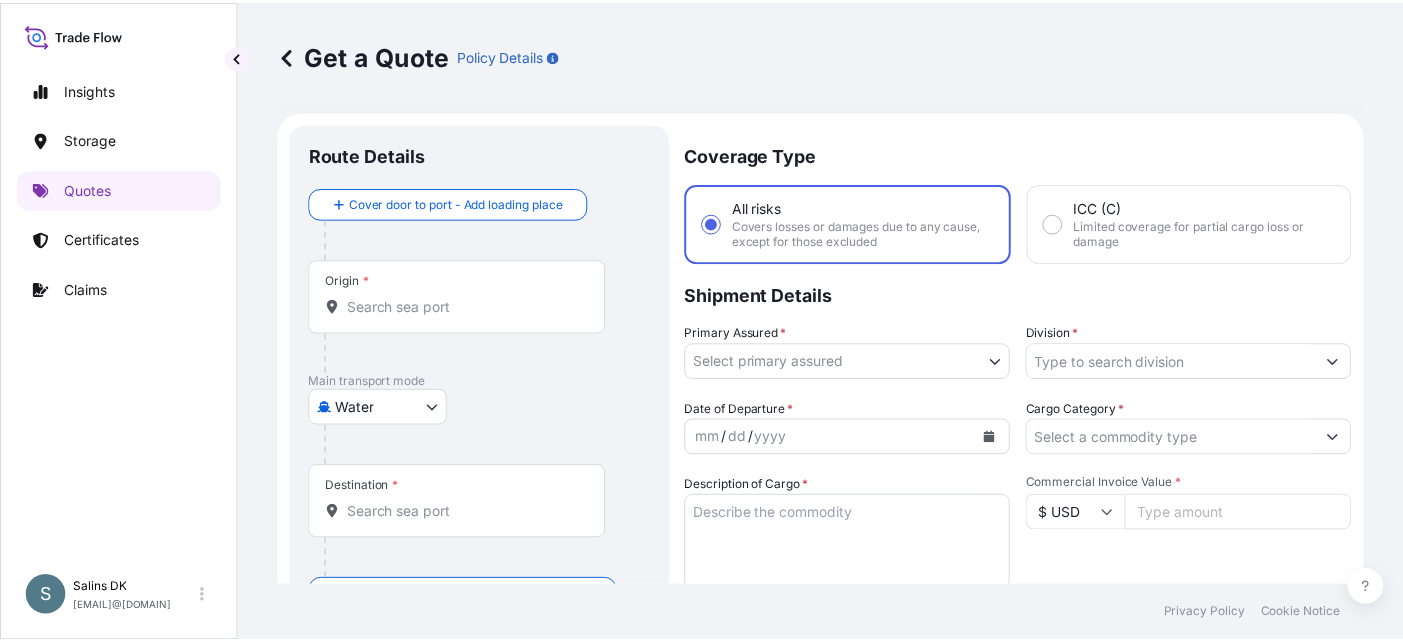 scroll, scrollTop: 32, scrollLeft: 0, axis: vertical 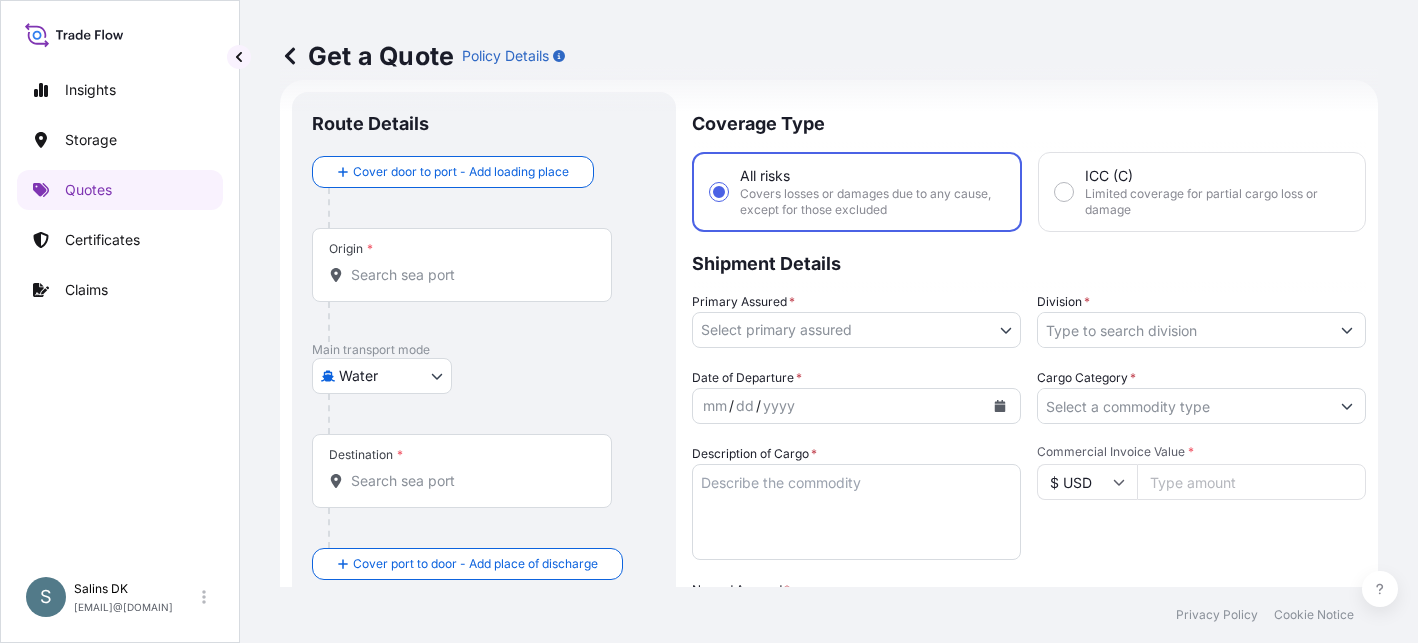 click on "Origin *" at bounding box center (469, 275) 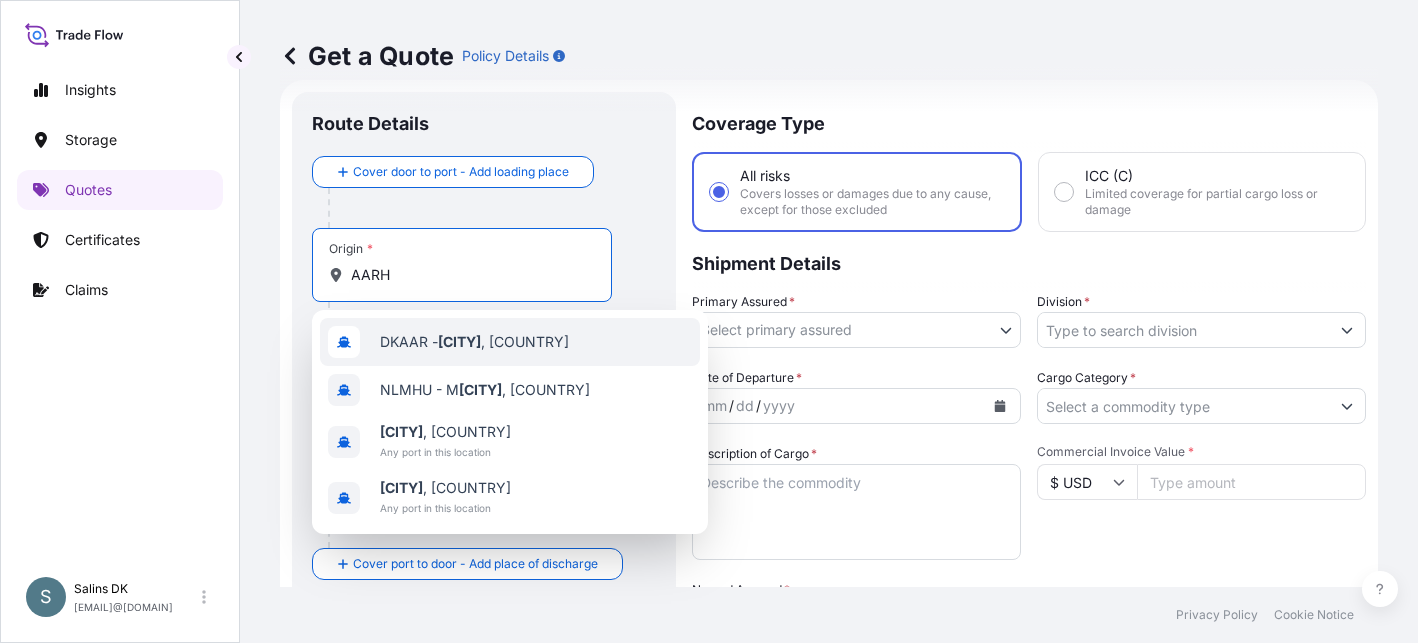 click on "[CODE] - [CITY], [COUNTRY]" at bounding box center [510, 342] 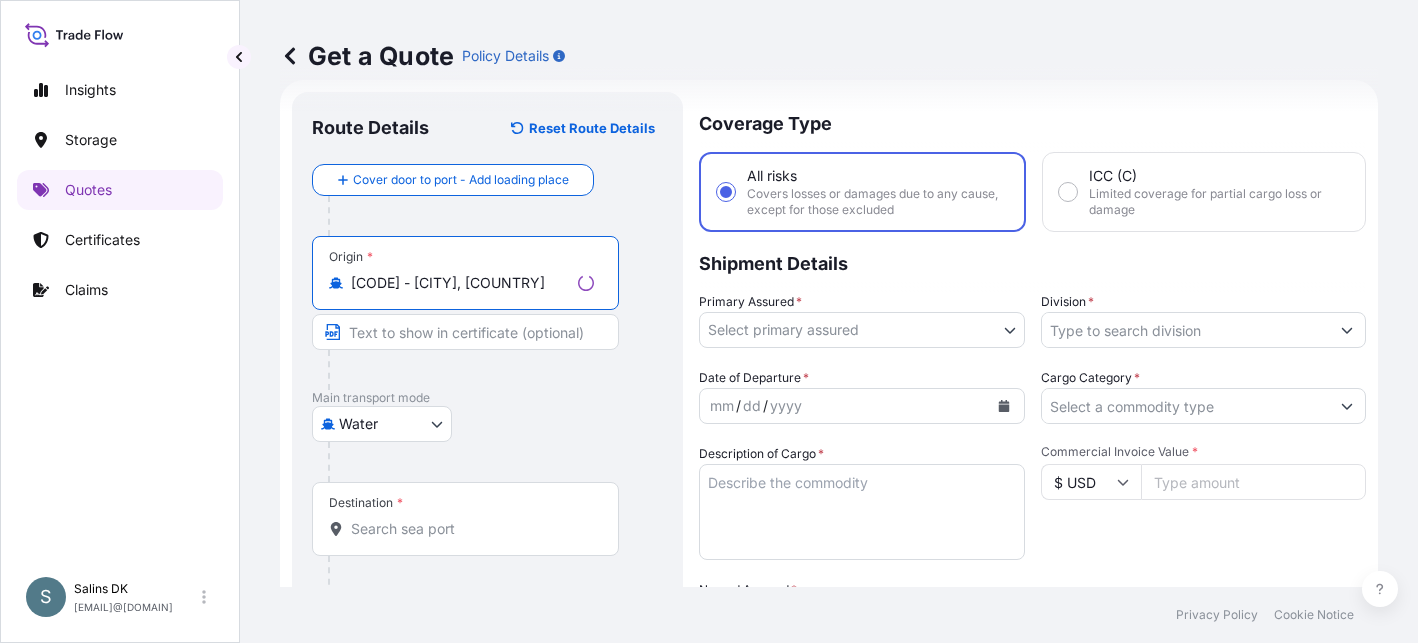 type on "[CODE] - [CITY], [COUNTRY]" 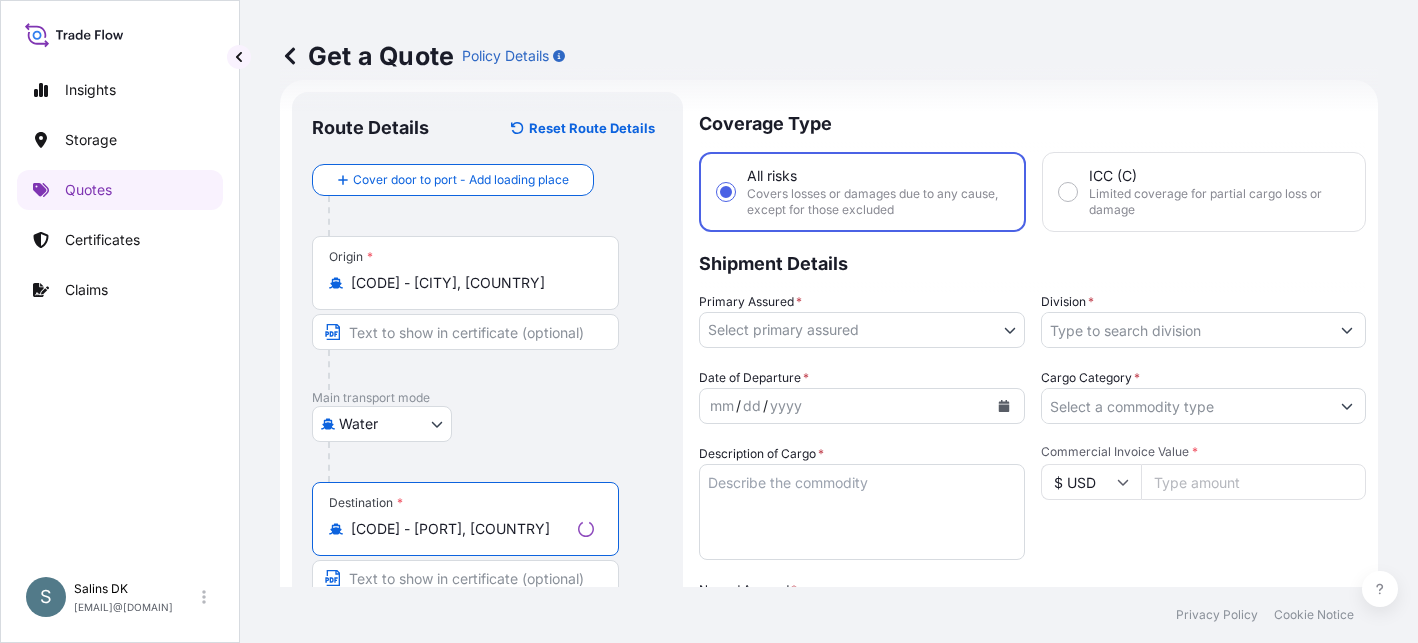 type on "[CODE] - [PORT], [COUNTRY]" 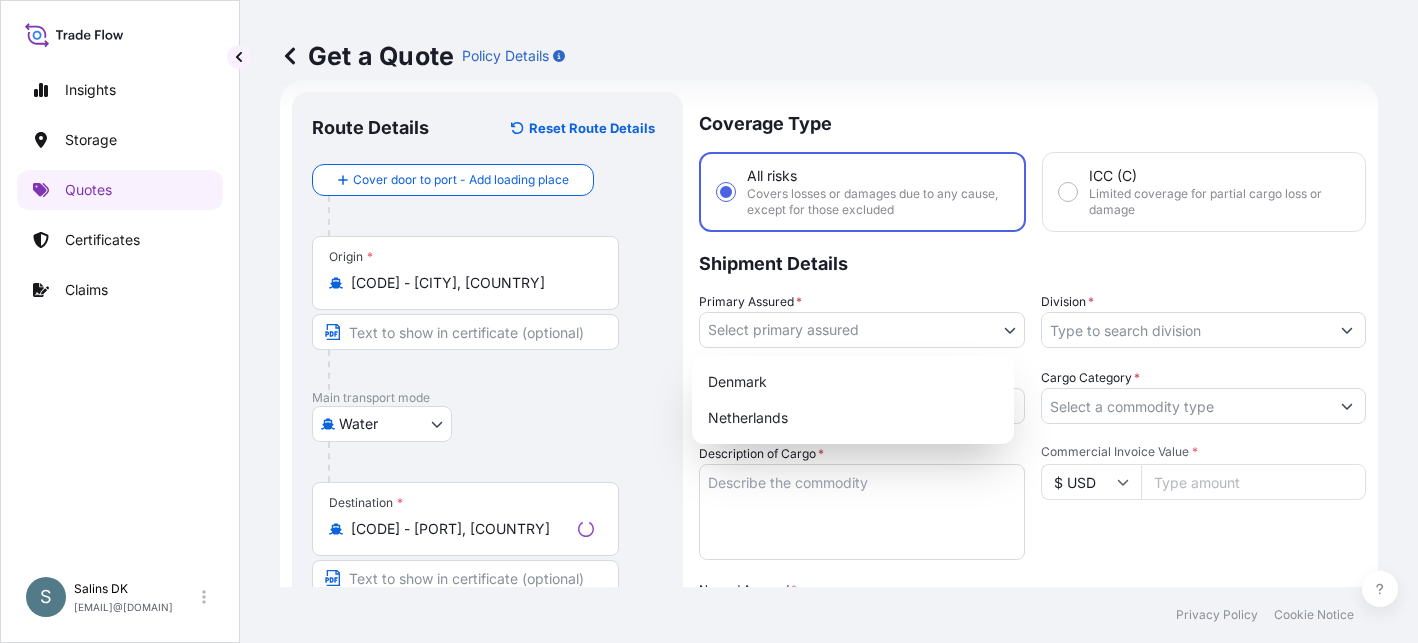 click on "S Salins   DK salins.dk@example.com Get a Quote Policy Details Route Details Reset Route Details   Cover door to port - Add loading place Place of loading Road / Inland Road / Inland Origin * DKAAR - Aarhus, [STATE] Main transport mode Water Air Water Inland Destination * CNHUA - Huangpu Pt, [COUNTRY] Cover port to door - Add place of discharge Road / Inland Road / Inland Place of Discharge Coverage Type All risks Covers losses or damages due to any cause, except for those excluded ICC (C) Limited coverage for partial cargo loss or damage Shipment Details Primary Assured * Select primary assured [COUNTRY] [COUNTRY] Division * Date of Departure * mm / dd / yyyy Cargo Category * Description of Cargo * Commercial Invoice Value   * $ USD Named Assured * Packing Category Select a packing category Please select a primary mode of transportation first. Freight Cost   $ USD CIF Markup % 10 Reference Duty Cost" at bounding box center (709, 321) 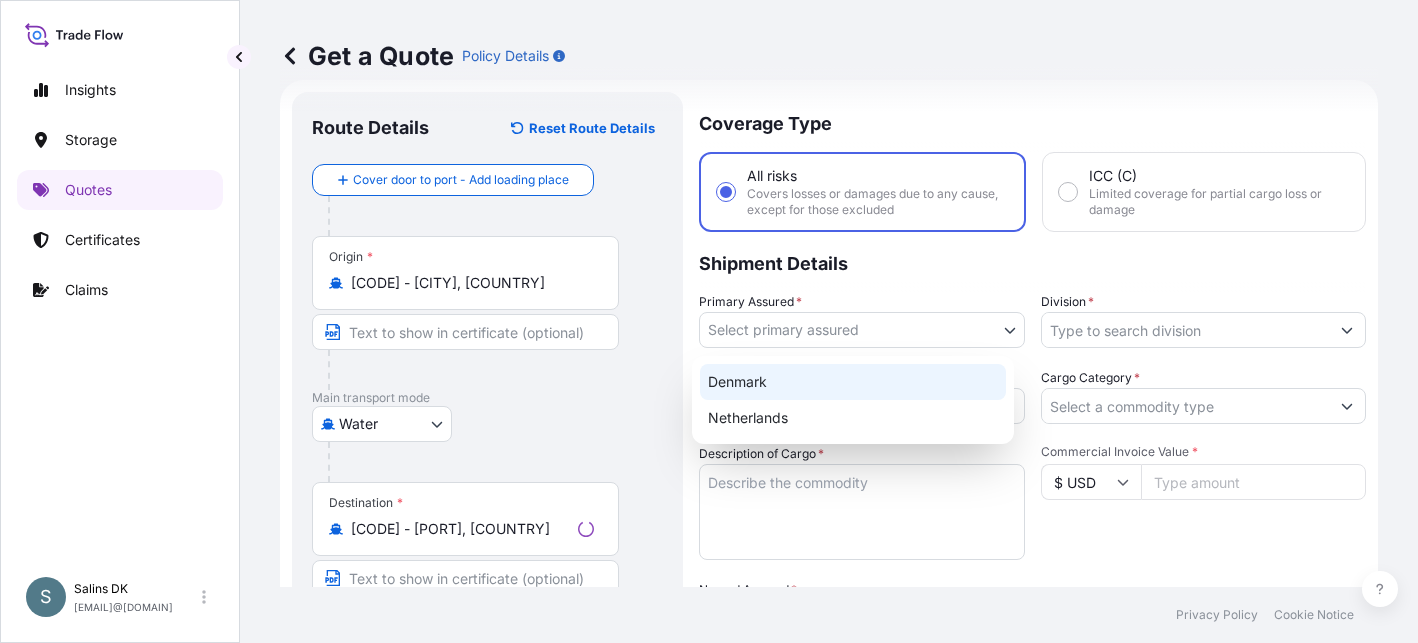 click on "Denmark" at bounding box center [853, 382] 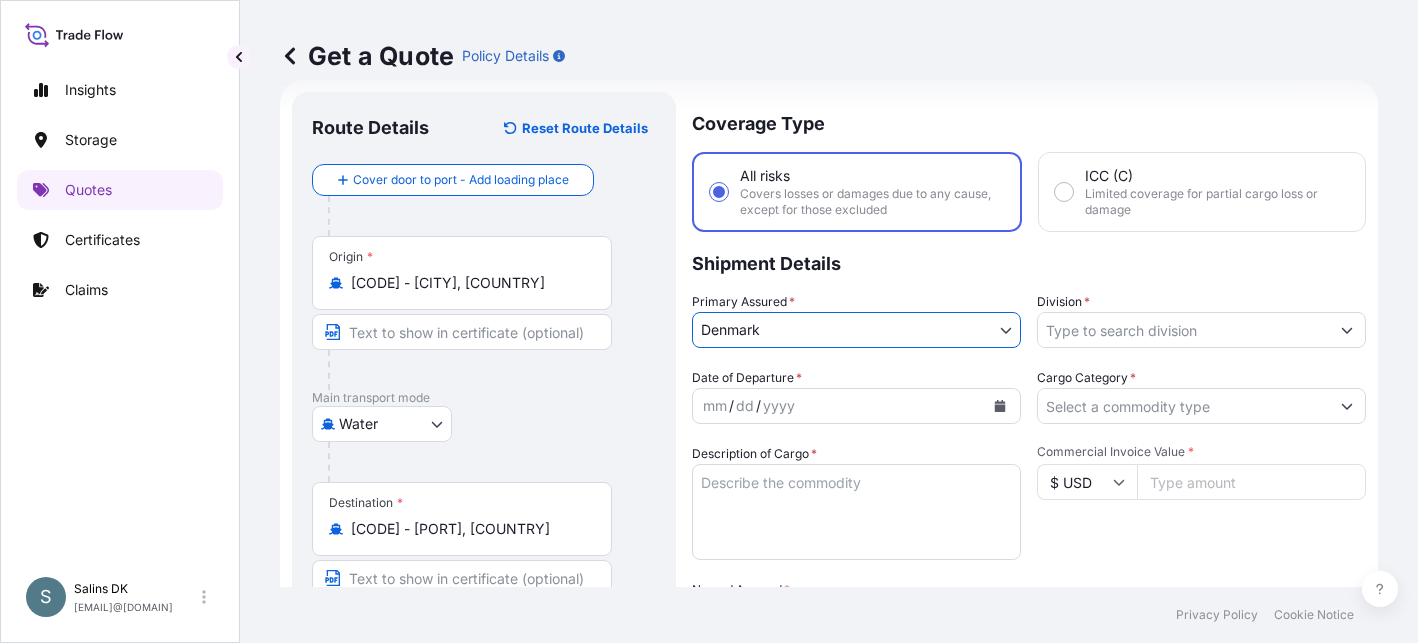 click on "Division *" at bounding box center (1183, 330) 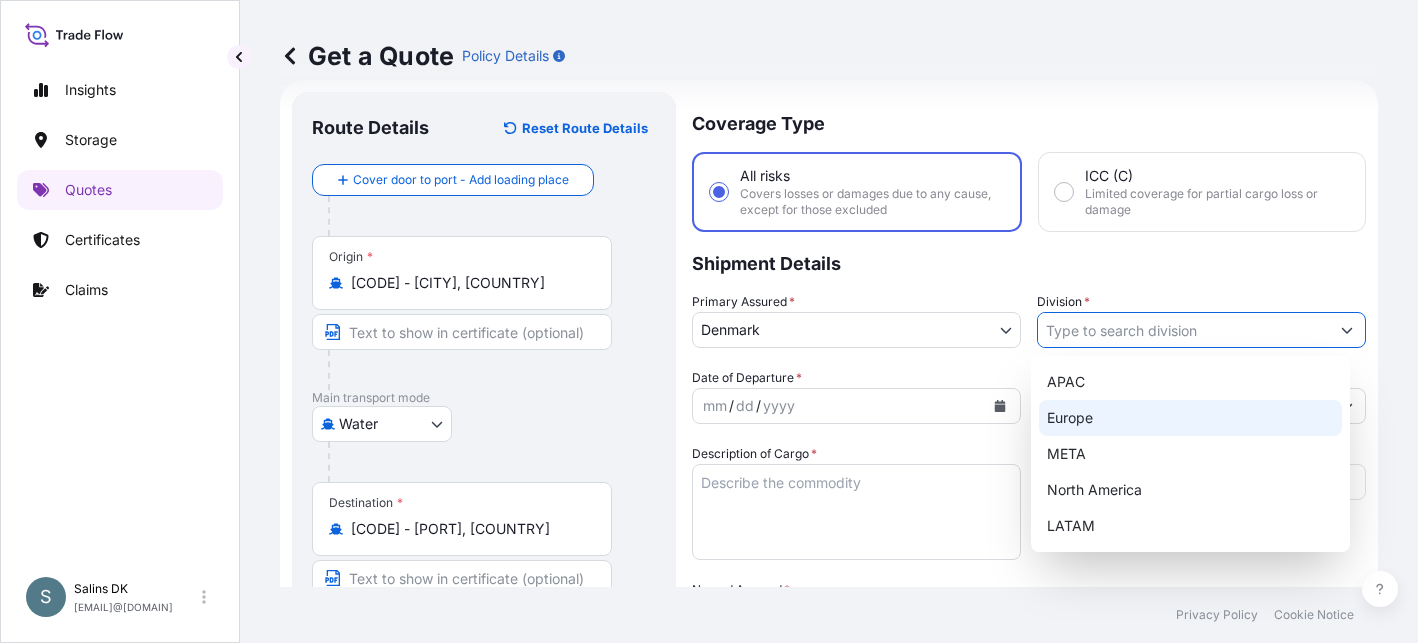 click on "Europe" at bounding box center (1191, 418) 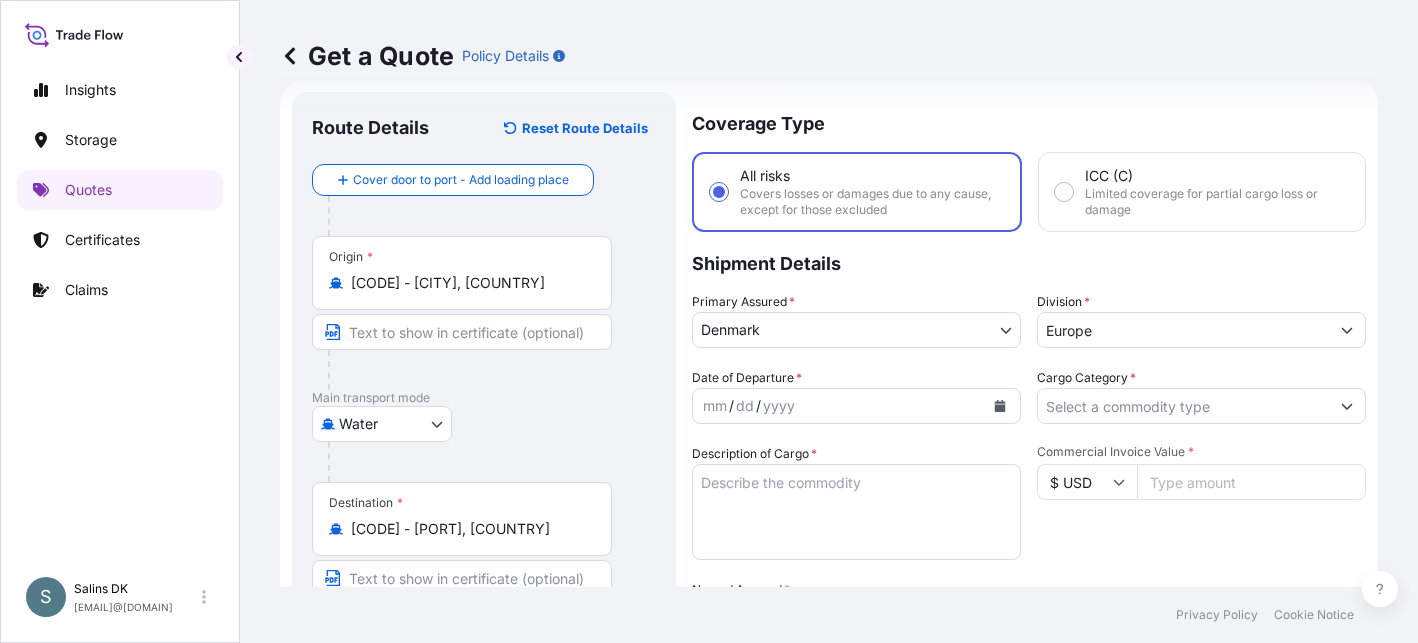 click on "Main transport mode" at bounding box center (484, 398) 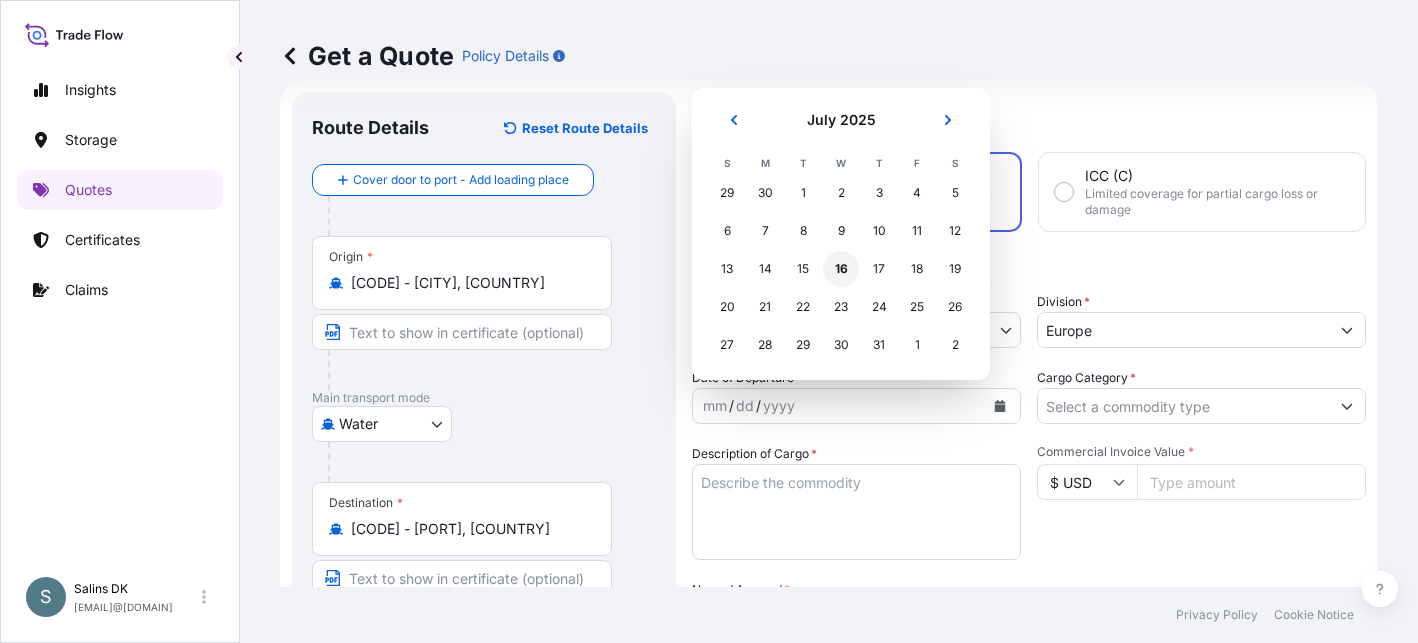 click on "16" at bounding box center (841, 269) 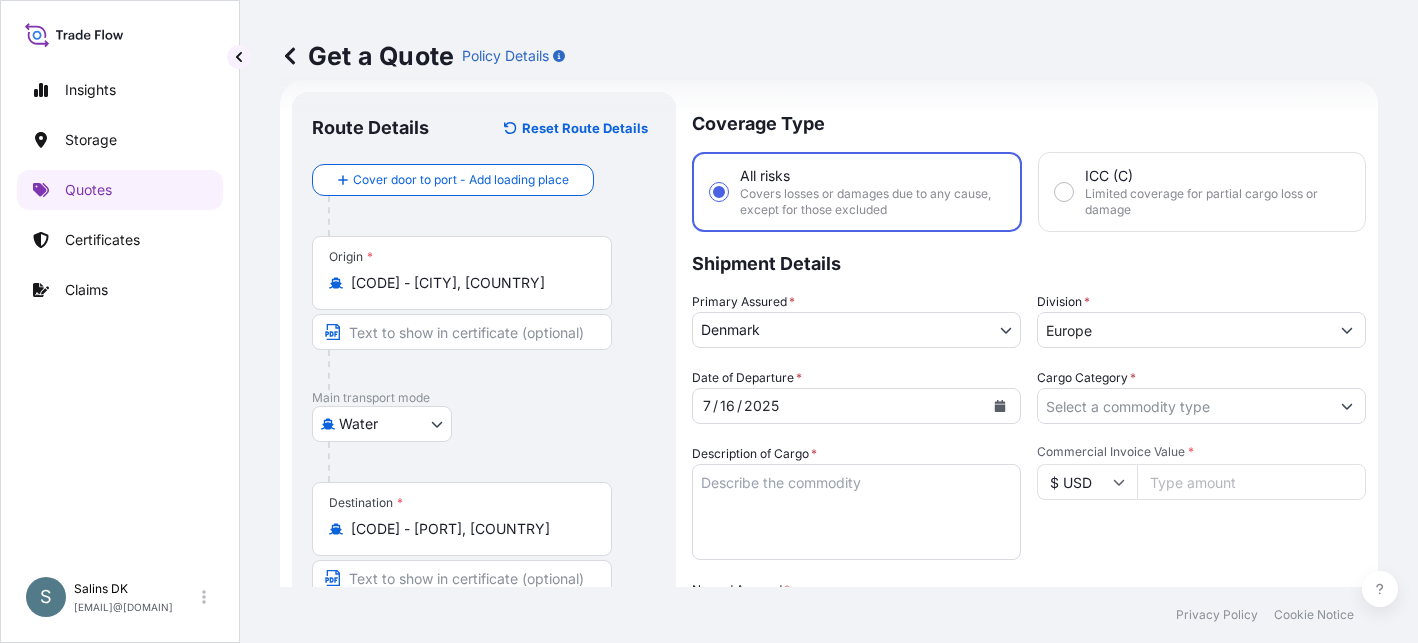click on "Commercial Invoice Value   * $ USD" at bounding box center (1201, 502) 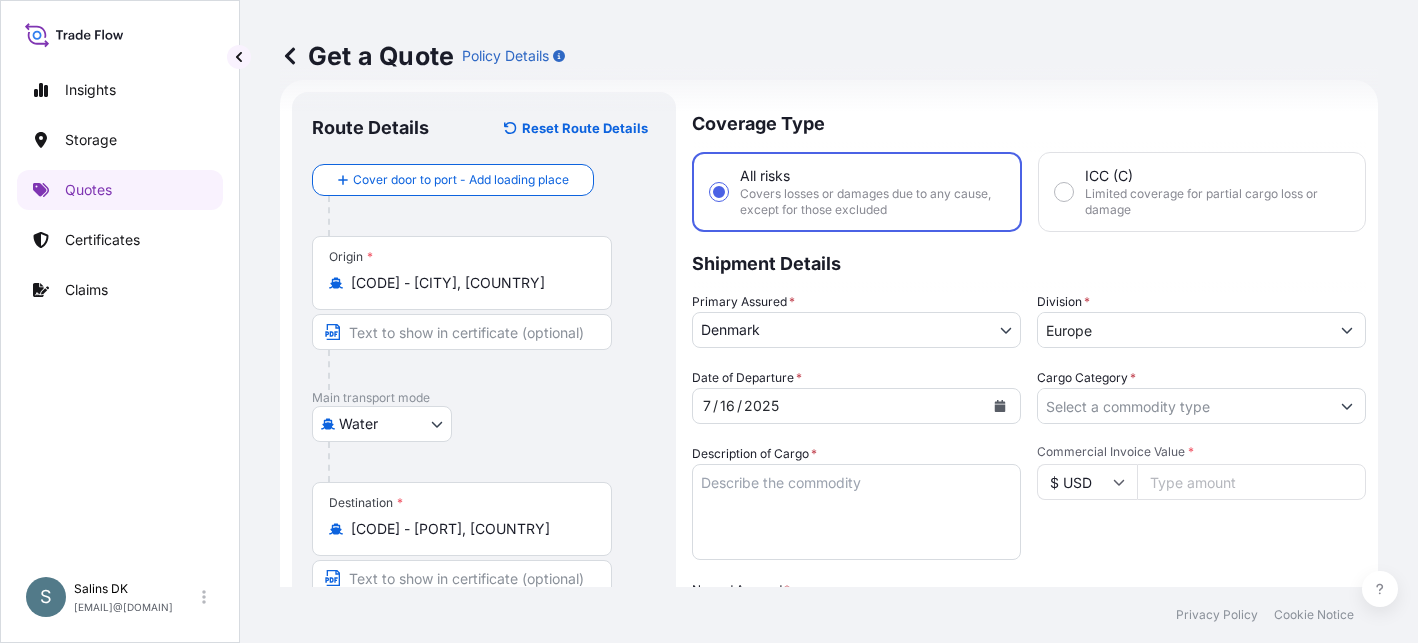 drag, startPoint x: 557, startPoint y: 399, endPoint x: 582, endPoint y: 392, distance: 25.96151 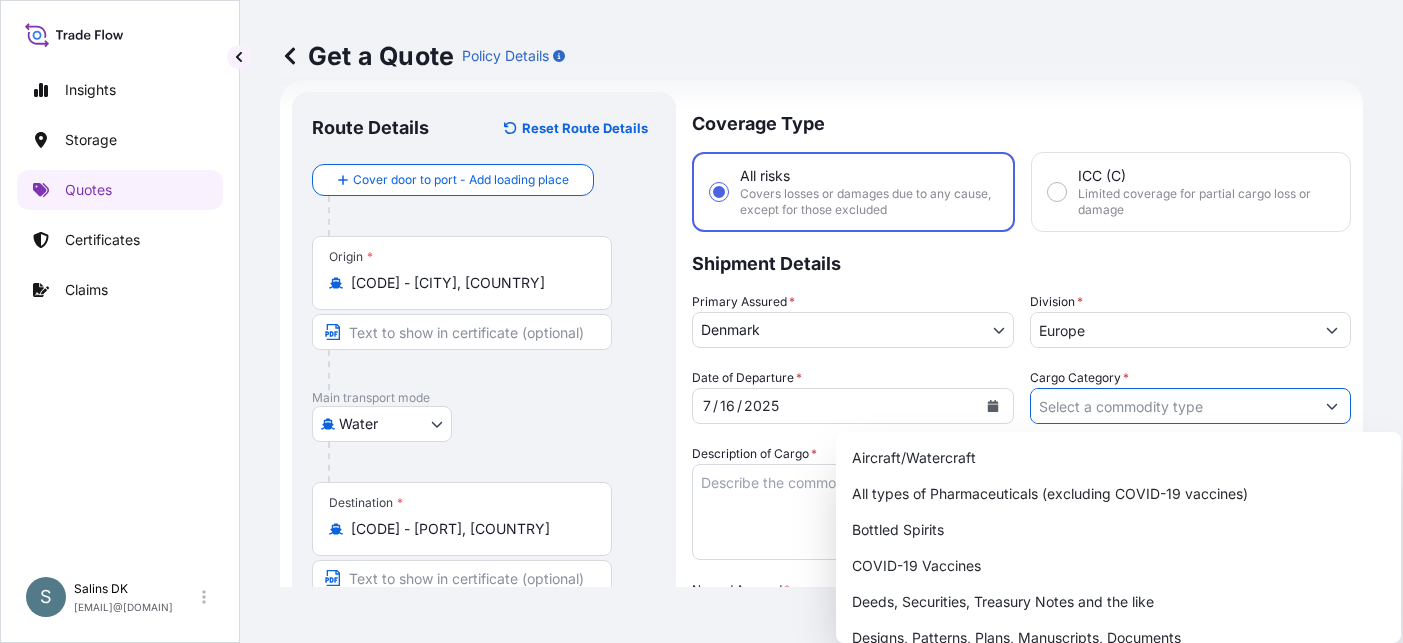 click on "Cargo Category *" at bounding box center [1173, 406] 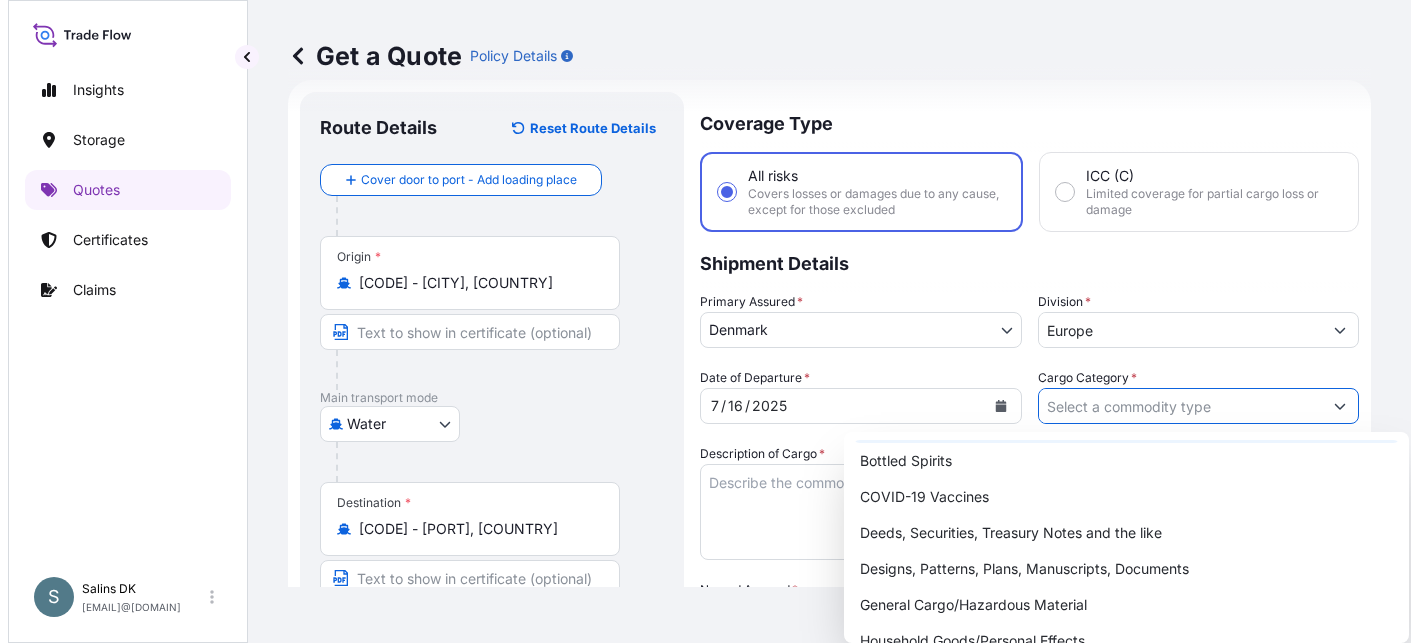scroll, scrollTop: 100, scrollLeft: 0, axis: vertical 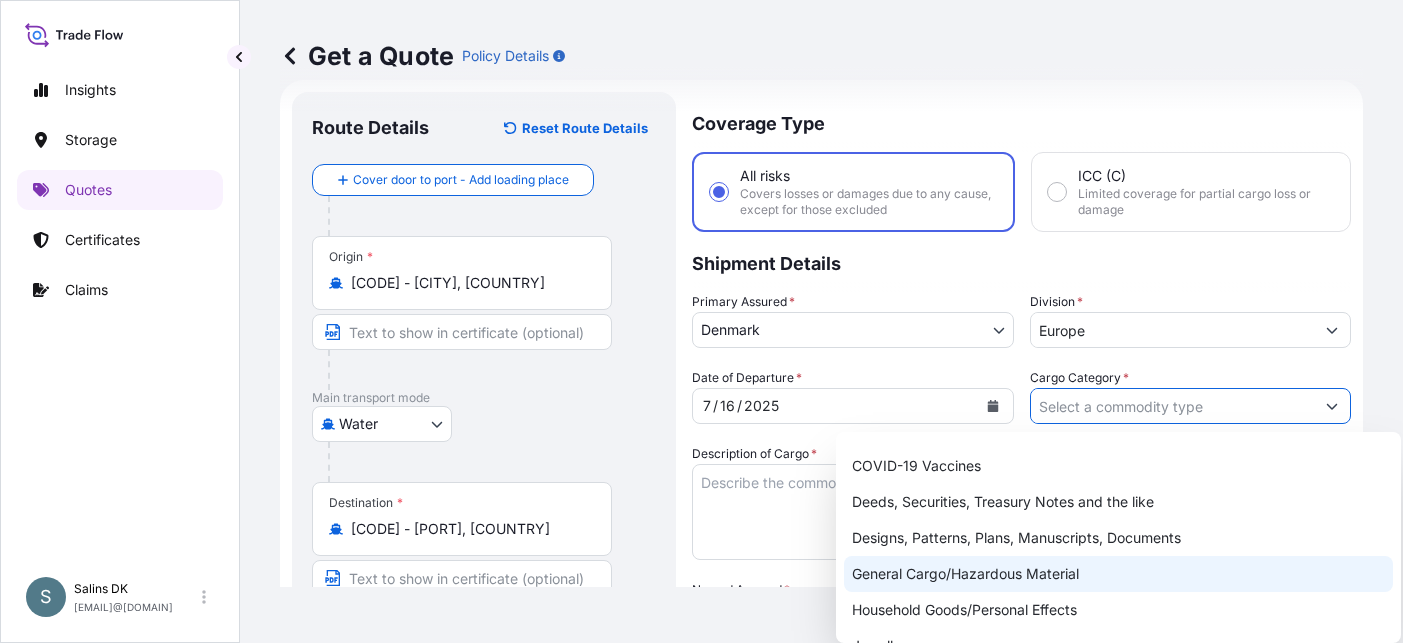 click on "General Cargo/Hazardous Material" at bounding box center (1118, 574) 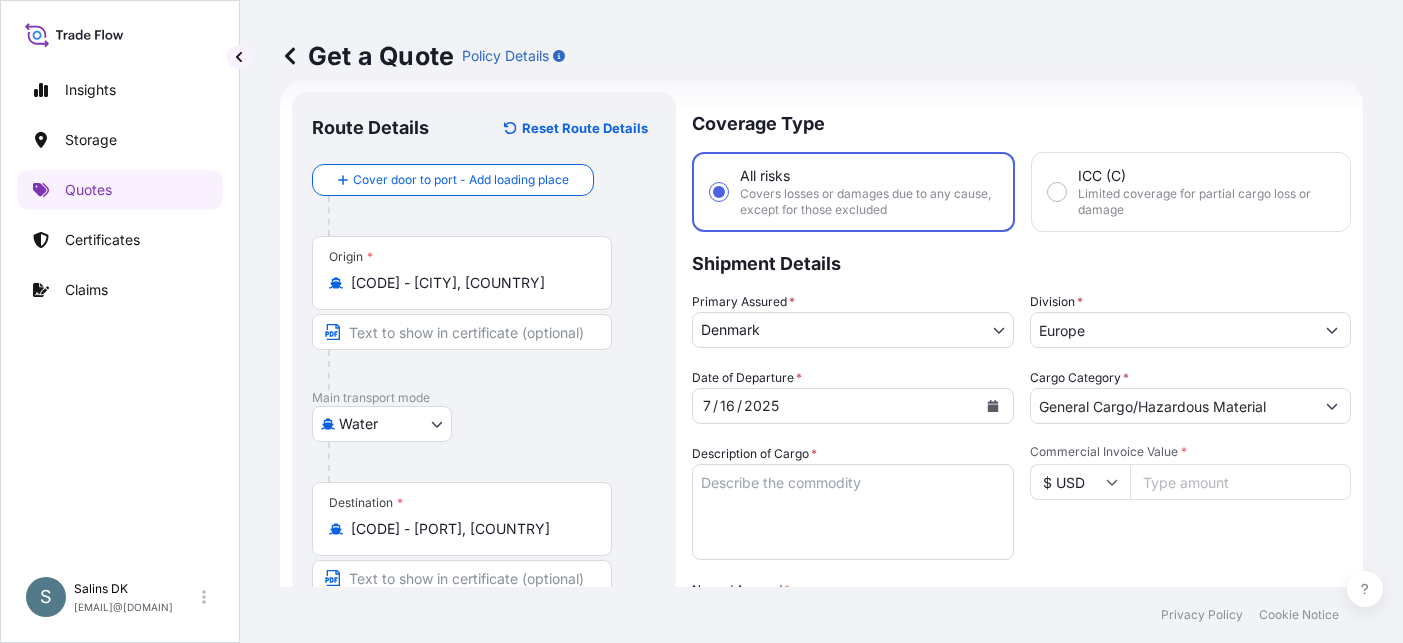 click on "Main transport mode" at bounding box center (484, 398) 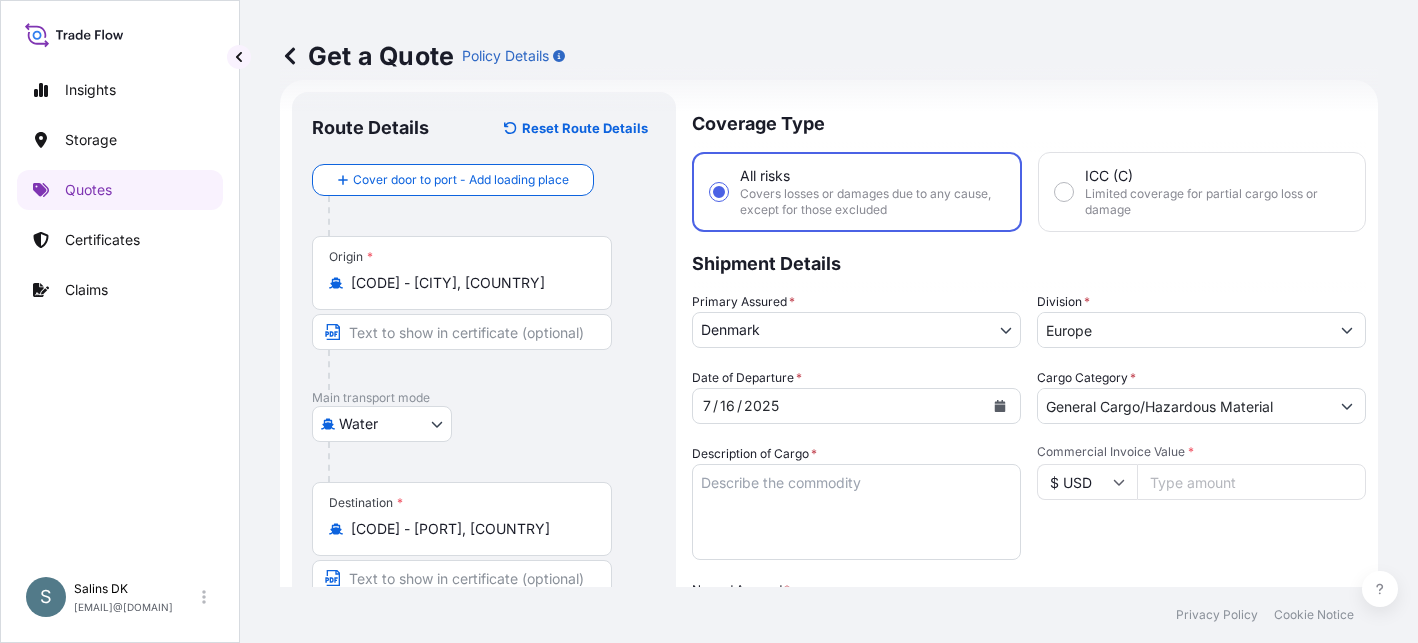 click on "Description of Cargo *" at bounding box center (856, 512) 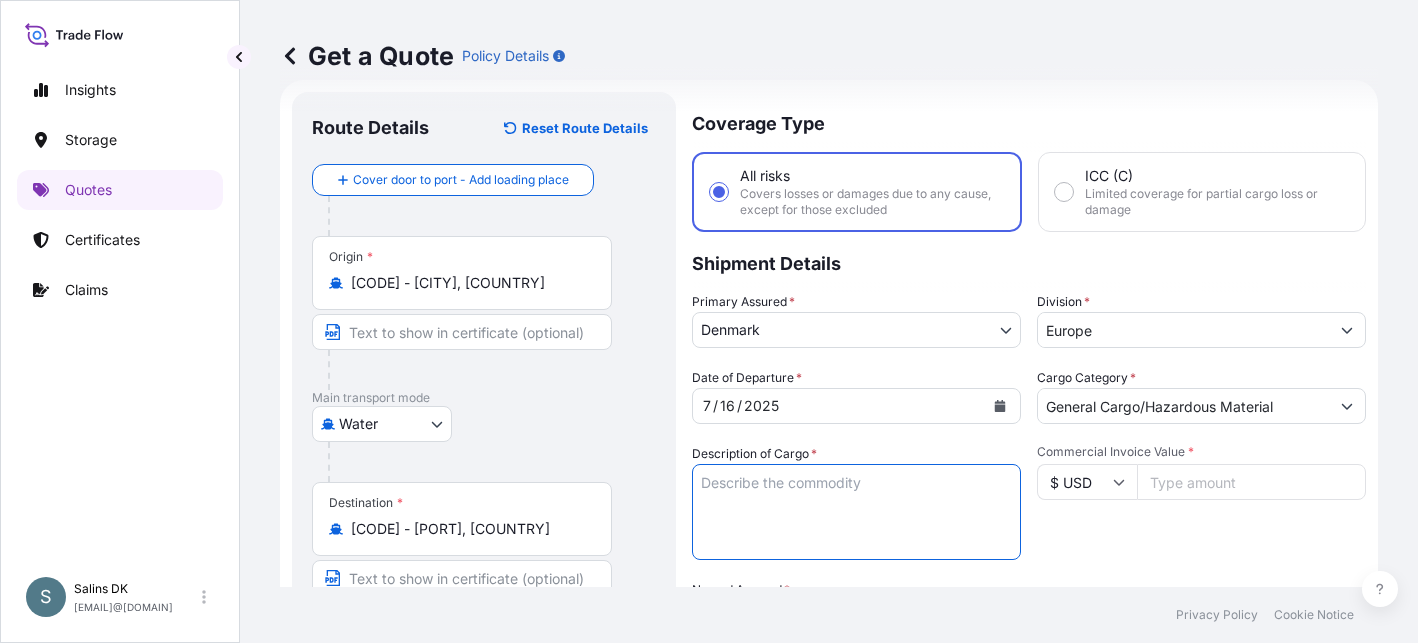 paste on "SANAL P, SODIUM CHLORIDE PHARMACEUTICAL QUALITY" 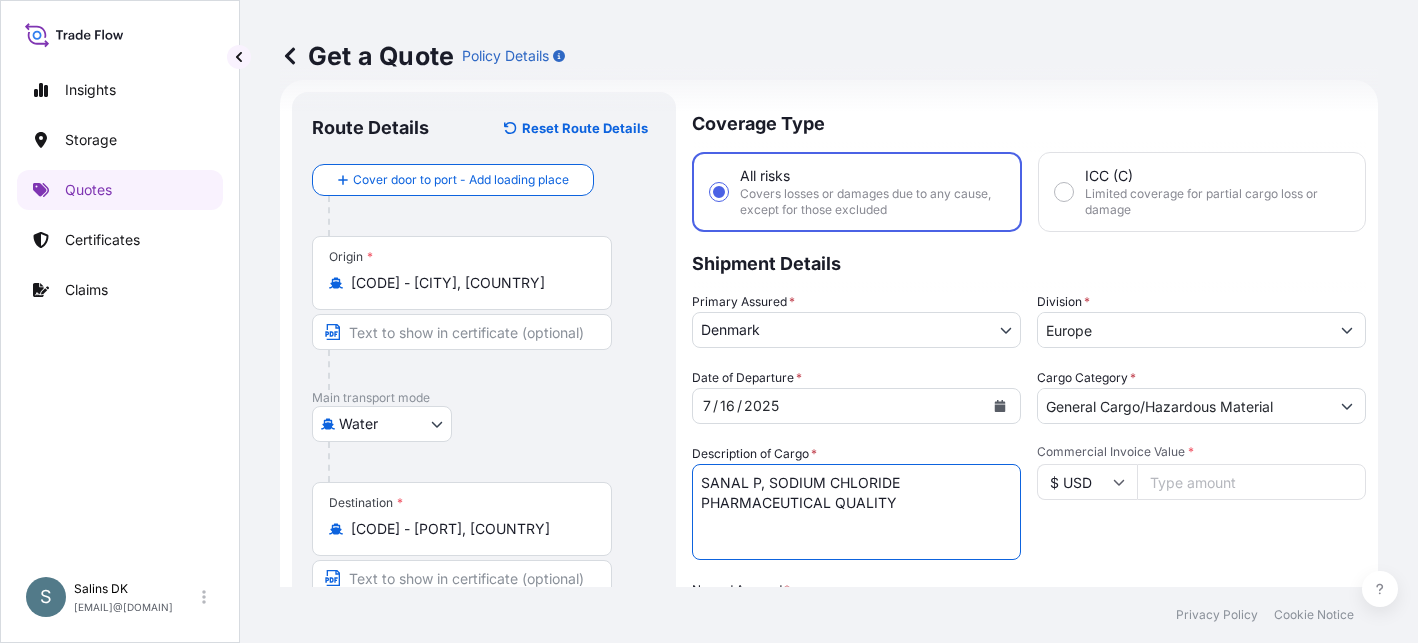 type on "SANAL P, SODIUM CHLORIDE PHARMACEUTICAL QUALITY" 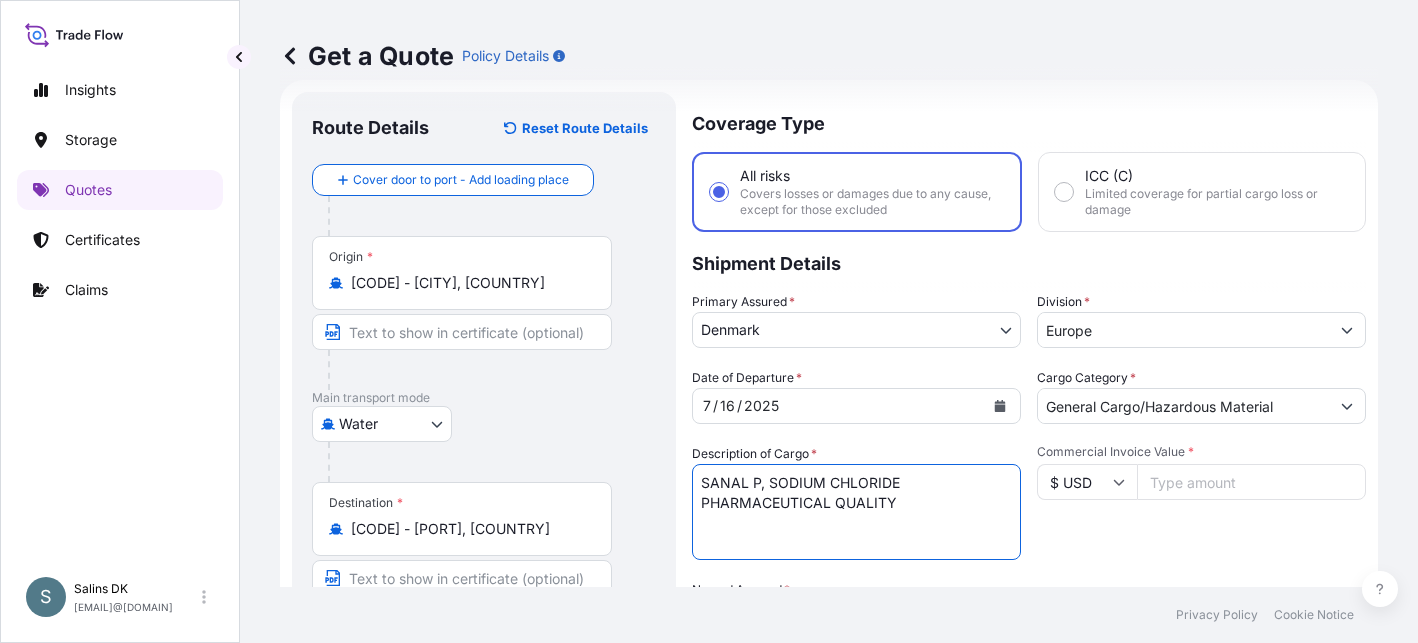 click on "Commercial Invoice Value   *" at bounding box center (1251, 482) 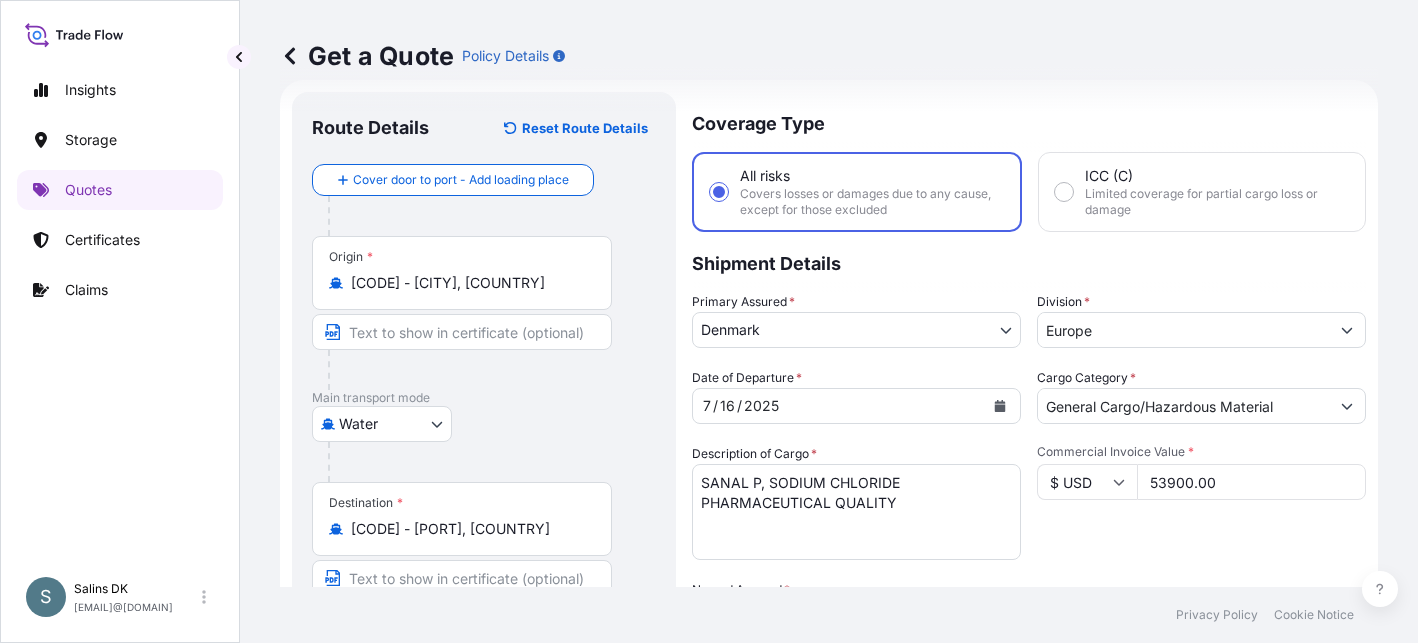 type on "53900.00" 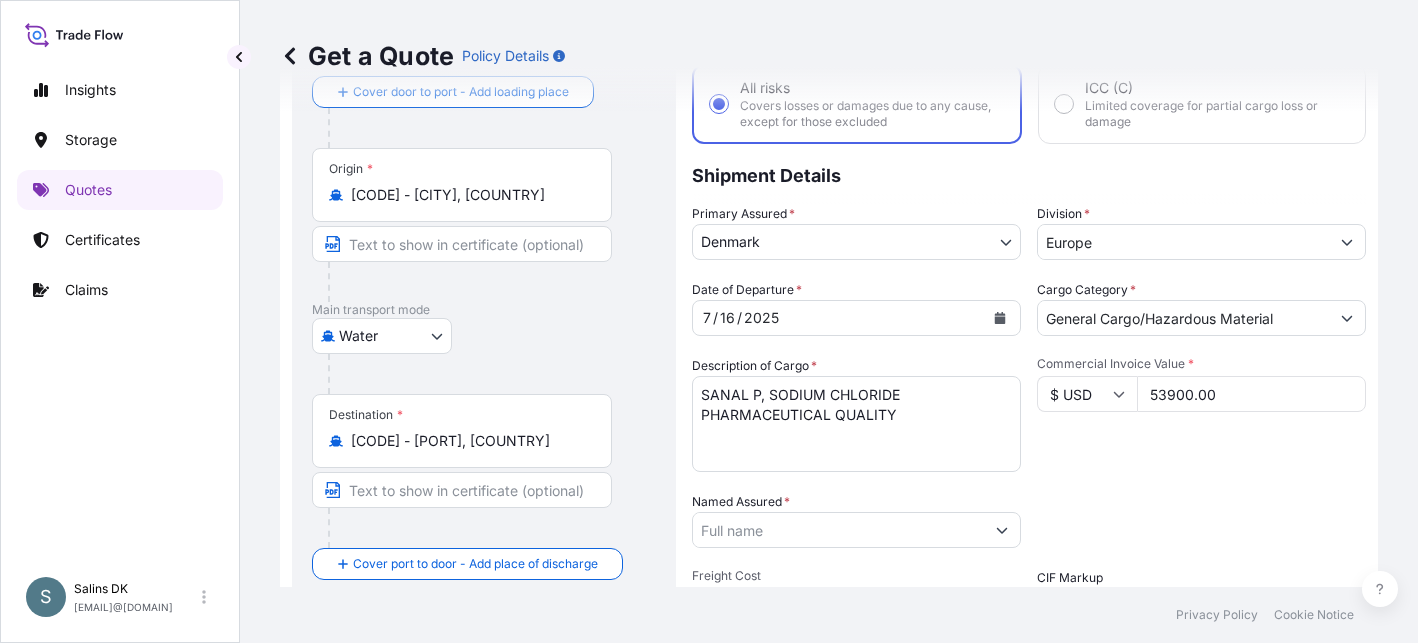 scroll, scrollTop: 332, scrollLeft: 0, axis: vertical 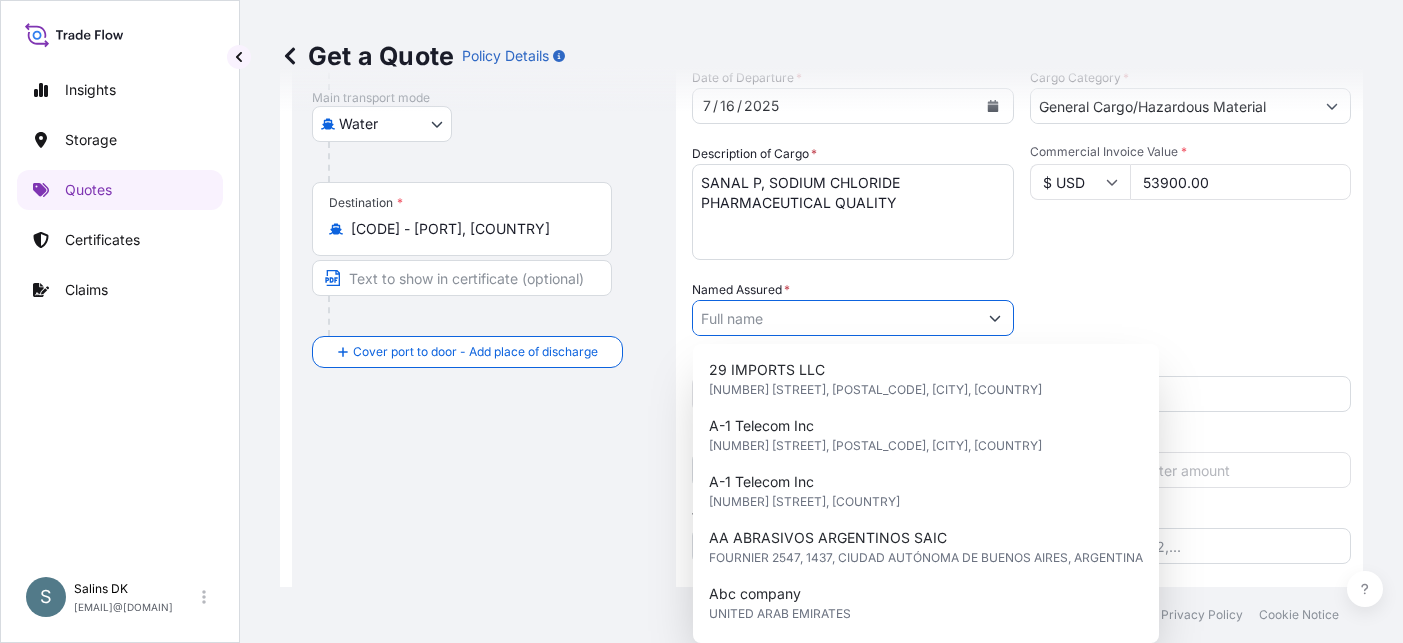 click on "Named Assured *" at bounding box center (835, 318) 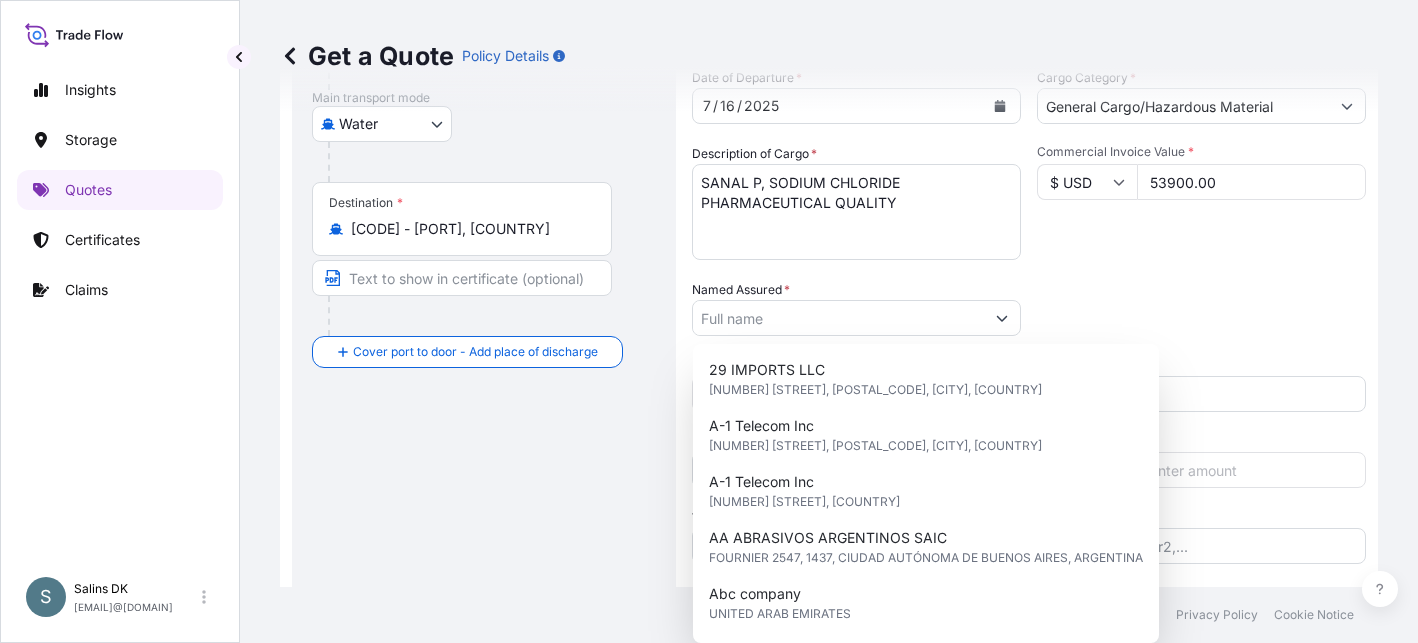 click on "Route Details Reset Route Details   Cover door to port - Add loading place Place of loading Road / Inland Road / Inland Origin * DKAAR - Aarhus, [STATE] Main transport mode Water Air Water Inland Destination * CNHUA - Huangpu Pt, [COUNTRY] Cover port to door - Add place of discharge Road / Inland Road / Inland Place of Discharge" at bounding box center [484, 252] 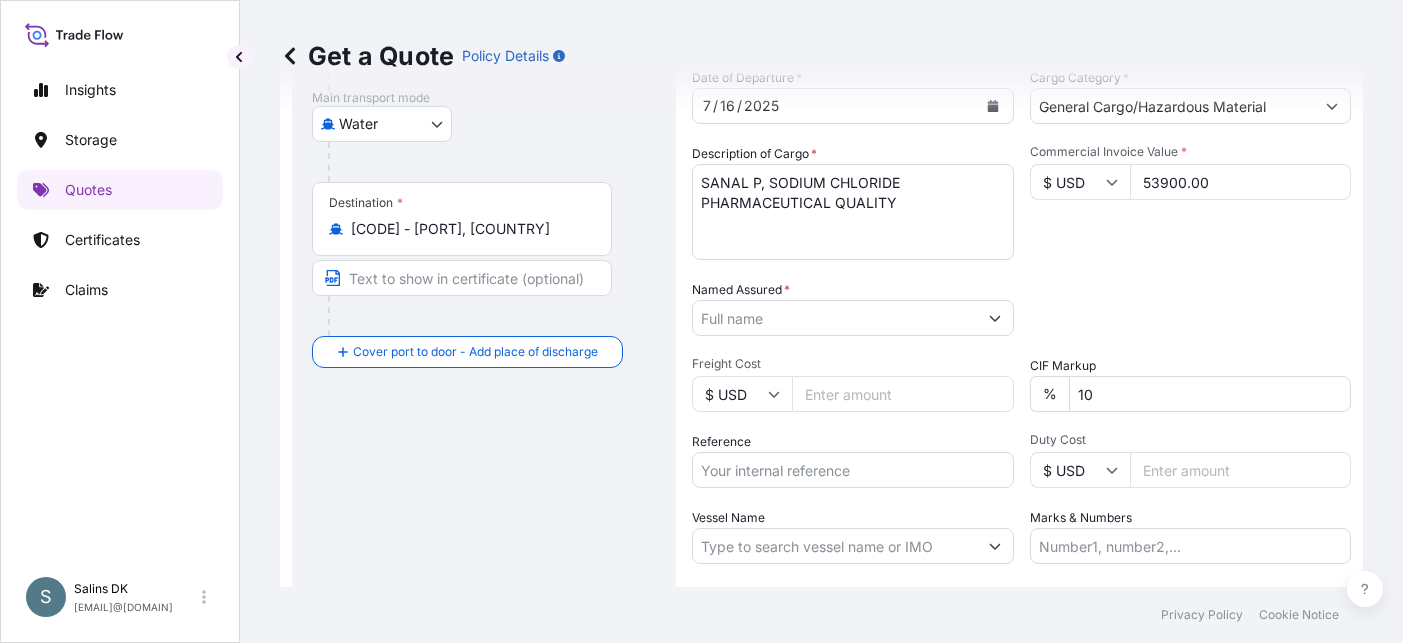 click on "Named Assured *" at bounding box center (835, 318) 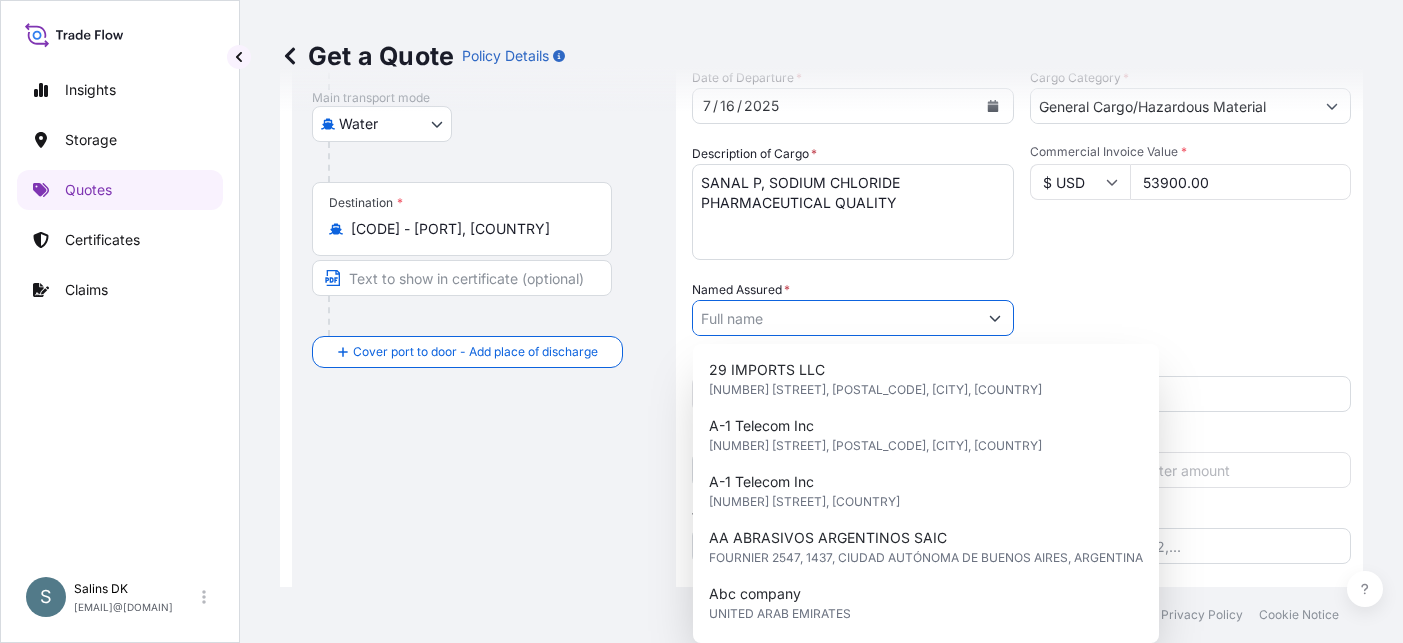 paste on "[COMPANY]" 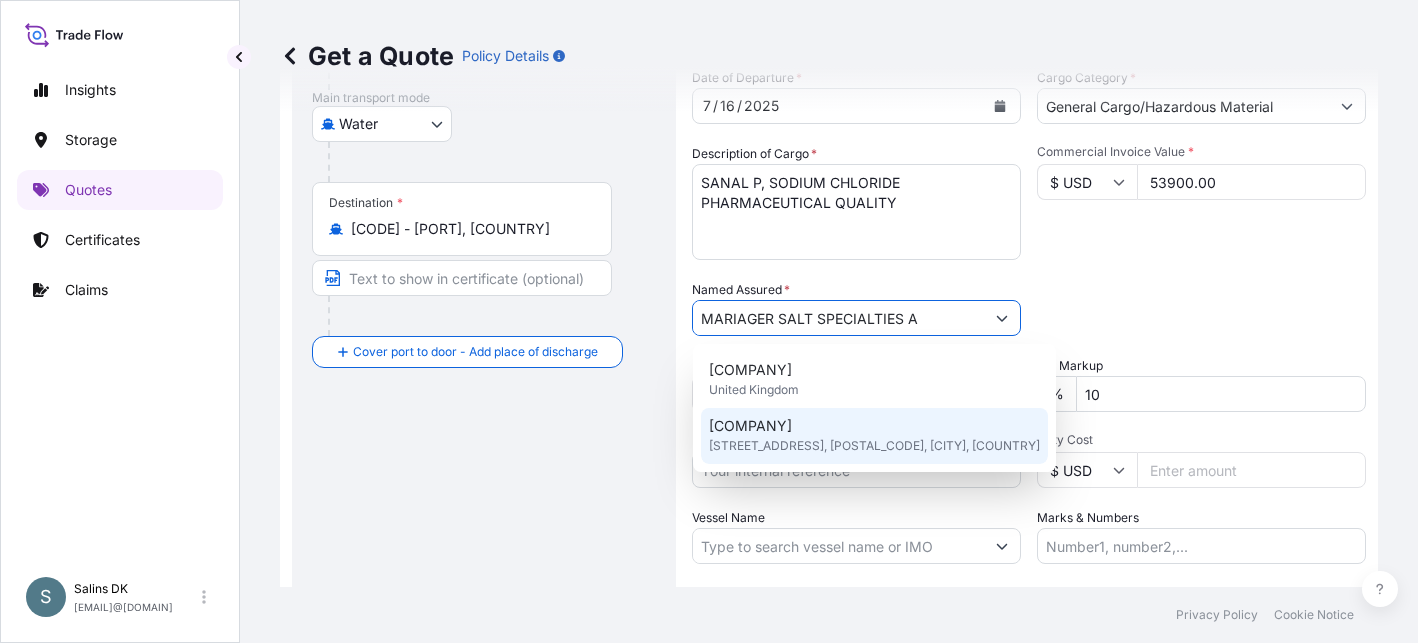 click on "[COMPANY]" at bounding box center (750, 426) 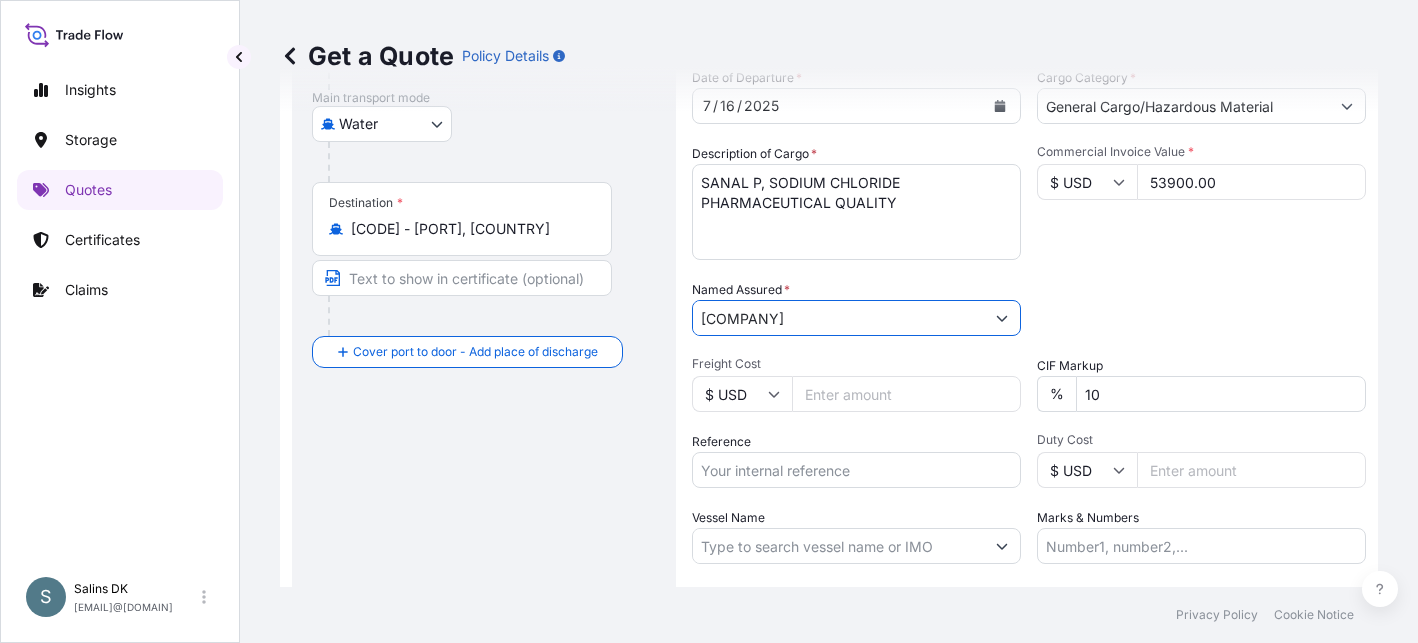 type on "[COMPANY]" 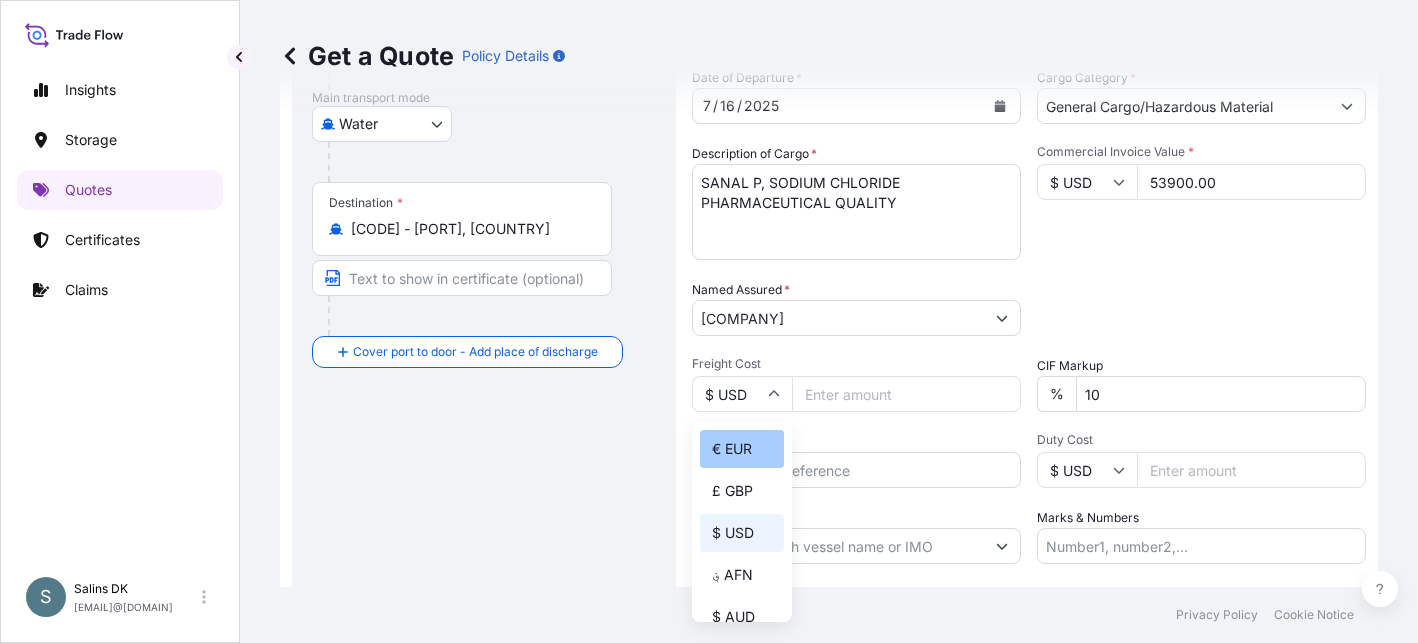 click on "€ EUR" at bounding box center [742, 449] 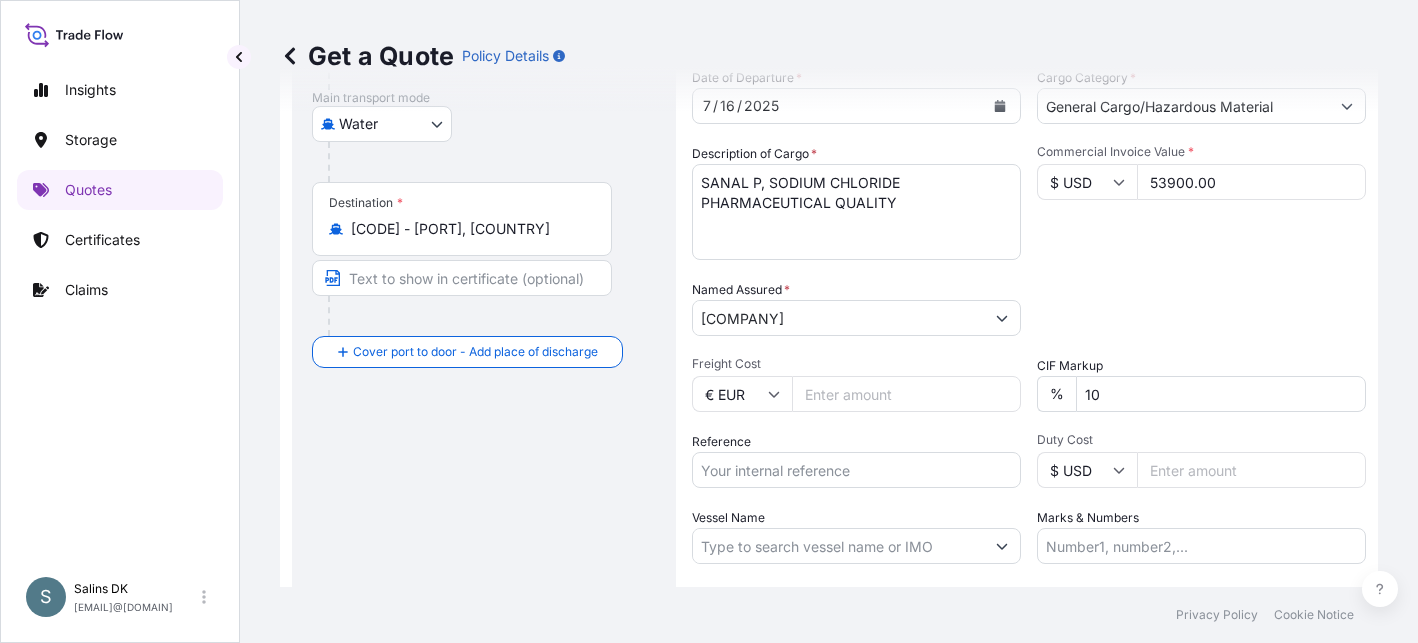 click on "Privacy Policy Cookie Notice" at bounding box center (829, 615) 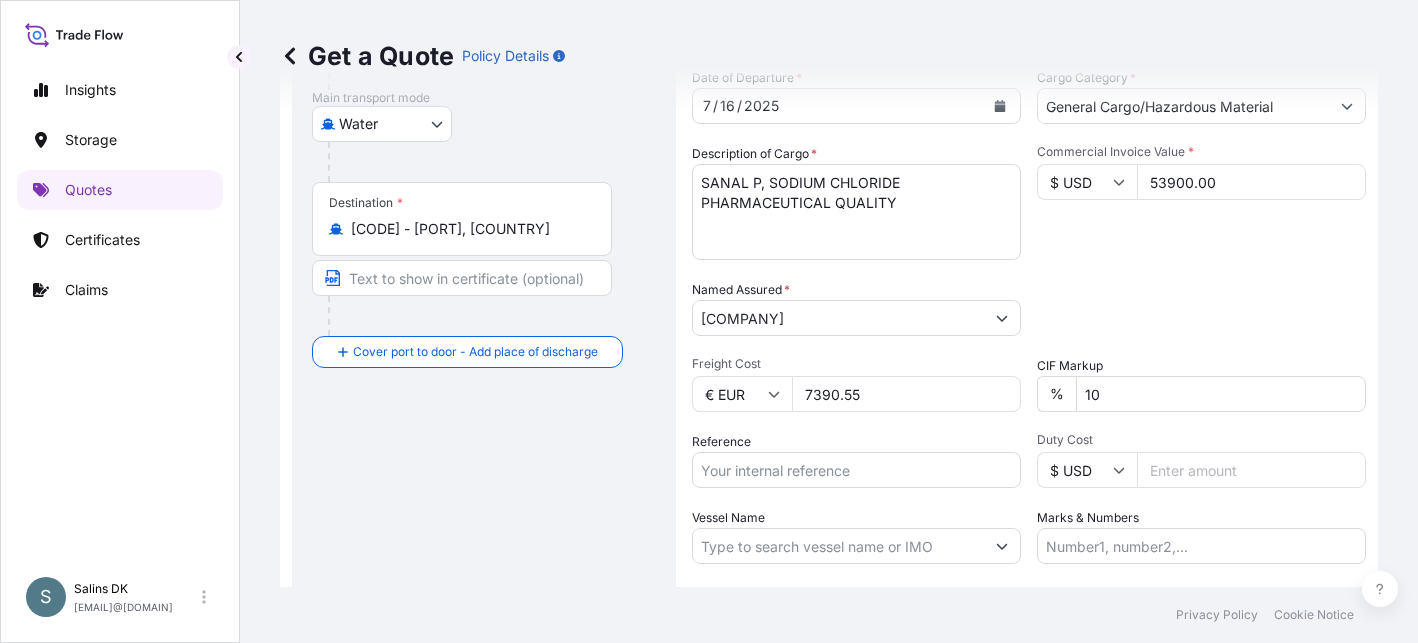 type on "7390.55" 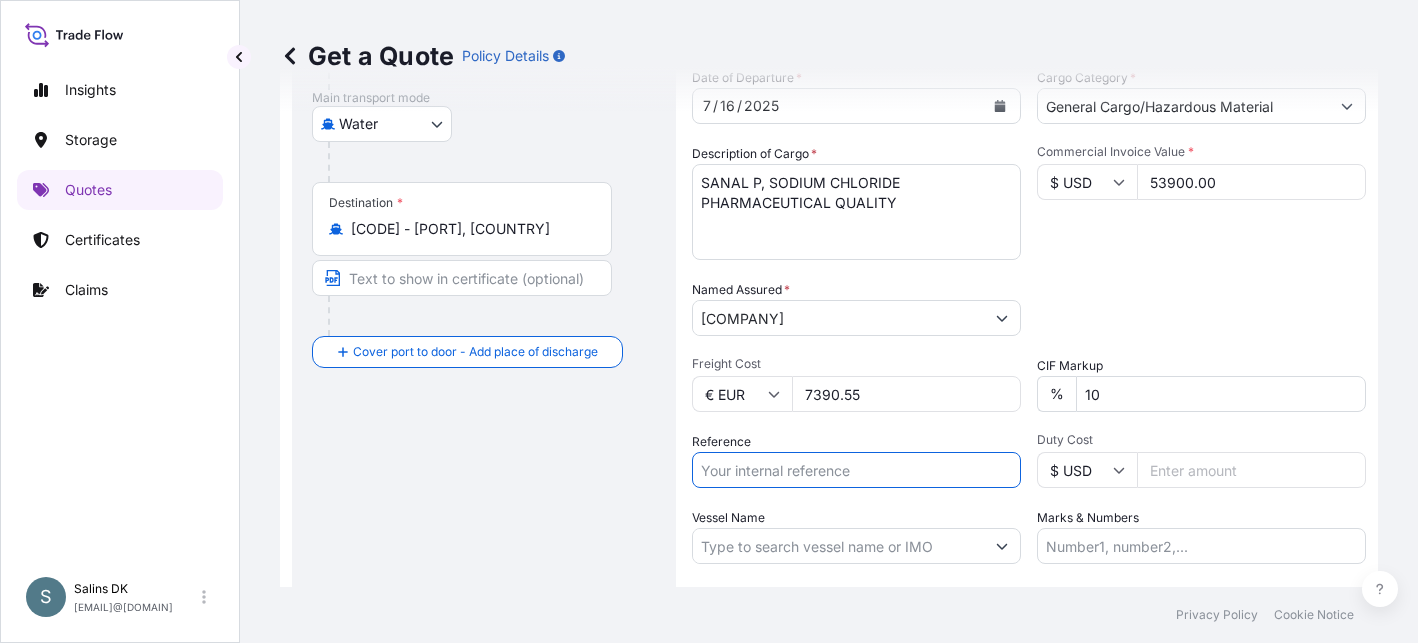 click on "Reference" at bounding box center [856, 470] 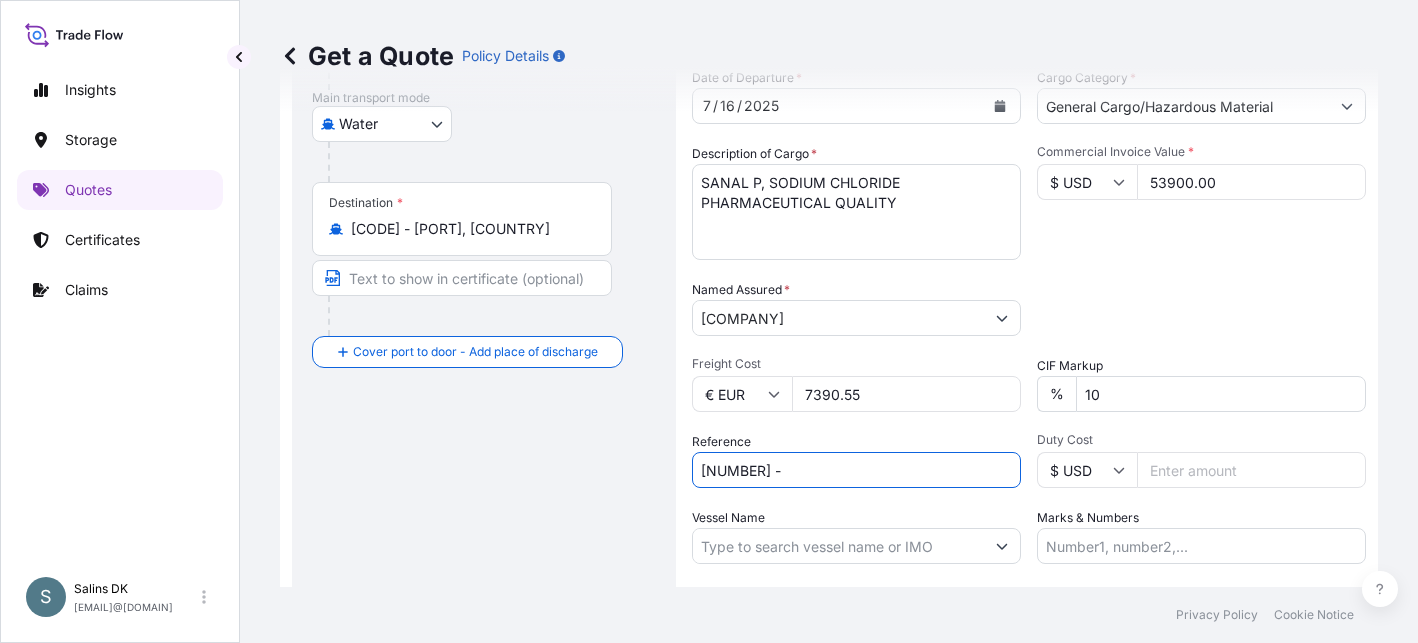 paste on "[NUMBER]" 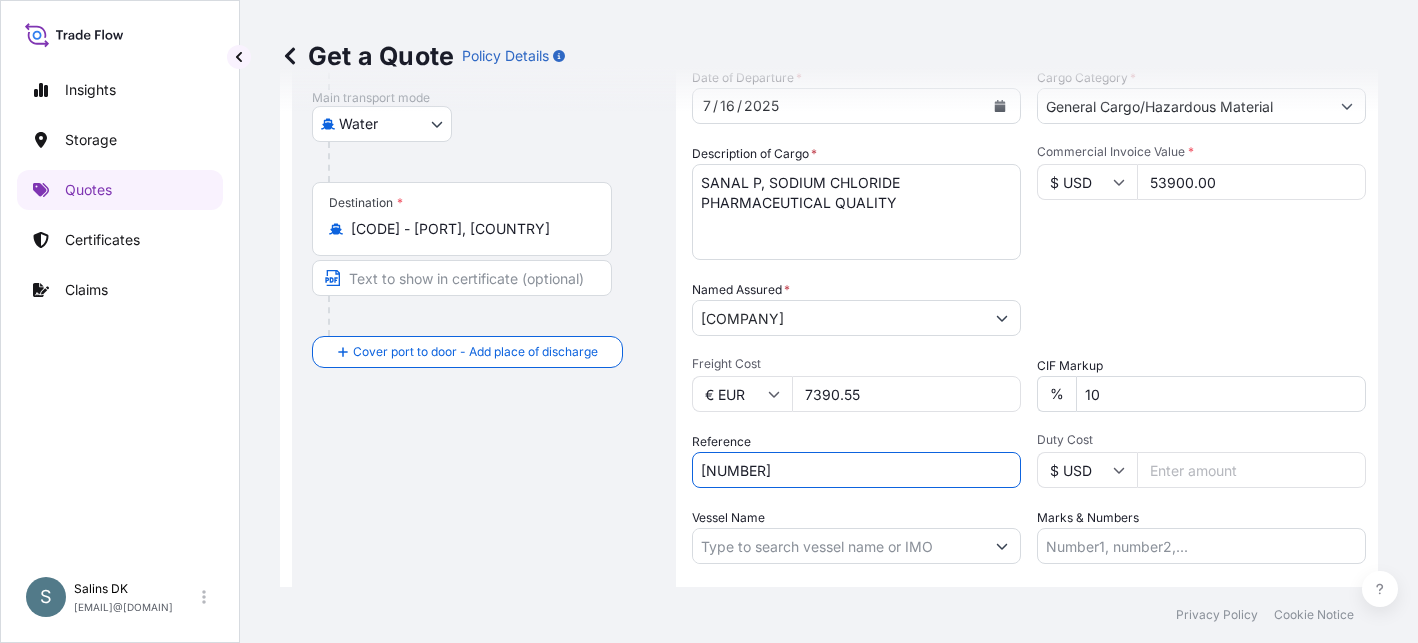 type on "[NUMBER]" 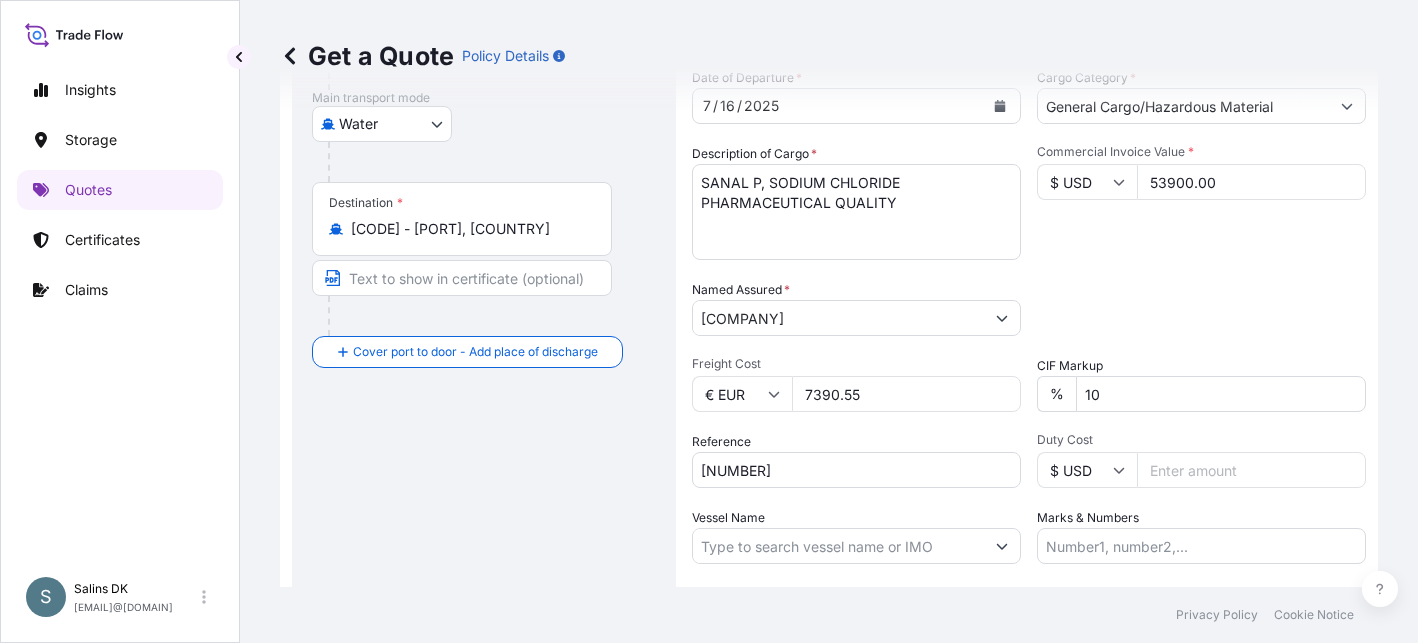 drag, startPoint x: 495, startPoint y: 506, endPoint x: 513, endPoint y: 503, distance: 18.248287 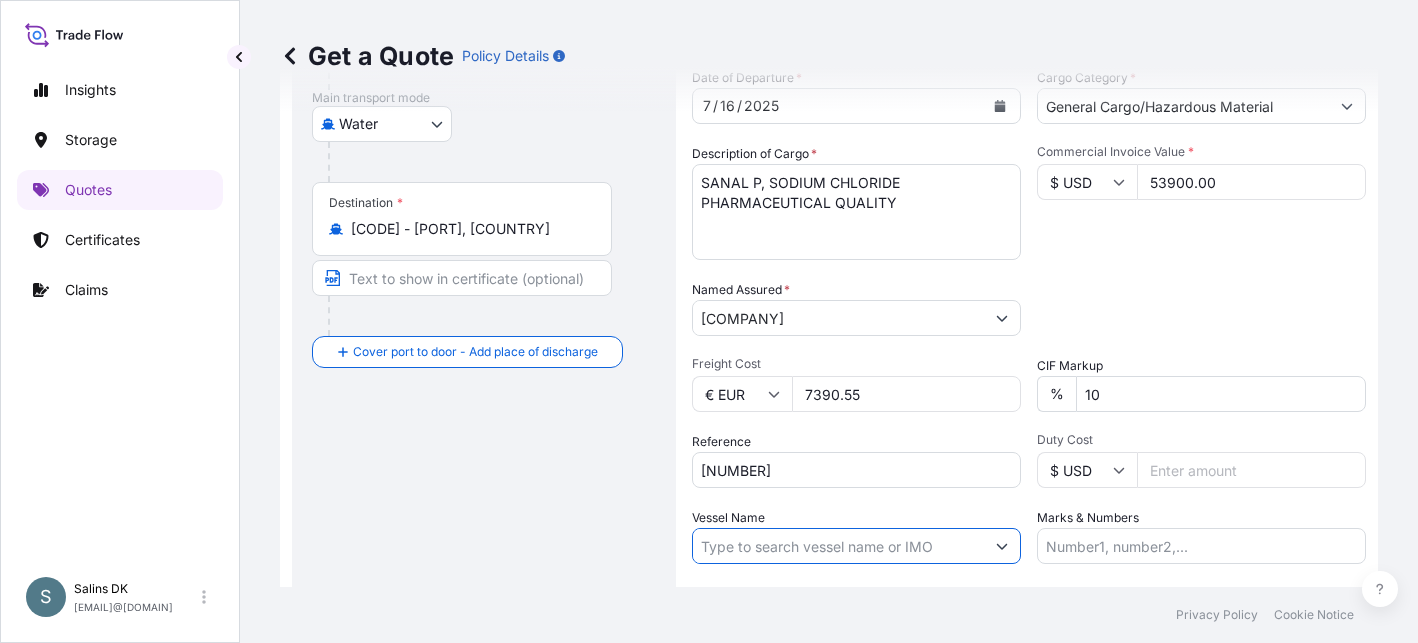 click on "Vessel Name" at bounding box center (838, 546) 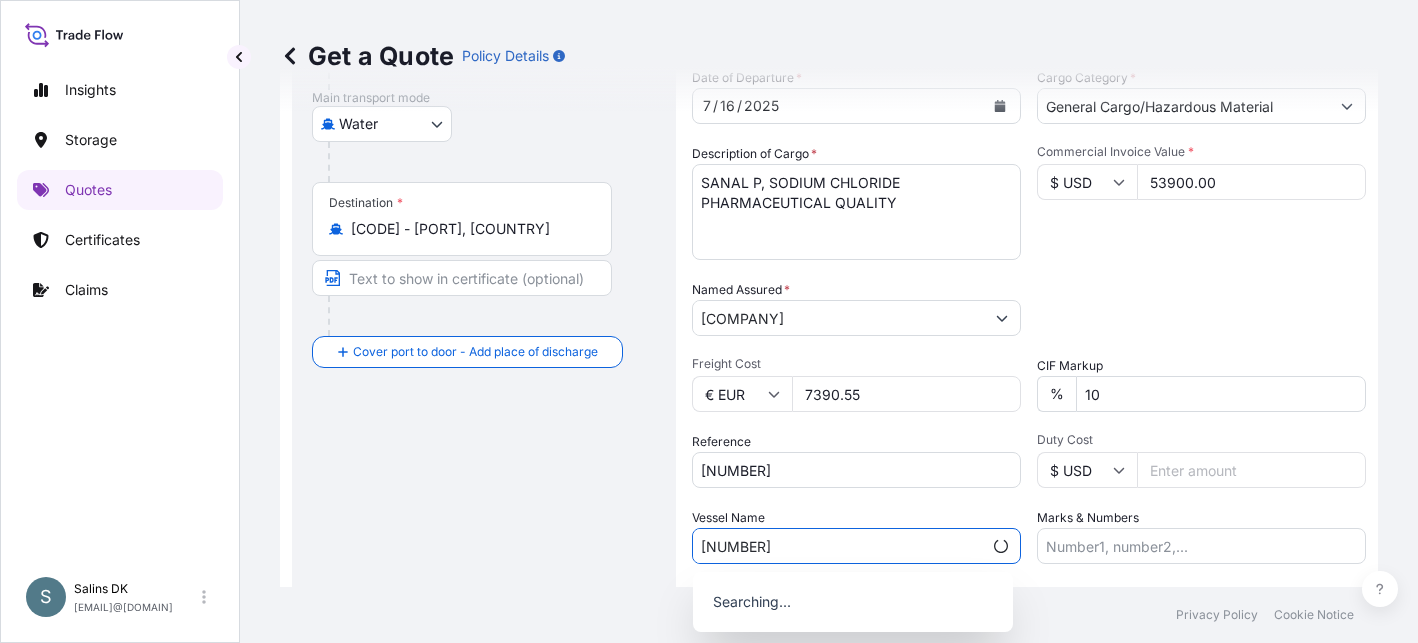 drag, startPoint x: 773, startPoint y: 545, endPoint x: 629, endPoint y: 538, distance: 144.17004 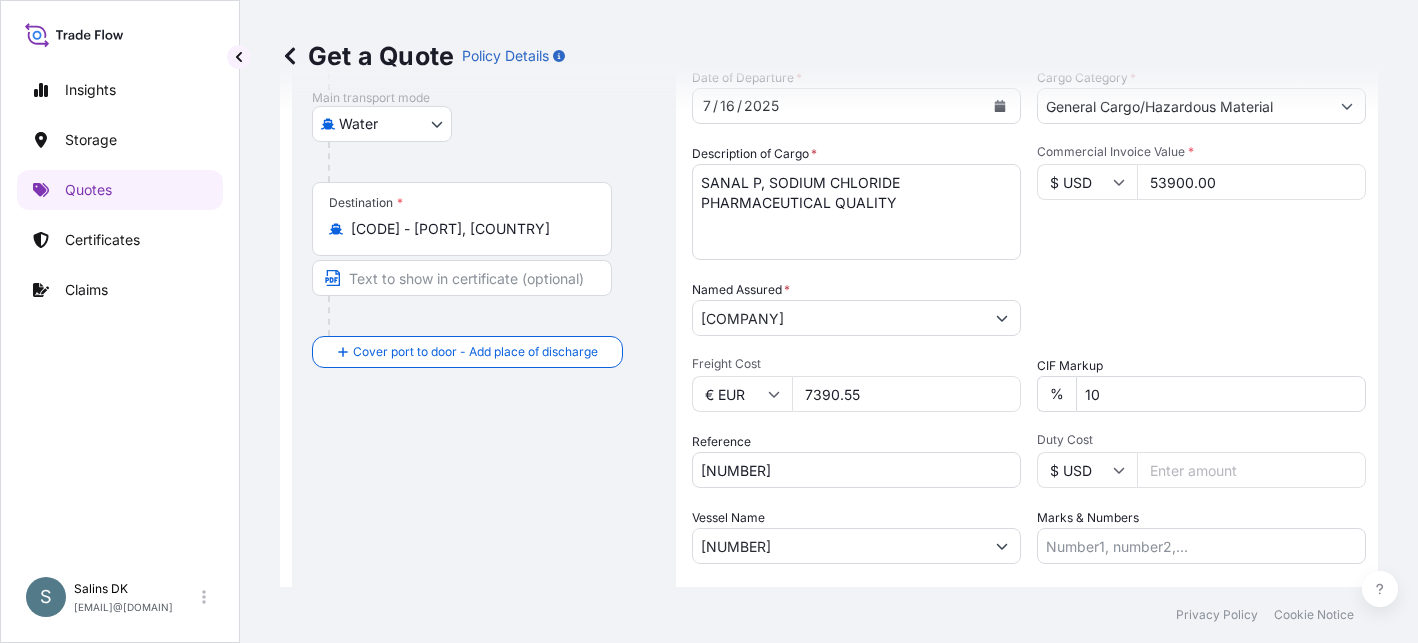 drag, startPoint x: 495, startPoint y: 573, endPoint x: 506, endPoint y: 572, distance: 11.045361 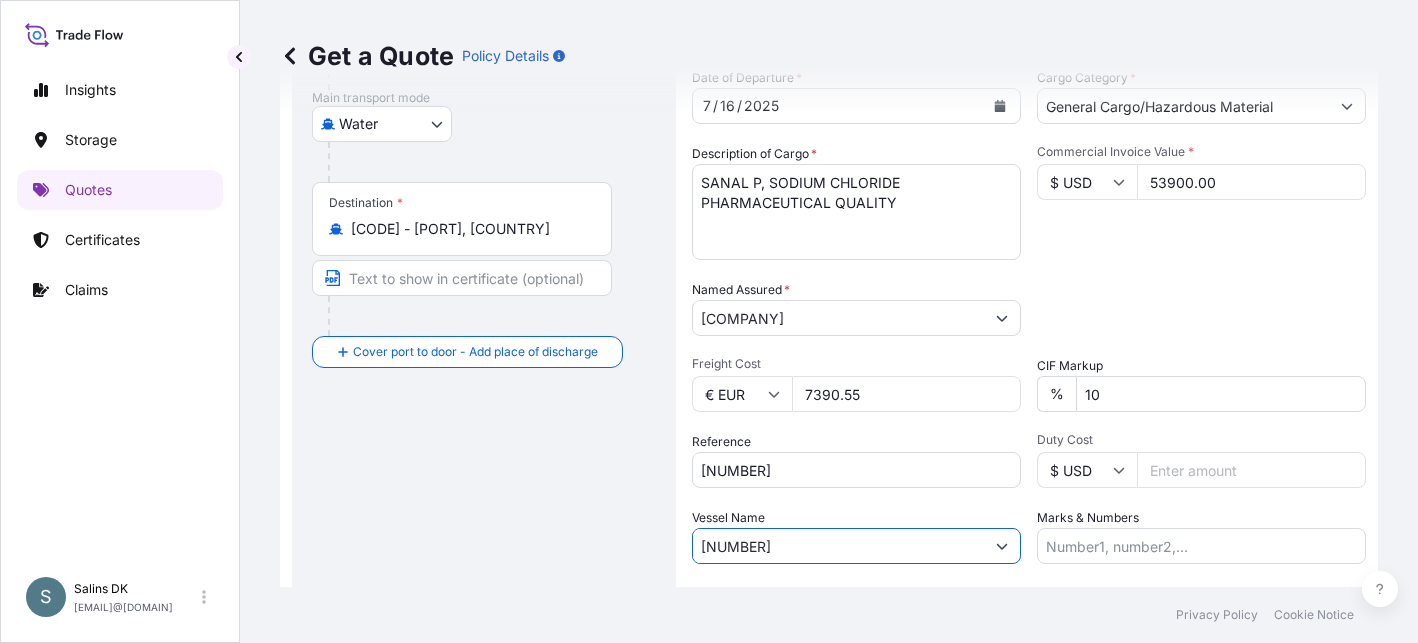 drag, startPoint x: 782, startPoint y: 553, endPoint x: 638, endPoint y: 539, distance: 144.67896 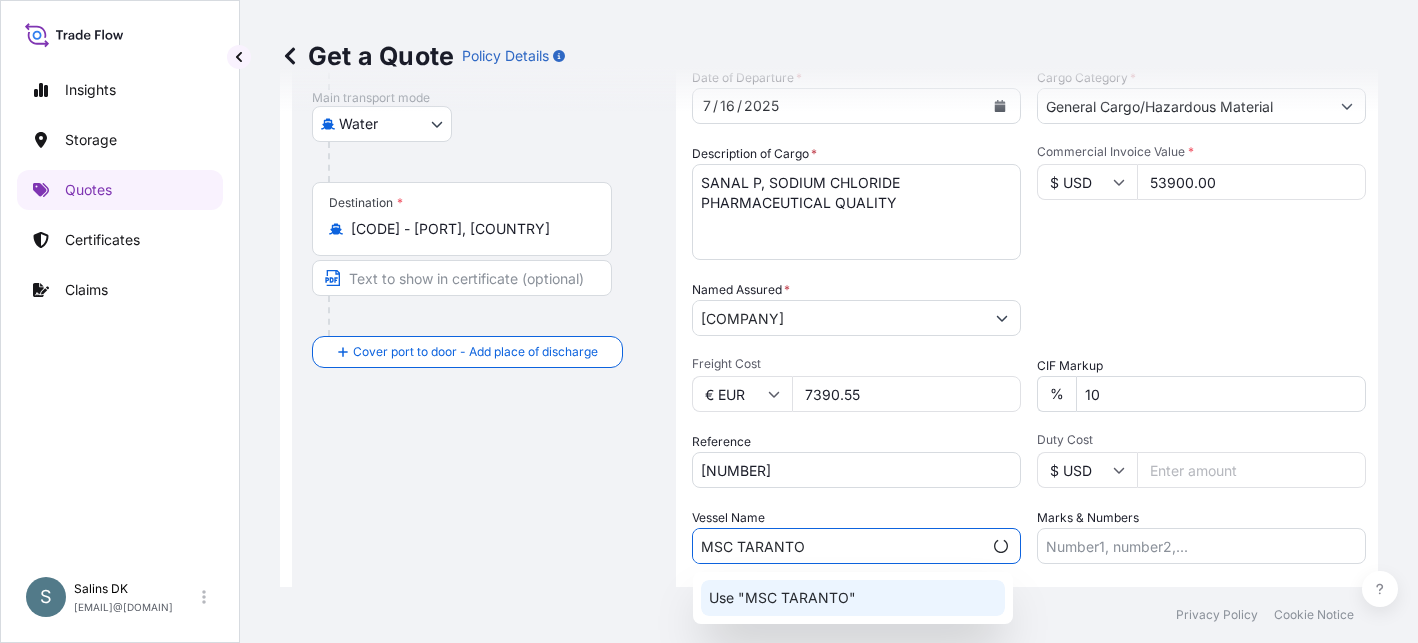 click on "Use "MSC TARANTO"" 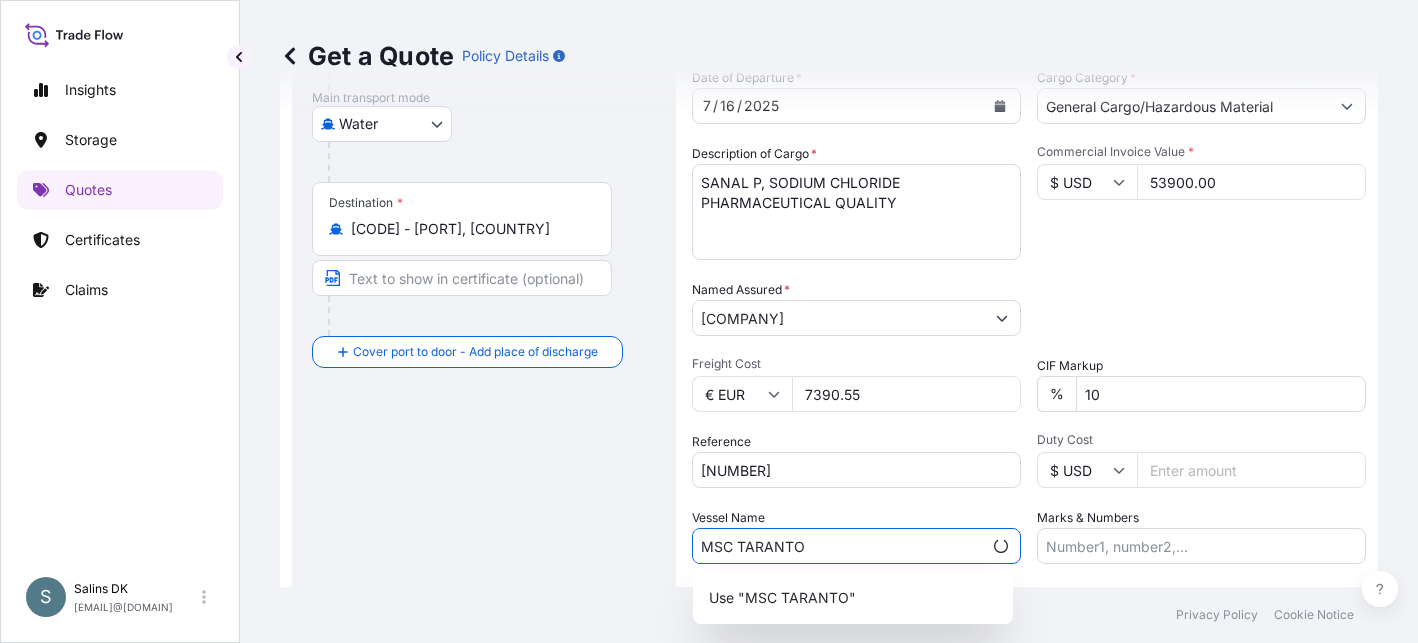 type on "MSC TARANTO" 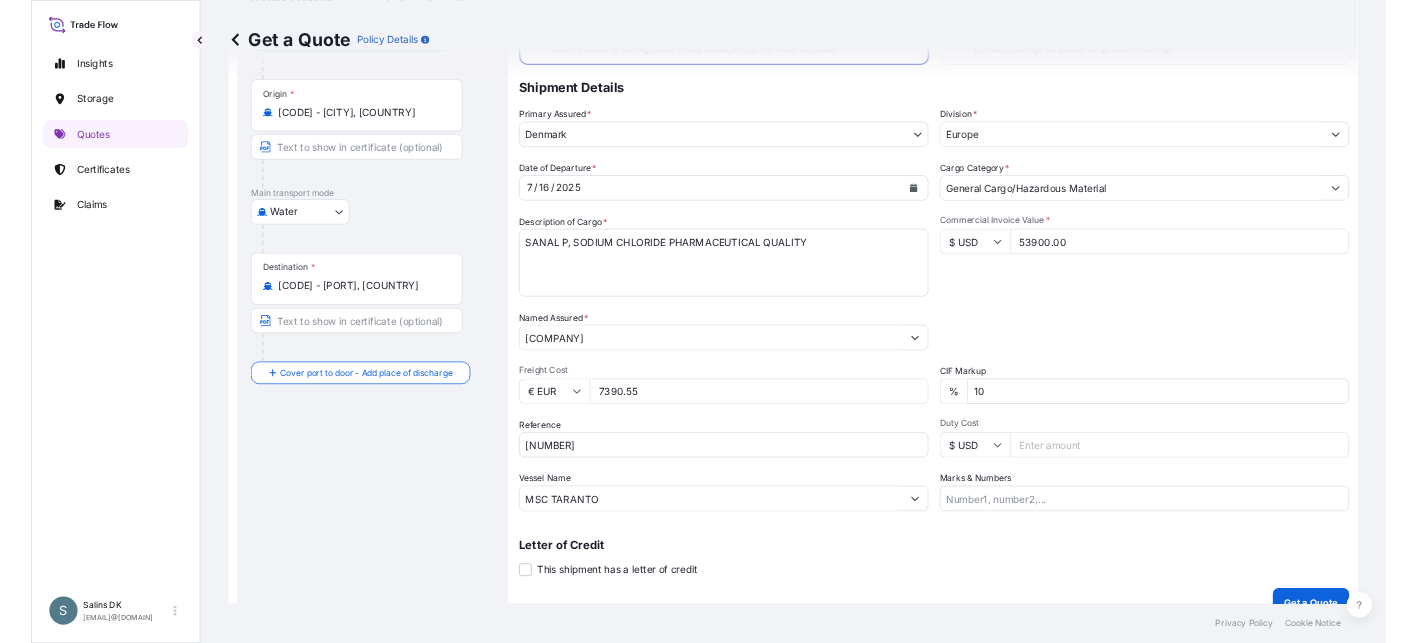 scroll, scrollTop: 186, scrollLeft: 0, axis: vertical 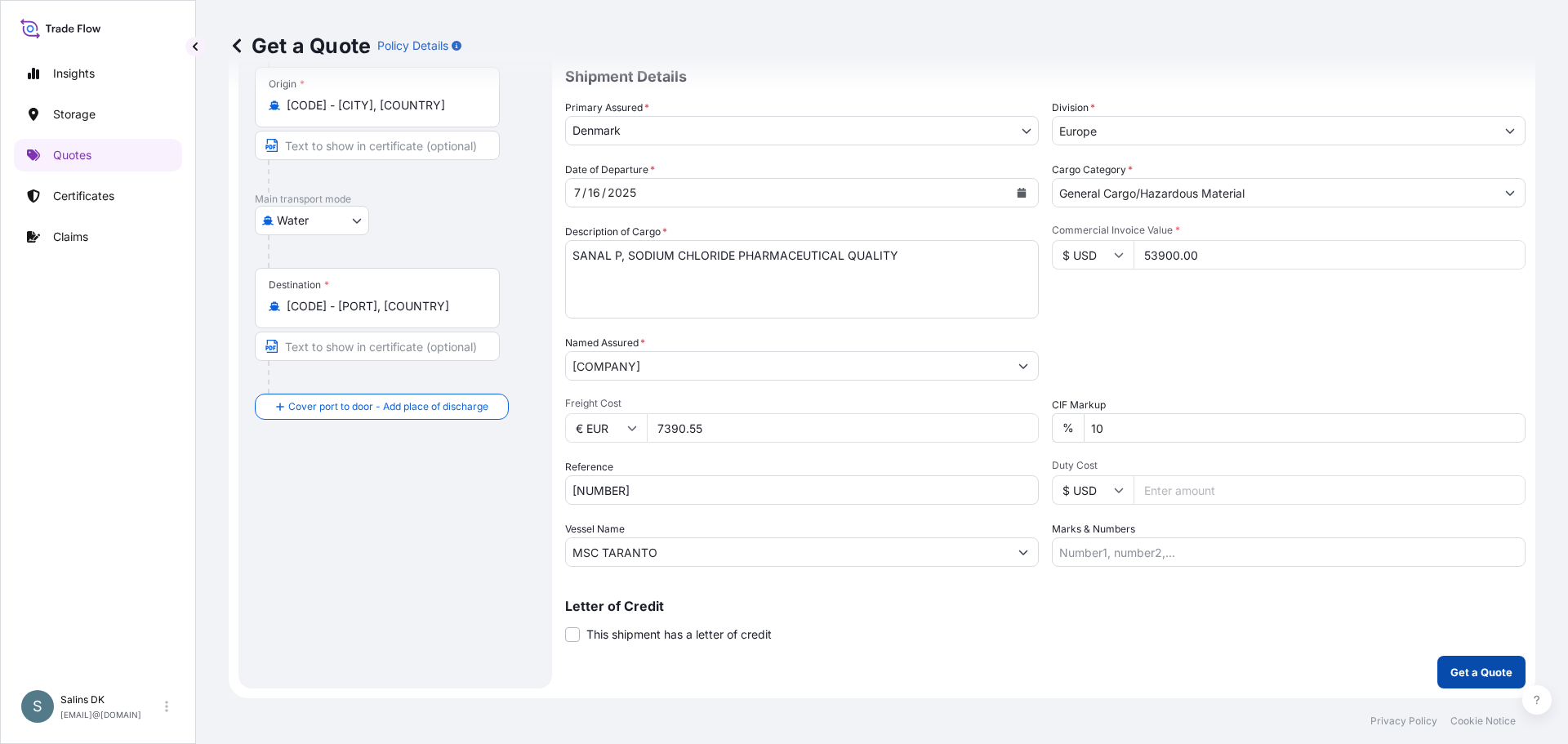 click on "Get a Quote" at bounding box center [1481, 672] 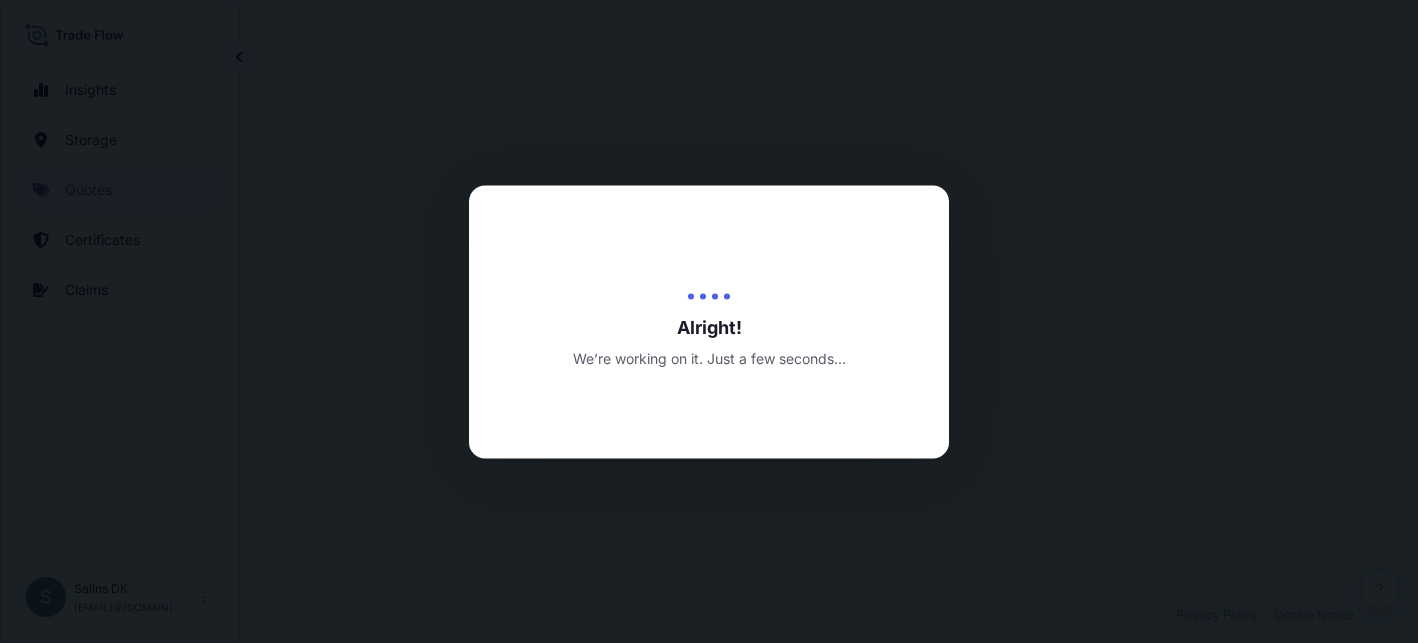 scroll, scrollTop: 0, scrollLeft: 0, axis: both 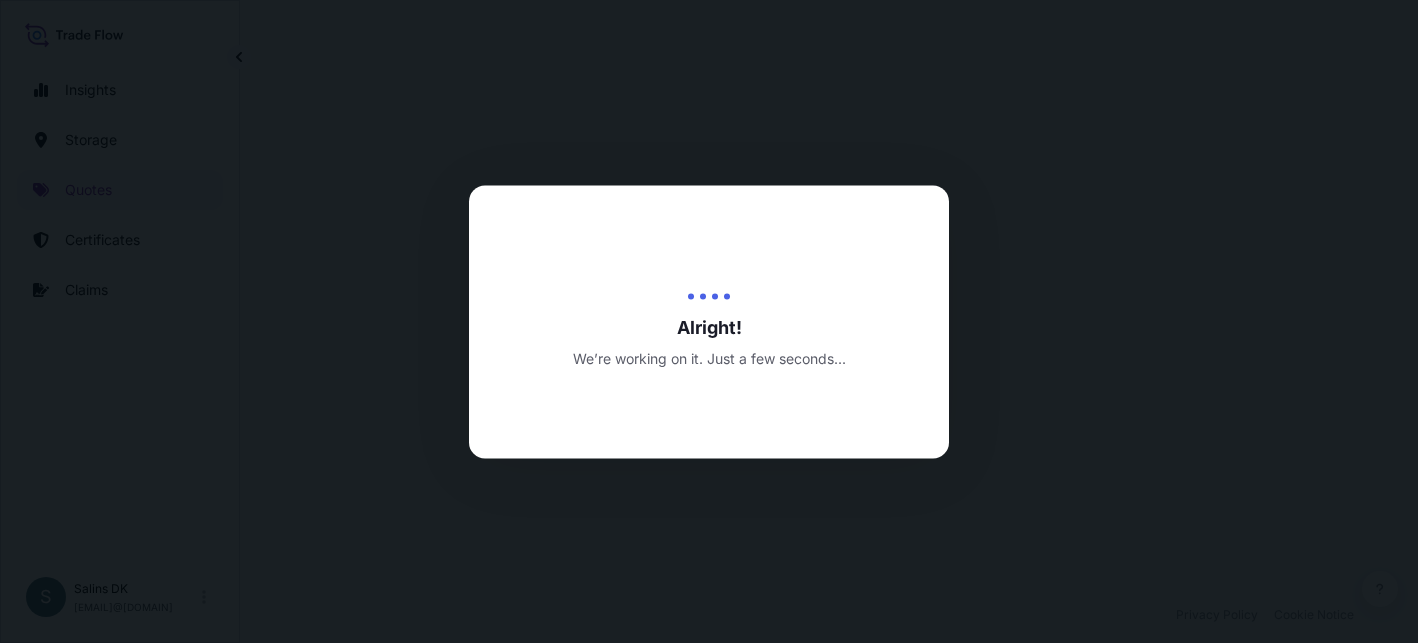 select on "Water" 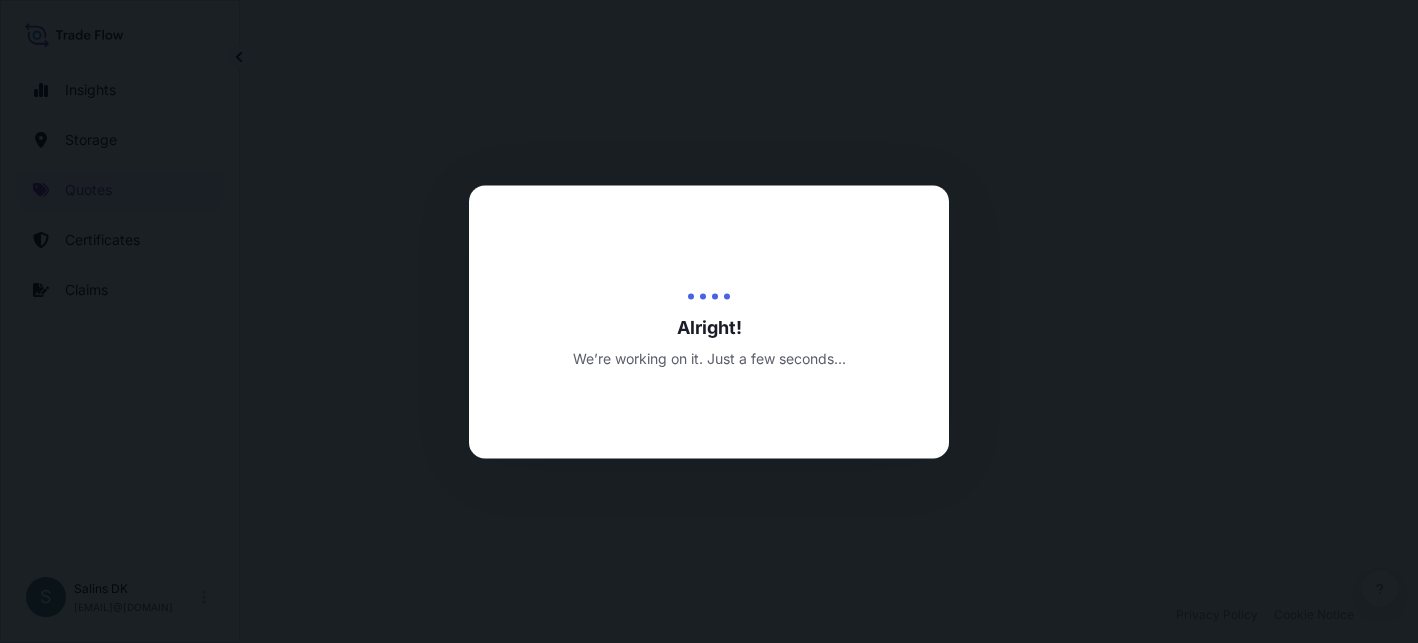 select on "[NUMBER]" 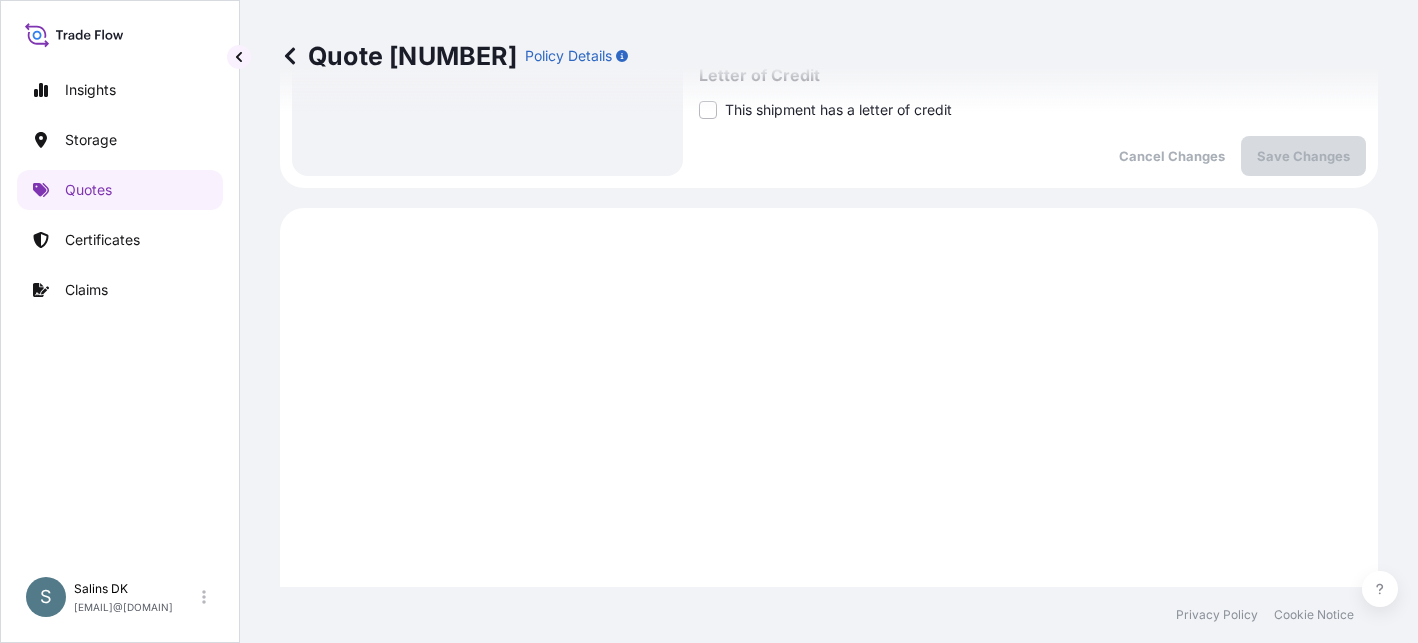 scroll, scrollTop: 977, scrollLeft: 0, axis: vertical 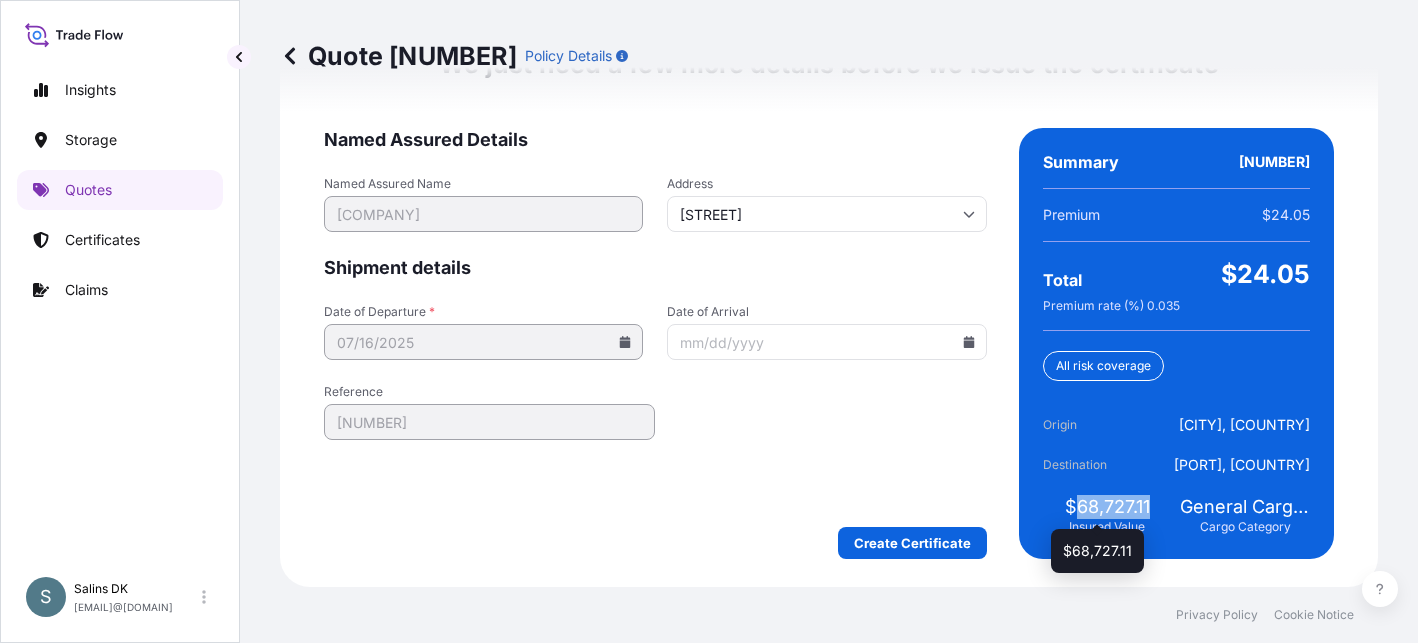drag, startPoint x: 1139, startPoint y: 504, endPoint x: 1067, endPoint y: 500, distance: 72.11102 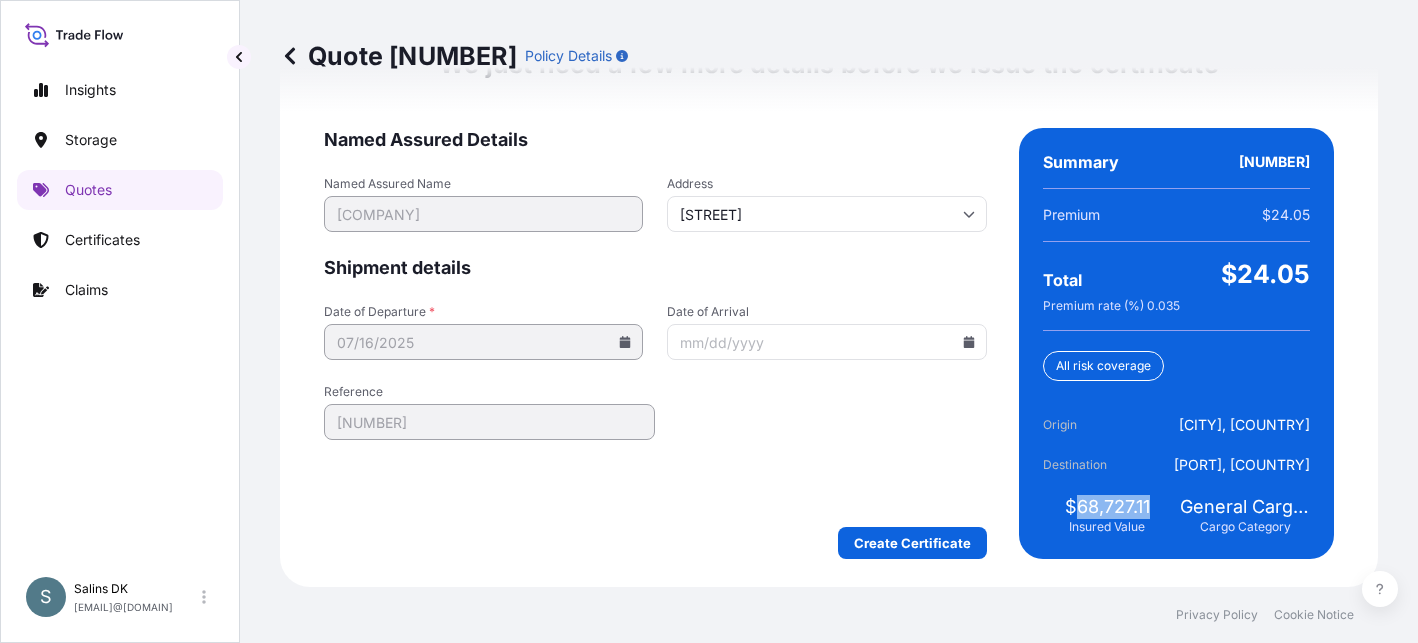 copy on "68,727.11" 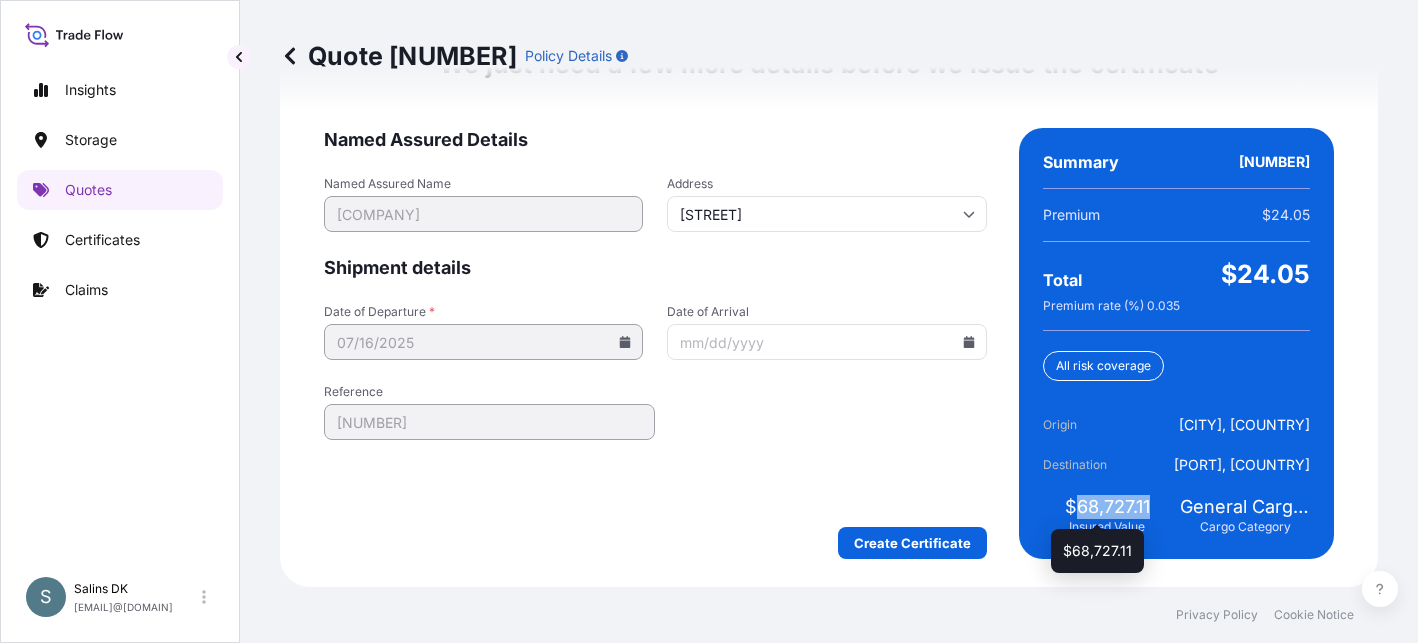 drag, startPoint x: 1142, startPoint y: 509, endPoint x: 1063, endPoint y: 508, distance: 79.00633 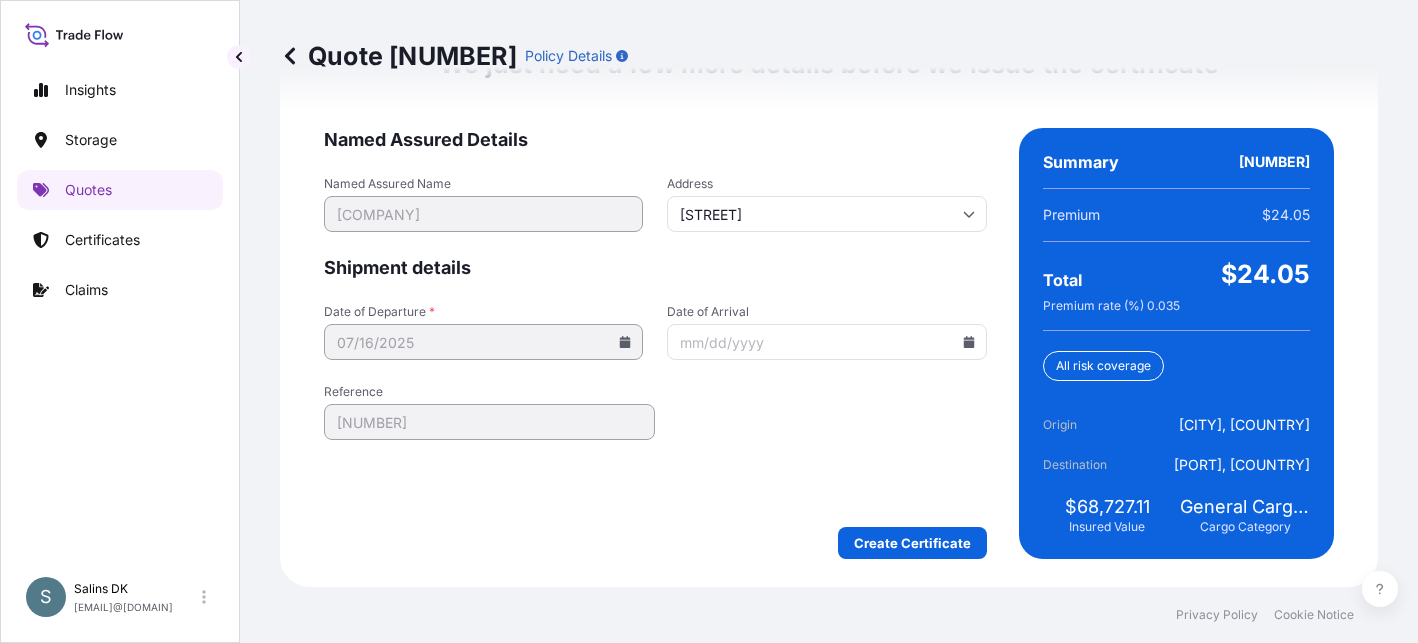 click on "Origin Aarhus, [STATE] Destination Huangpu Pt, [COUNTRY]" at bounding box center (1176, 445) 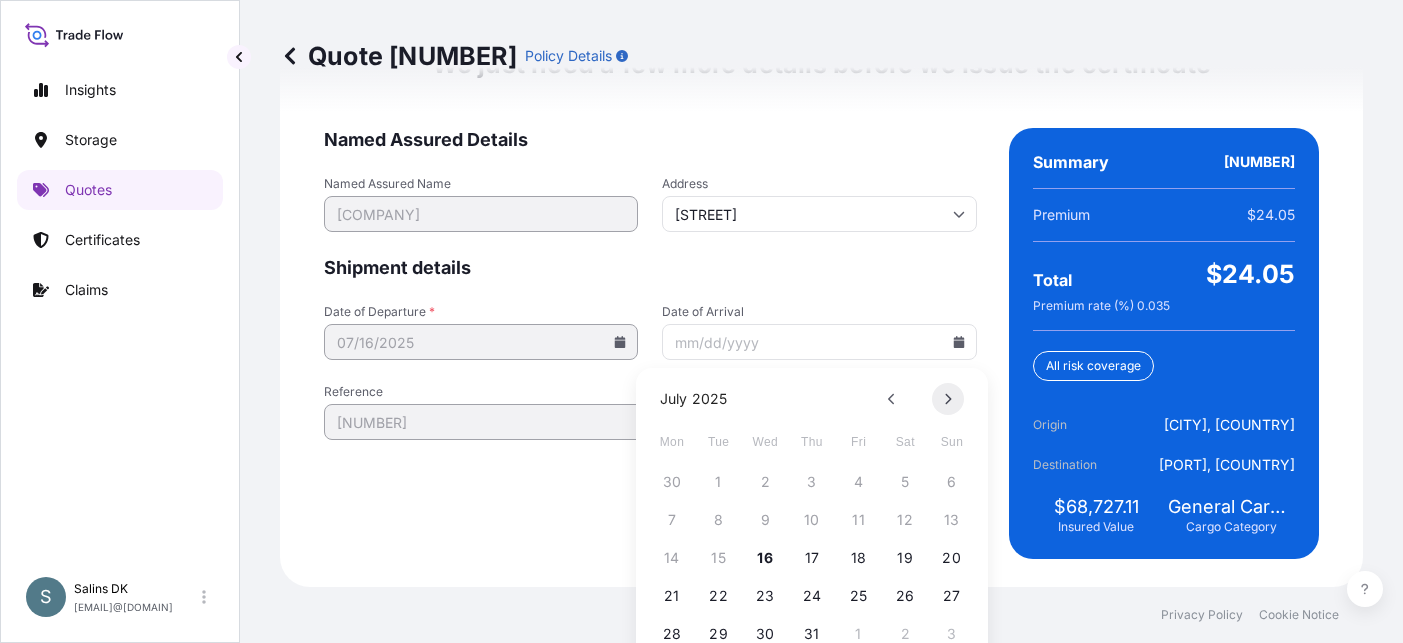 click at bounding box center [948, 399] 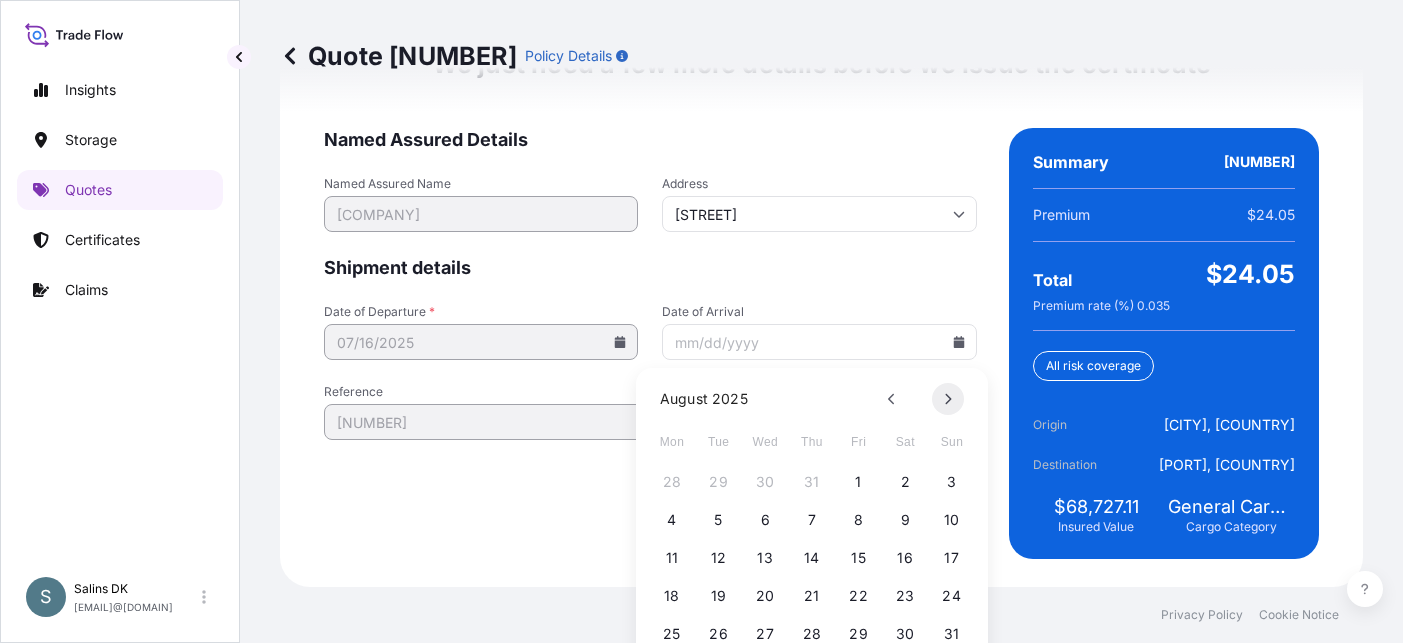 click at bounding box center [948, 399] 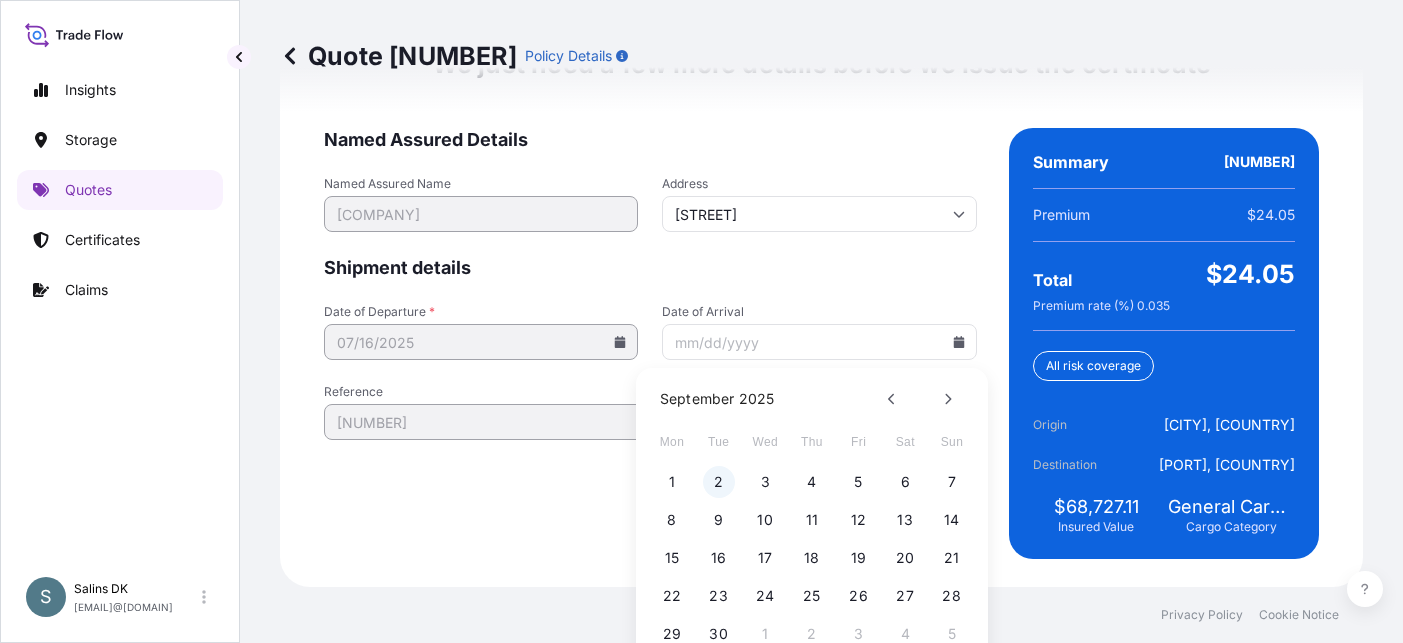 click on "2" at bounding box center [719, 482] 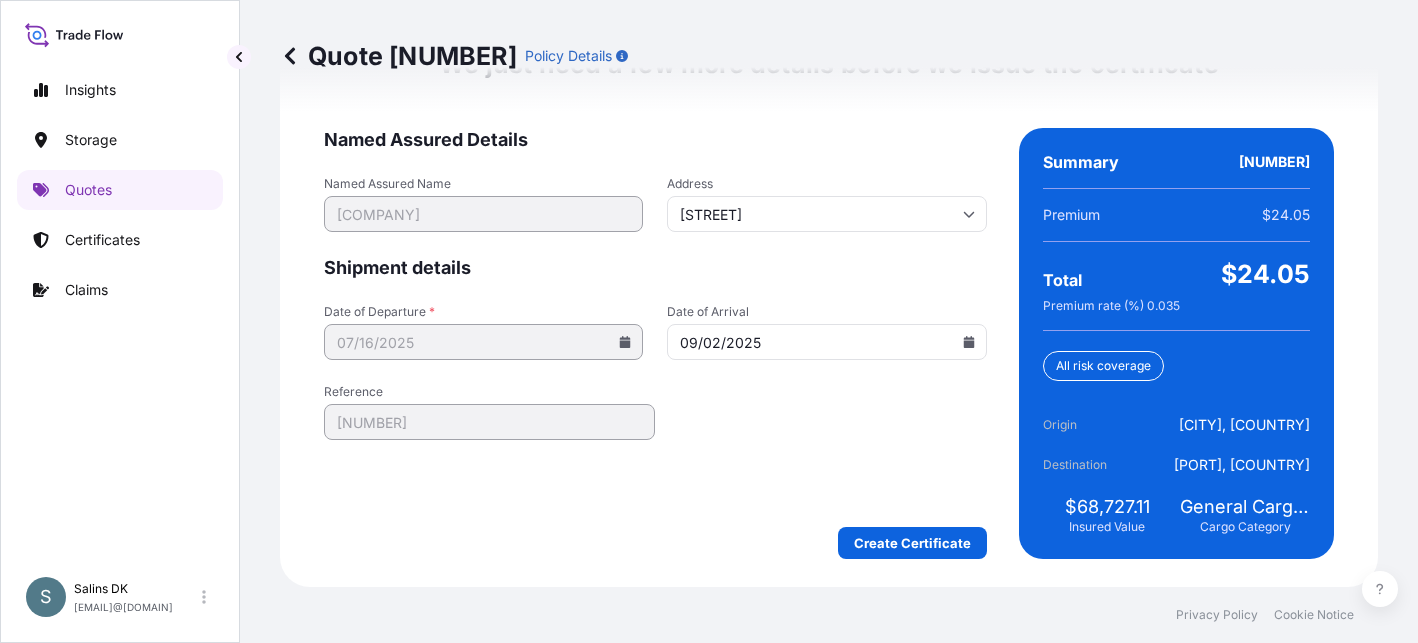click on "Named Assured Details Named Assured Name Mariager Salt Specialties A/S Address Hadsundvej 17 Shipment details Date of Departure * [DATE] Date of Arrival [DATE] Reference [NUMBER] - [NUMBER] Create Certificate" at bounding box center (655, 343) 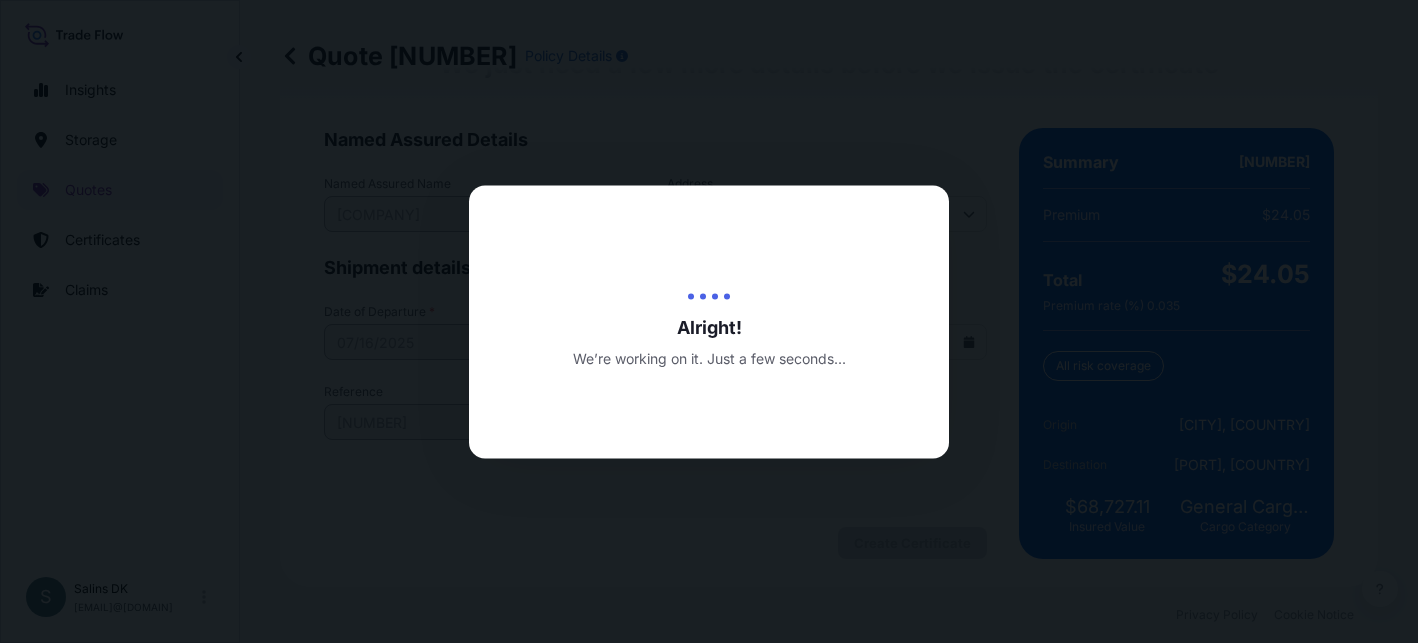 scroll, scrollTop: 0, scrollLeft: 0, axis: both 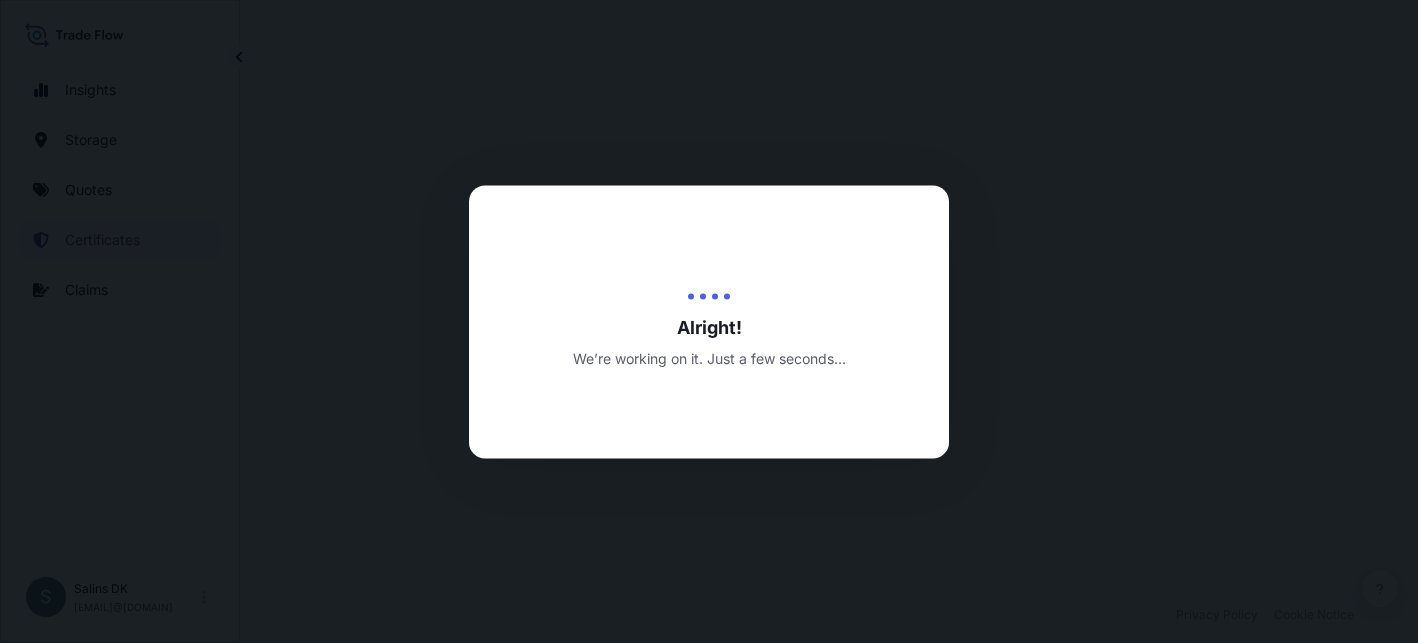 click at bounding box center (709, 321) 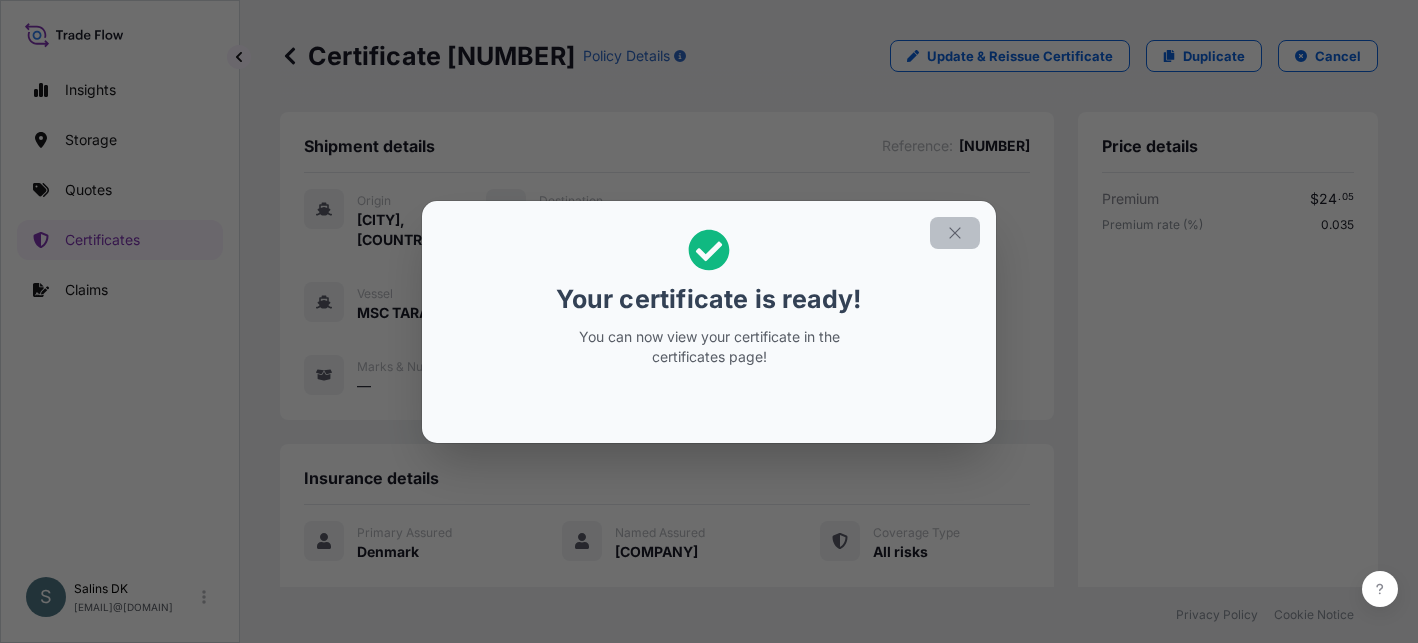 click at bounding box center [955, 233] 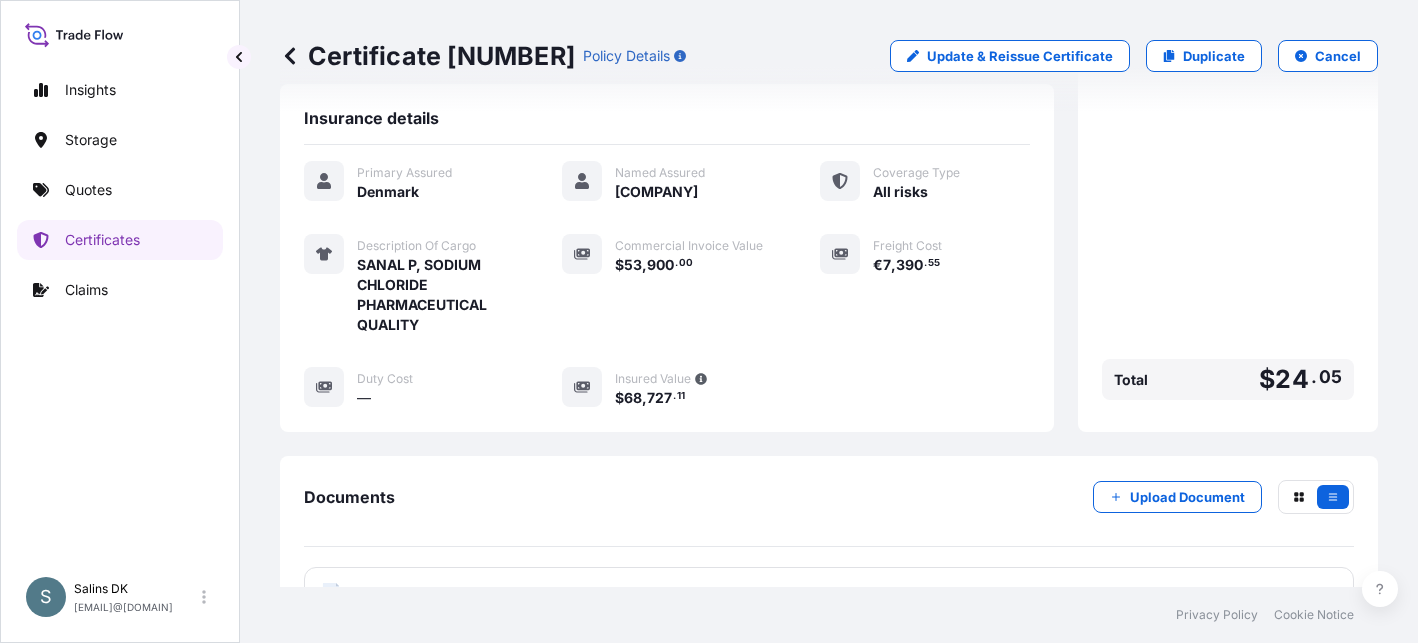 scroll, scrollTop: 500, scrollLeft: 0, axis: vertical 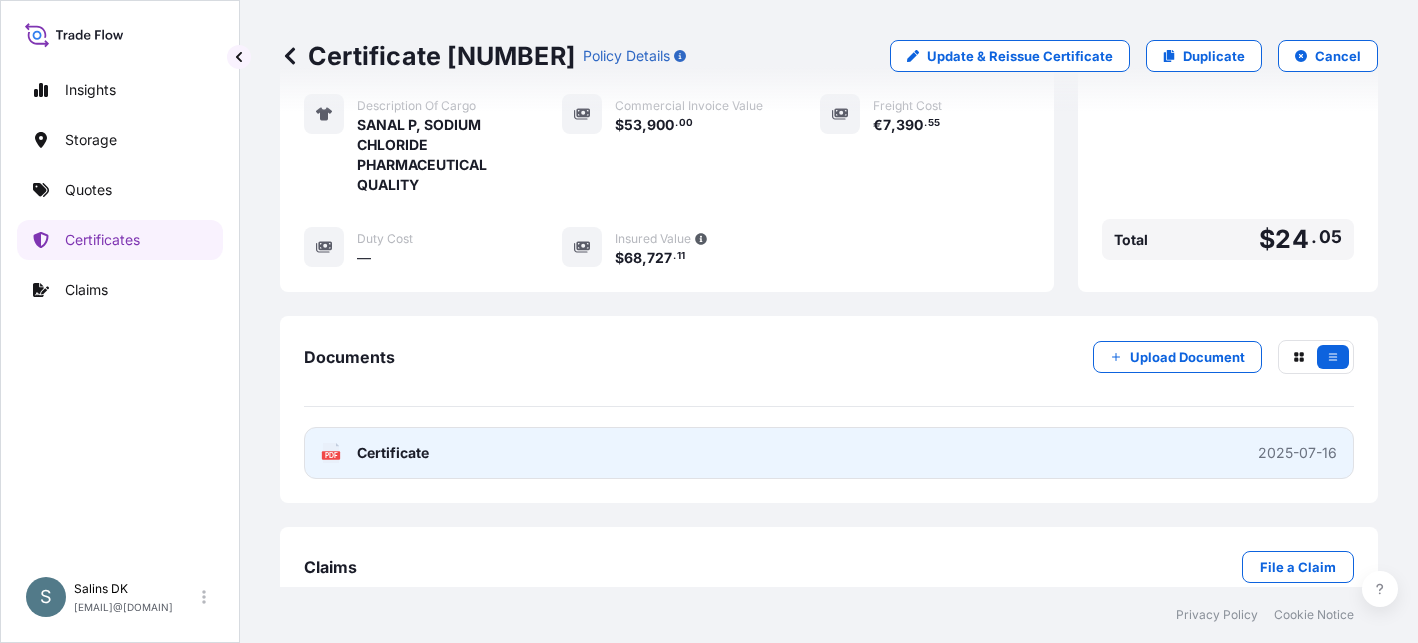 click on "PDF" 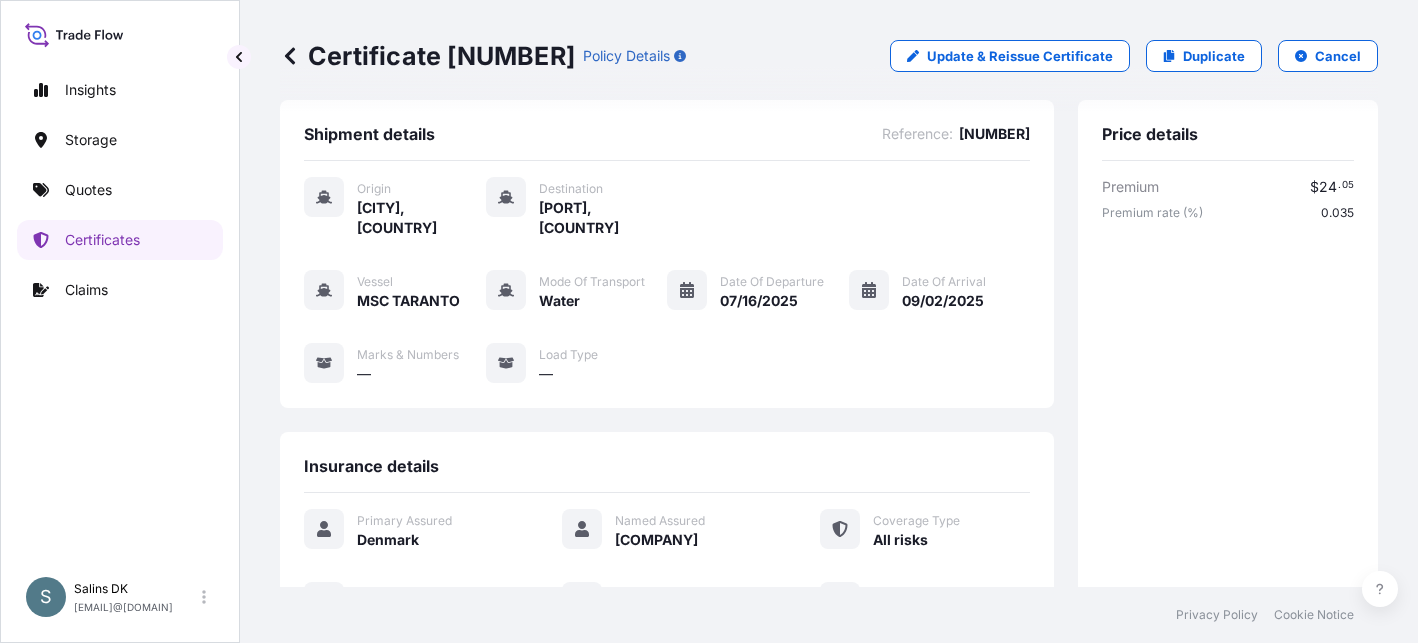 scroll, scrollTop: 0, scrollLeft: 0, axis: both 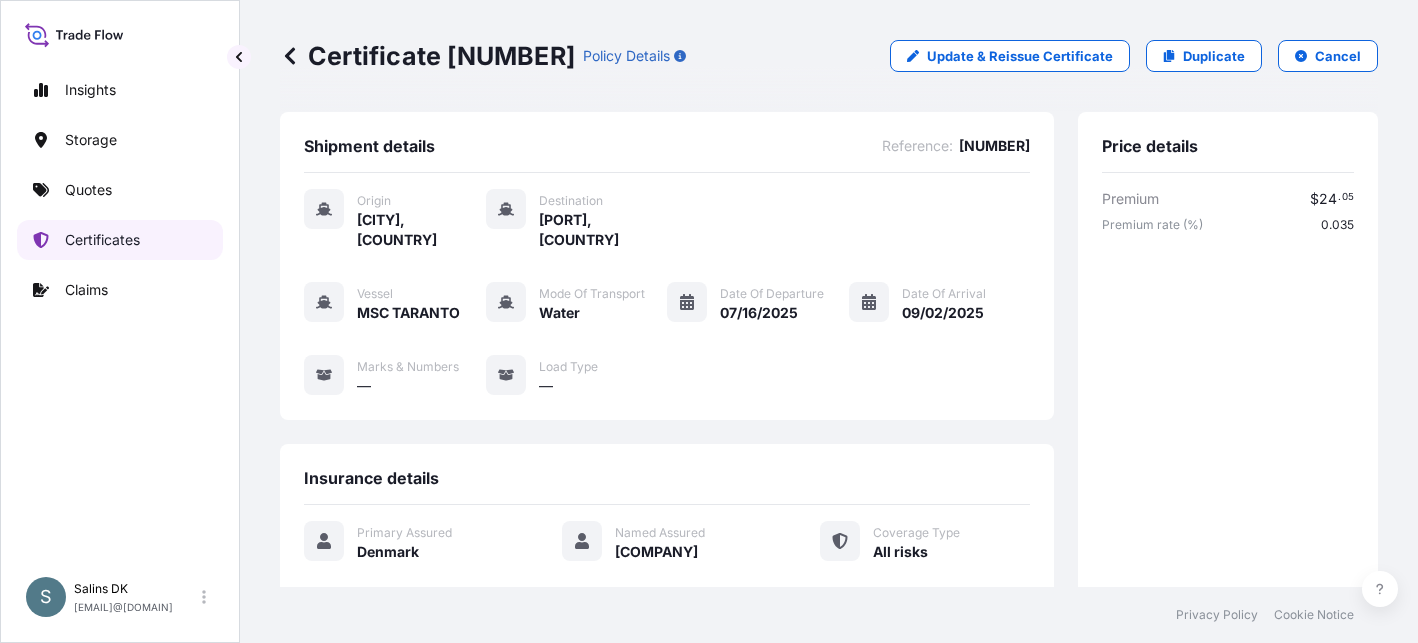 click on "Certificates" at bounding box center [102, 240] 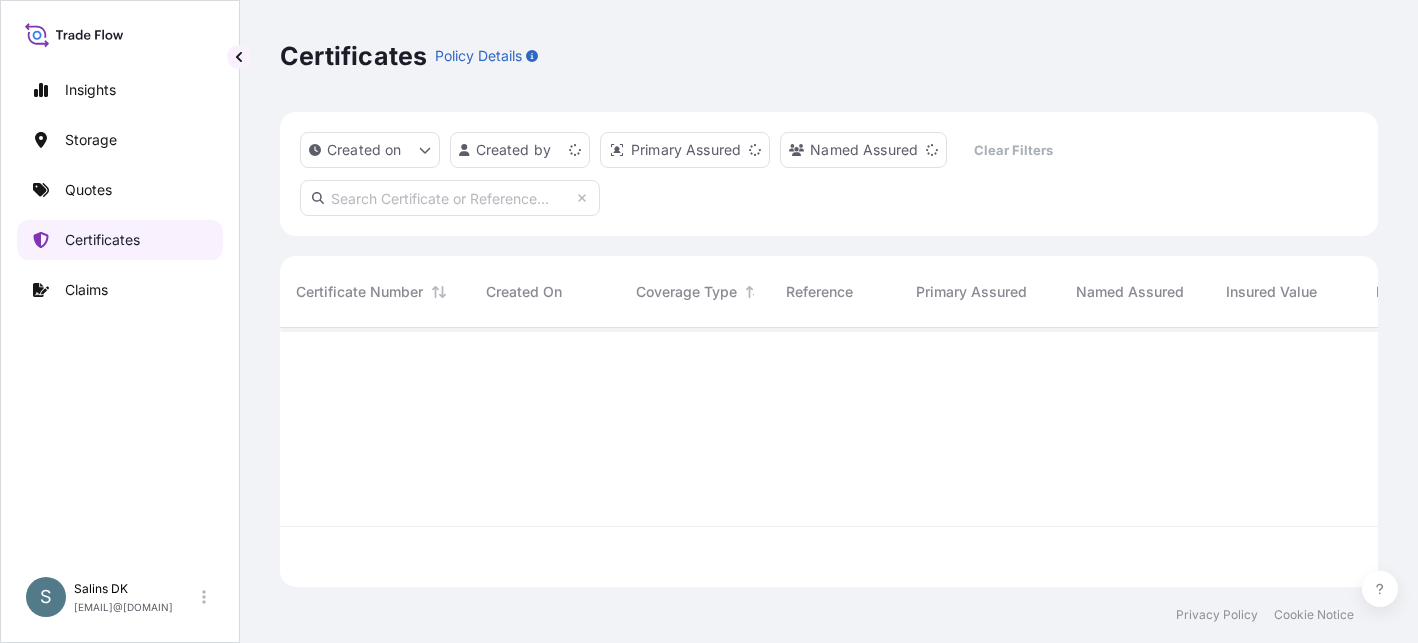 scroll, scrollTop: 16, scrollLeft: 16, axis: both 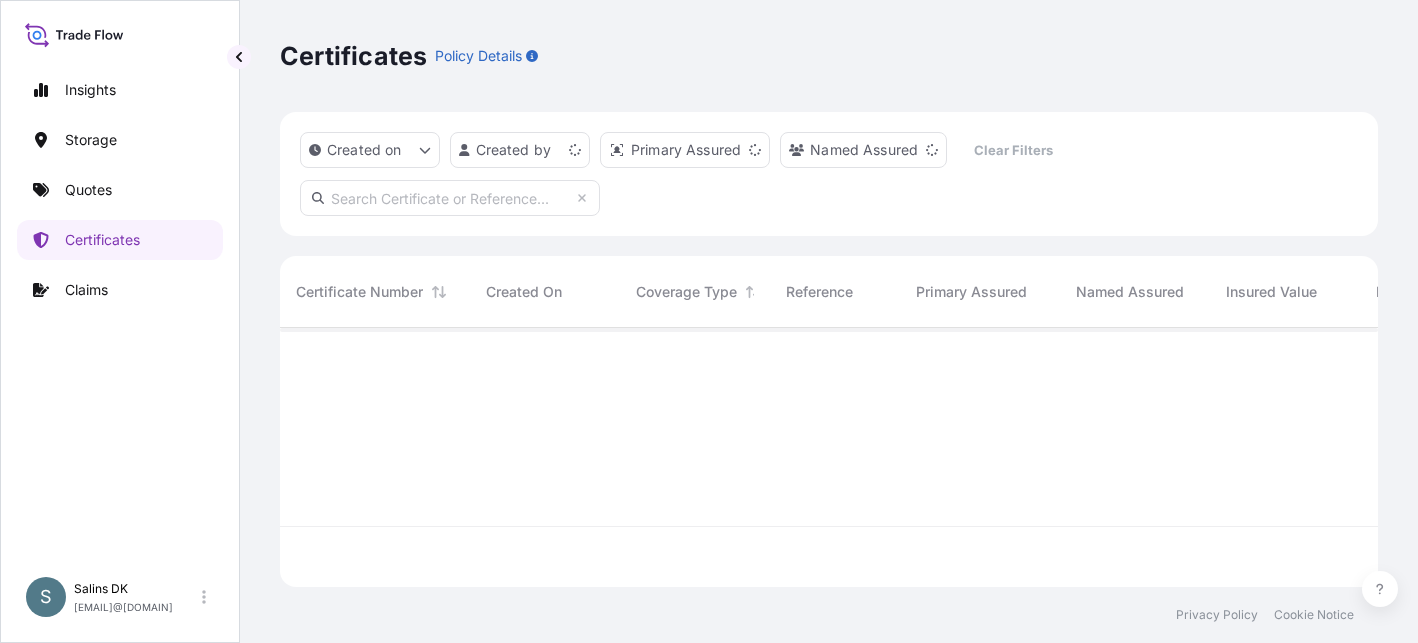 click at bounding box center [450, 198] 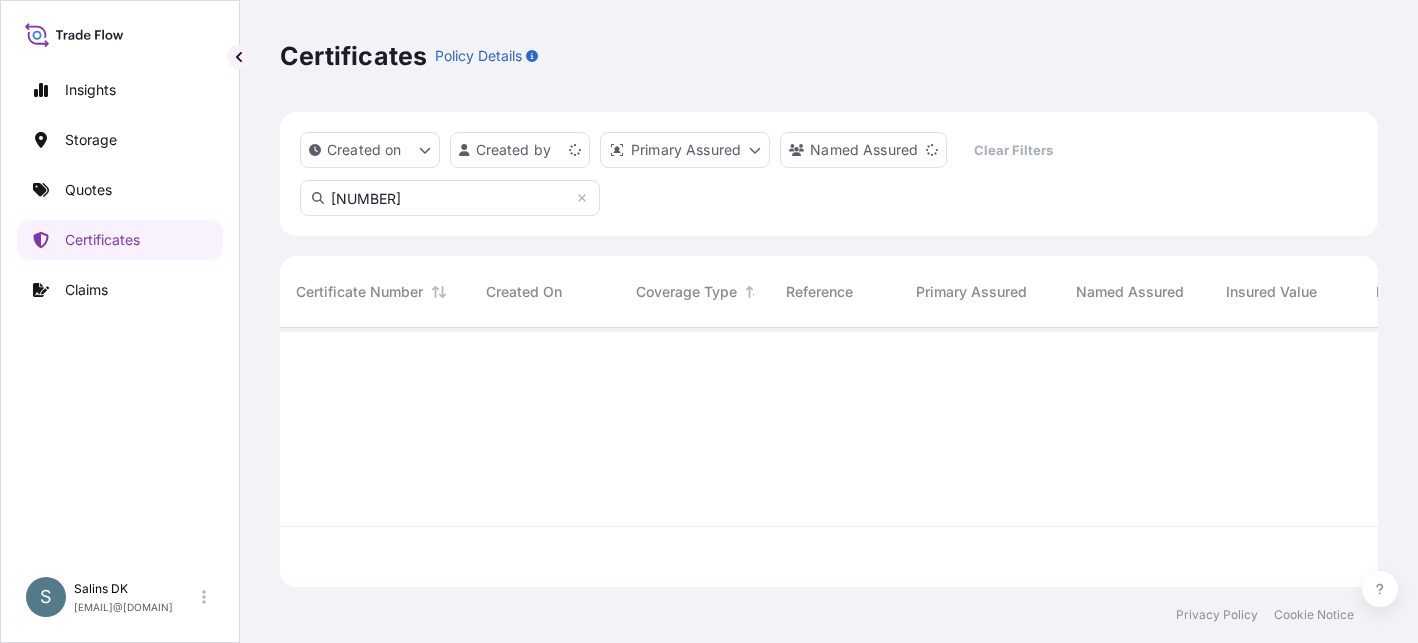 type on "[NUMBER]" 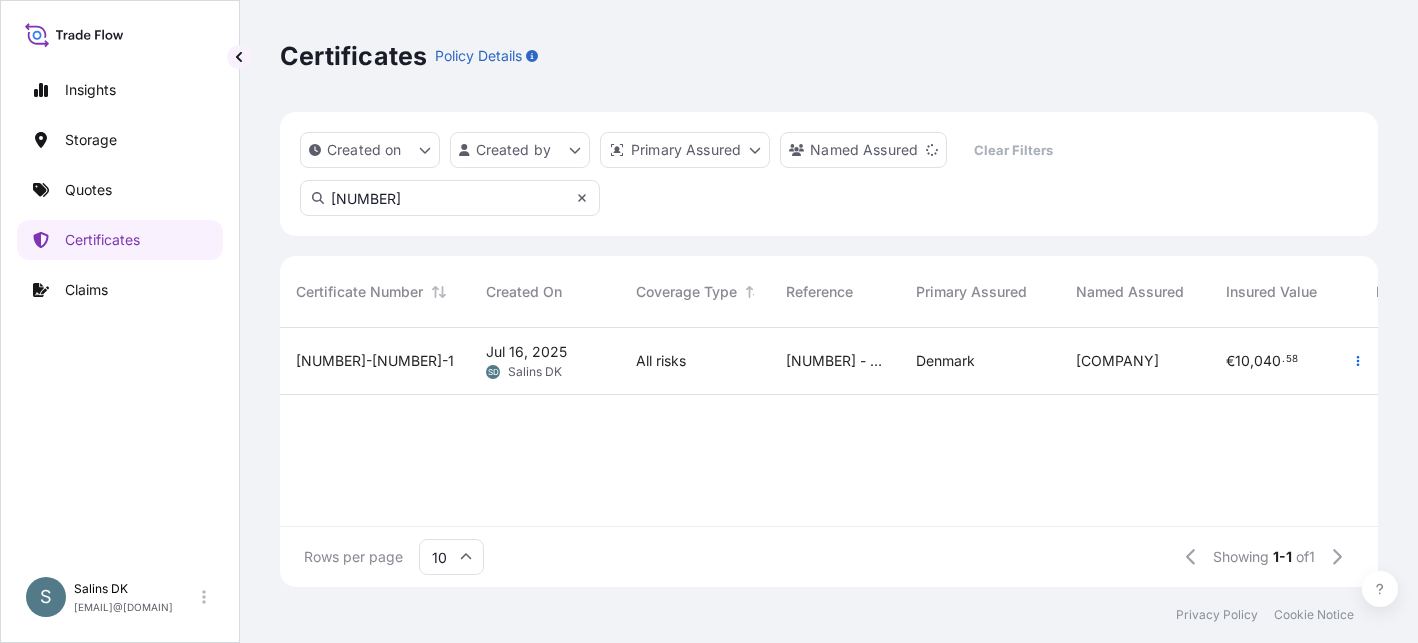 click 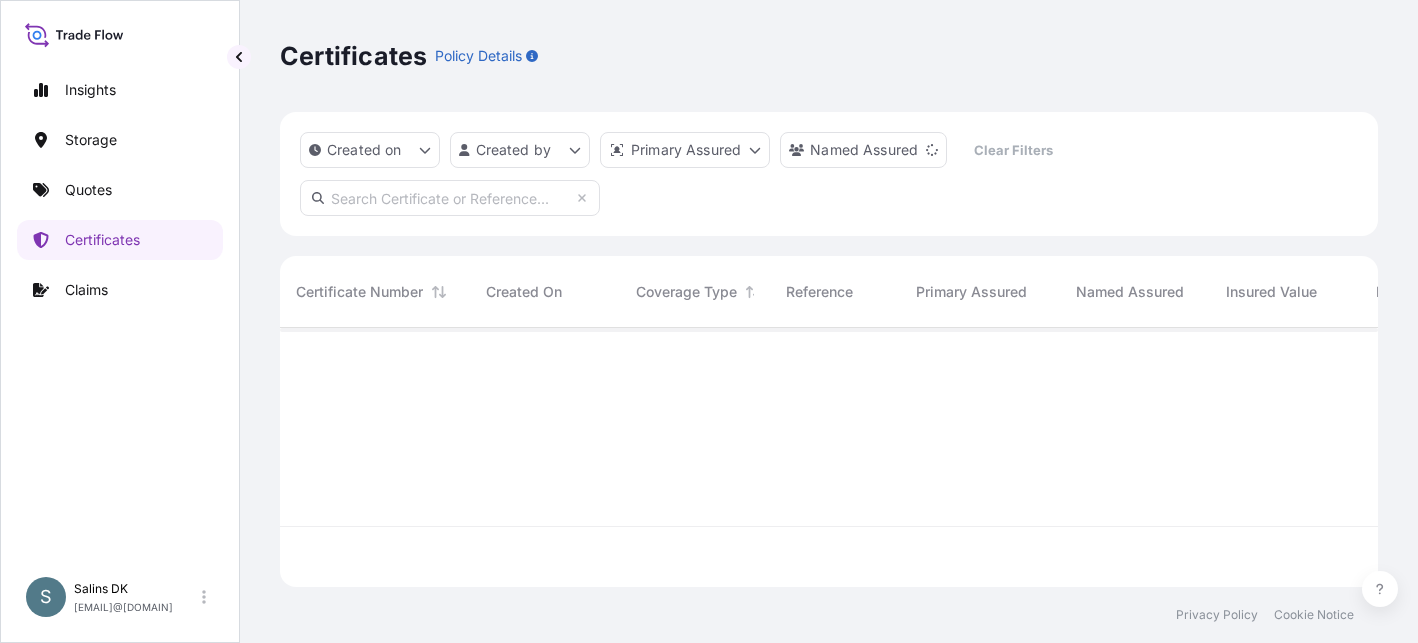 click at bounding box center [450, 198] 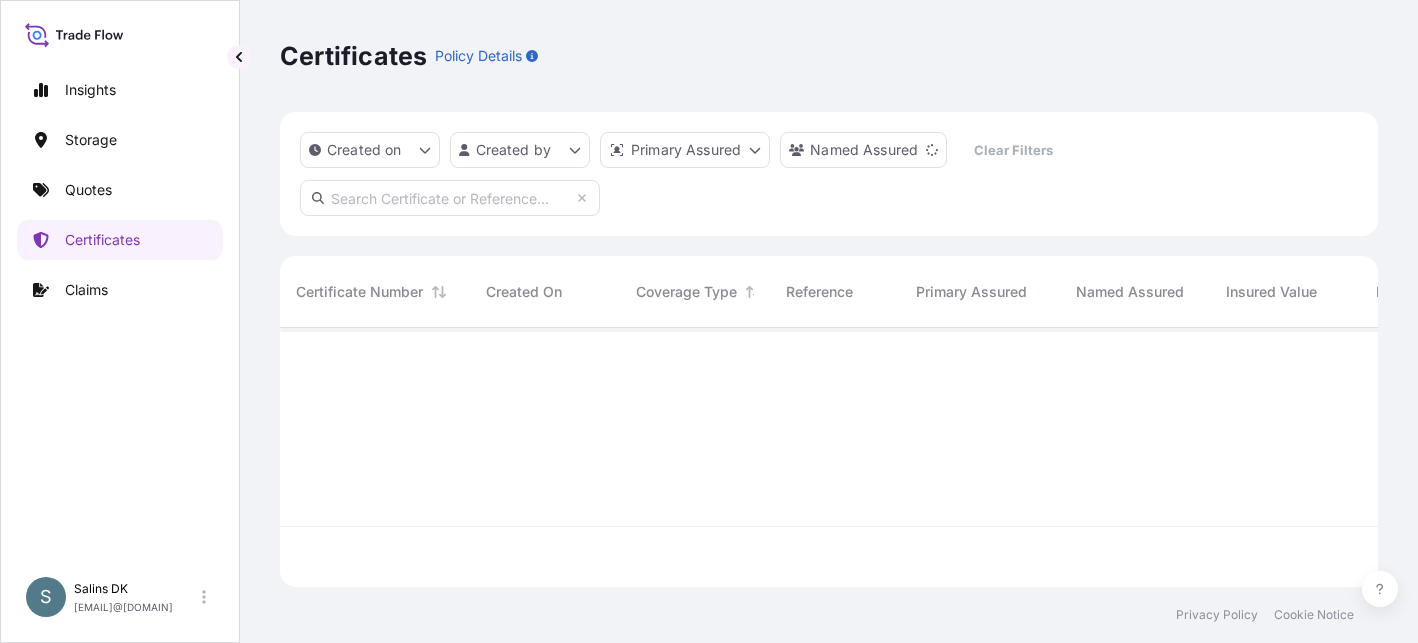 paste on "[NUMBER]-[NUMBER]-1" 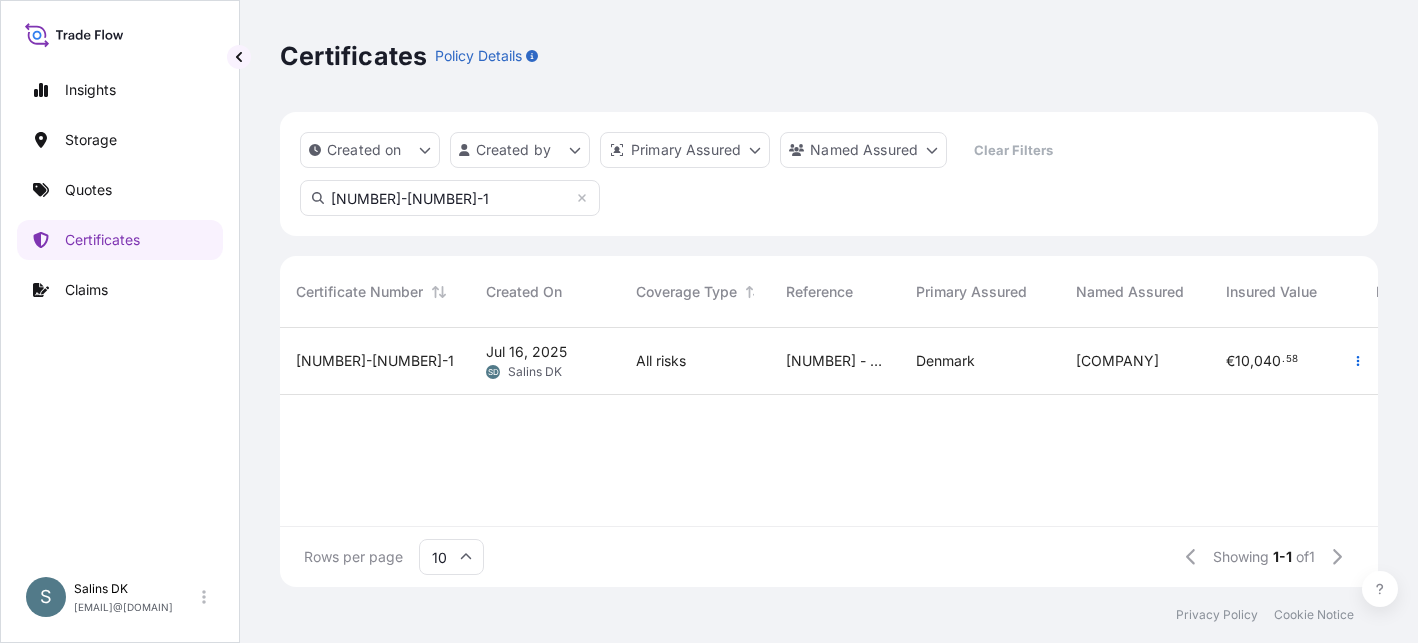 type on "[NUMBER]-[NUMBER]-1" 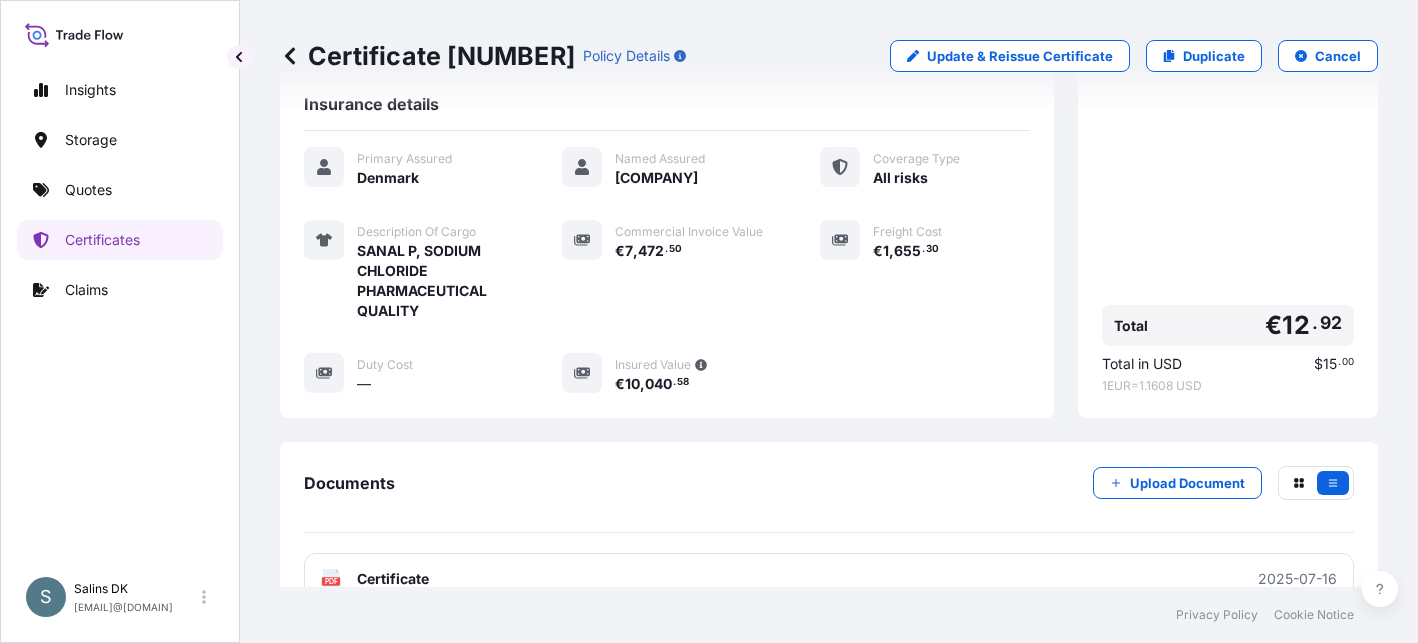 scroll, scrollTop: 400, scrollLeft: 0, axis: vertical 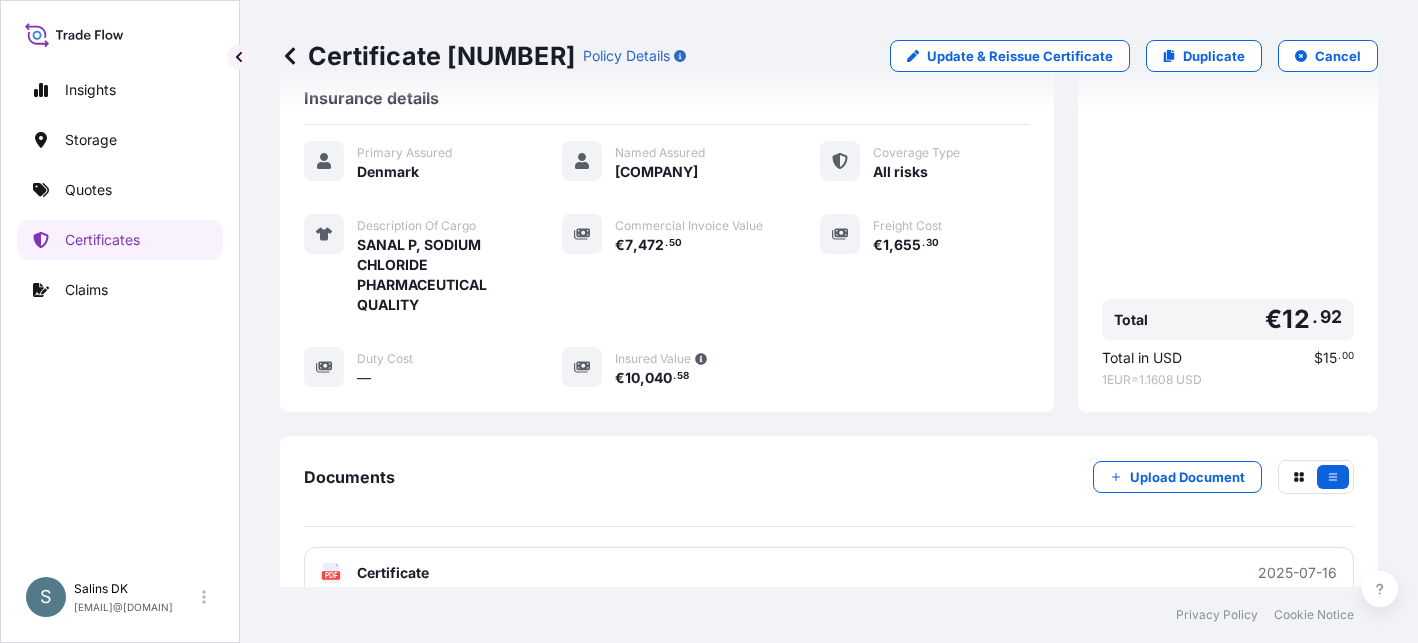 click on "Documents Upload Document PDF Certificate [DATE]" at bounding box center [829, 529] 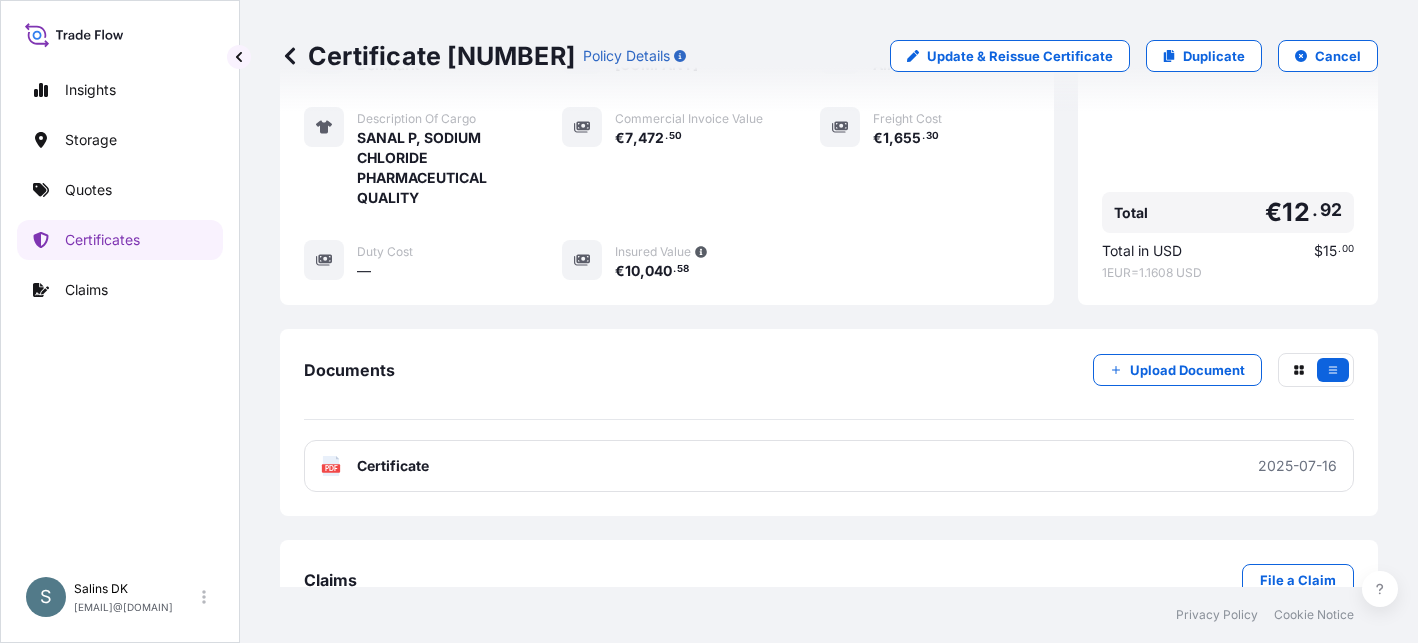 scroll, scrollTop: 561, scrollLeft: 0, axis: vertical 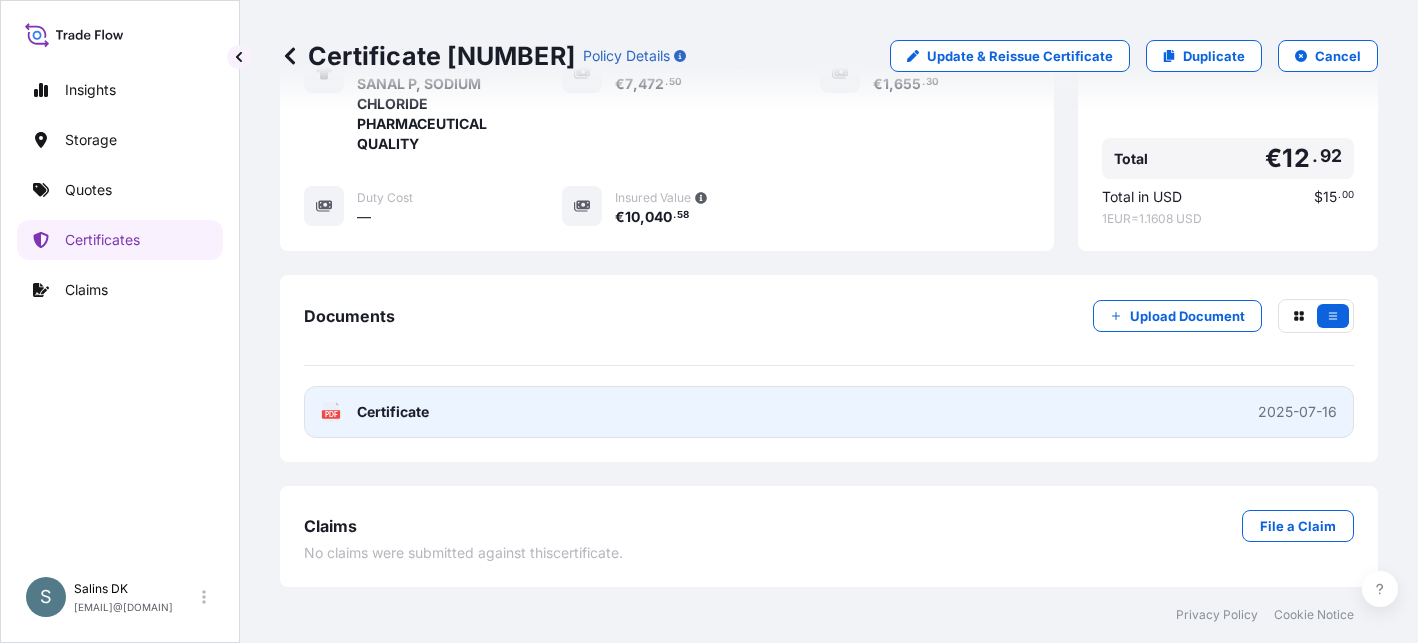 click 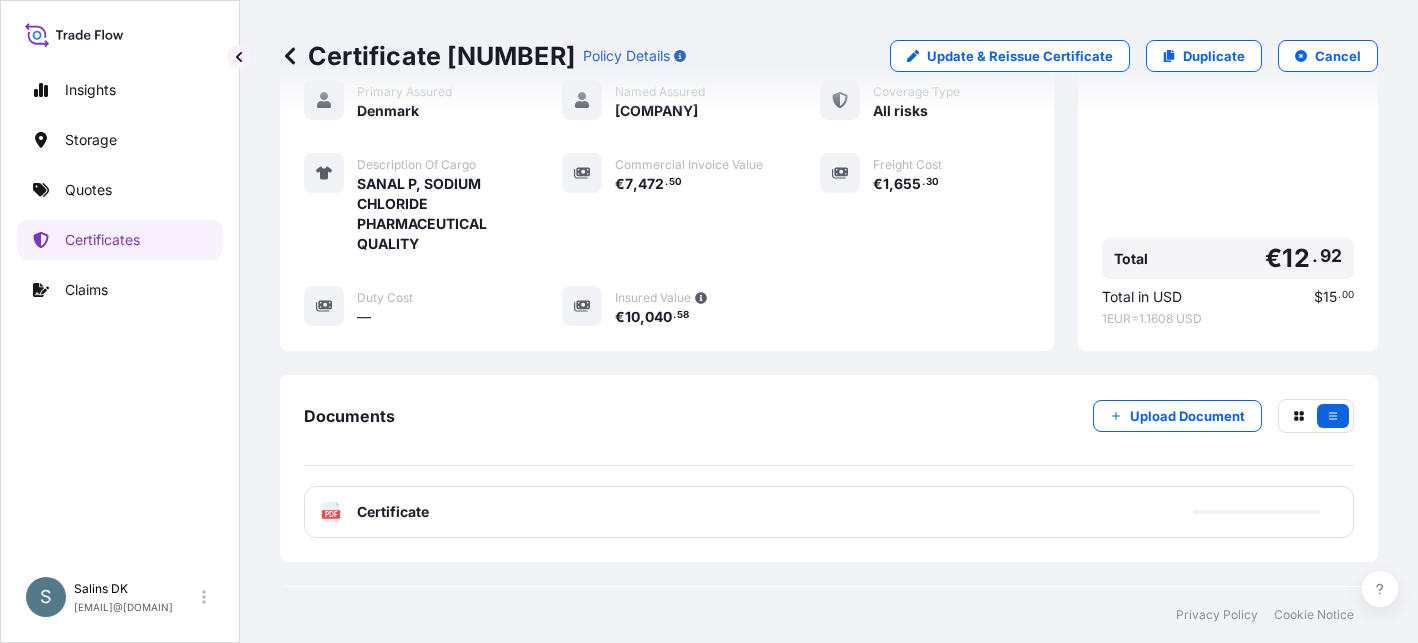scroll, scrollTop: 361, scrollLeft: 0, axis: vertical 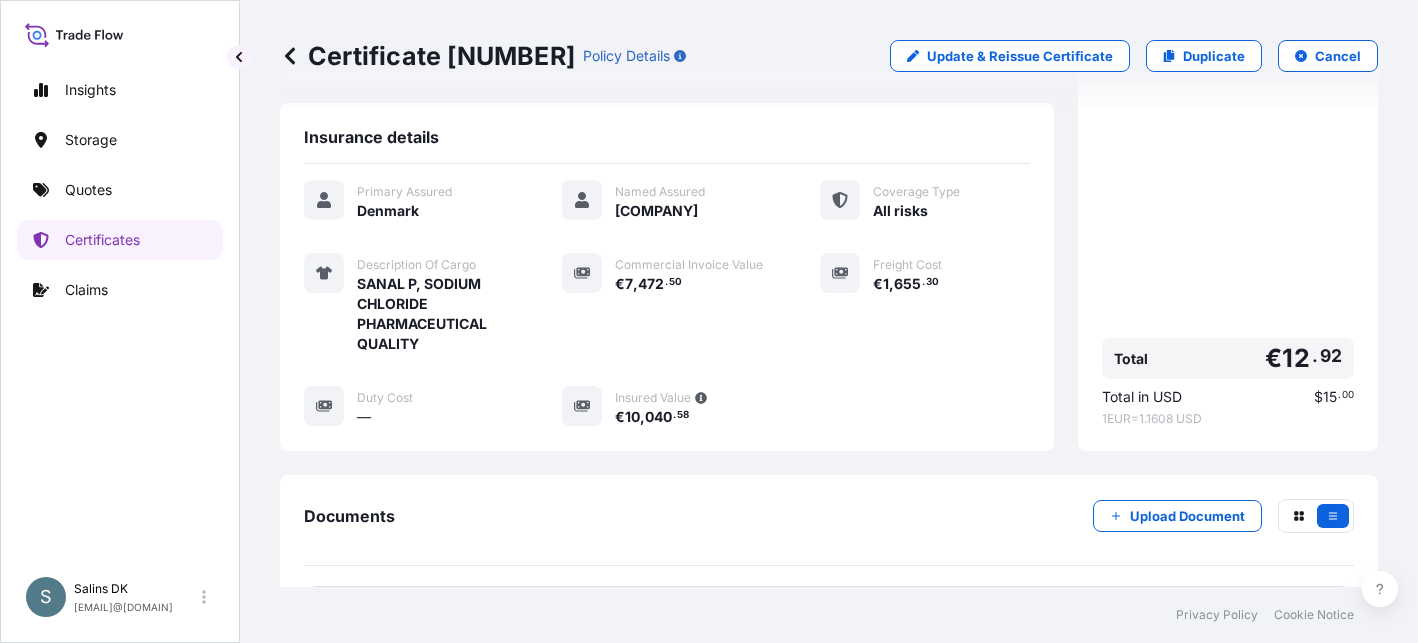 click on "Documents Upload Document" at bounding box center (829, 532) 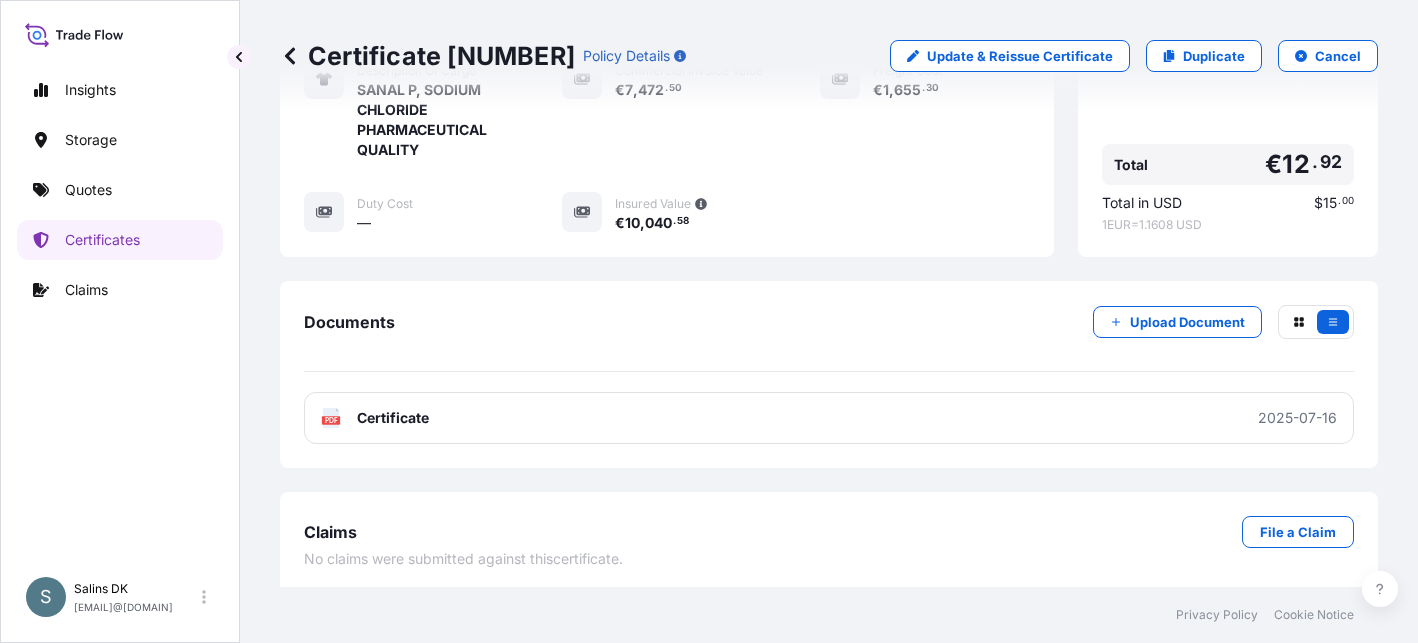 scroll, scrollTop: 561, scrollLeft: 0, axis: vertical 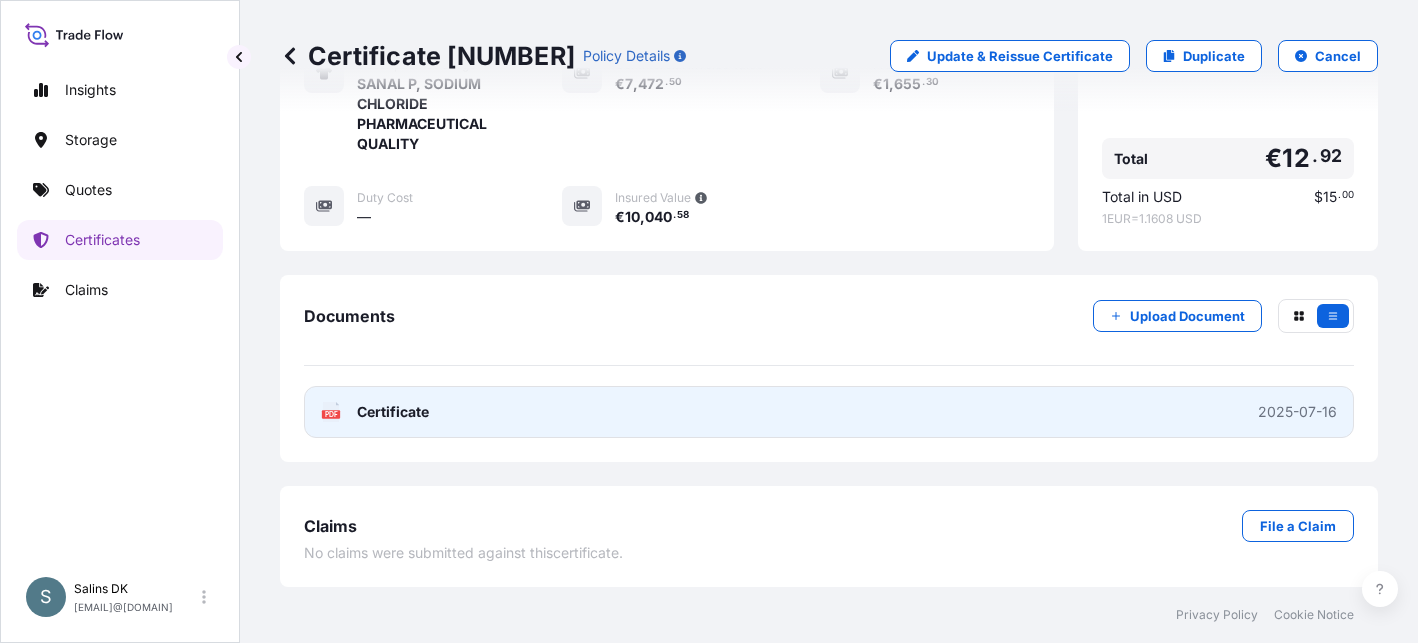 click on "Certificate" at bounding box center [393, 412] 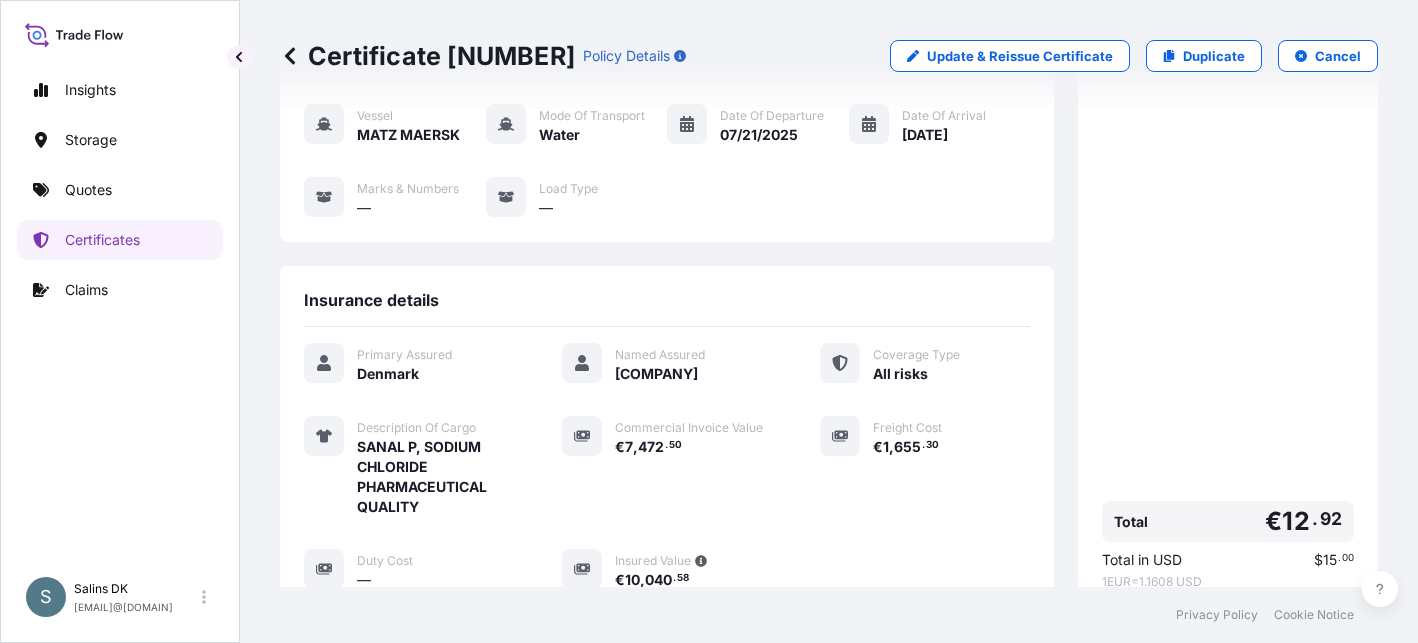 scroll, scrollTop: 200, scrollLeft: 0, axis: vertical 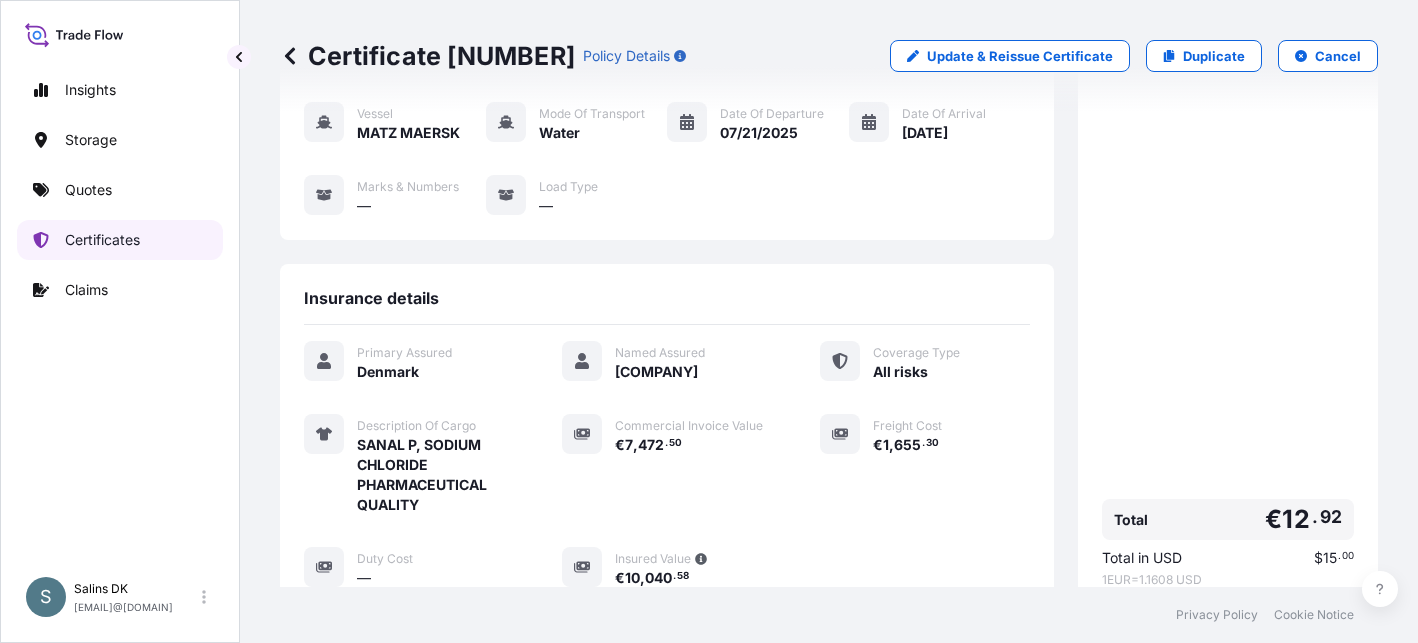 click on "Certificates" at bounding box center (102, 240) 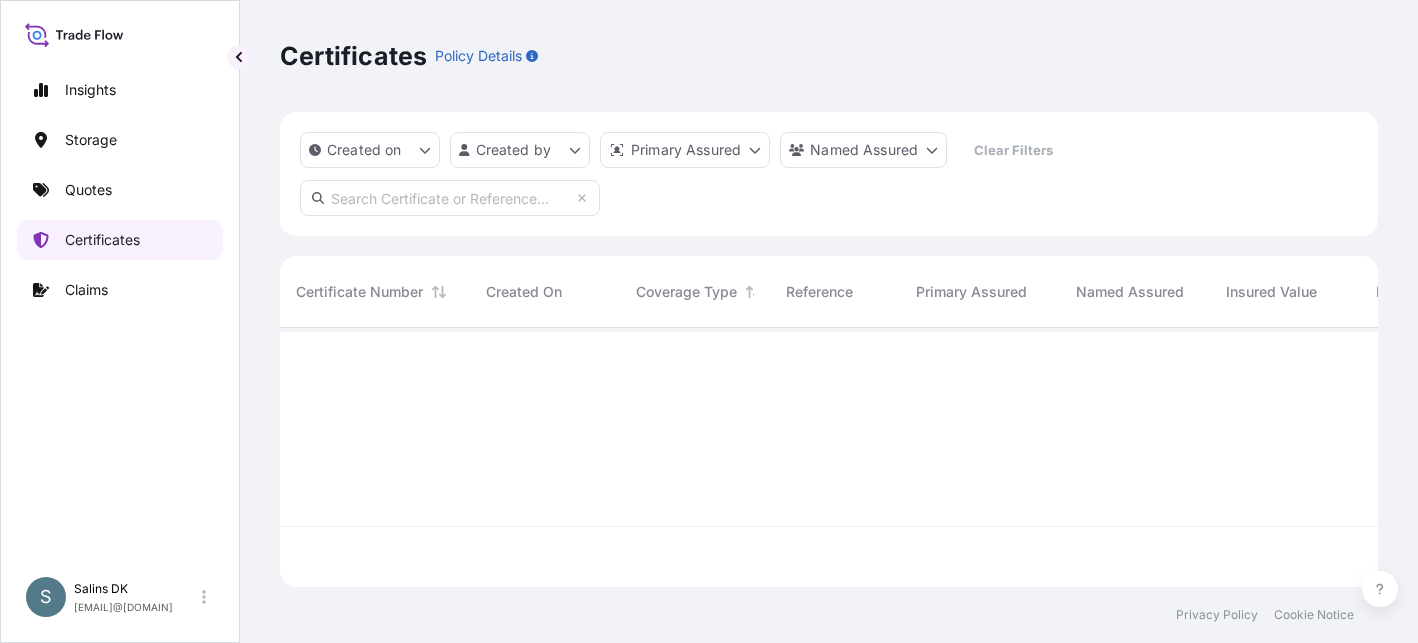 scroll, scrollTop: 0, scrollLeft: 0, axis: both 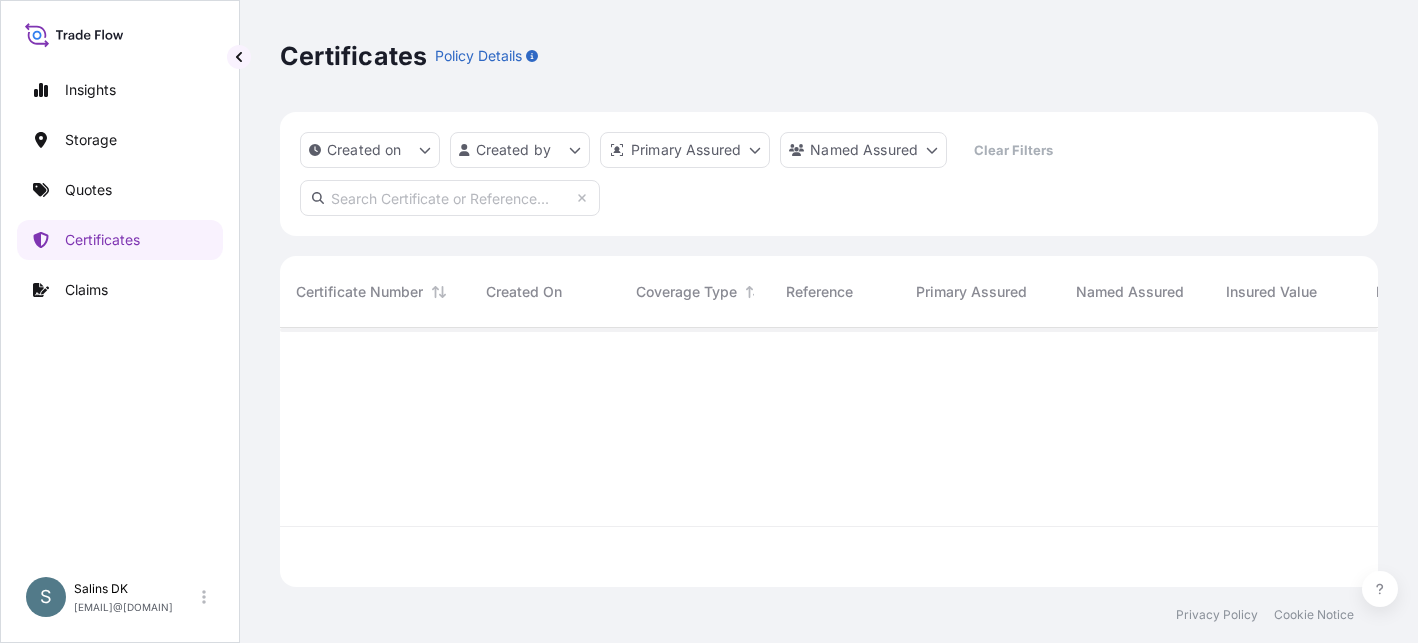 click at bounding box center (450, 198) 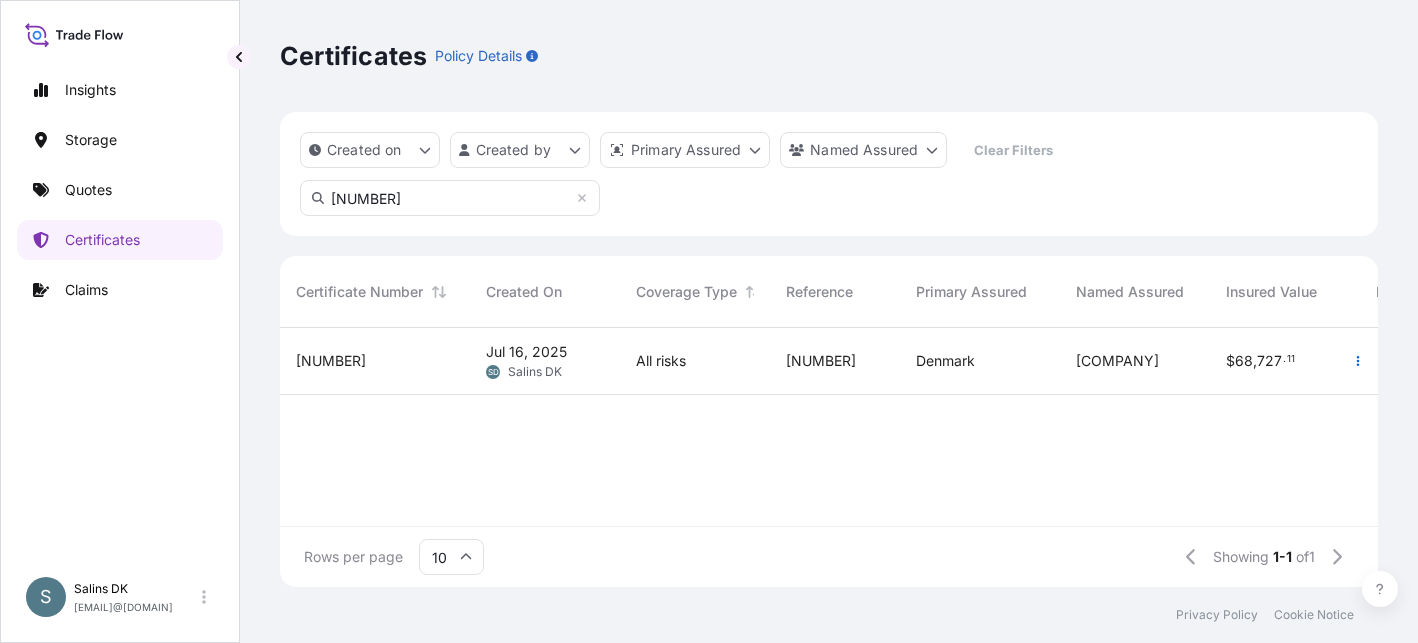 type on "[NUMBER]" 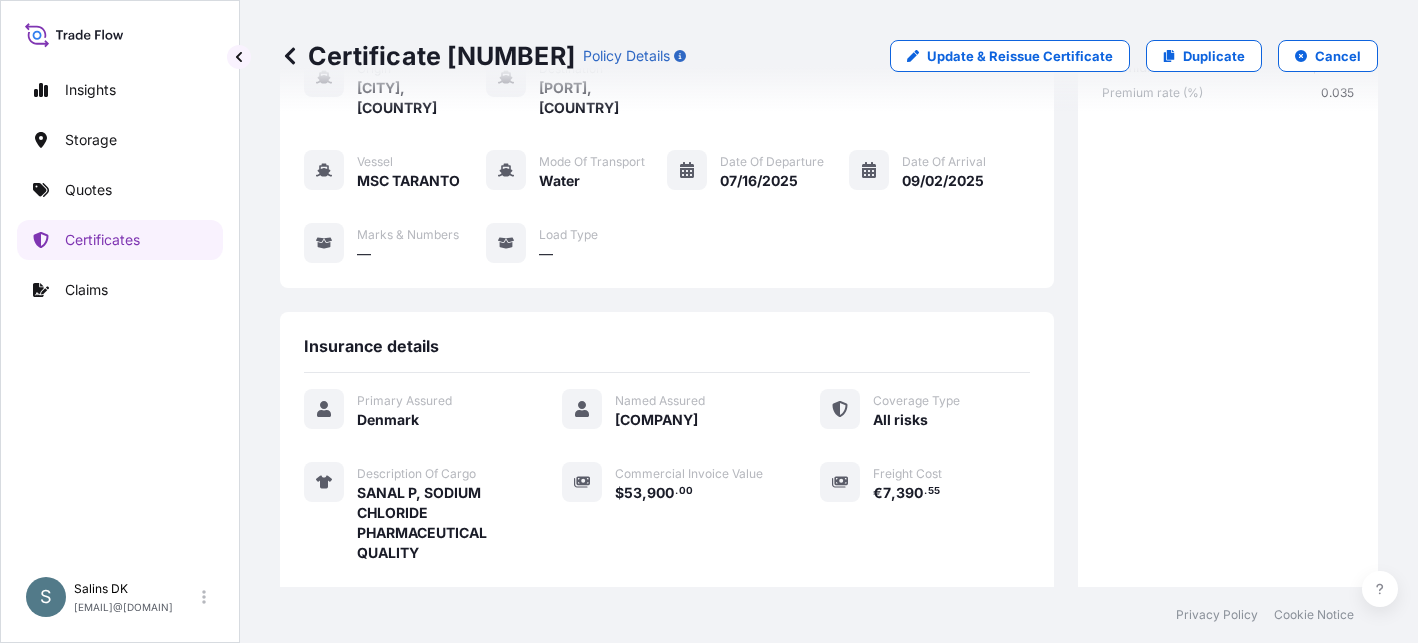 scroll, scrollTop: 0, scrollLeft: 0, axis: both 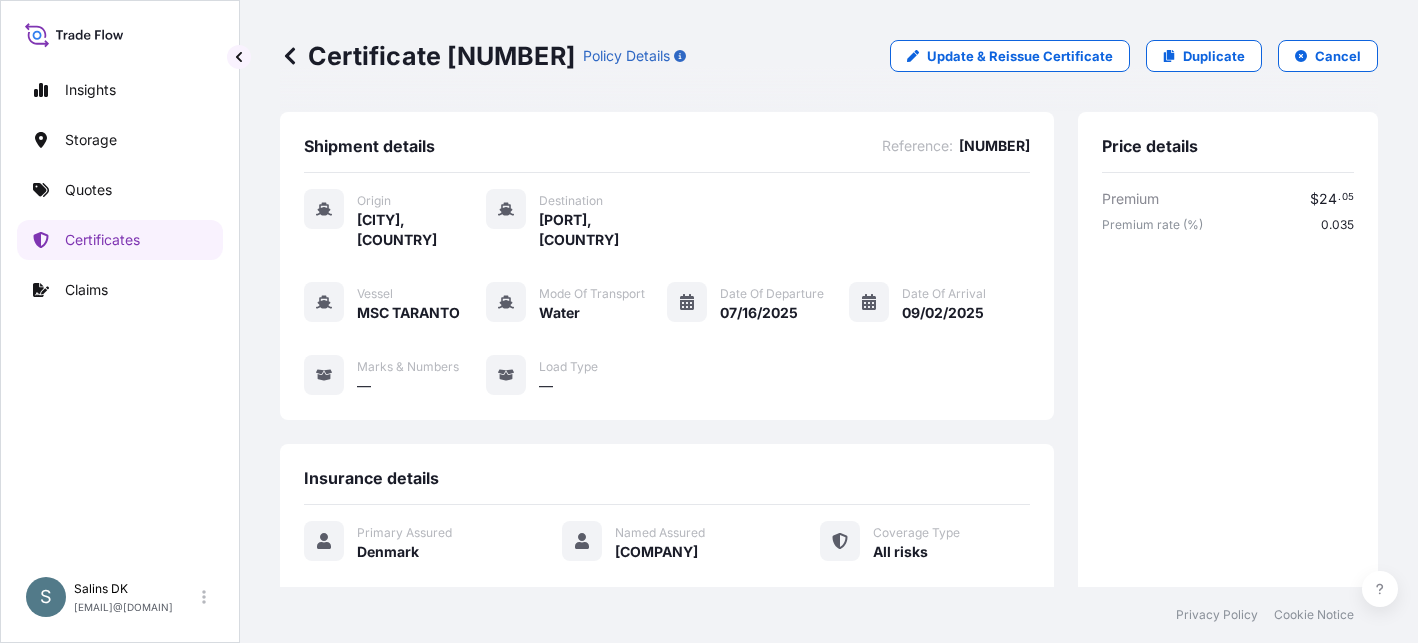 click on "Certificate [NUMBER] Policy Details Update & Reissue Certificate Duplicate Cancel Shipment details Reference : [NUMBER] - [NUMBER] Origin Aarhus, Denmark Destination Huangpu Pt, China Vessel MSC TARANTO Mode of Transport Water Date of Departure [DATE] Date of Arrival [DATE] Marks & Numbers — Load Type — Insurance details Primary Assured Denmark Named Assured Mariager Salt Specialties A/S Coverage Type All risks Description Of Cargo SANAL P, SODIUM CHLORIDE PHARMACEUTICAL QUALITY Commercial Invoice Value $[NUMBER] Freight Cost € 7 , 390 . 55 Duty Cost — Insured Value $[NUMBER] Price details Premium $[NUMBER] Premium rate (%) 0.035 Total $[NUMBER] Documents Upload Document PDF Certificate [DATE] Claims File a Claim No claims were submitted against this certificate ." at bounding box center (829, 293) 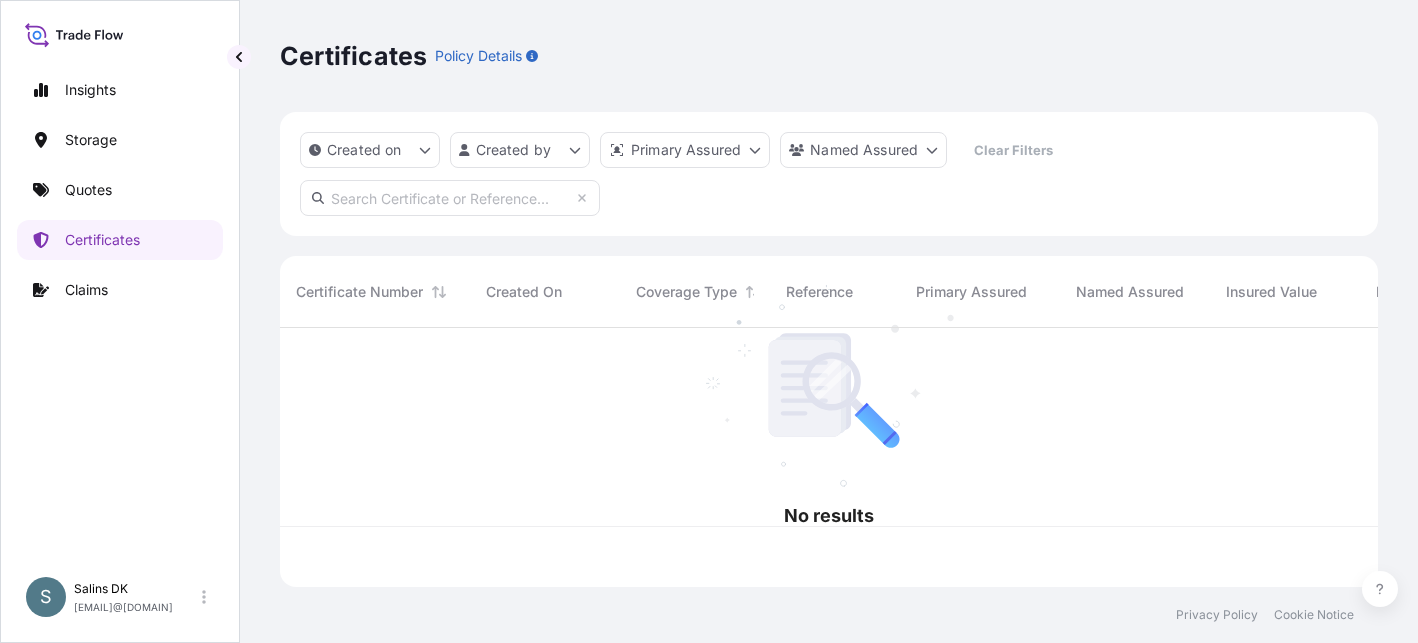 scroll, scrollTop: 16, scrollLeft: 16, axis: both 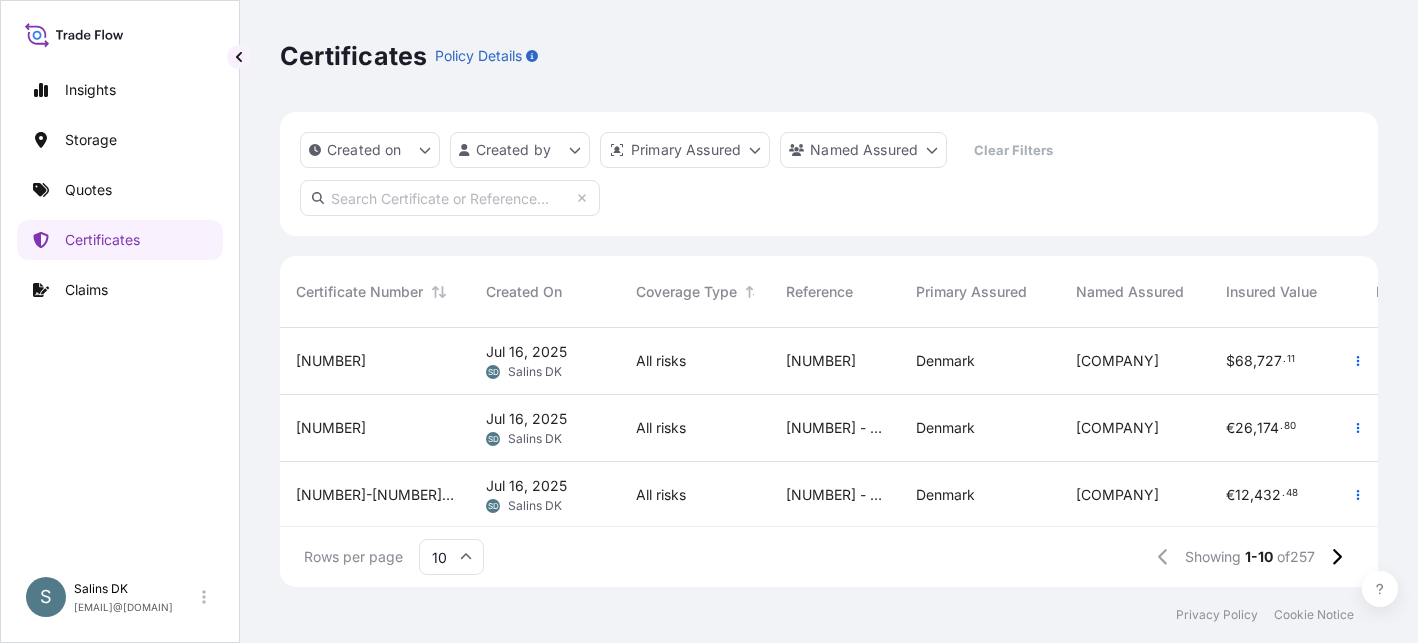 click on "Insights Storage Quotes Certificates Claims" at bounding box center (120, 310) 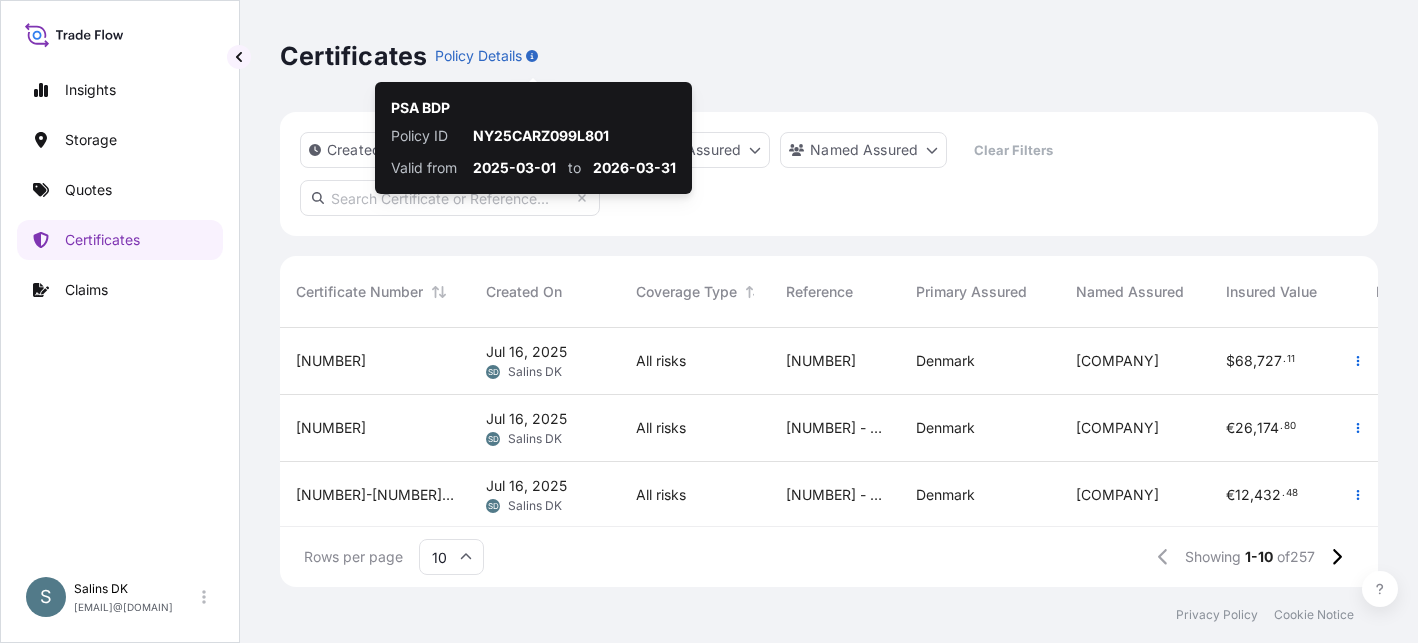 scroll, scrollTop: 255, scrollLeft: 1083, axis: both 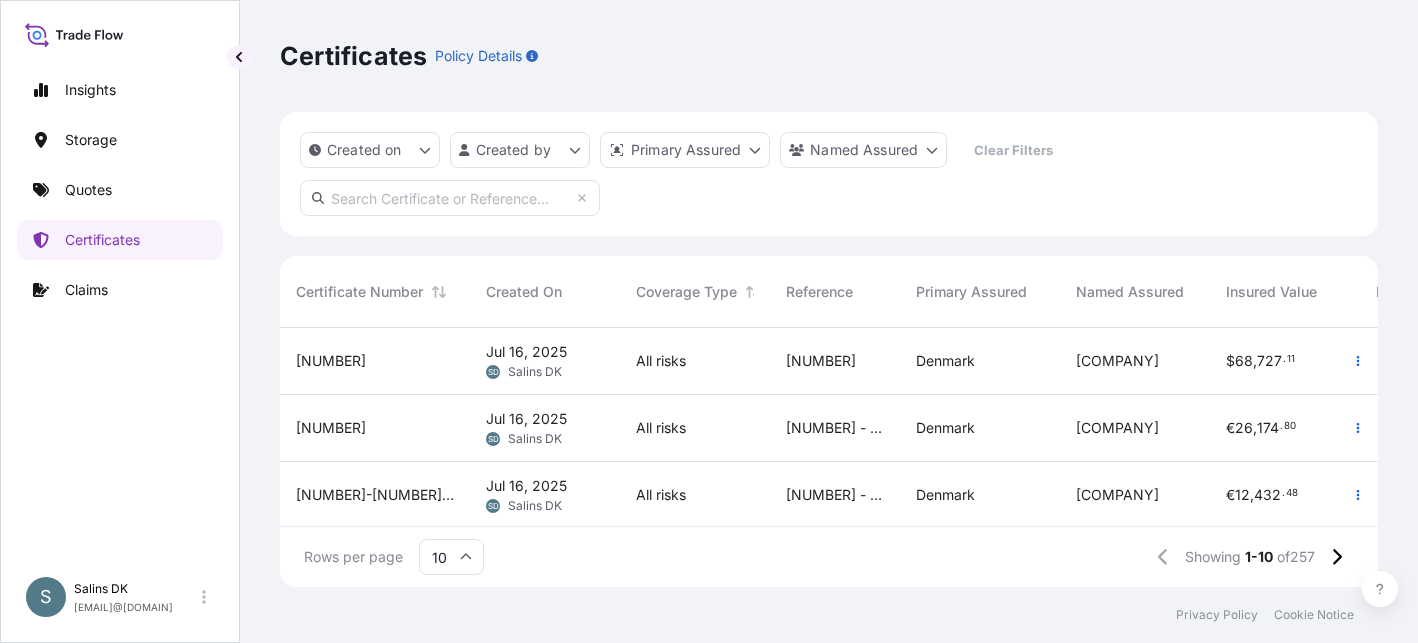 click at bounding box center (450, 198) 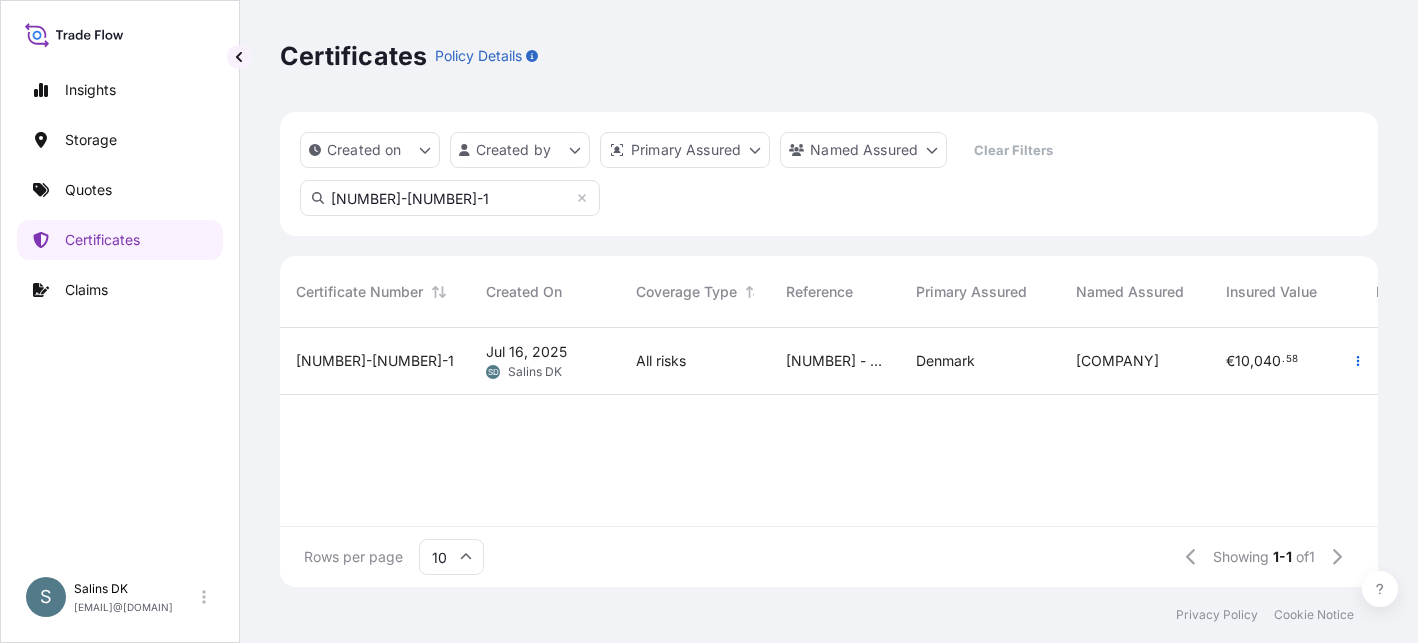 type on "[NUMBER]-[NUMBER]-1" 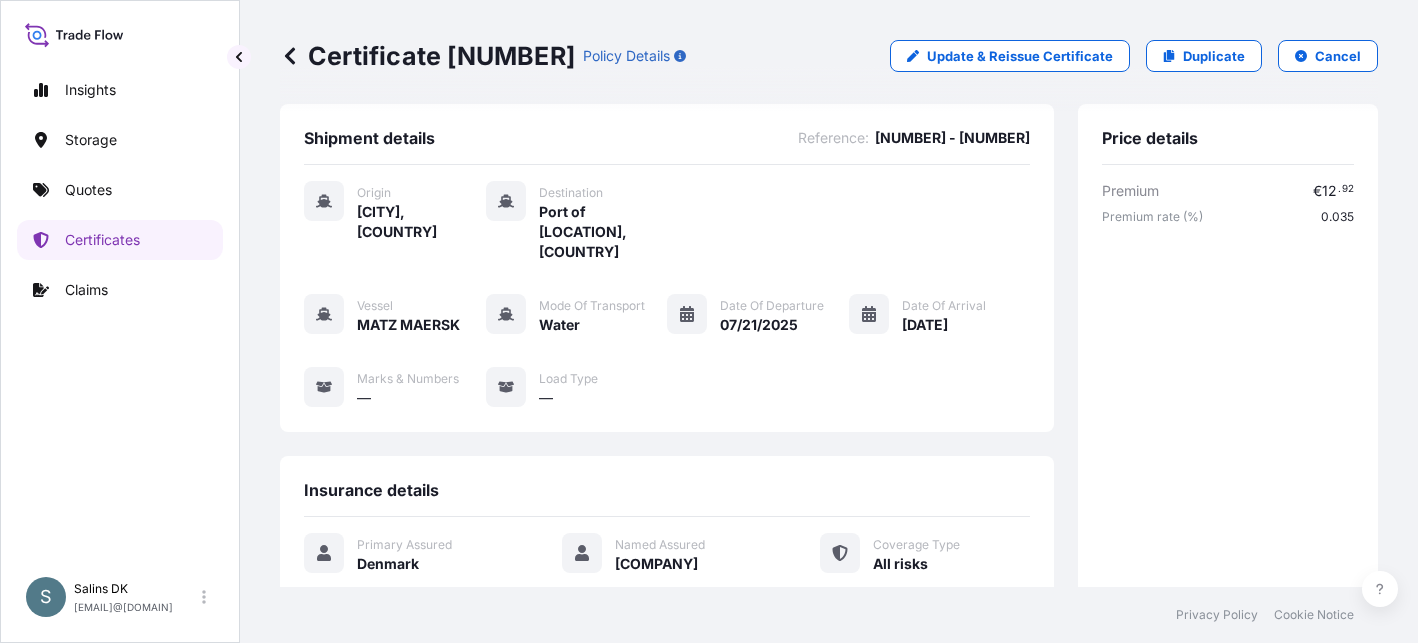 scroll, scrollTop: 0, scrollLeft: 0, axis: both 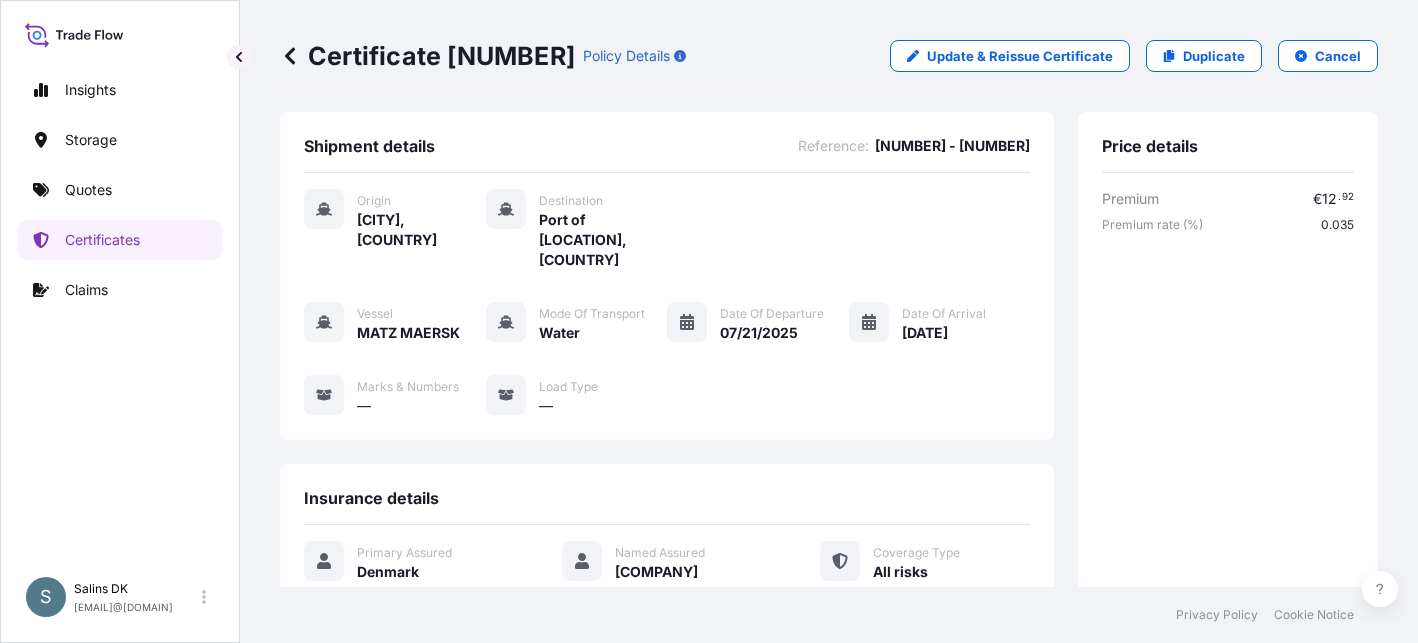 click 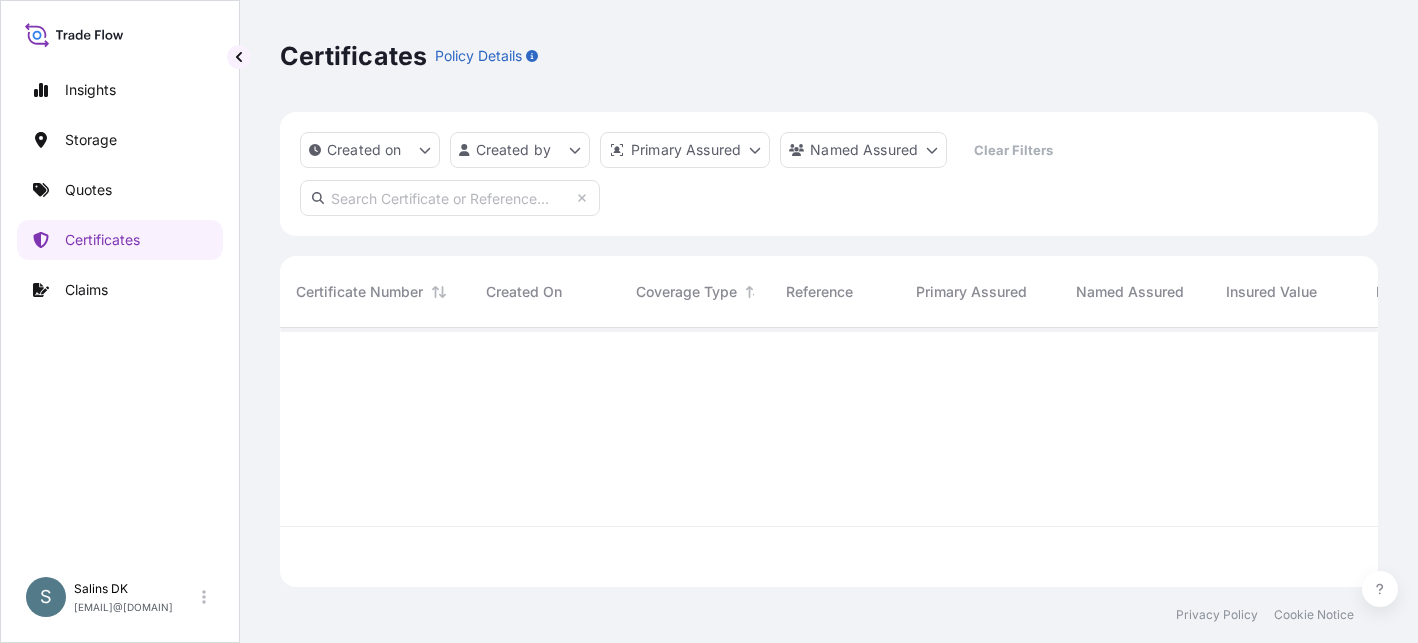 scroll, scrollTop: 16, scrollLeft: 16, axis: both 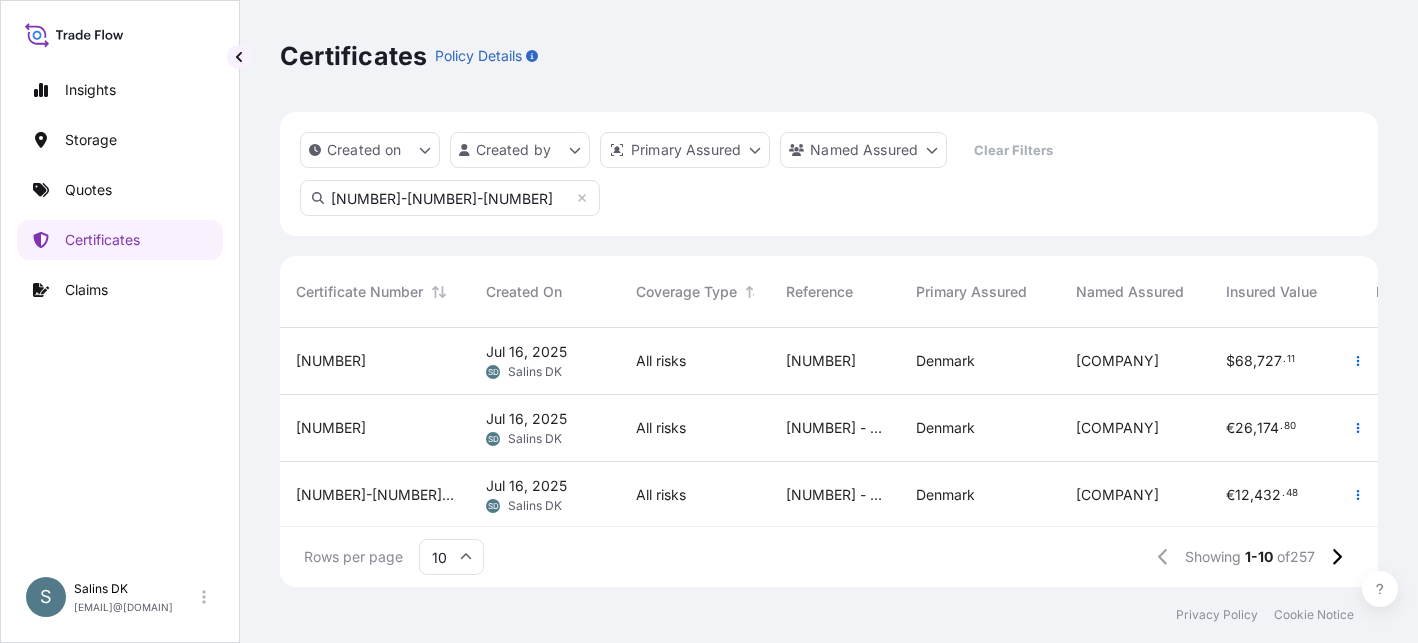 type on "[NUMBER]-[NUMBER]-[NUMBER]" 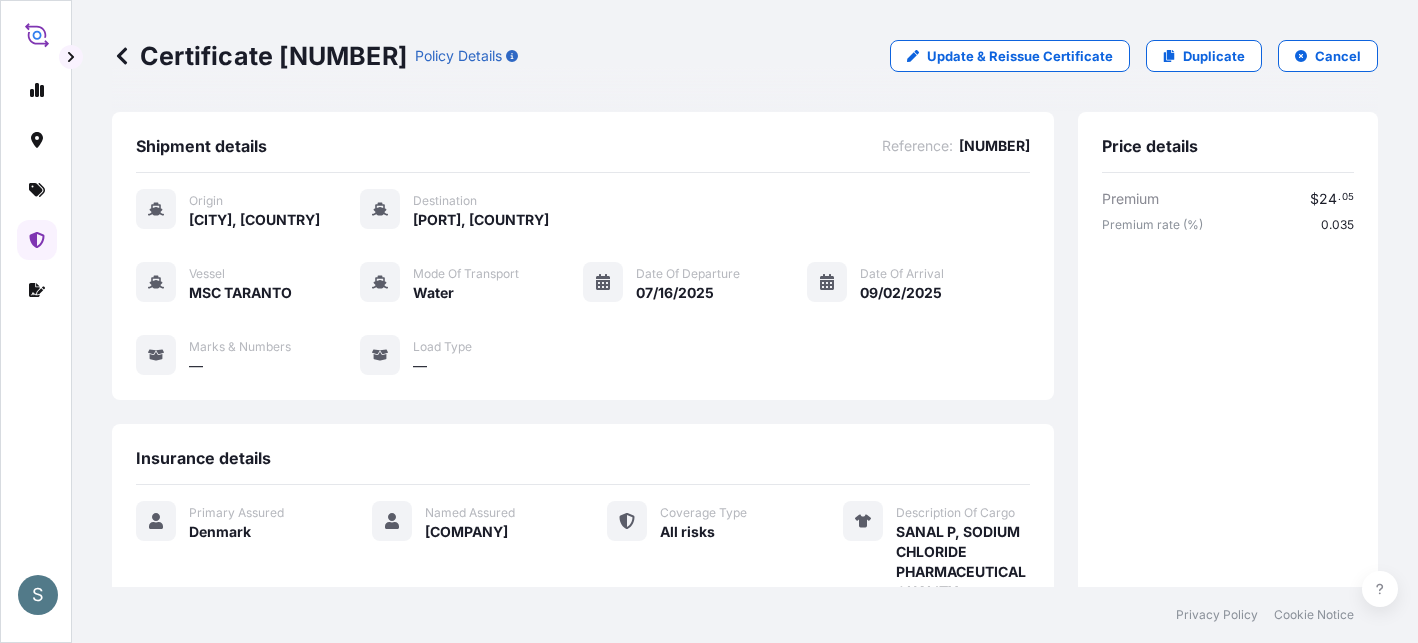 click on "Certificate [NUMBER]" at bounding box center [259, 56] 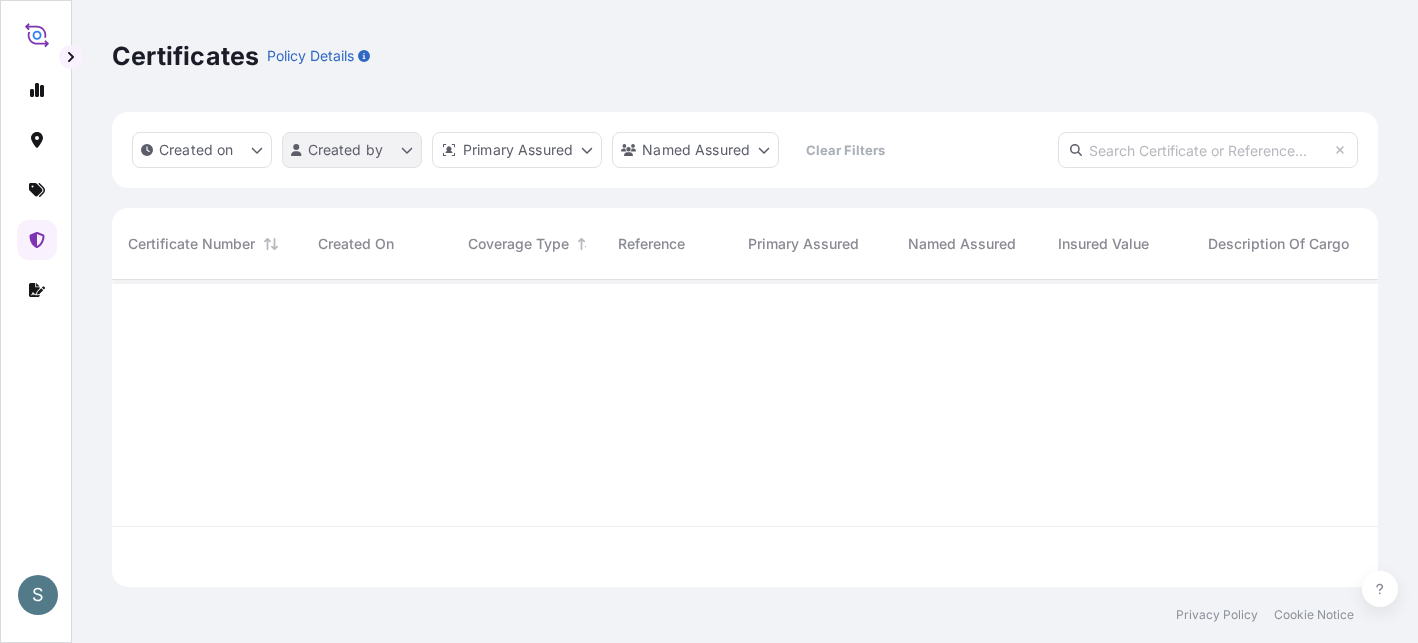 scroll, scrollTop: 16, scrollLeft: 16, axis: both 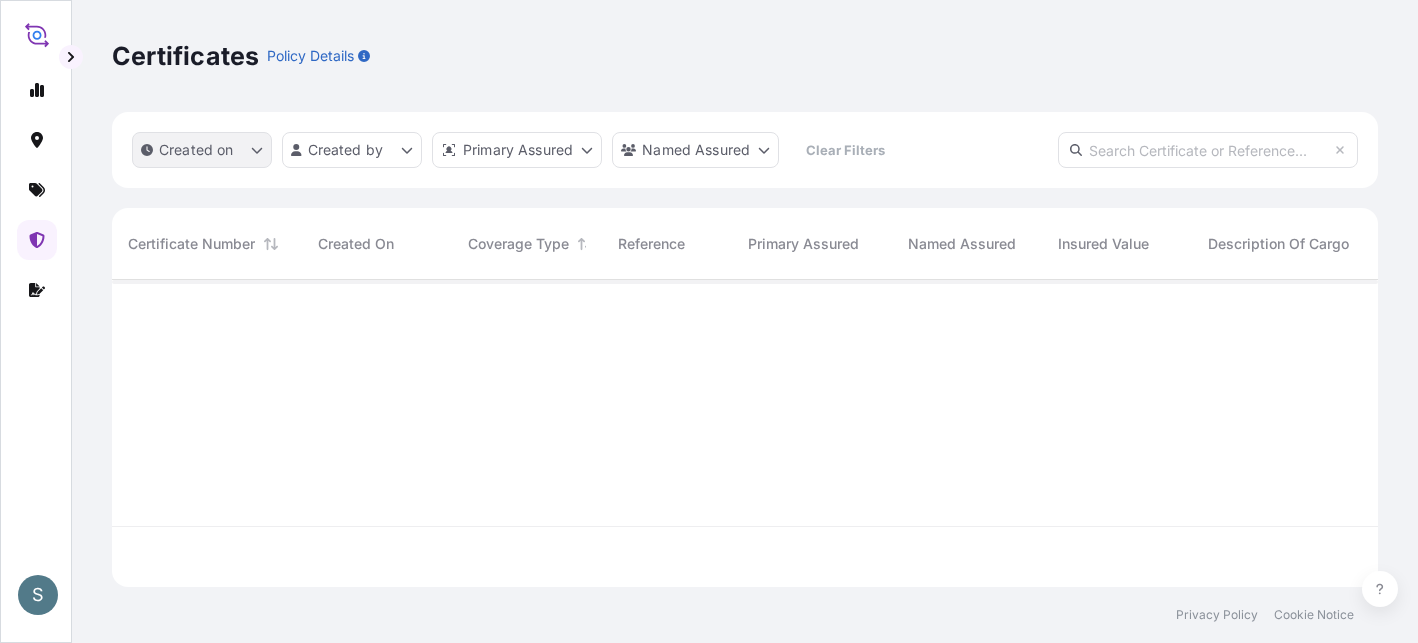 click on "Created on" at bounding box center (202, 150) 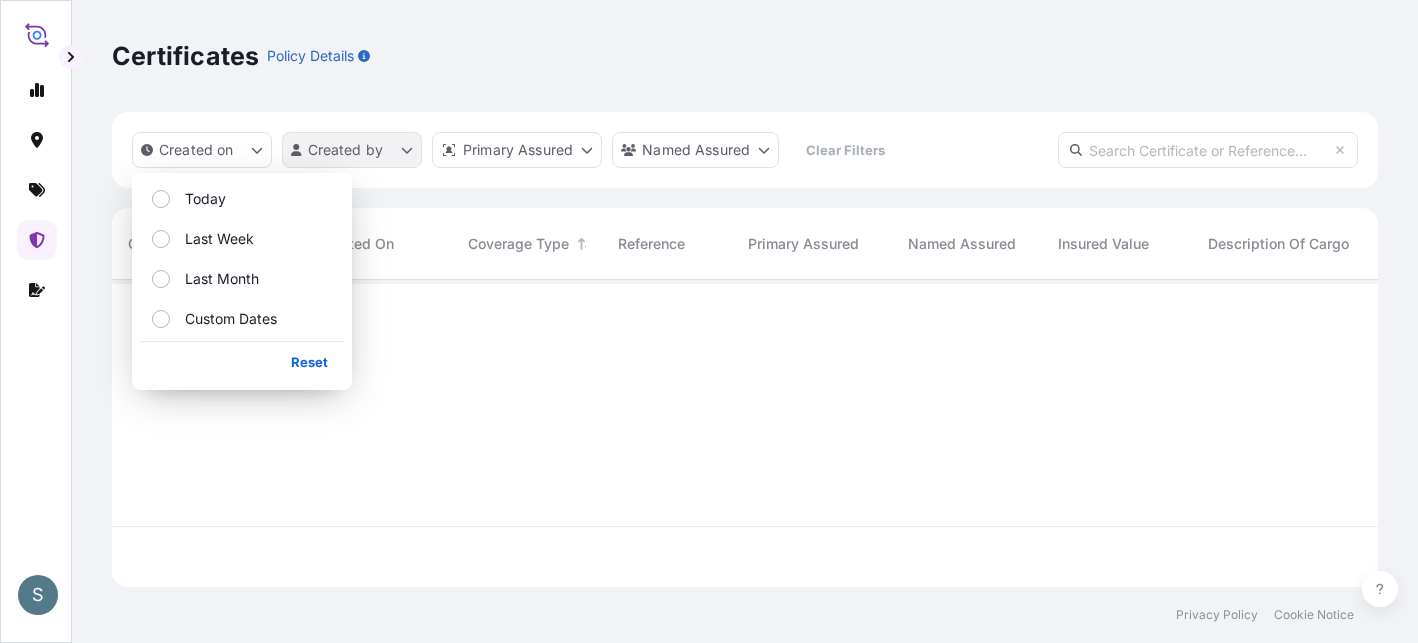 click on "S Certificates Policy Details Created on Created by Primary Assured Named Assured Clear Filters Certificate Number Created On Coverage Type Reference Primary Assured Named Assured Insured Value Description Of Cargo Departure Arrival Total Privacy Policy Cookie Notice
Today Last Week Last Month Custom Dates Reset" at bounding box center [709, 321] 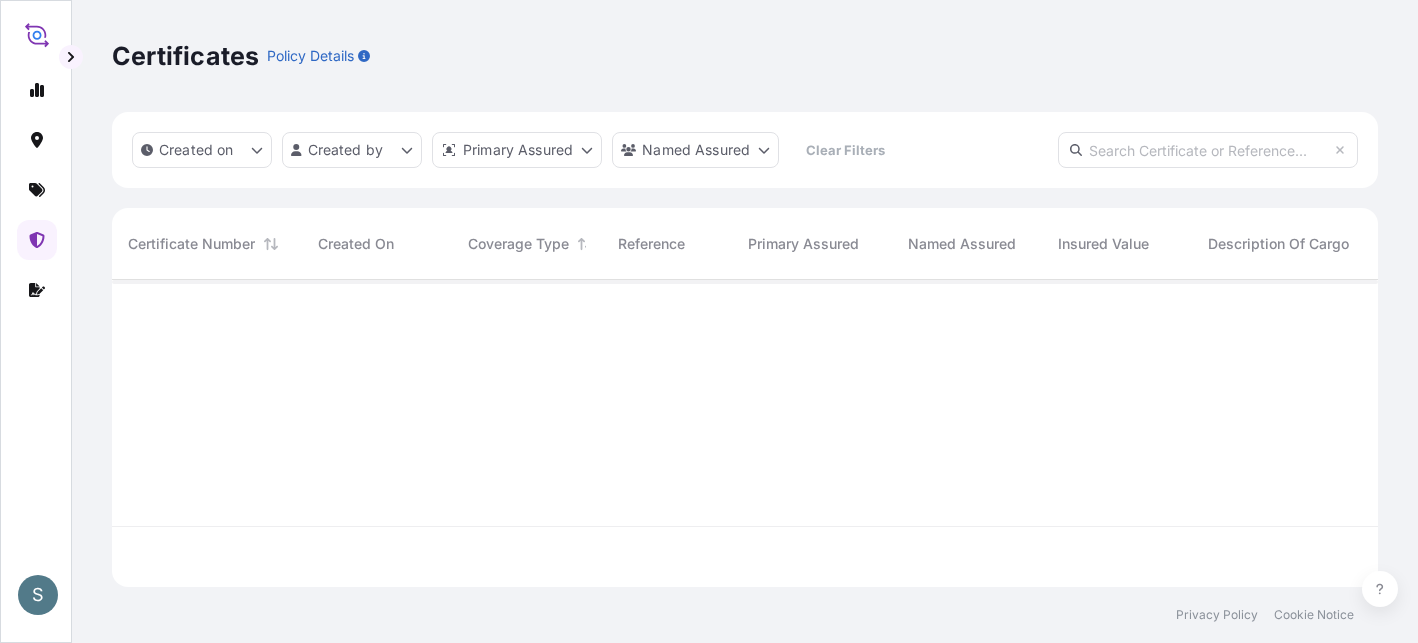 click on "S Certificates Policy Details Created on Created by Primary Assured Named Assured Clear Filters Certificate Number Created On Coverage Type Reference Primary Assured Named Assured Insured Value Description Of Cargo Departure Arrival Total Privacy Policy Cookie Notice" at bounding box center (709, 321) 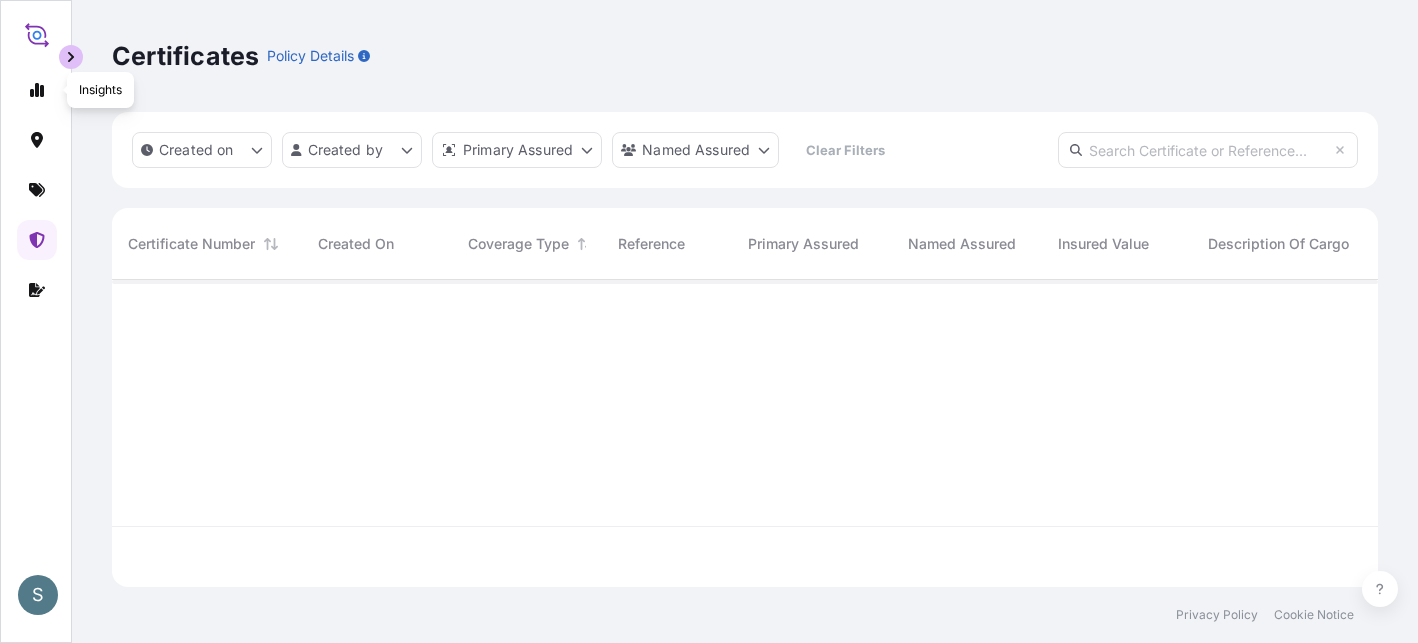scroll, scrollTop: 255, scrollLeft: 1083, axis: both 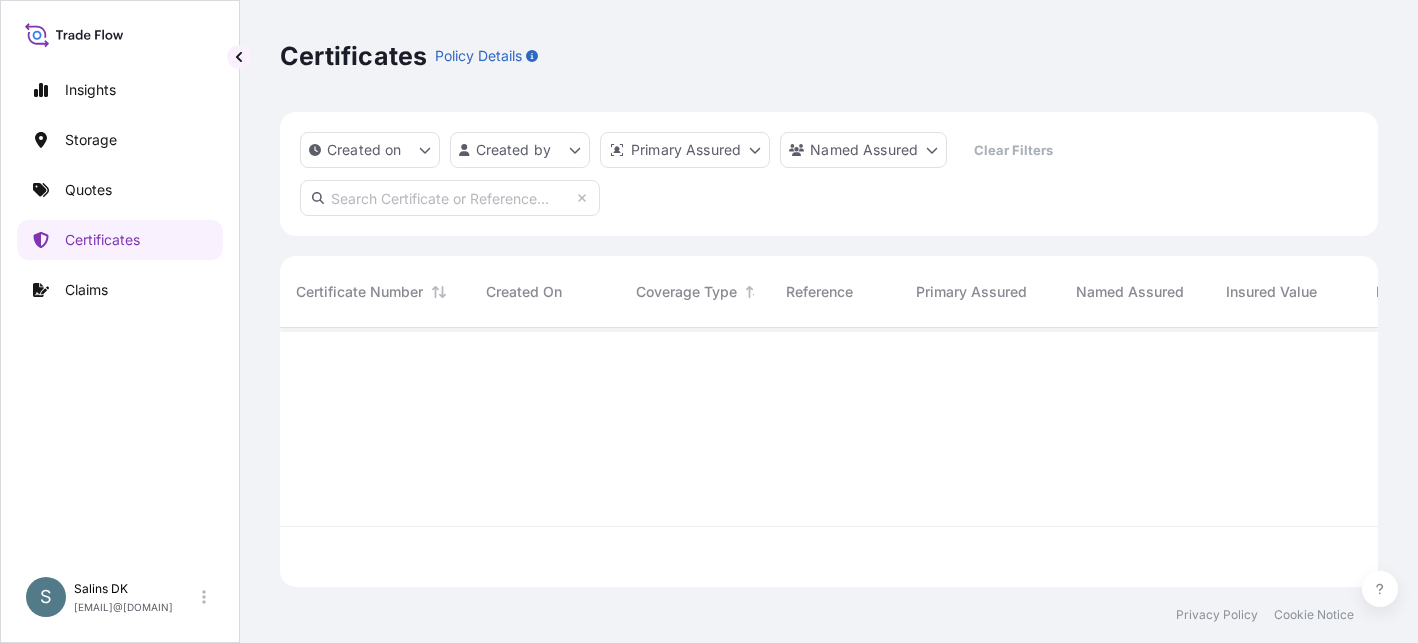 click at bounding box center (450, 198) 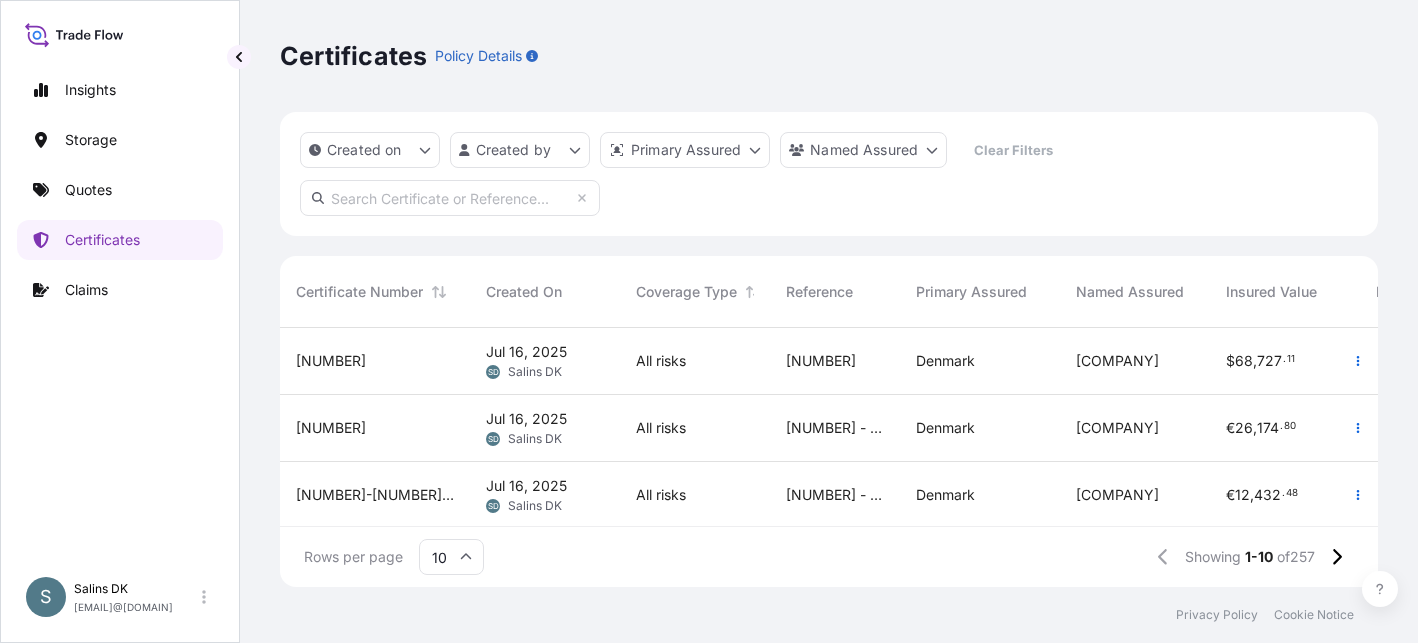 click at bounding box center (450, 198) 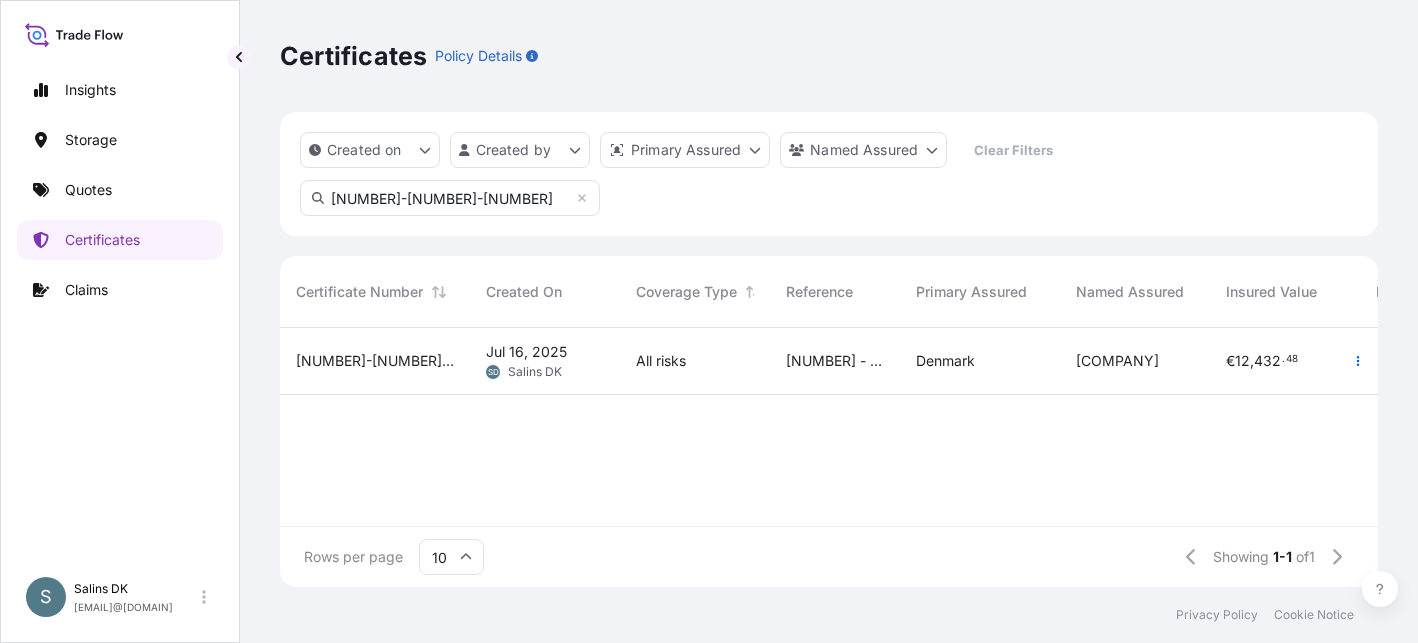 type on "[NUMBER]-[NUMBER]-[NUMBER]" 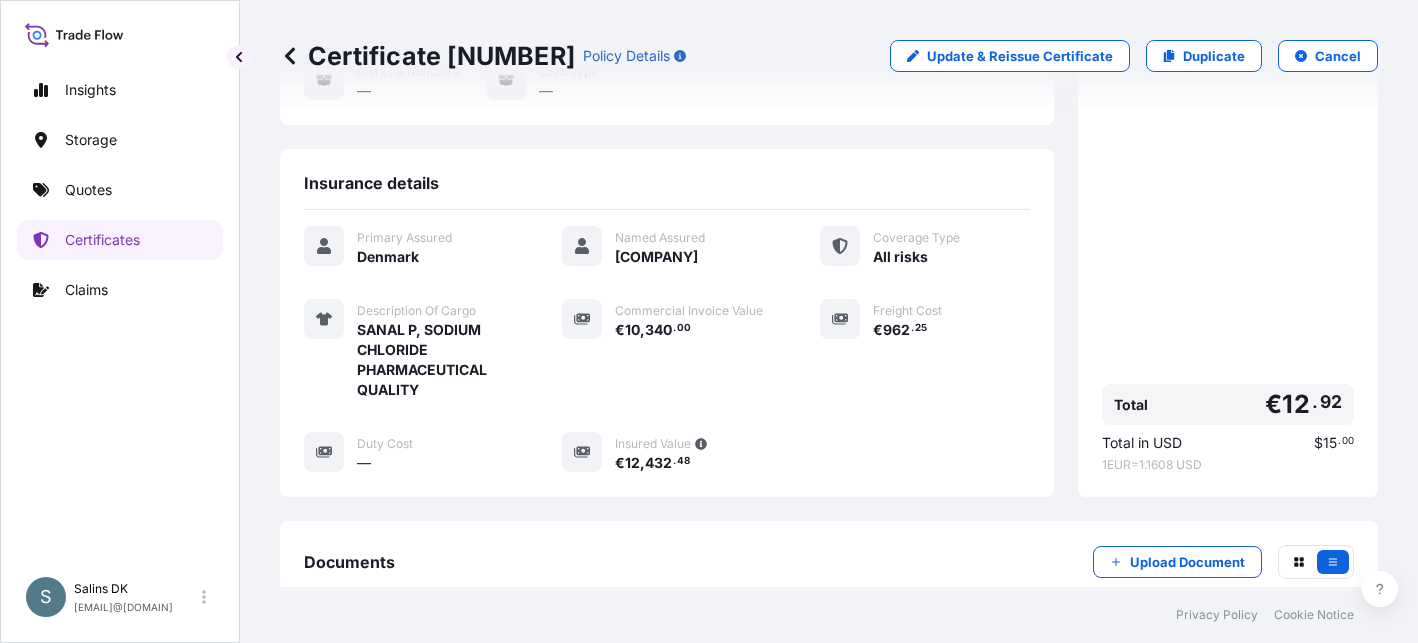 scroll, scrollTop: 300, scrollLeft: 0, axis: vertical 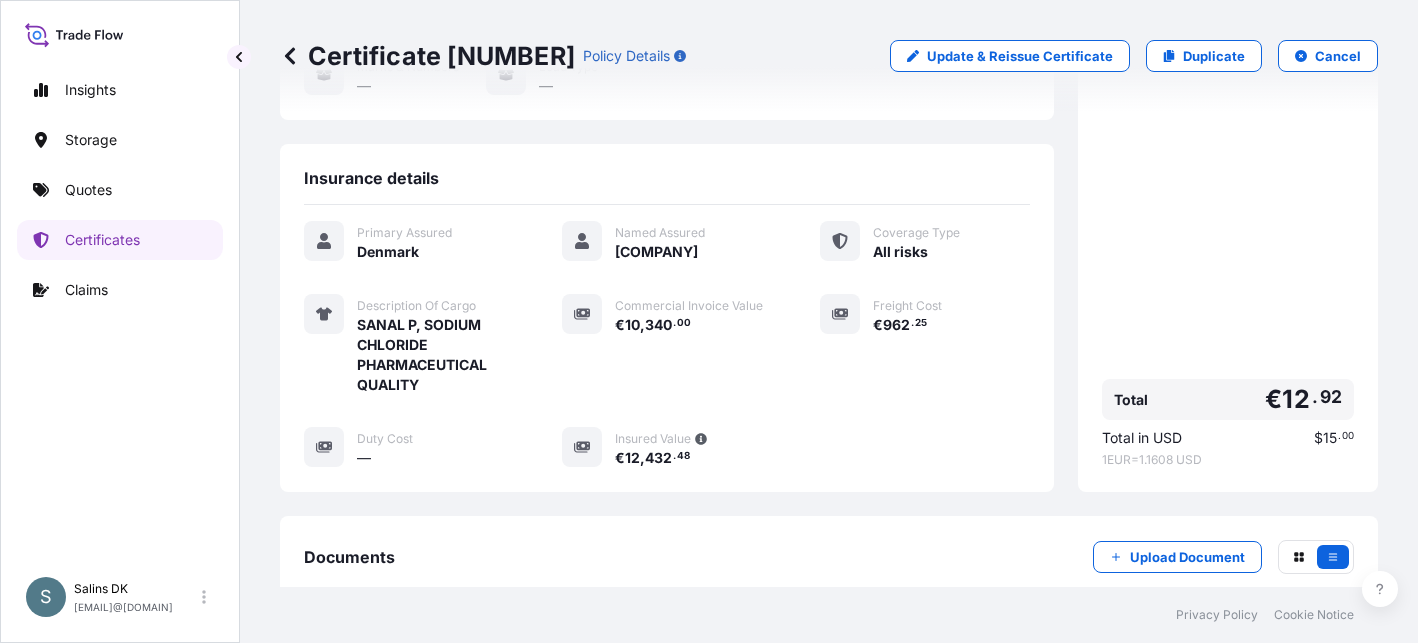 click on "Primary Assured Denmark Named Assured Mariager Salt Specialties A/S Coverage Type All risks Description Of Cargo SANAL P, SODIUM CHLORIDE PHARMACEUTICAL QUALITY
Commercial Invoice Value € 10 , 340 . 00 Freight Cost € 962 . 25 Duty Cost — Insured Value € 12 , 432 . 48" at bounding box center (667, 344) 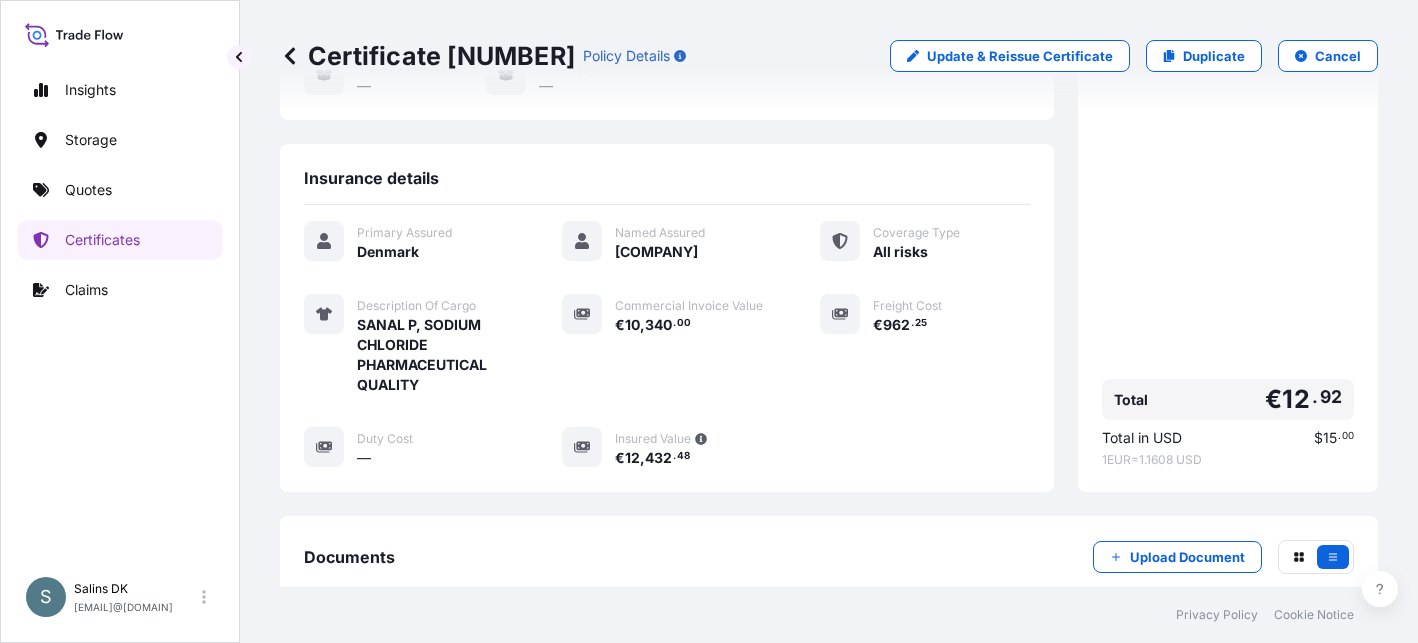click on "Certificate [NUMBER] Policy Details Update & Reissue Certificate Duplicate Cancel Shipment details Reference : [NUMBER] - [NUMBER] Origin Aarhus, Denmark Destination Nanjing, China Vessel MSC TARANTO Mode of Transport Water Date of Departure [DATE] Date of Arrival [DATE] Marks & Numbers — Load Type — Insurance details Primary Assured Denmark Named Assured Mariager Salt Specialties A/S Coverage Type All risks Description Of Cargo SANAL P, SODIUM CHLORIDE PHARMACEUTICAL QUALITY
Commercial Invoice Value € 10 , 340 . 00 Freight Cost € 962 . 25 Duty Cost — Insured Value € 12 , 432 . 48 Price details Premium € 12 . 92 Premium rate (%) 0.035 Total € 12 . 92 Total in USD $[NUMBER] 1 EUR = 1.1608 USD Documents Upload Document PDF Certificate [DATE] Claims File a Claim No claims were submitted against this certificate ." at bounding box center (829, 293) 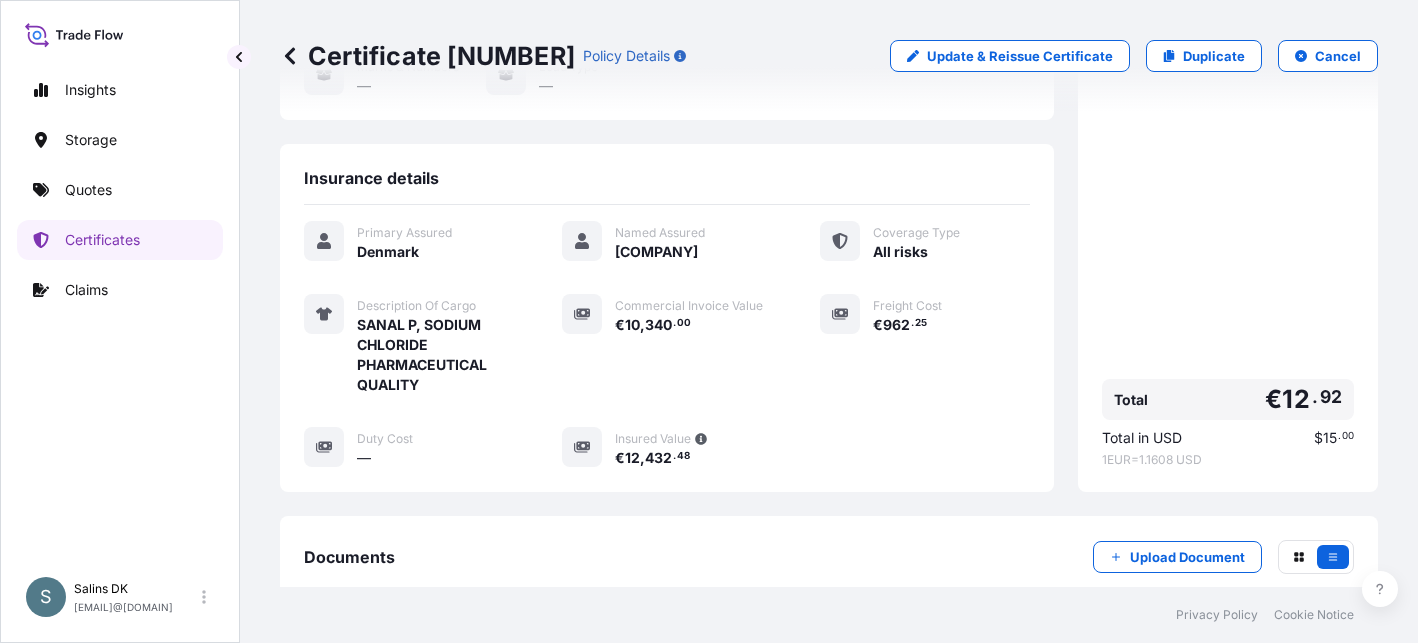 click on "Primary Assured Denmark Named Assured Mariager Salt Specialties A/S Coverage Type All risks Description Of Cargo SANAL P, SODIUM CHLORIDE PHARMACEUTICAL QUALITY
Commercial Invoice Value € 10 , 340 . 00 Freight Cost € 962 . 25 Duty Cost — Insured Value € 12 , 432 . 48" at bounding box center [667, 344] 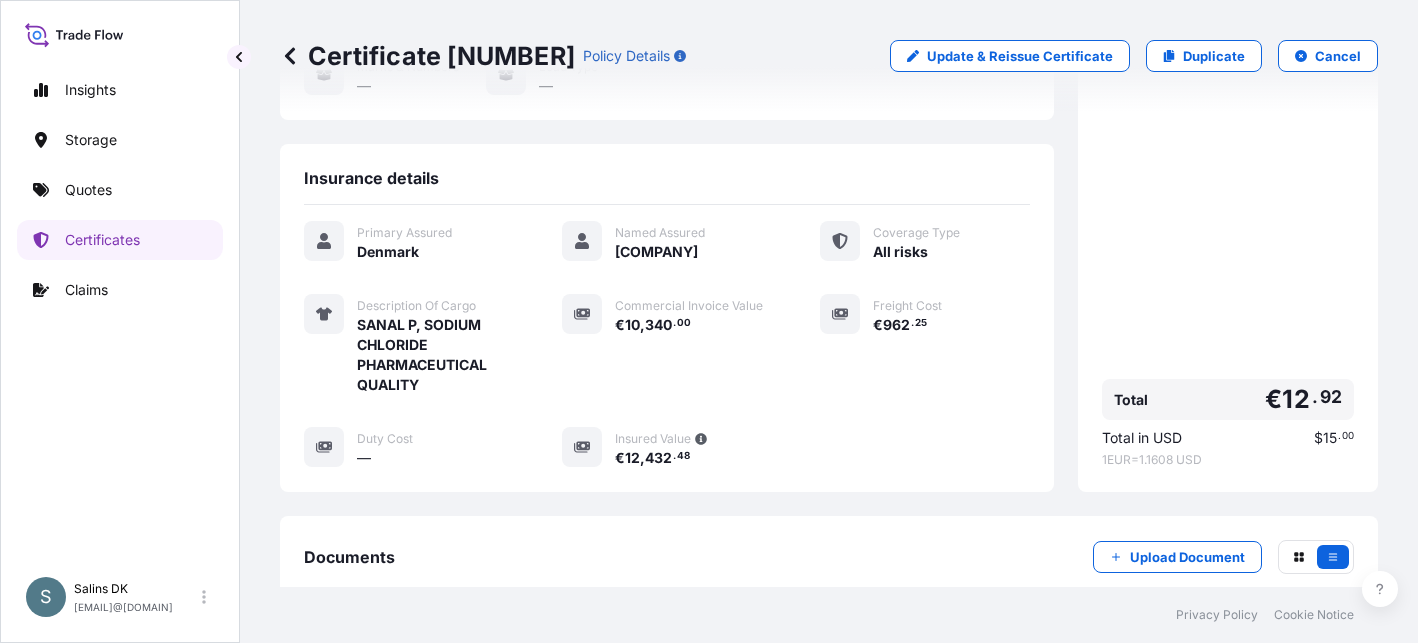 scroll, scrollTop: 400, scrollLeft: 0, axis: vertical 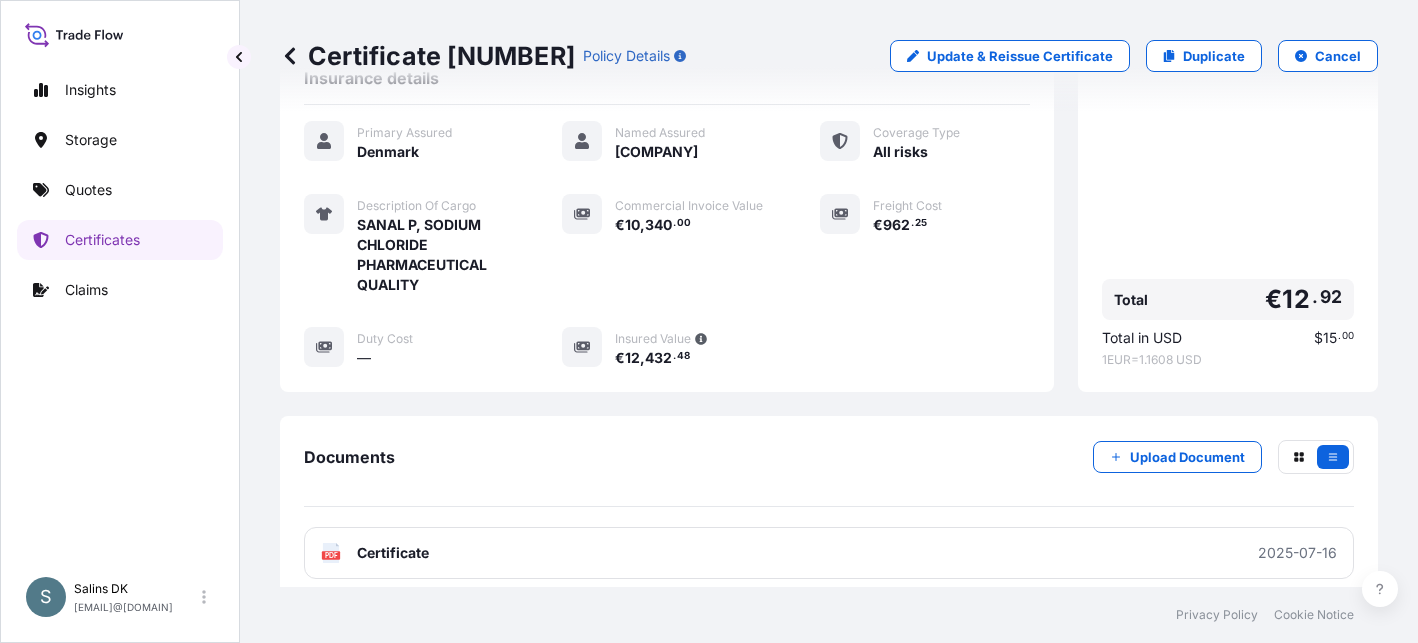 click on "Certificate [NUMBER] Policy Details Update & Reissue Certificate Duplicate Cancel Shipment details Reference : [NUMBER] - [NUMBER] Origin Aarhus, Denmark Destination Nanjing, China Vessel MSC TARANTO Mode of Transport Water Date of Departure [DATE] Date of Arrival [DATE] Marks & Numbers — Load Type — Insurance details Primary Assured Denmark Named Assured Mariager Salt Specialties A/S Coverage Type All risks Description Of Cargo SANAL P, SODIUM CHLORIDE PHARMACEUTICAL QUALITY
Commercial Invoice Value € 10 , 340 . 00 Freight Cost € 962 . 25 Duty Cost — Insured Value € 12 , 432 . 48 Price details Premium € 12 . 92 Premium rate (%) 0.035 Total € 12 . 92 Total in USD $[NUMBER] 1 EUR = 1.1608 USD Documents Upload Document PDF Certificate [DATE] Claims File a Claim No claims were submitted against this certificate ." at bounding box center [829, 293] 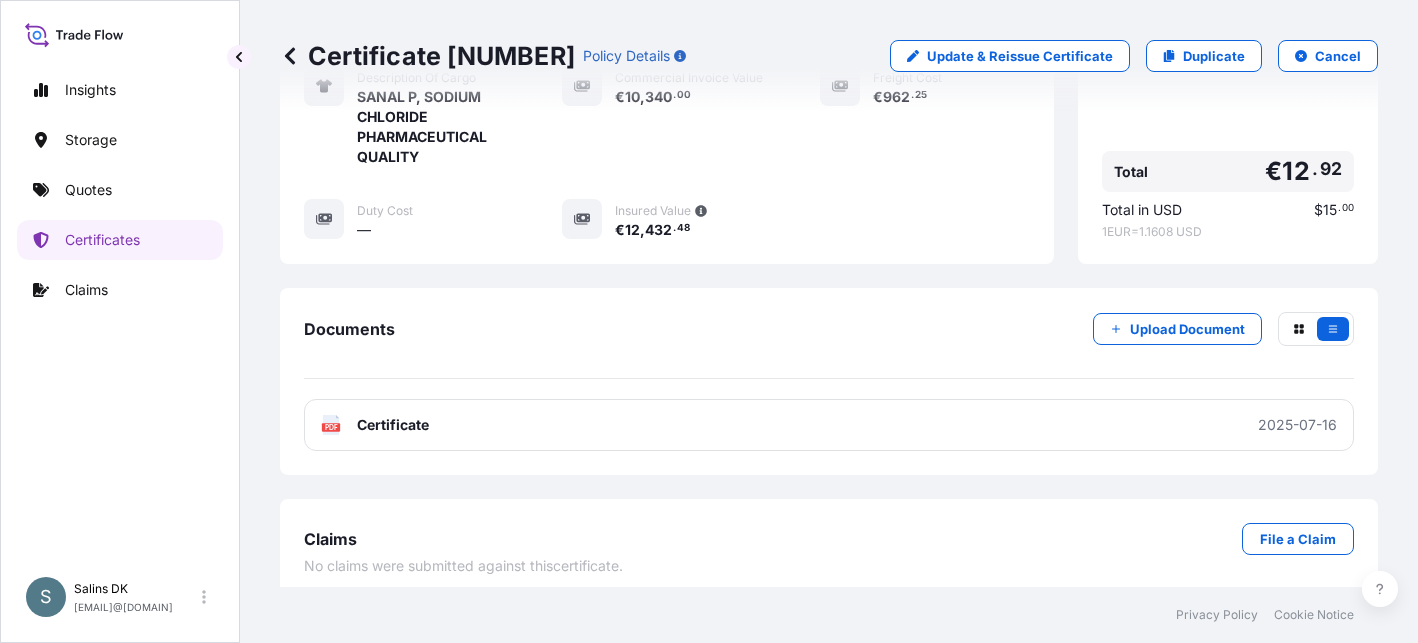 scroll, scrollTop: 541, scrollLeft: 0, axis: vertical 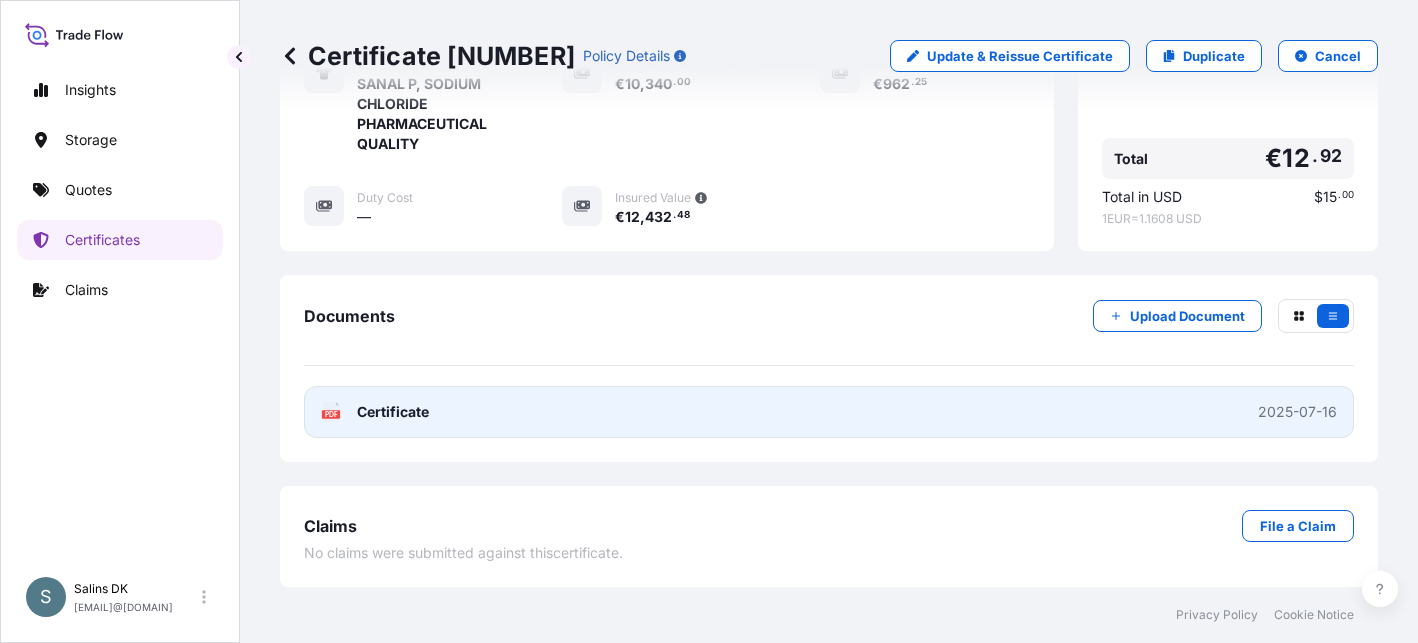 click 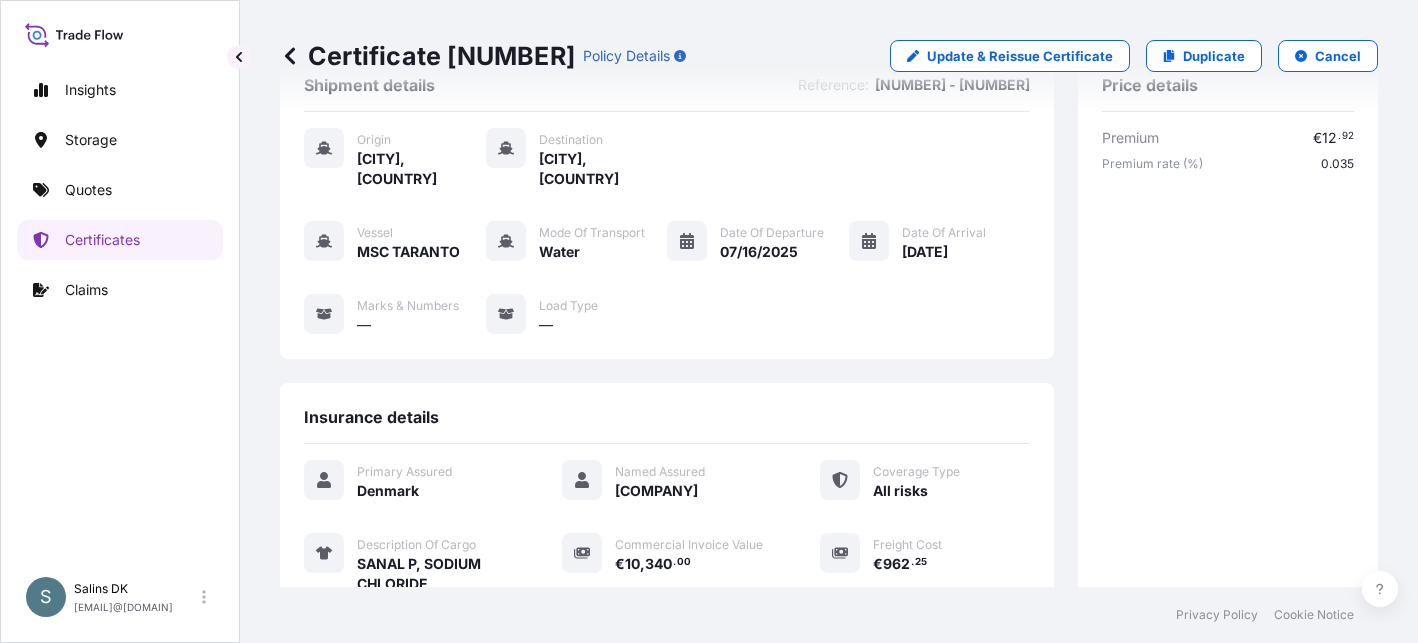 scroll, scrollTop: 0, scrollLeft: 0, axis: both 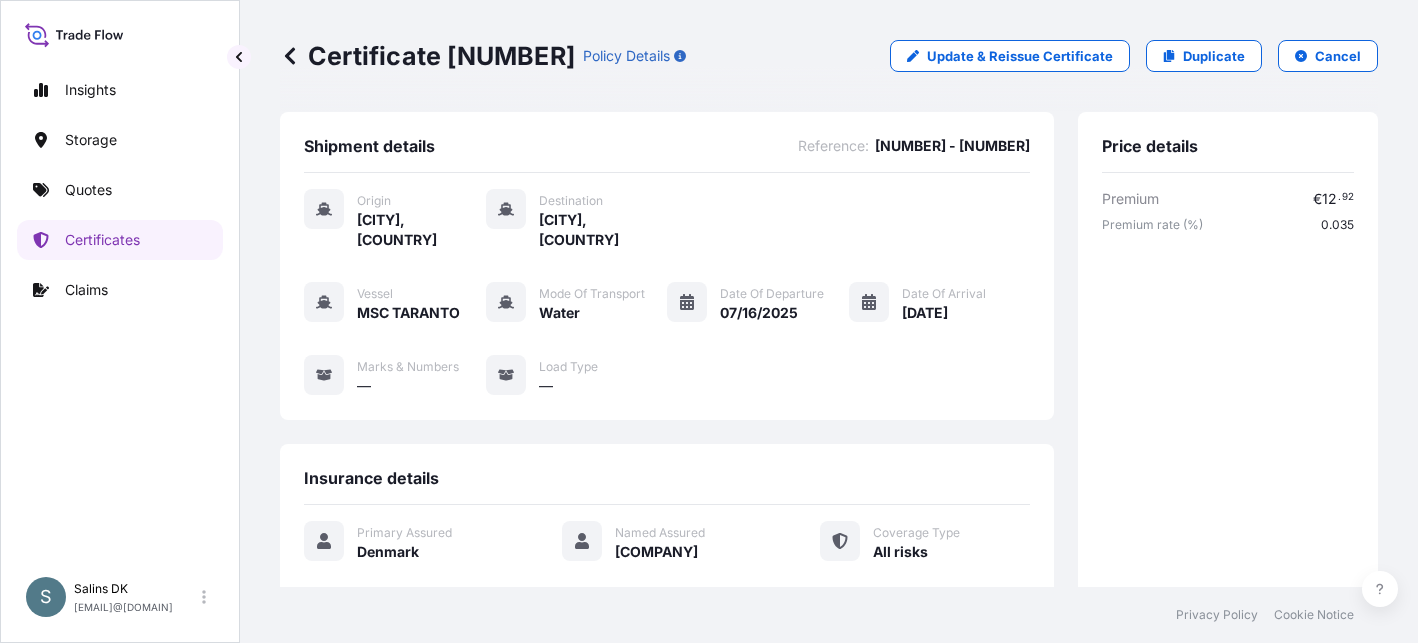 click on "Vessel MSC TARANTO Mode of Transport Water Date of Departure [DATE] Date of Arrival [DATE] Marks & Numbers — Load Type —" at bounding box center (667, 339) 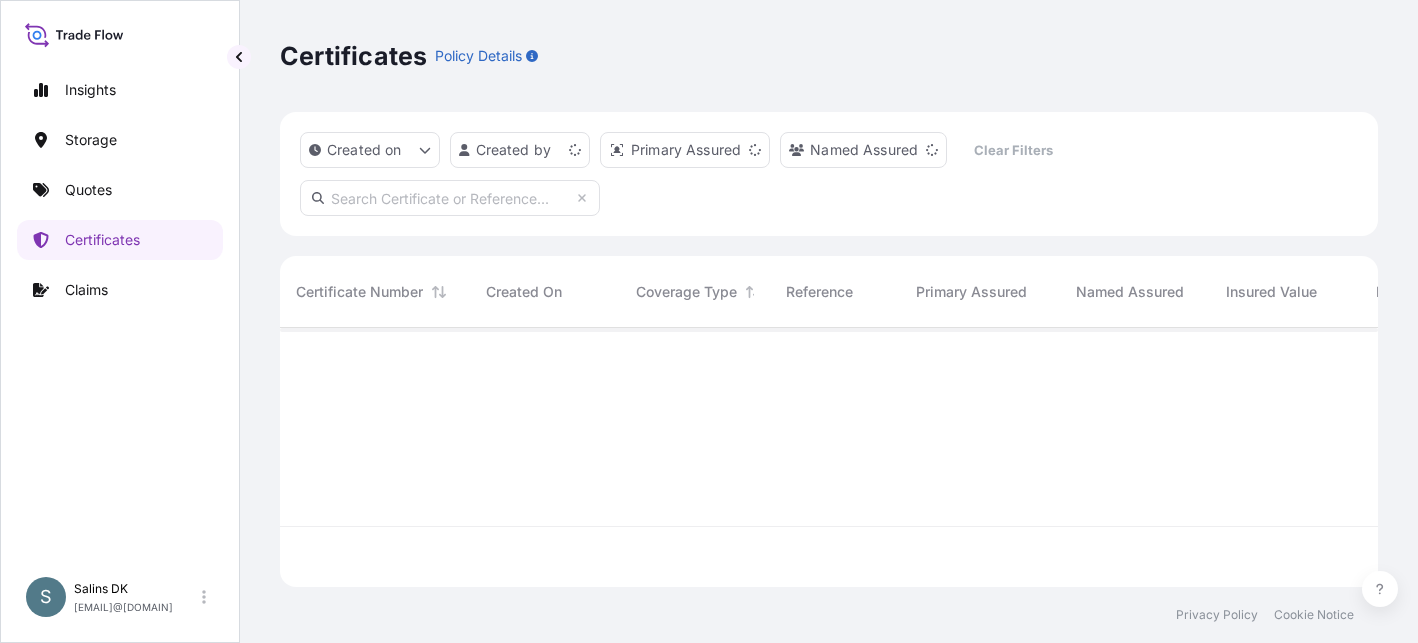 scroll, scrollTop: 16, scrollLeft: 16, axis: both 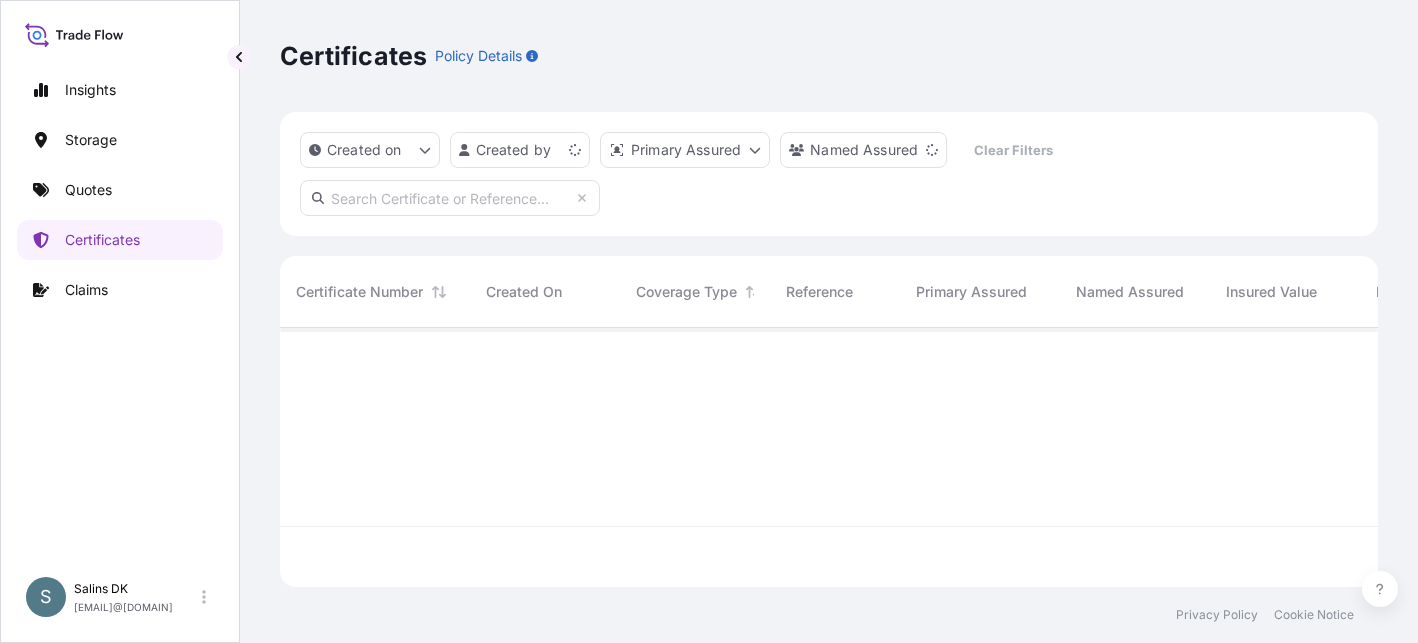click at bounding box center (450, 198) 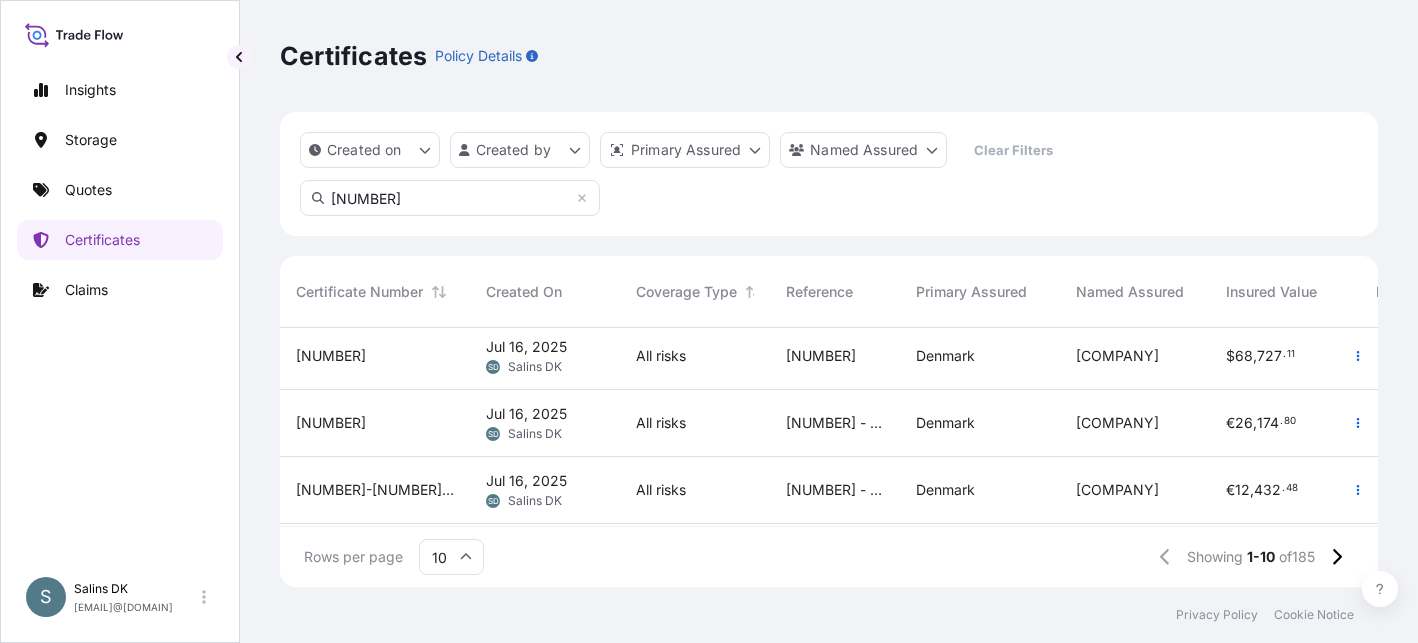 scroll, scrollTop: 0, scrollLeft: 0, axis: both 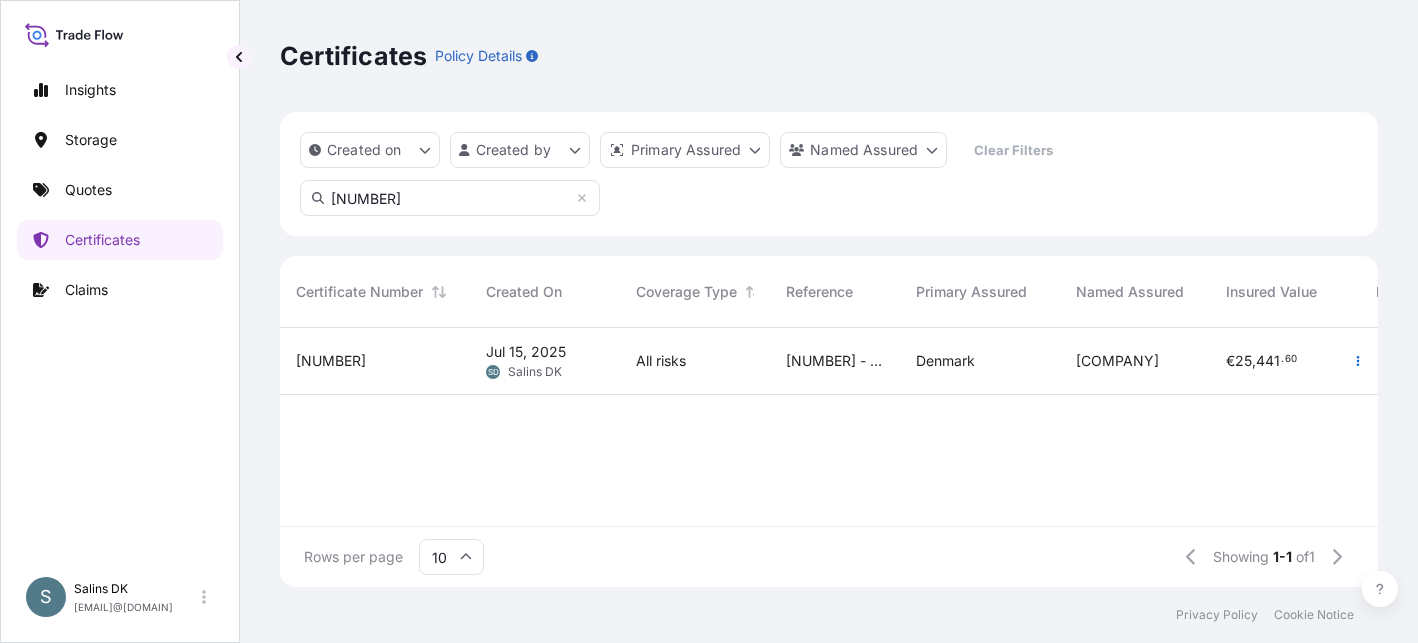 type on "[NUMBER]" 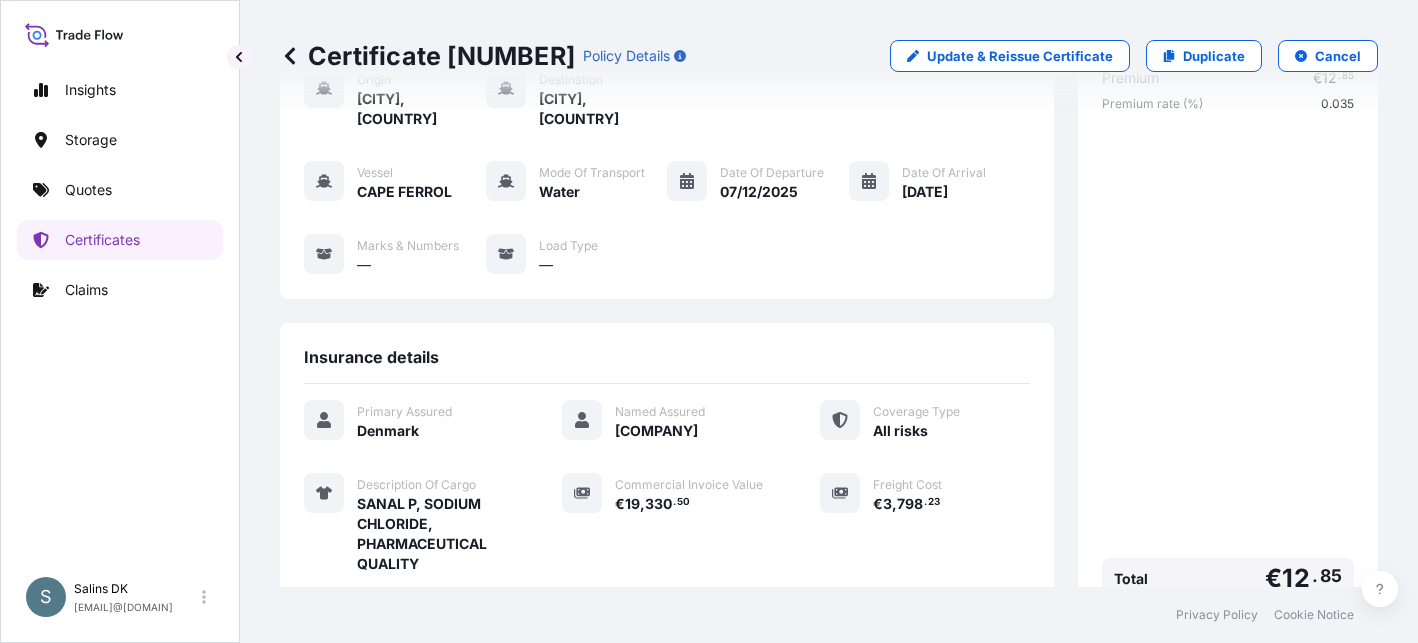 scroll, scrollTop: 100, scrollLeft: 0, axis: vertical 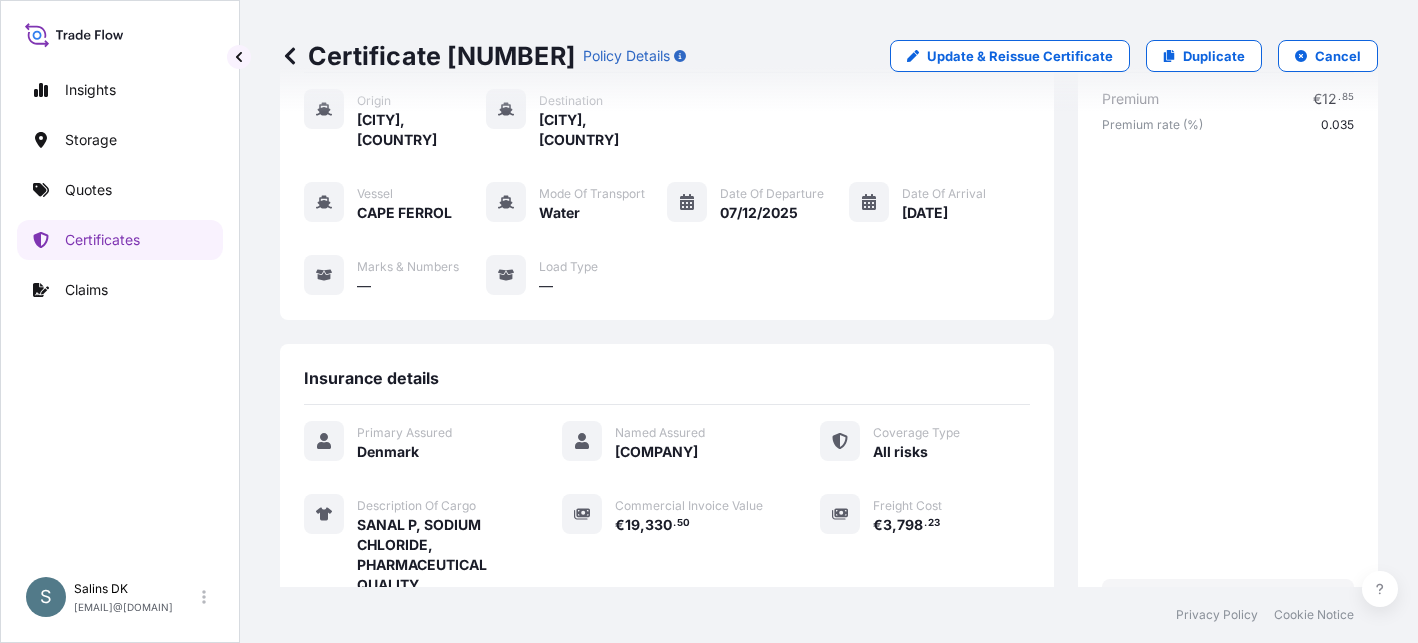 click on "Premium € 12 . 85 Premium rate (%) 0.035 Total € 12 . 85 Total in USD $ 15 . 00 1  EUR  =  1.1674   USD" at bounding box center [1228, 378] 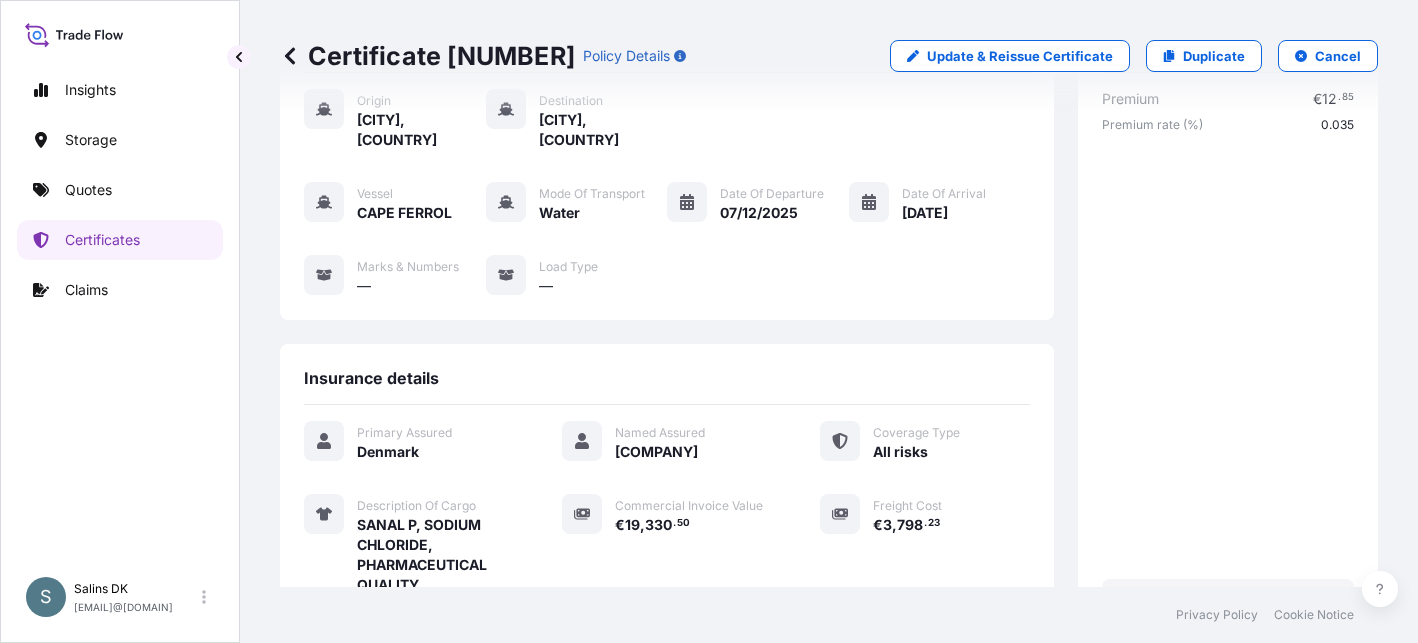 scroll, scrollTop: 0, scrollLeft: 0, axis: both 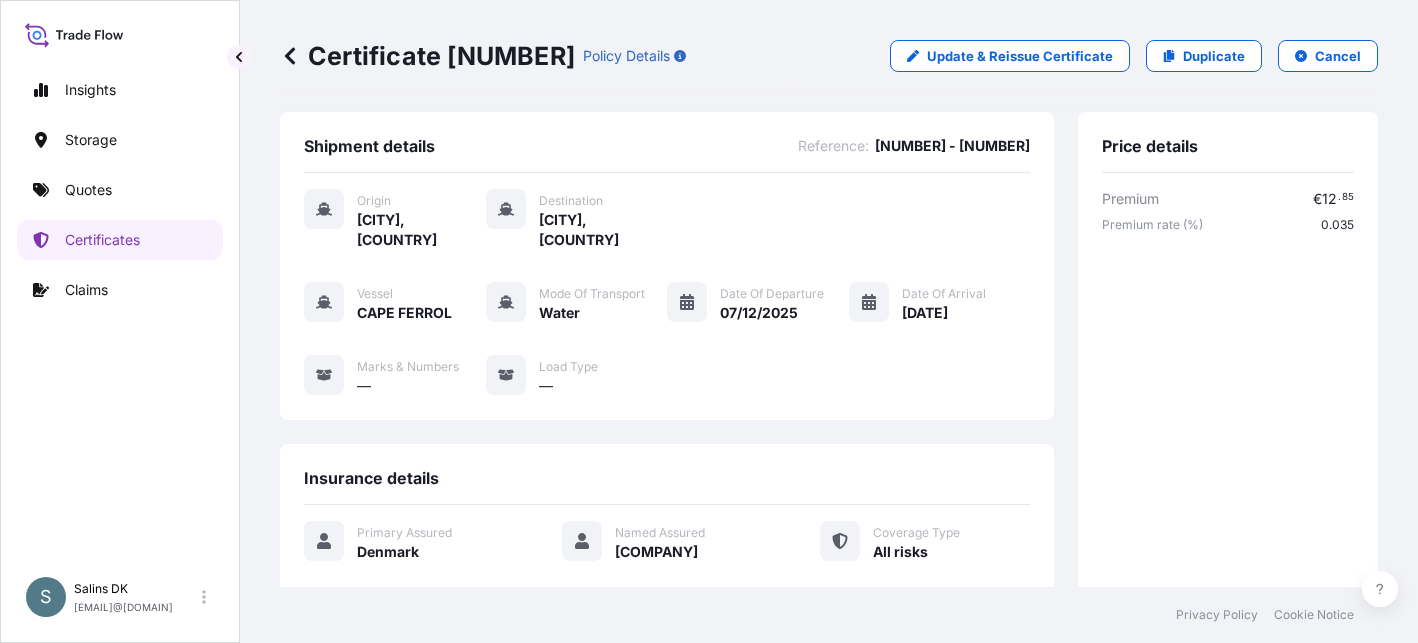 click 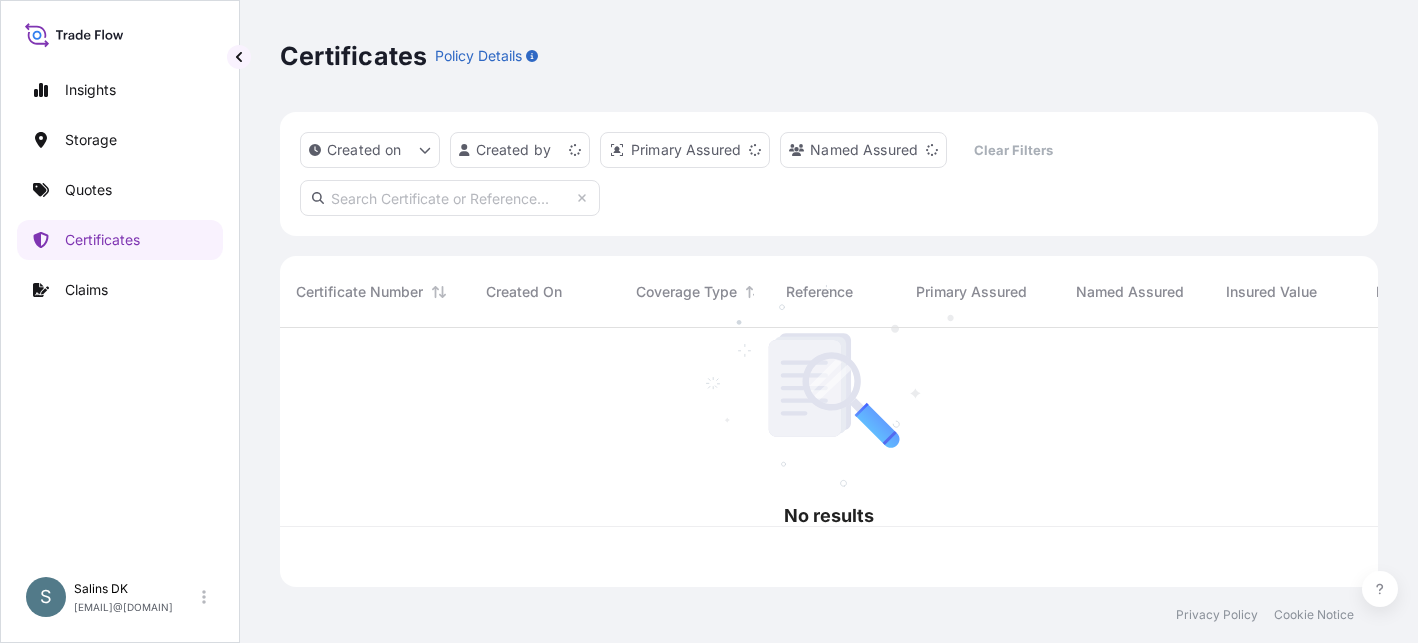 scroll, scrollTop: 16, scrollLeft: 16, axis: both 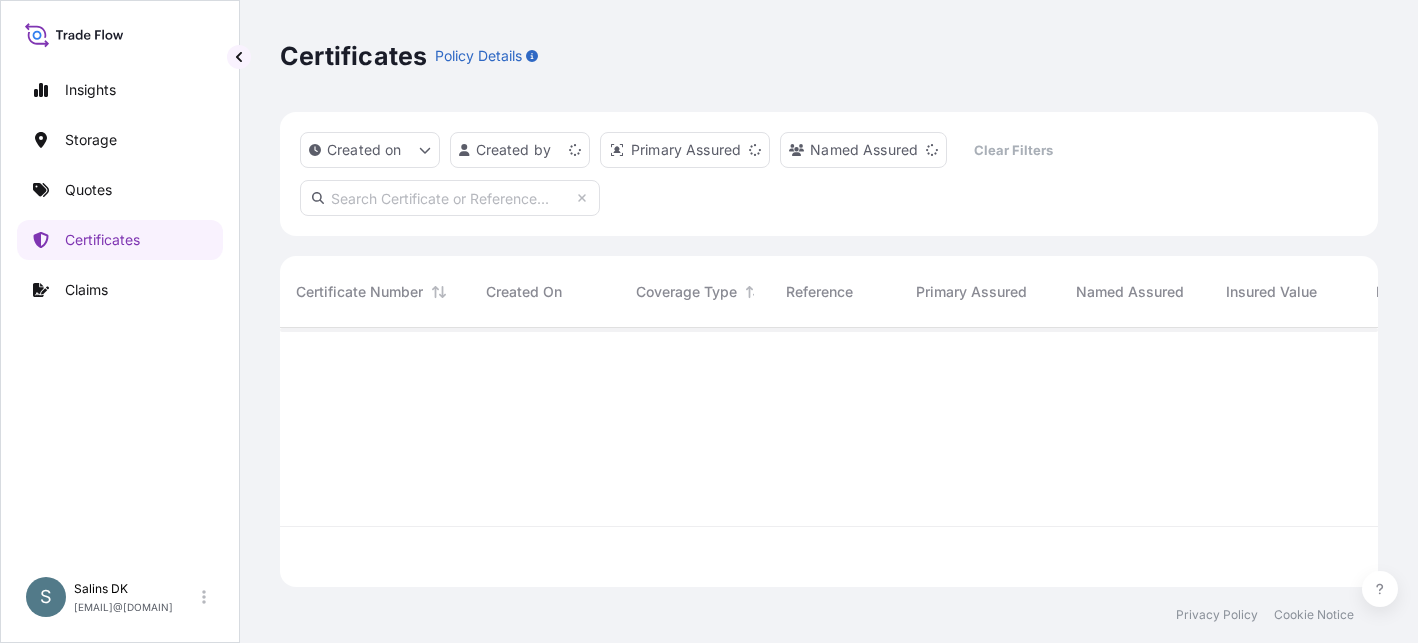 click at bounding box center [450, 198] 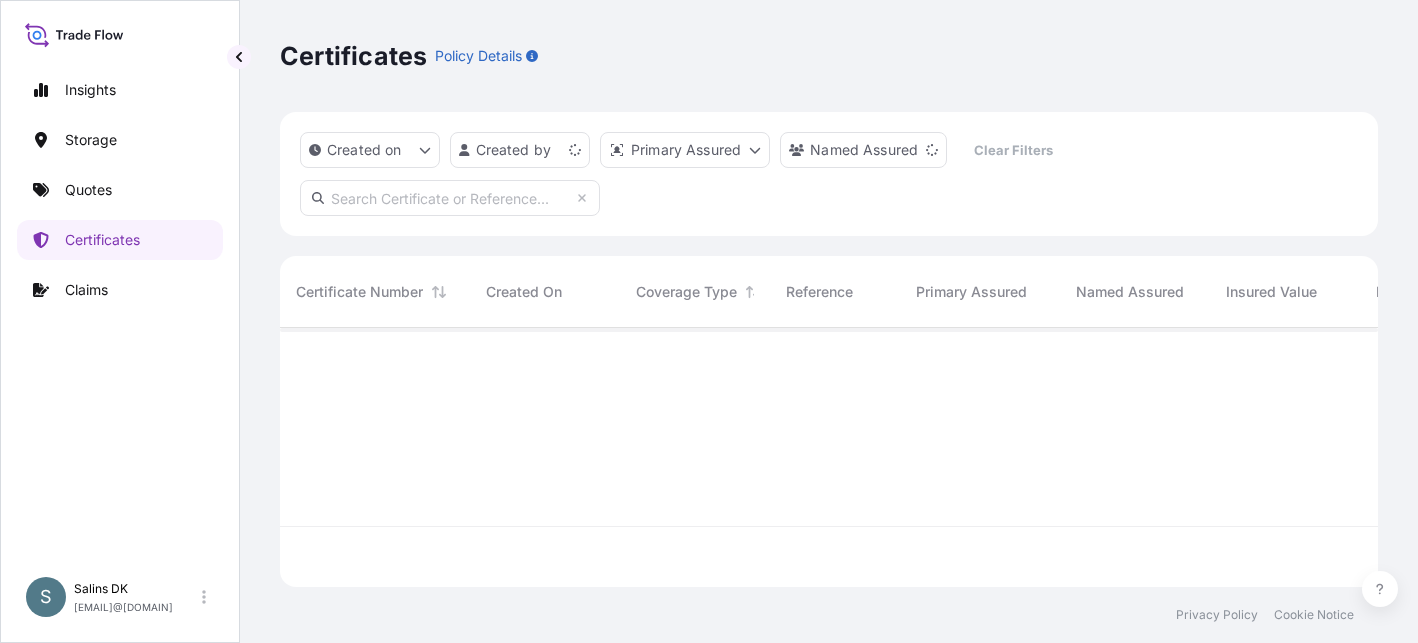 click at bounding box center (450, 198) 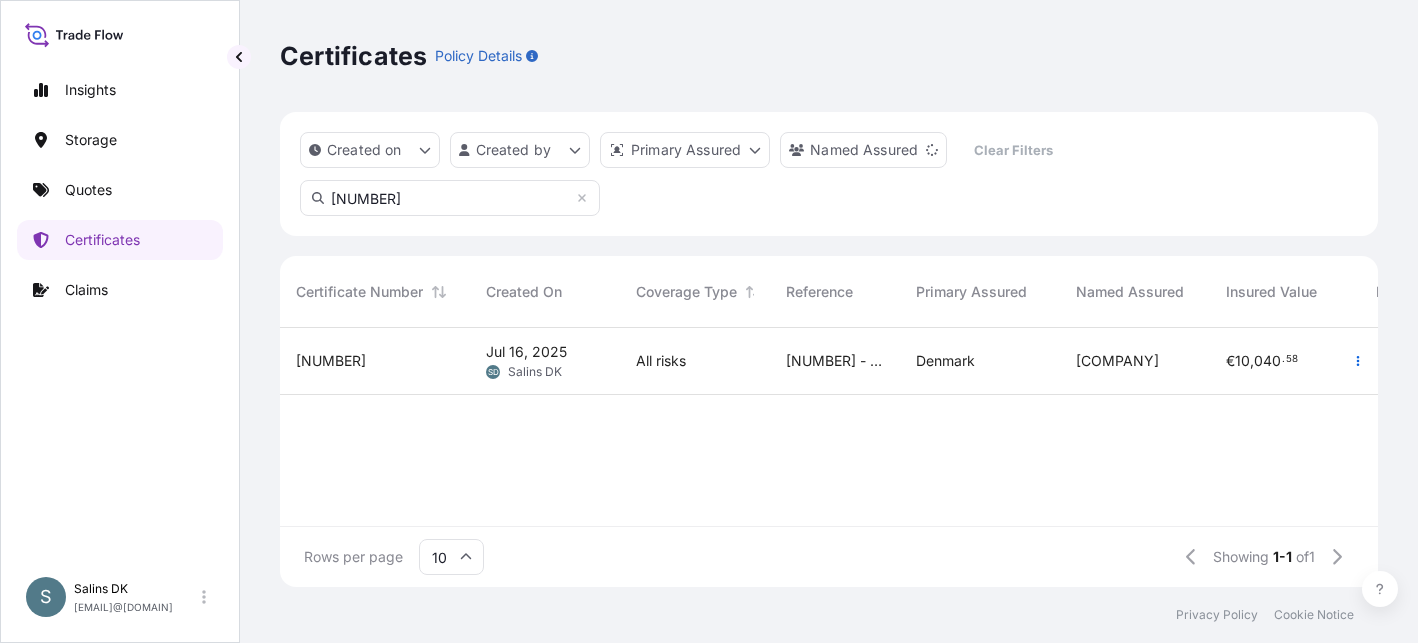 type on "[NUMBER]" 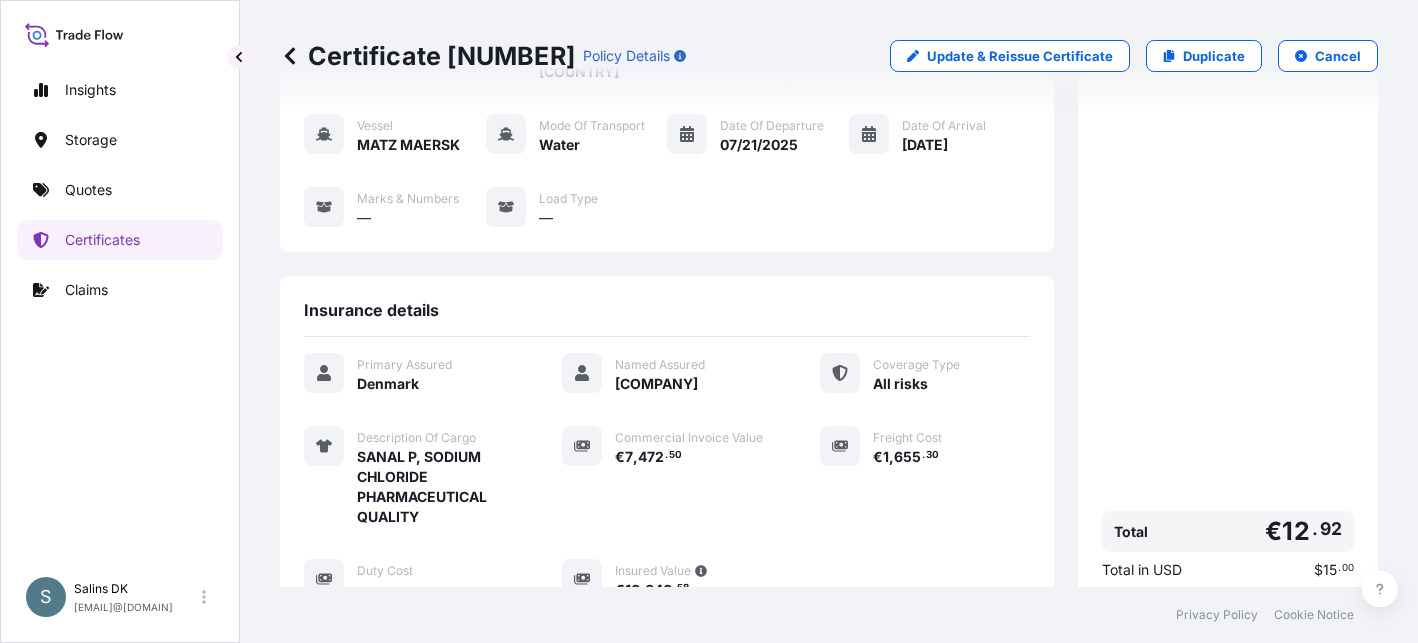 scroll, scrollTop: 200, scrollLeft: 0, axis: vertical 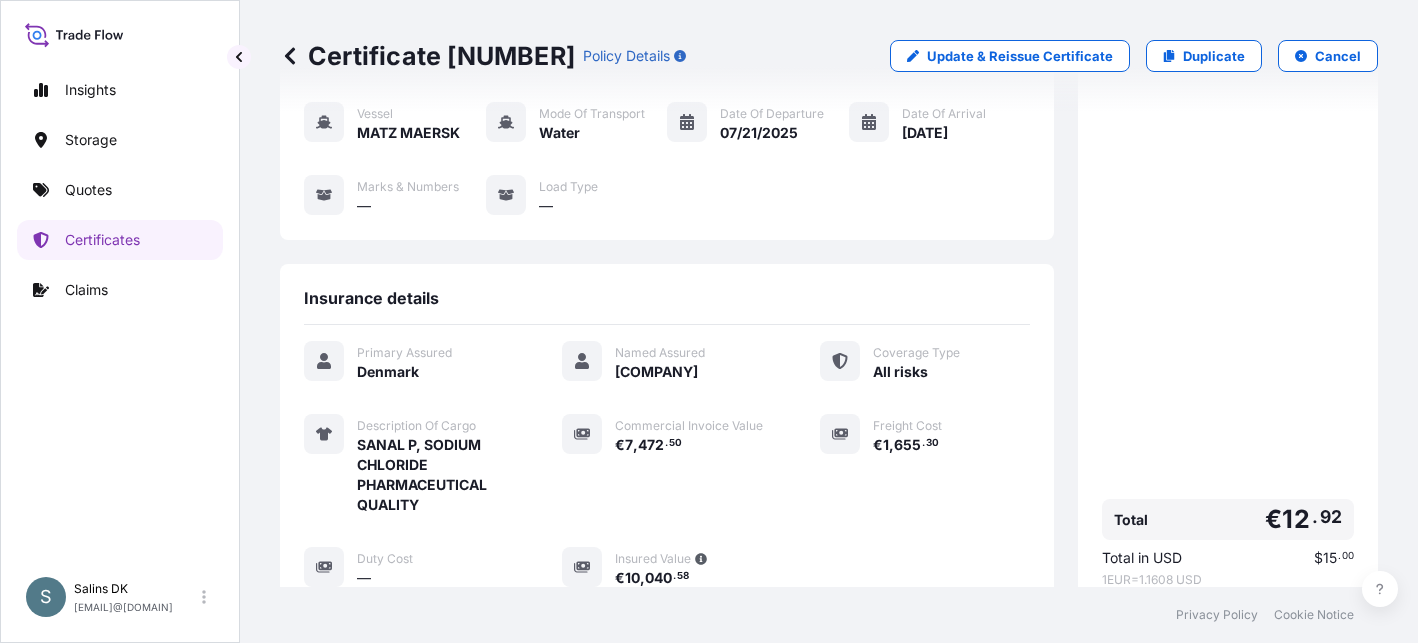 click on "Primary Assured Denmark Named Assured Mariager Salt Specialties A/S Coverage Type All risks Description Of Cargo SANAL P, SODIUM CHLORIDE PHARMACEUTICAL QUALITY
Commercial Invoice Value € 7 , 472 . 50 Freight Cost € 1 , 655 . 30 Duty Cost — Insured Value € 10 , 040 . 58" at bounding box center (667, 464) 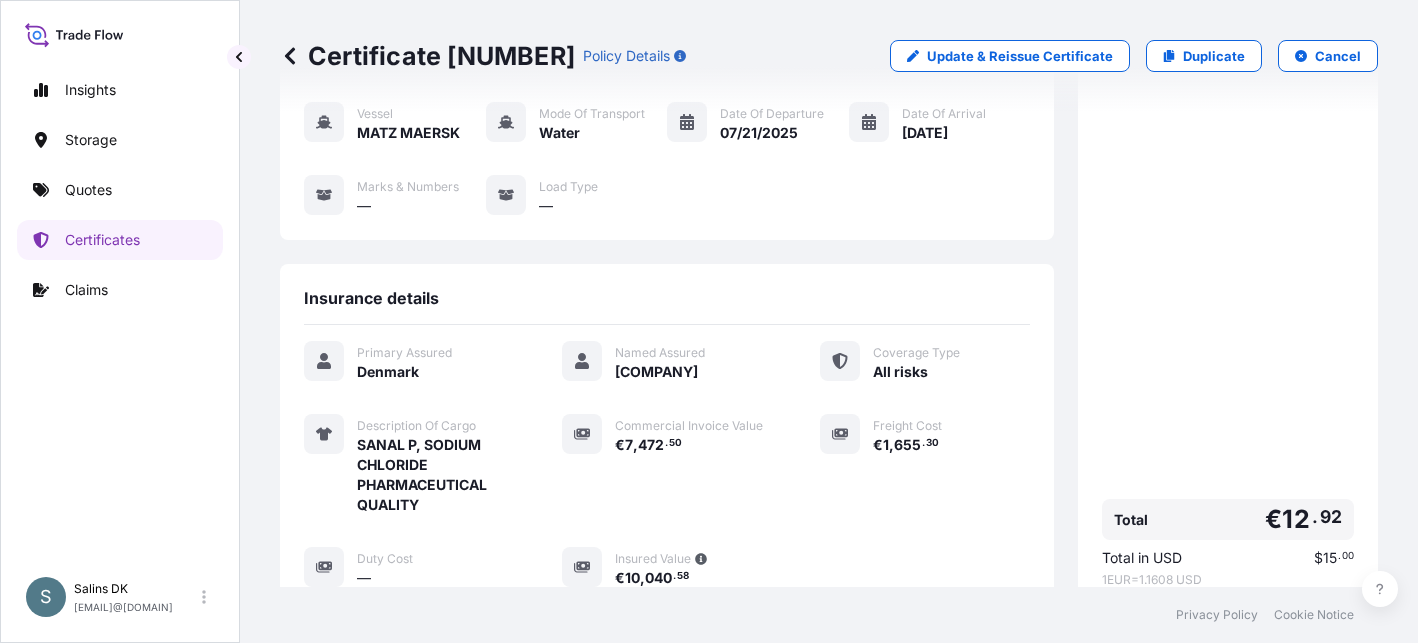 click on "Primary Assured Denmark Named Assured Mariager Salt Specialties A/S Coverage Type All risks Description Of Cargo SANAL P, SODIUM CHLORIDE PHARMACEUTICAL QUALITY
Commercial Invoice Value € 7 , 472 . 50 Freight Cost € 1 , 655 . 30 Duty Cost — Insured Value € 10 , 040 . 58" at bounding box center [667, 464] 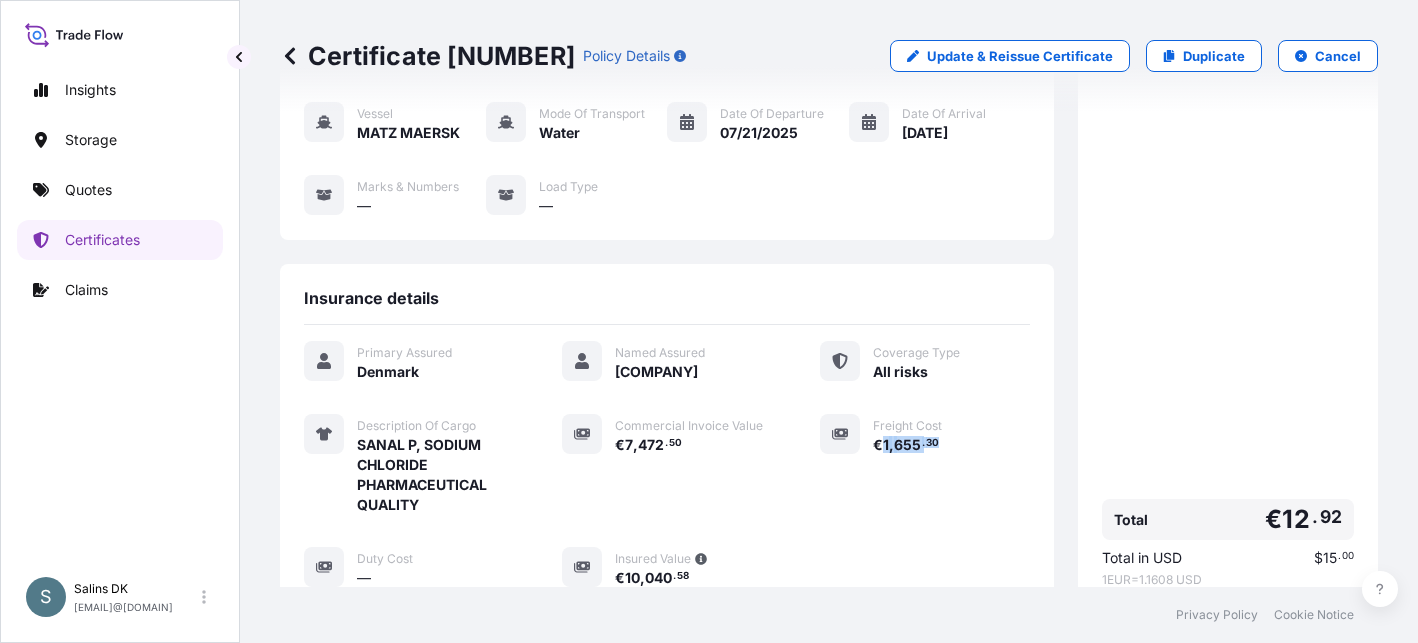 drag, startPoint x: 927, startPoint y: 445, endPoint x: 872, endPoint y: 445, distance: 55 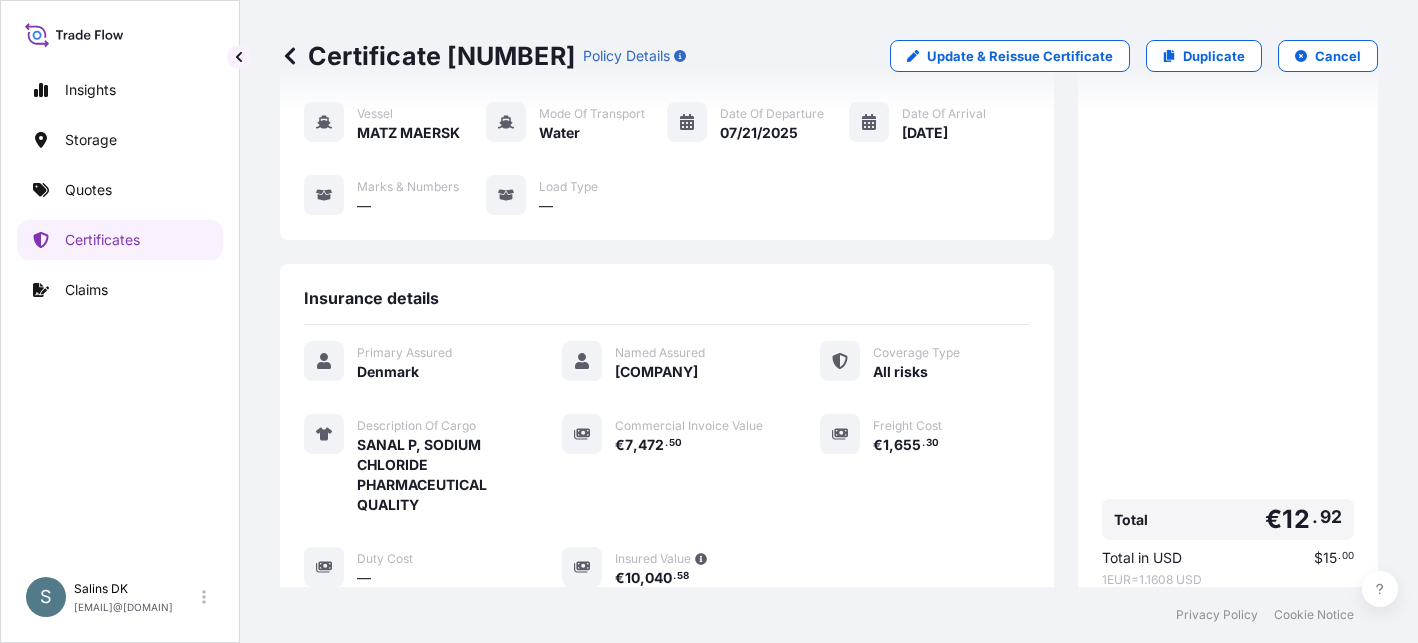 click on "[STREET_ADDRESS], [POSTAL_CODE], [CITY], [COUNTRY]" at bounding box center (667, 438) 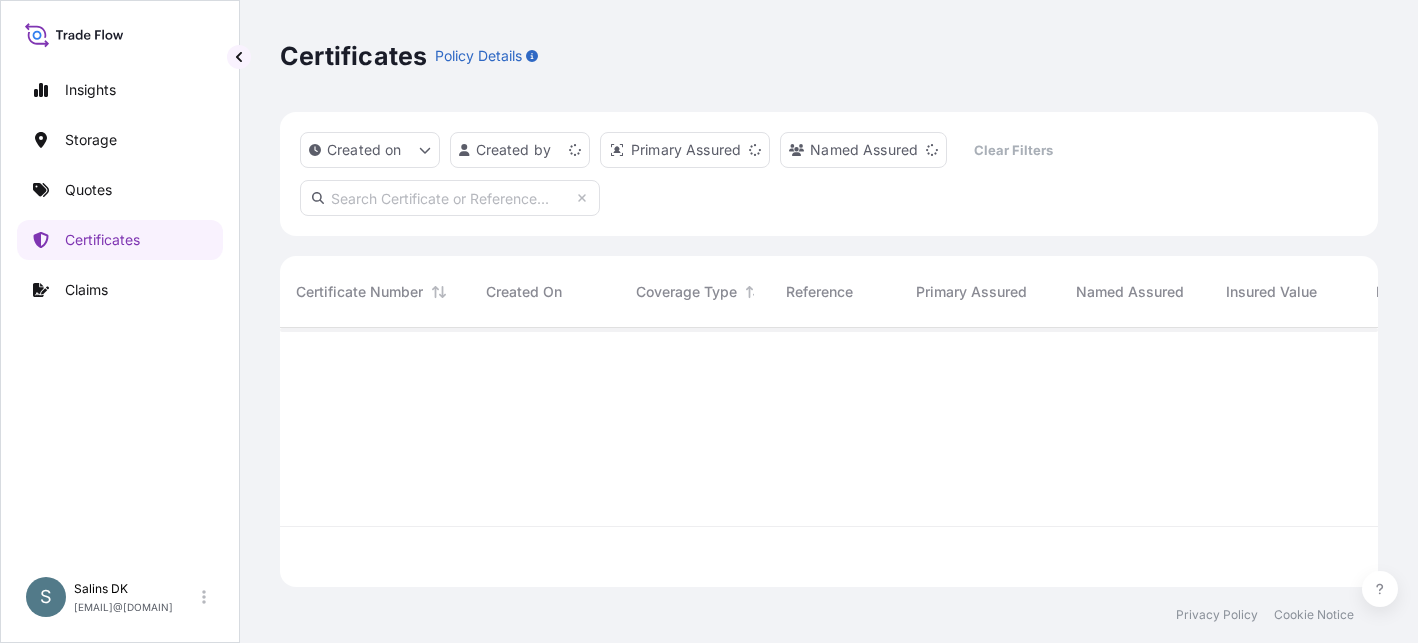 scroll, scrollTop: 0, scrollLeft: 0, axis: both 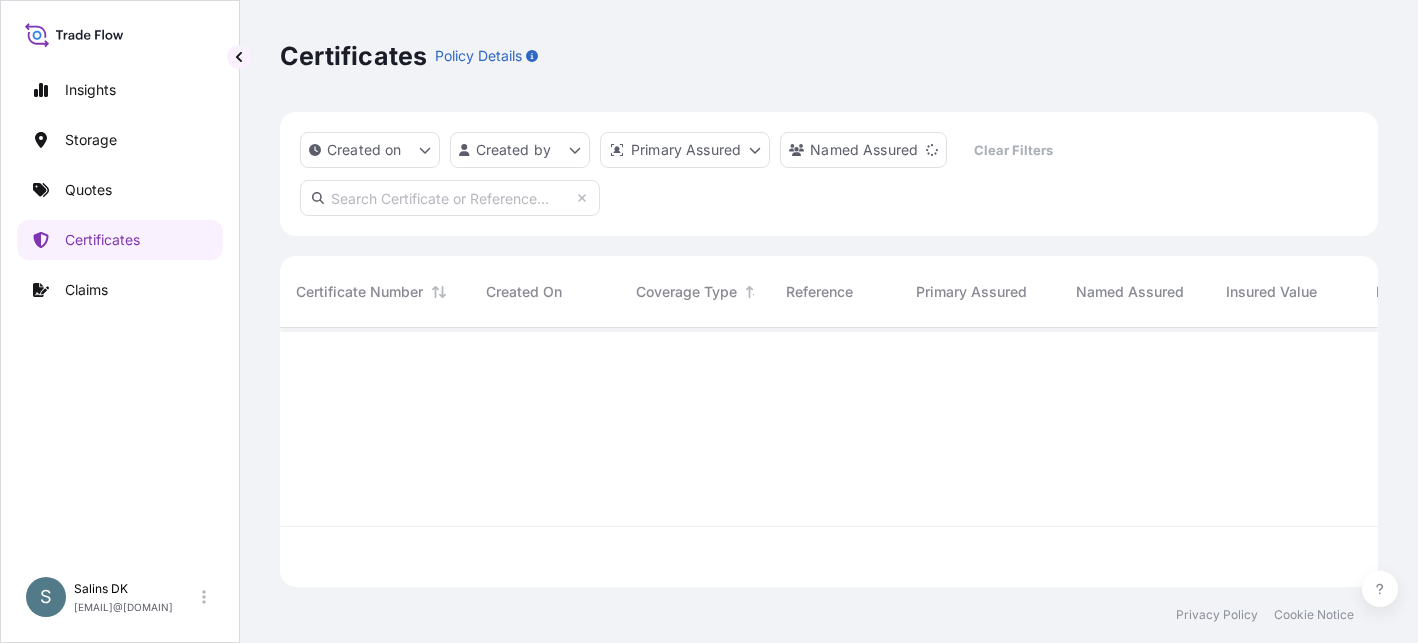 click at bounding box center (450, 198) 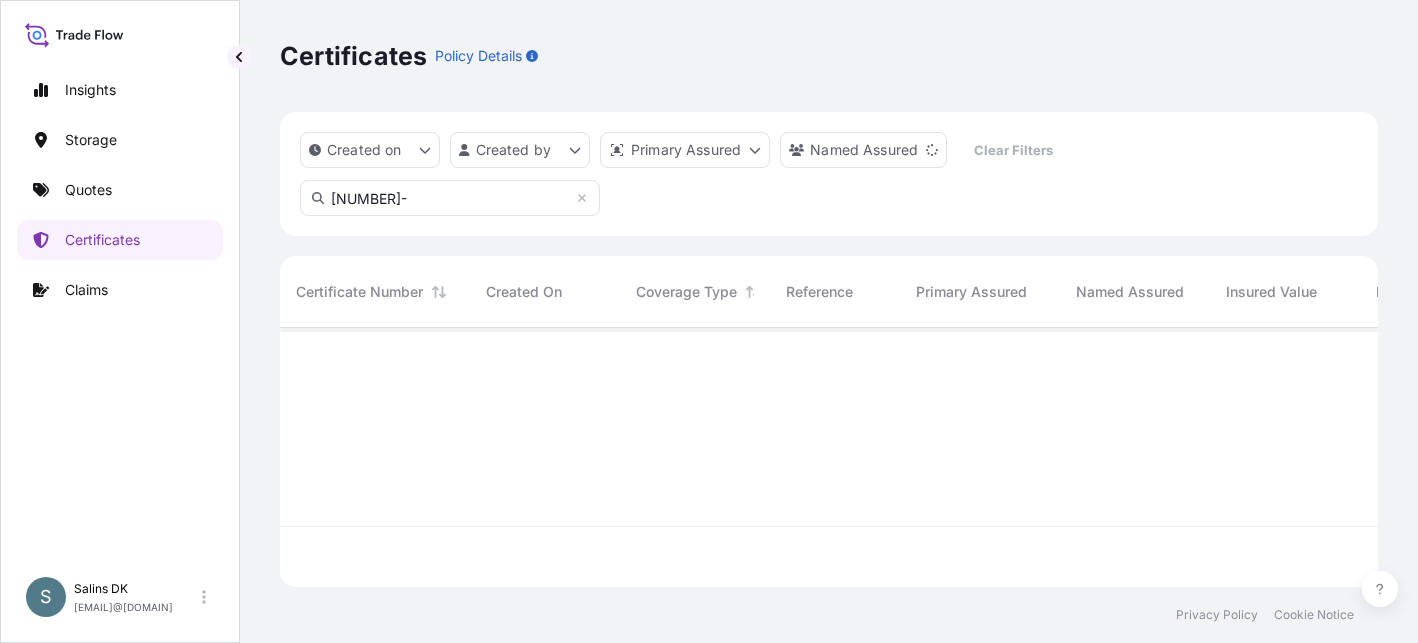 click on "[NUMBER]-" at bounding box center [450, 198] 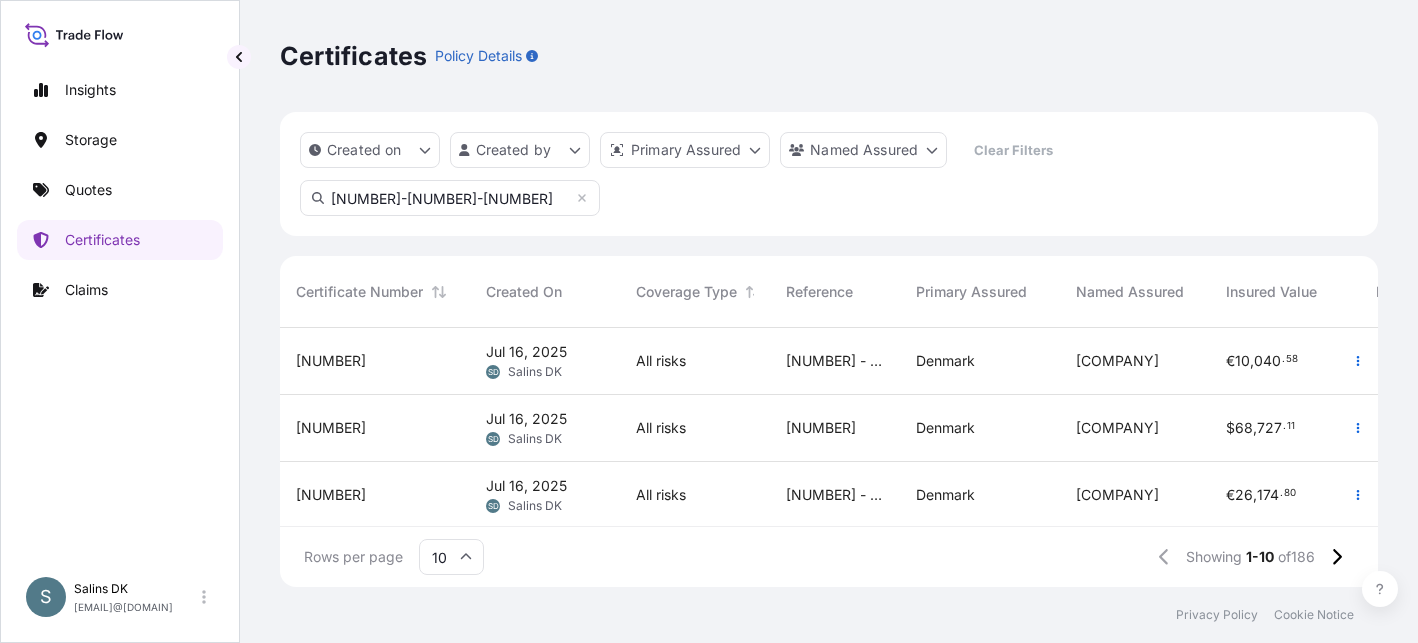 click on "[NUMBER]-[NUMBER]-[NUMBER]" at bounding box center [450, 198] 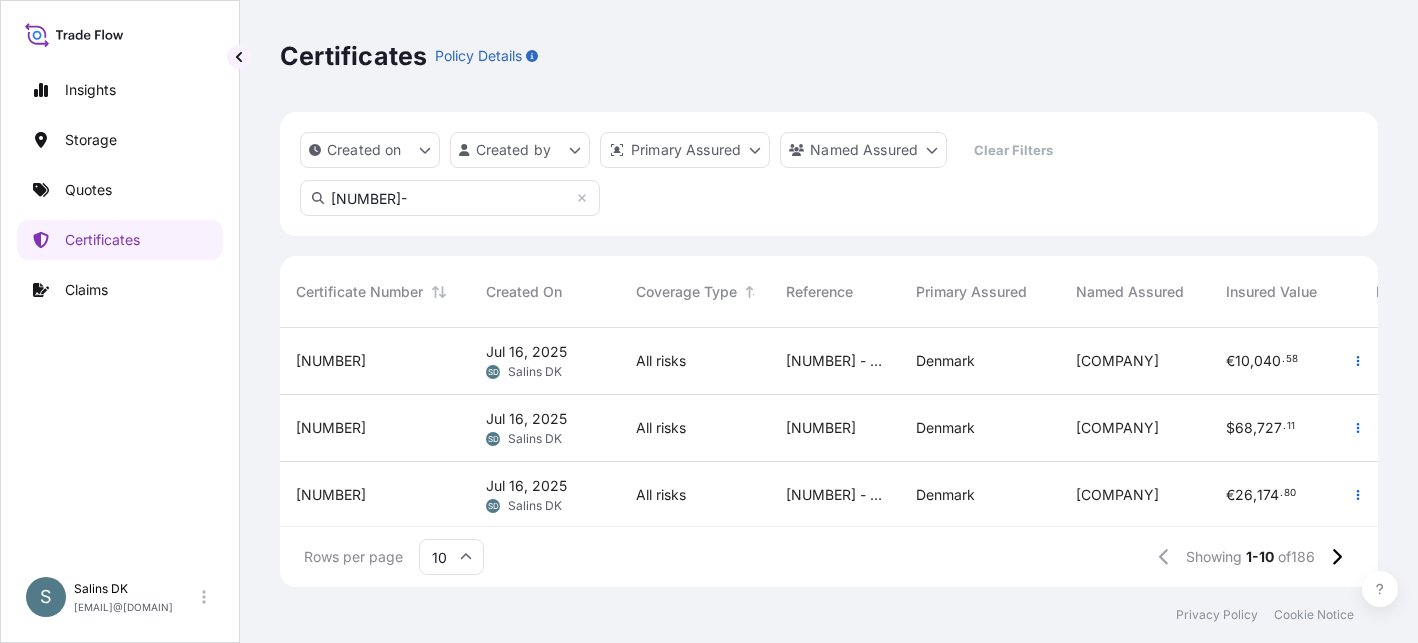 type on "[NUMBER]-[NUMBER]-[NUMBER]" 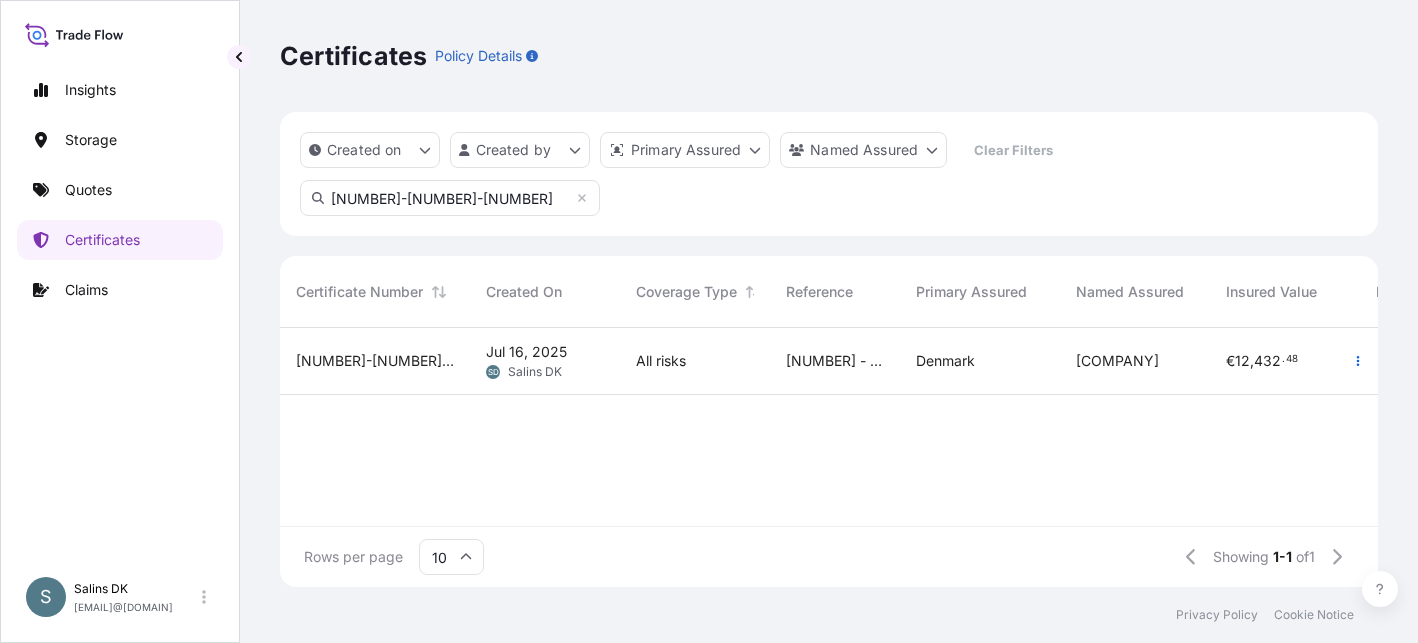 click on "[NUMBER] - [NUMBER]" at bounding box center (835, 361) 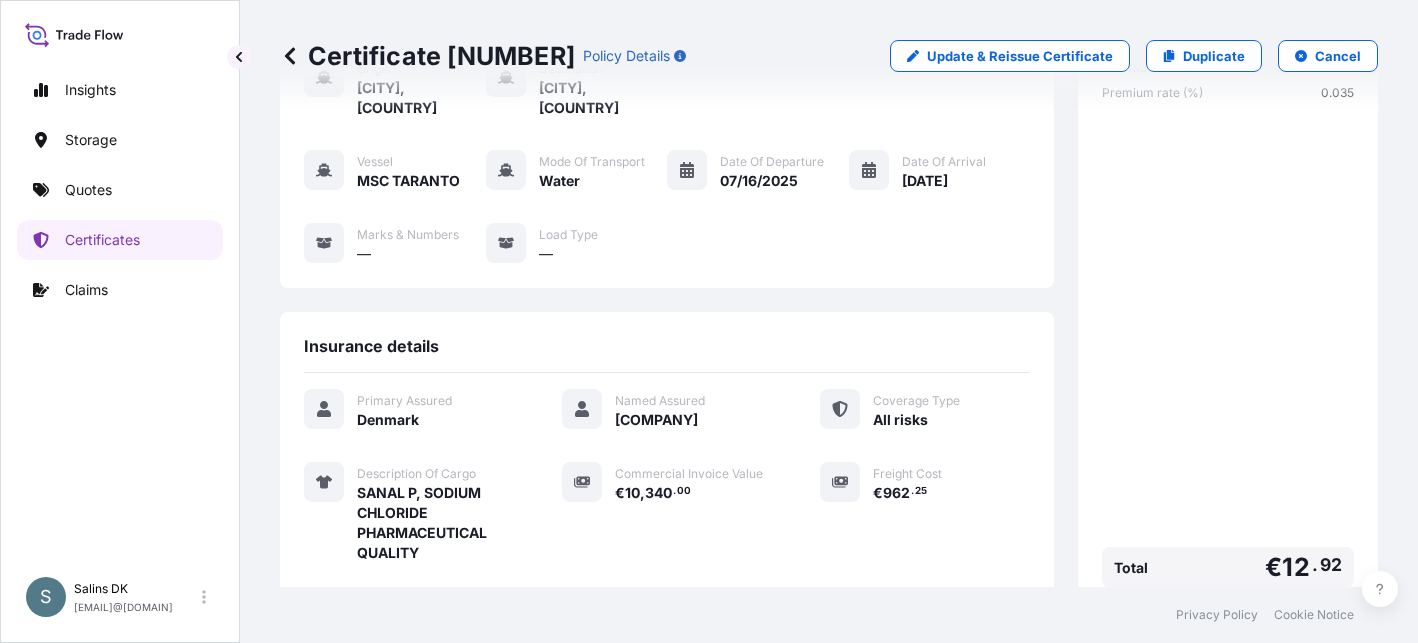 scroll, scrollTop: 100, scrollLeft: 0, axis: vertical 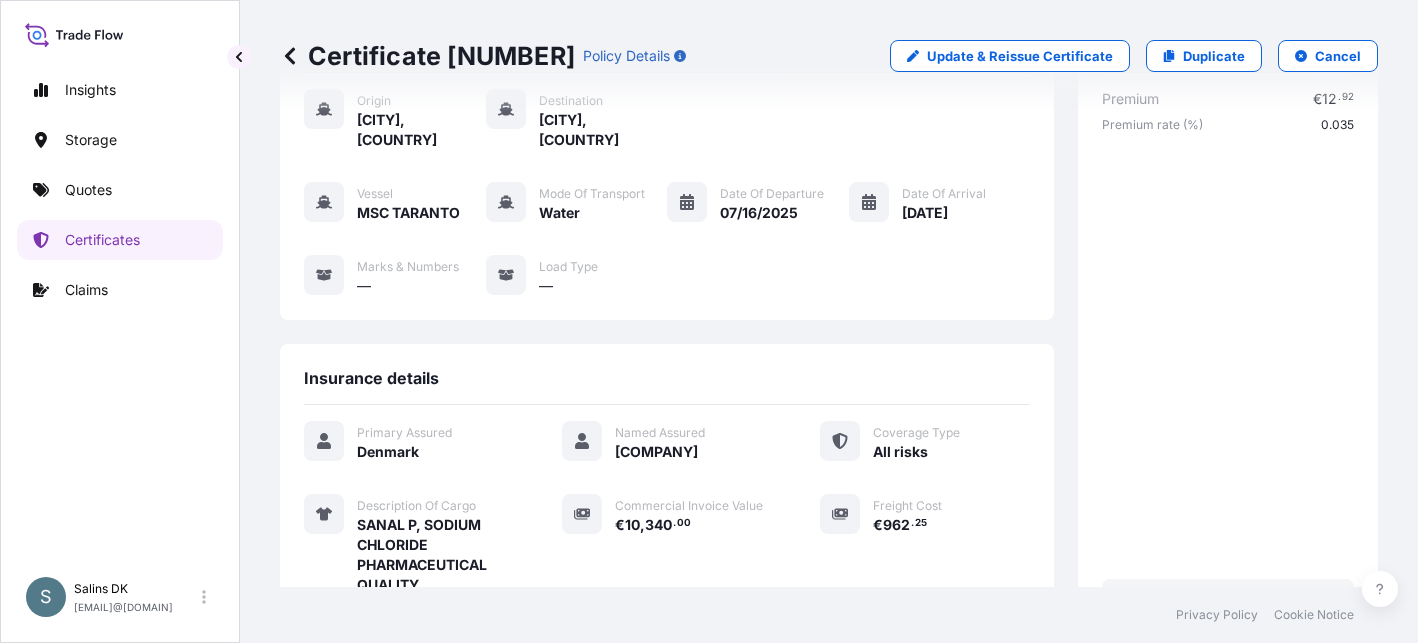 click on "Insights Storage Quotes Certificates Claims" at bounding box center (120, 310) 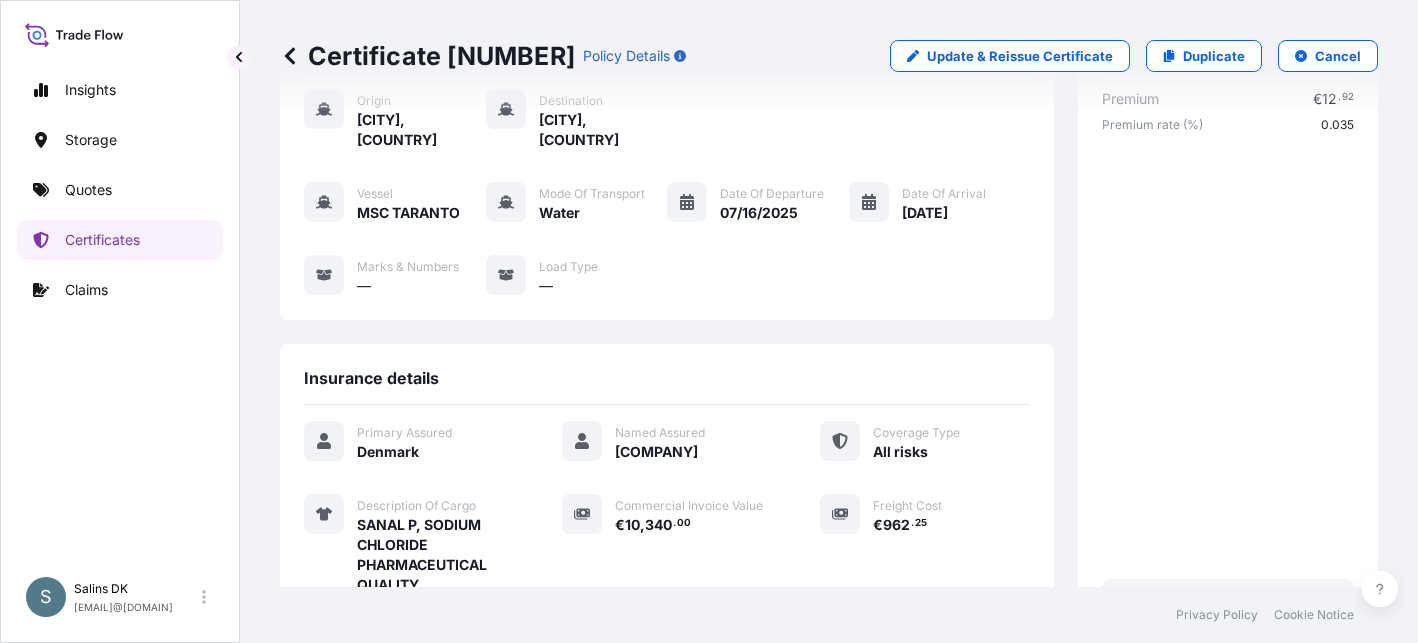 click on "Origin Aarhus, [STATE] Destination Nanjing, [COUNTRY] Vessel MSC TARANTO Mode of Transport Water Date of Departure 07/16/2025 Date of Arrival 09/12/2025 Marks & Numbers — Load Type —" at bounding box center (667, 203) 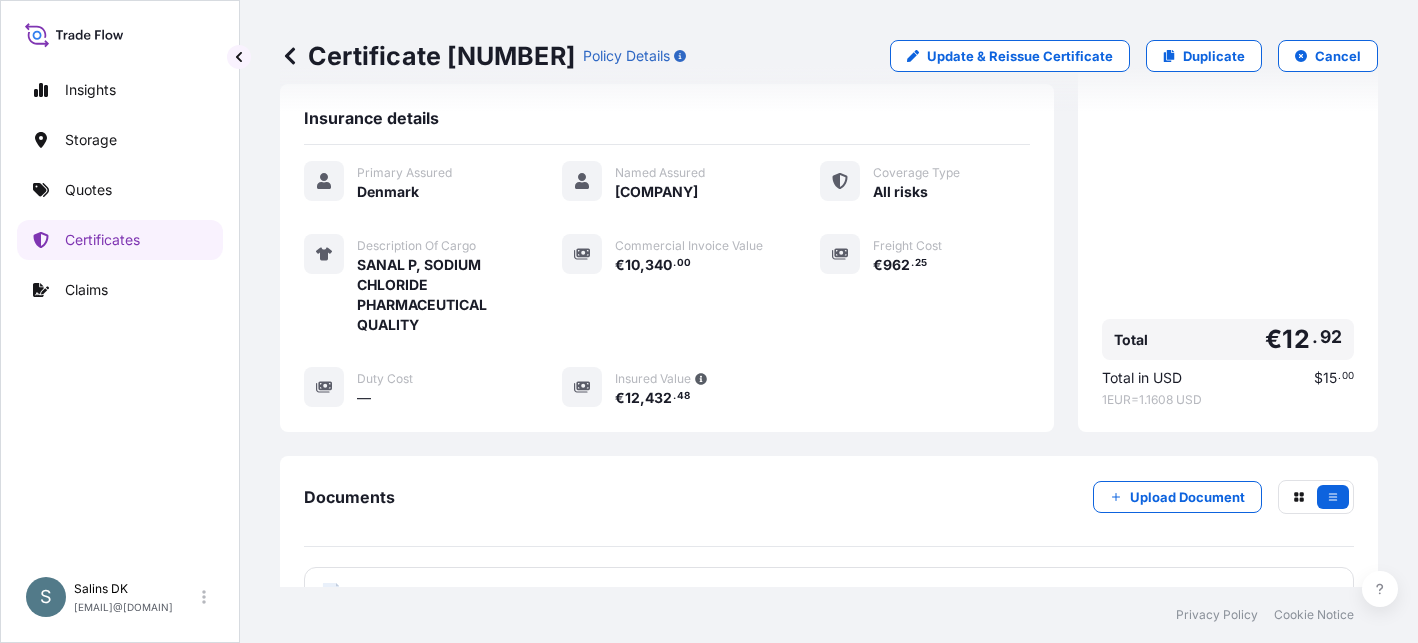 scroll, scrollTop: 300, scrollLeft: 0, axis: vertical 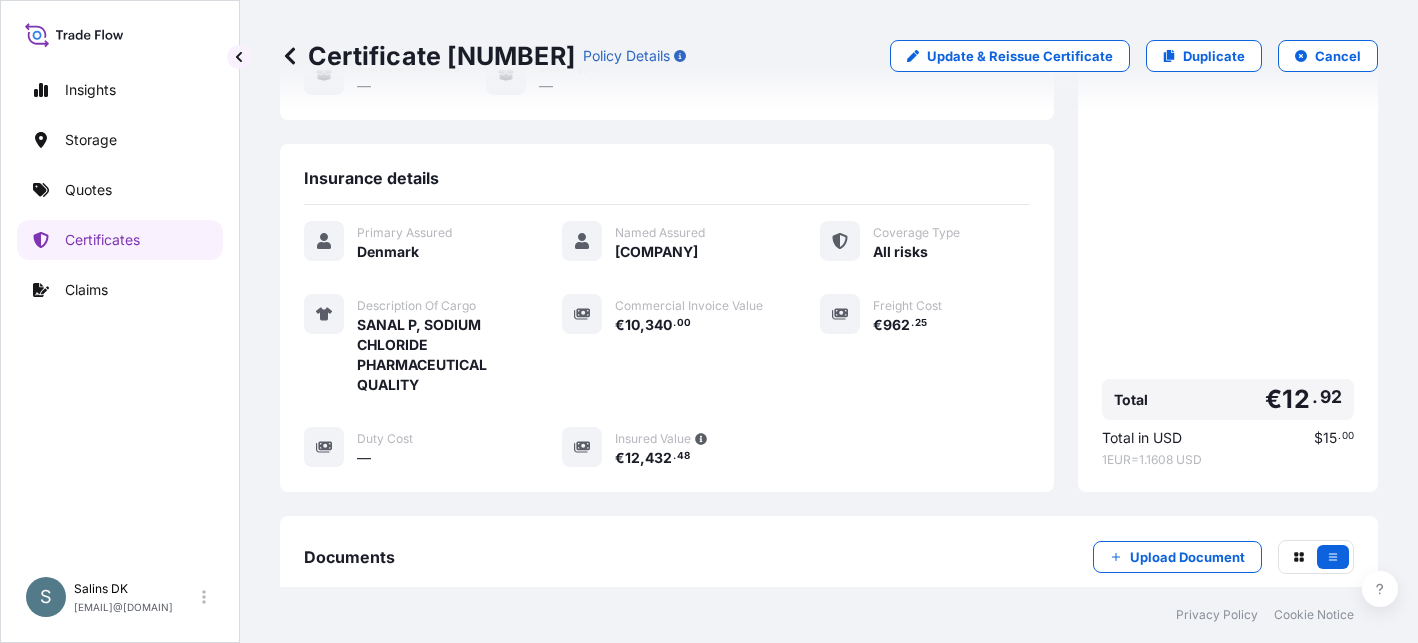 click 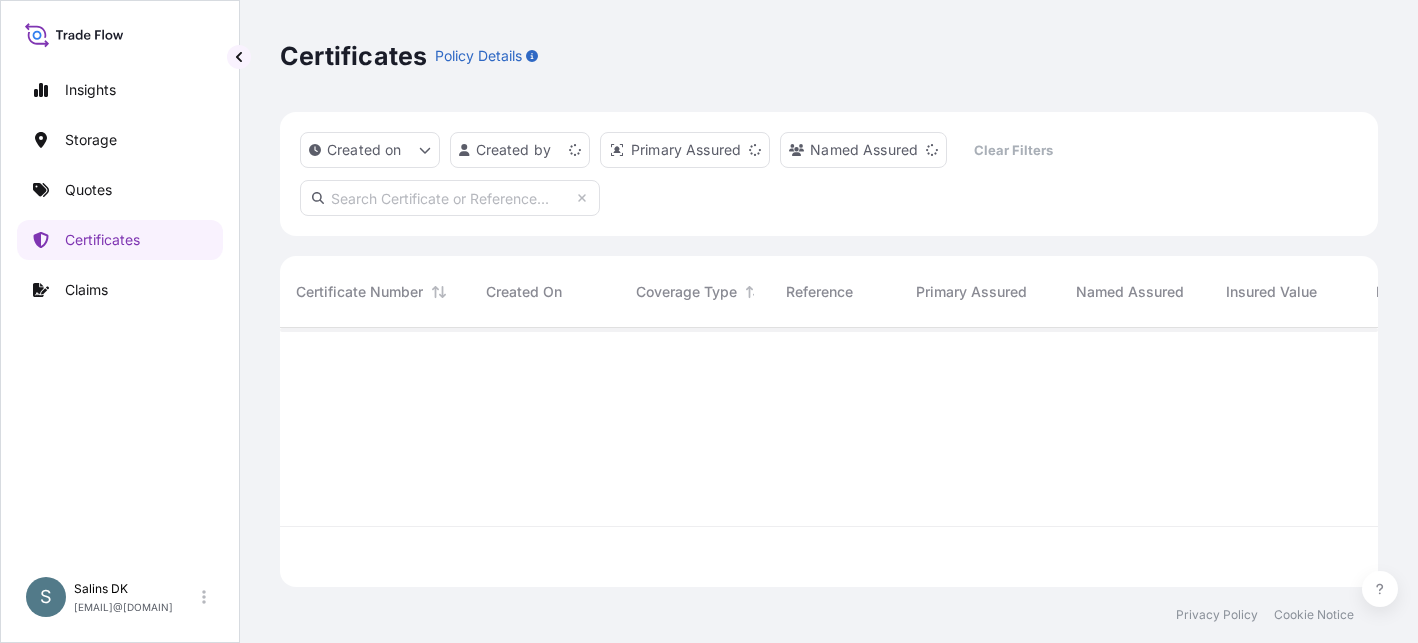 scroll, scrollTop: 0, scrollLeft: 0, axis: both 